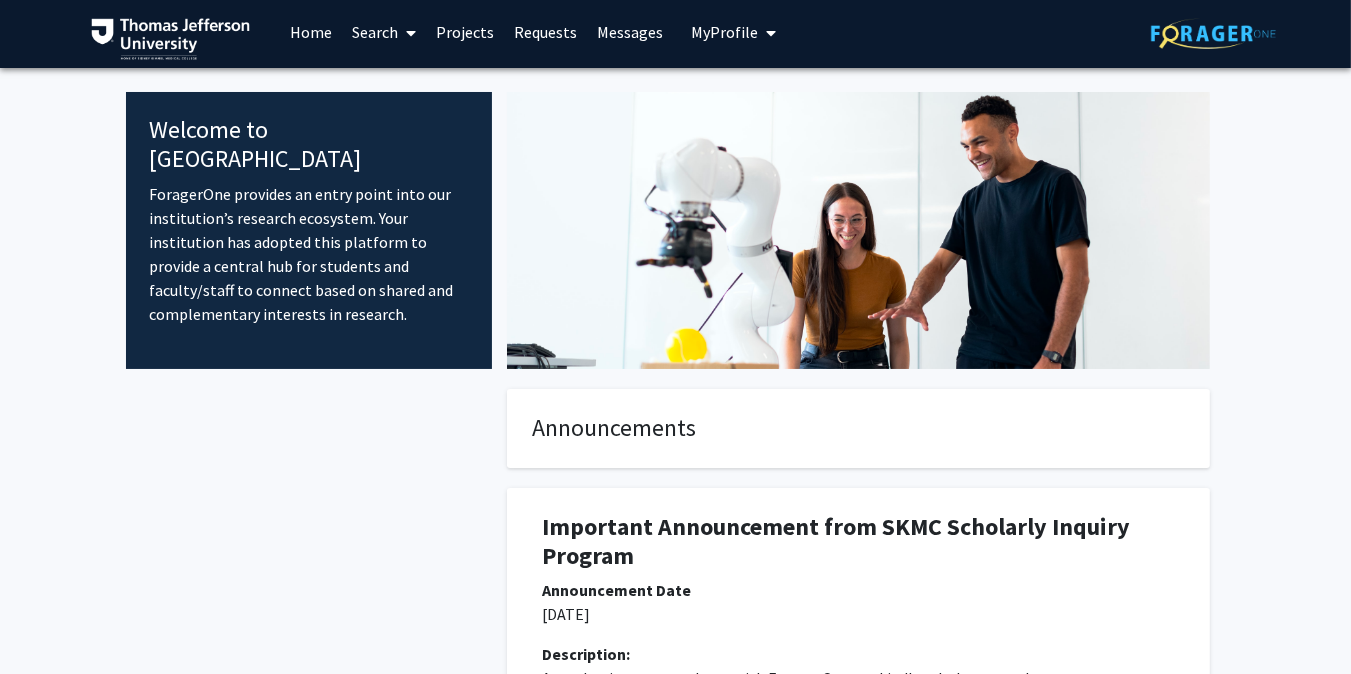 scroll, scrollTop: 0, scrollLeft: 0, axis: both 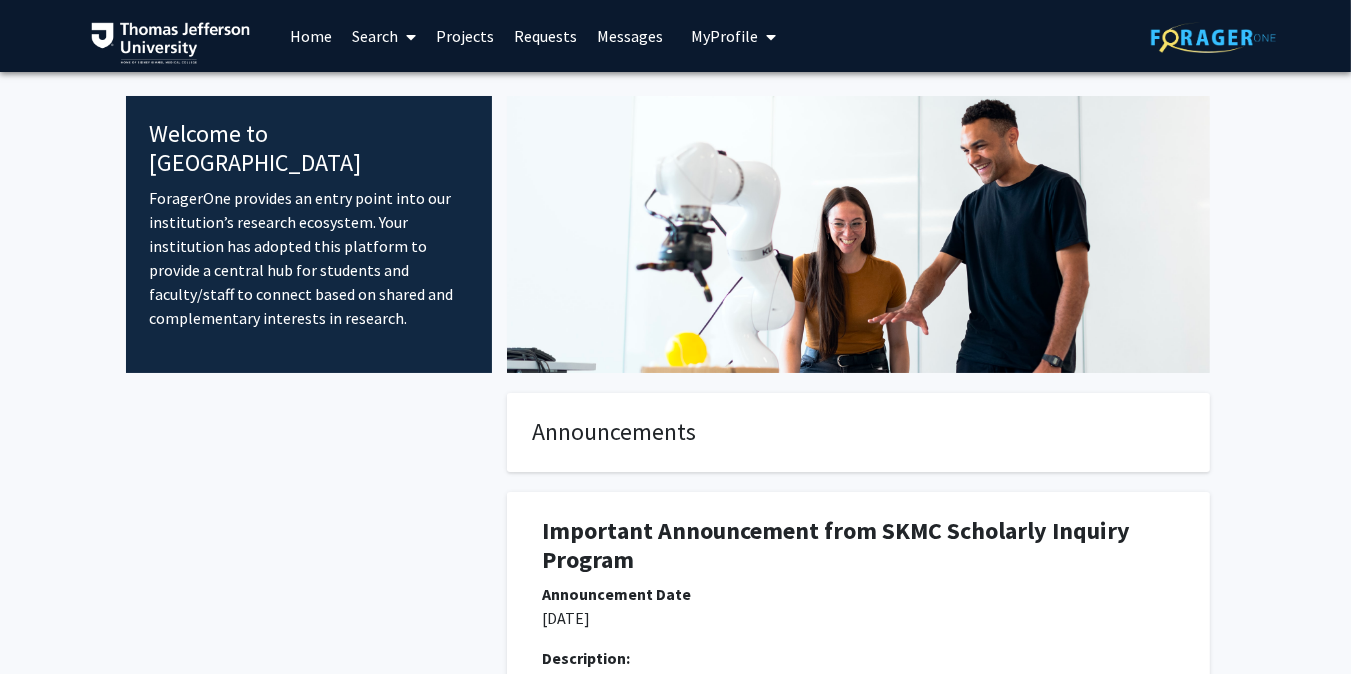click on "Projects" at bounding box center (465, 36) 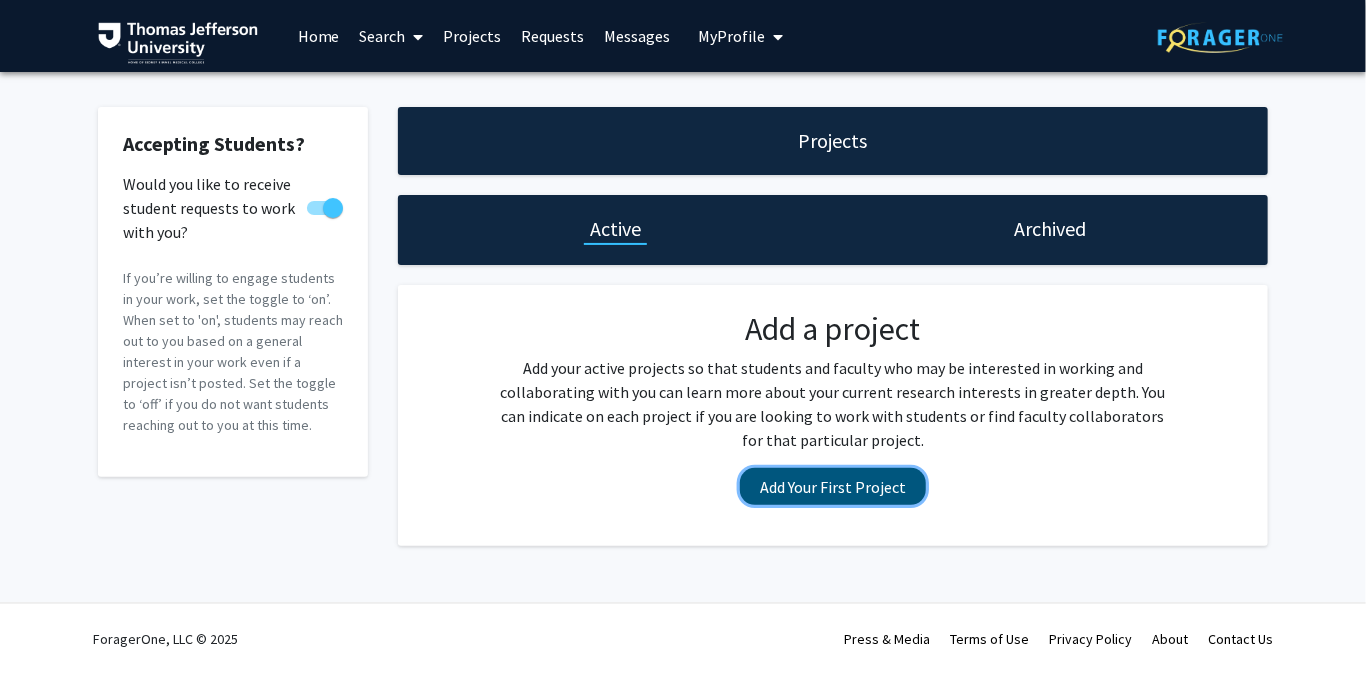 click on "Add Your First Project" 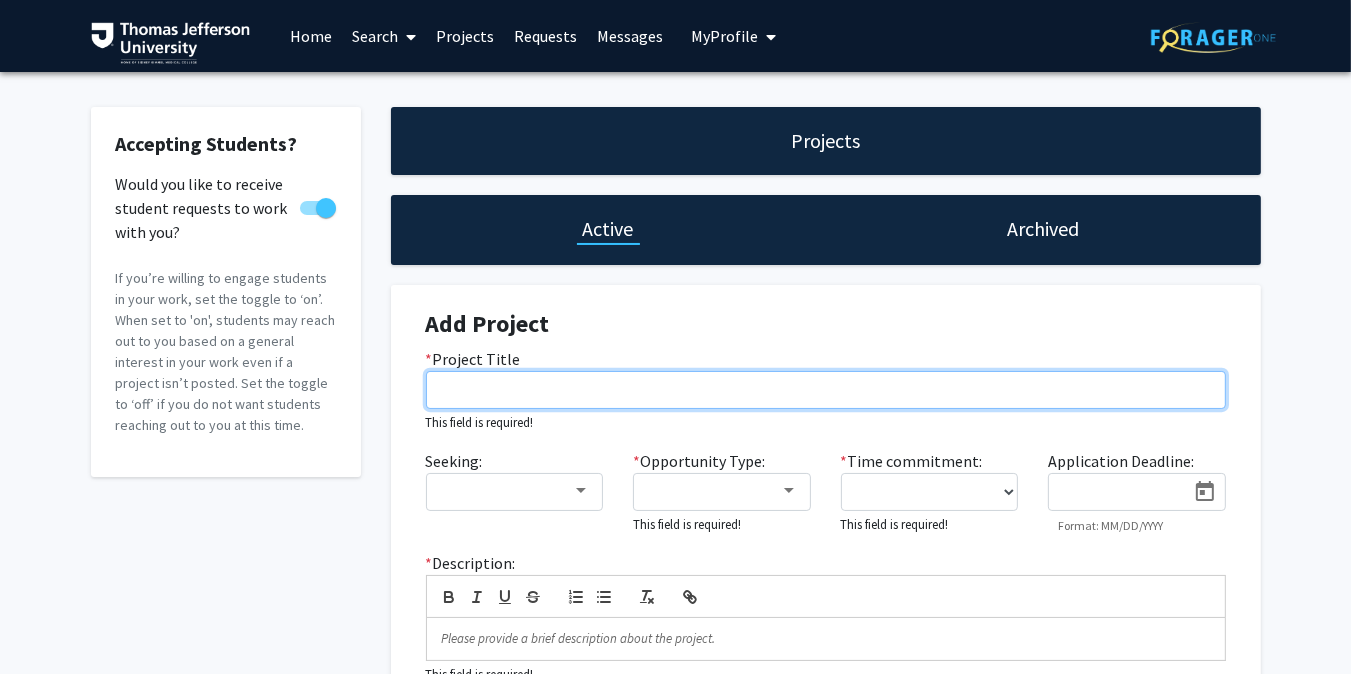 click on "* Project Title" at bounding box center [826, 390] 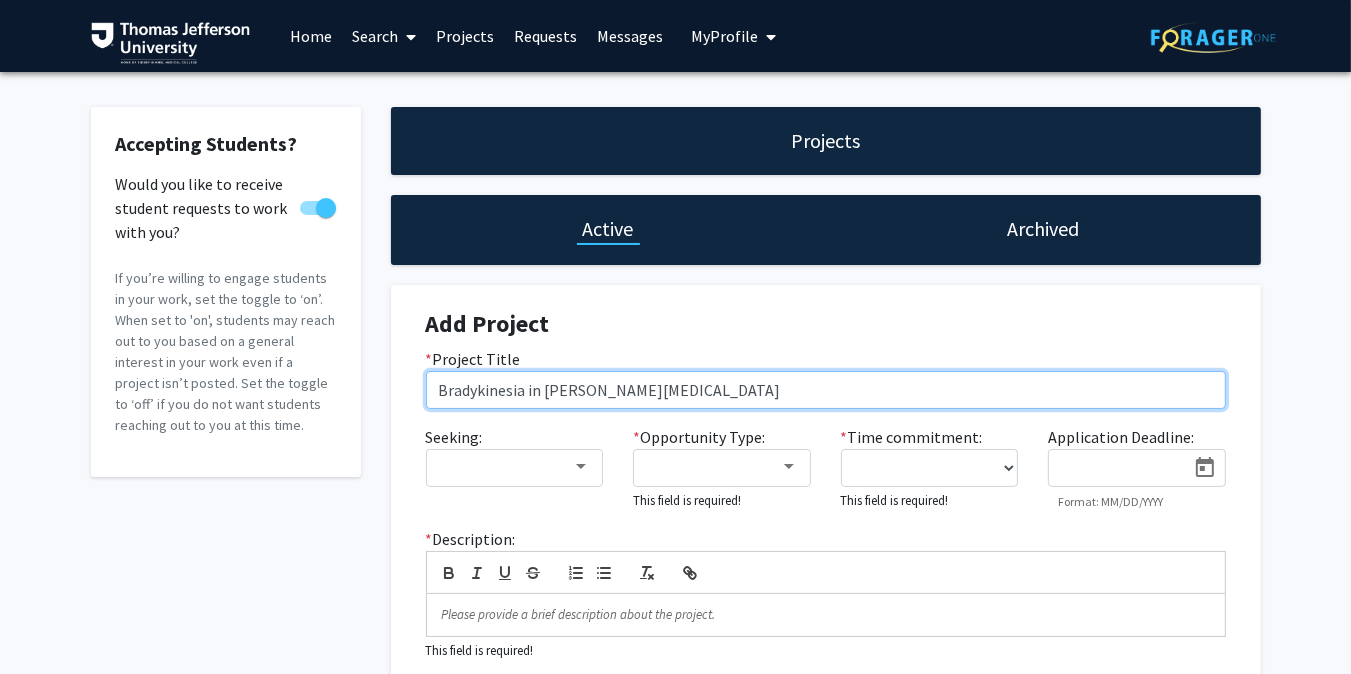 type on "Bradykinesia in Parkinson's Disease" 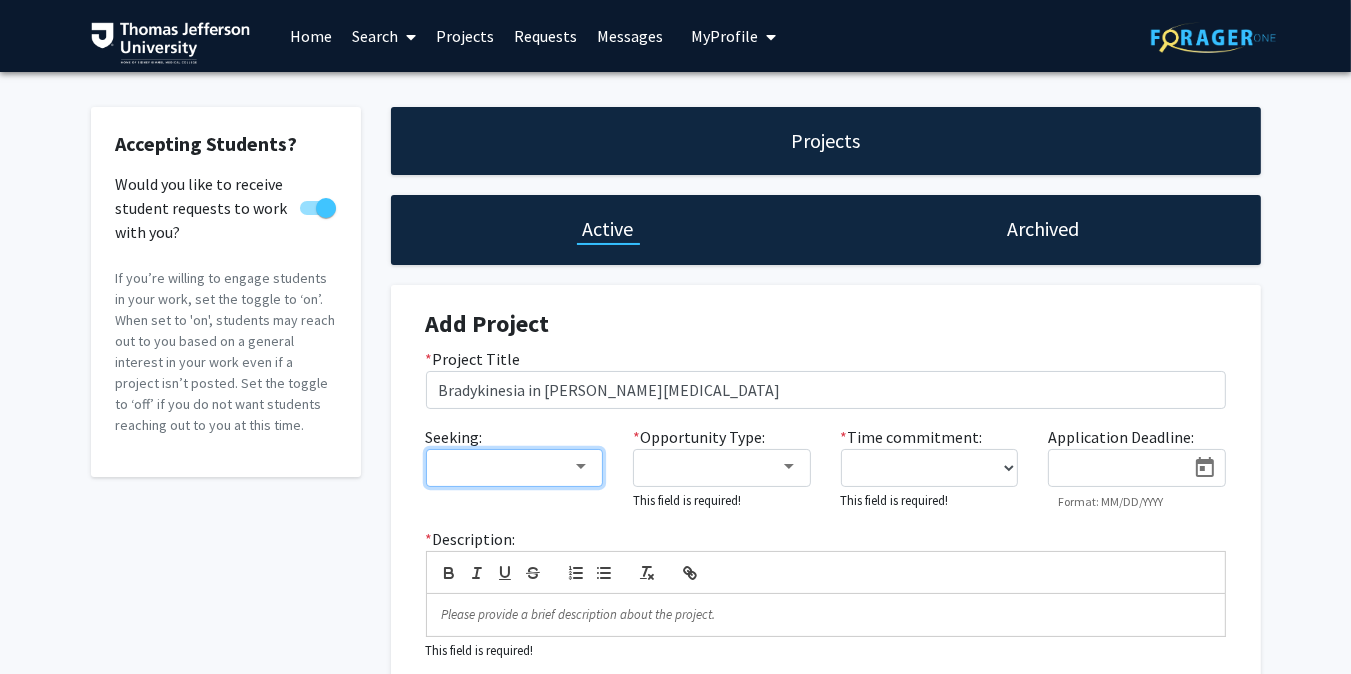 click at bounding box center [506, 467] 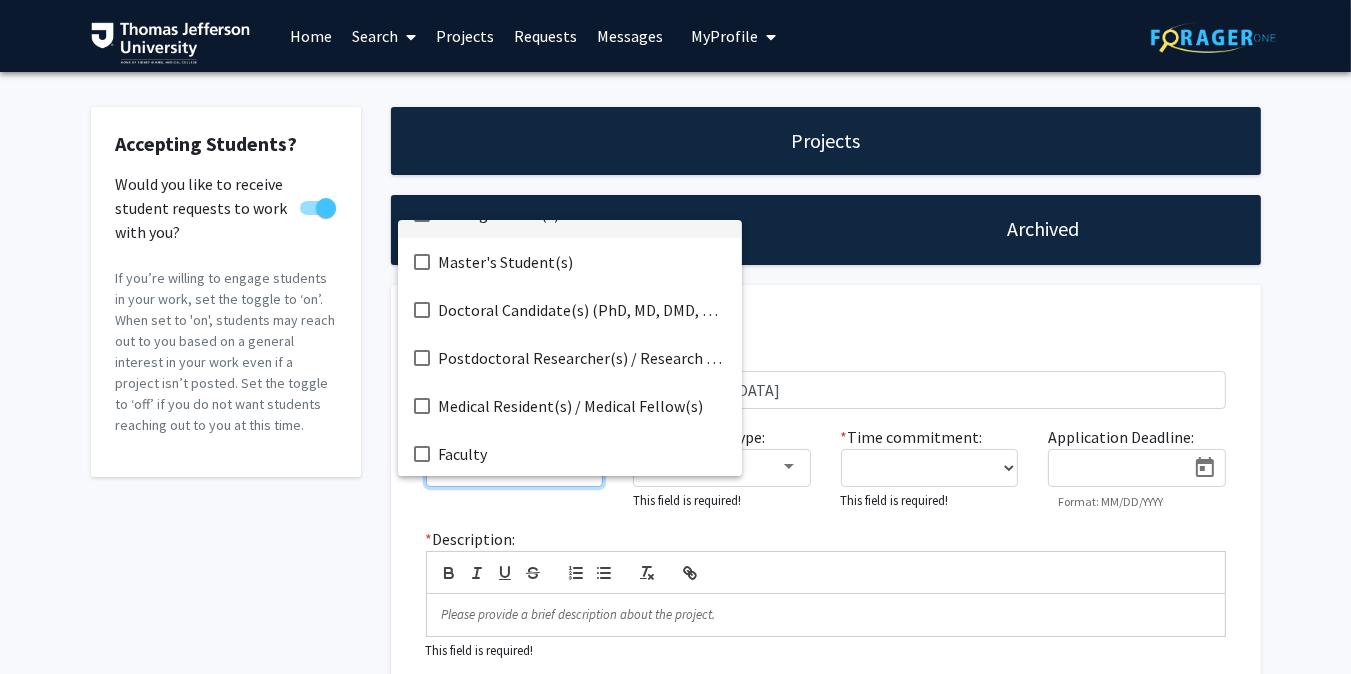 scroll, scrollTop: 0, scrollLeft: 0, axis: both 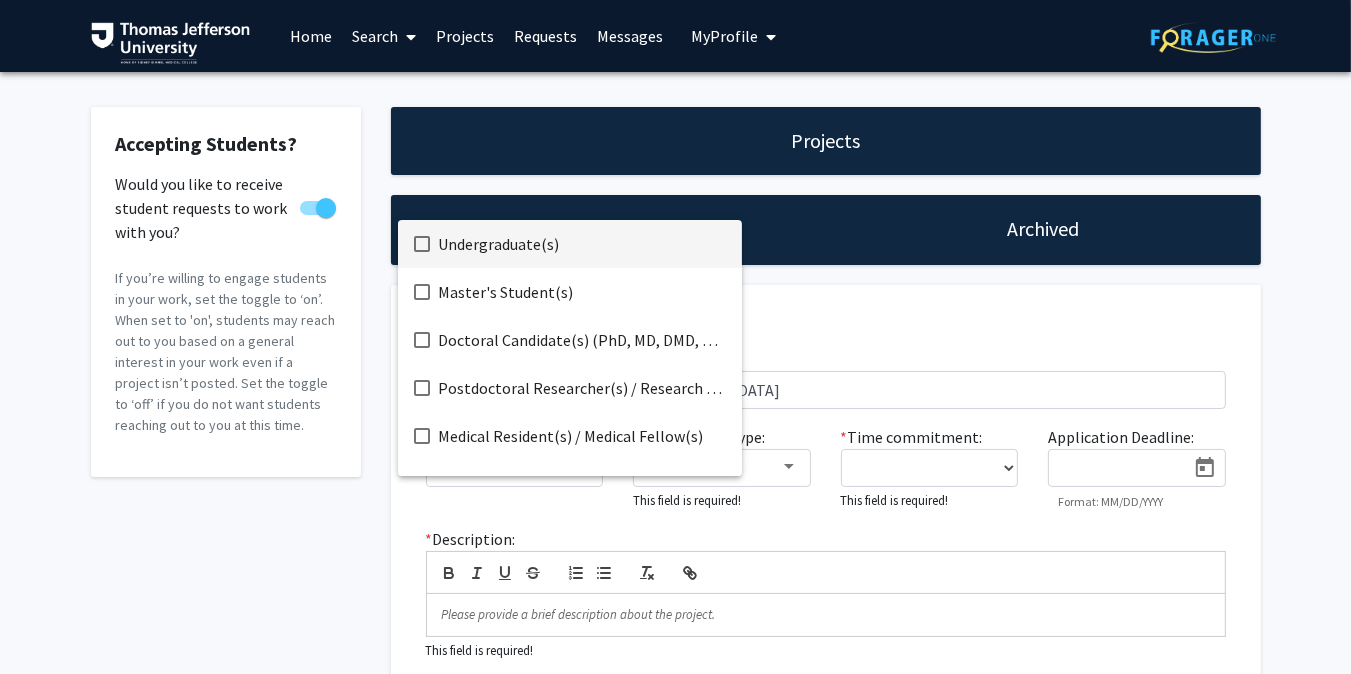 click at bounding box center [675, 337] 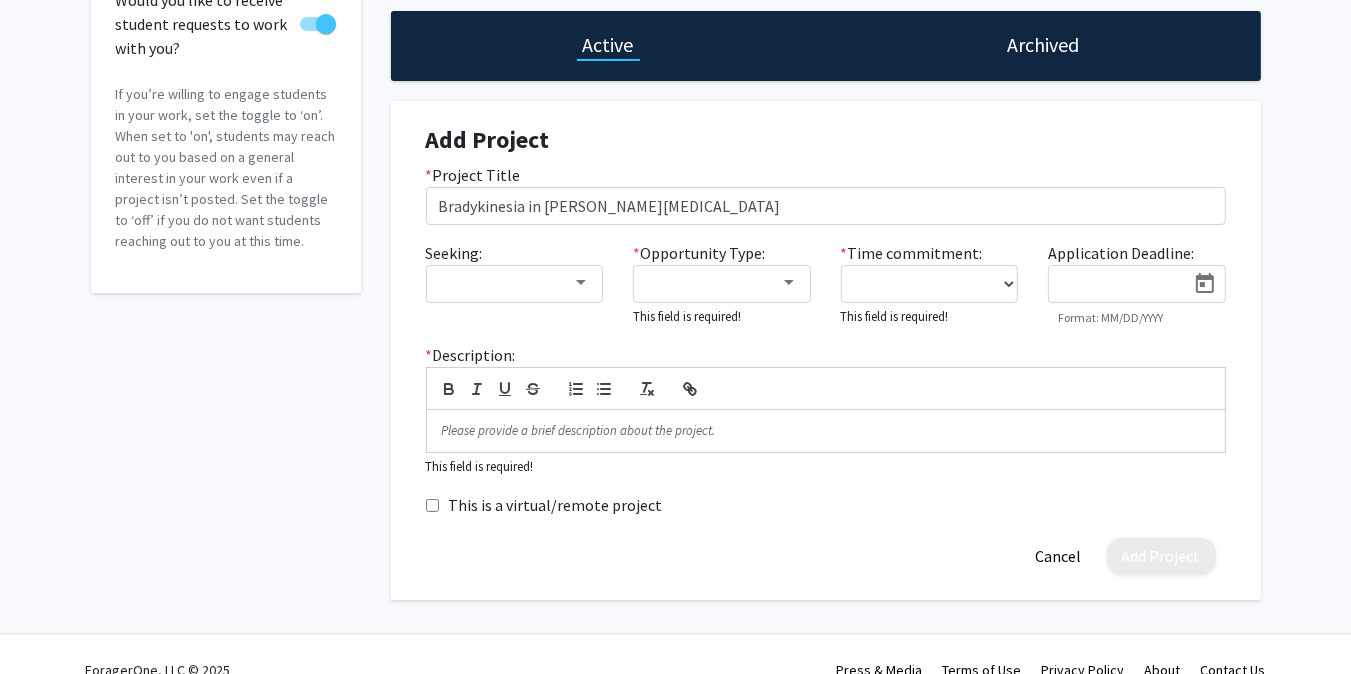 scroll, scrollTop: 186, scrollLeft: 0, axis: vertical 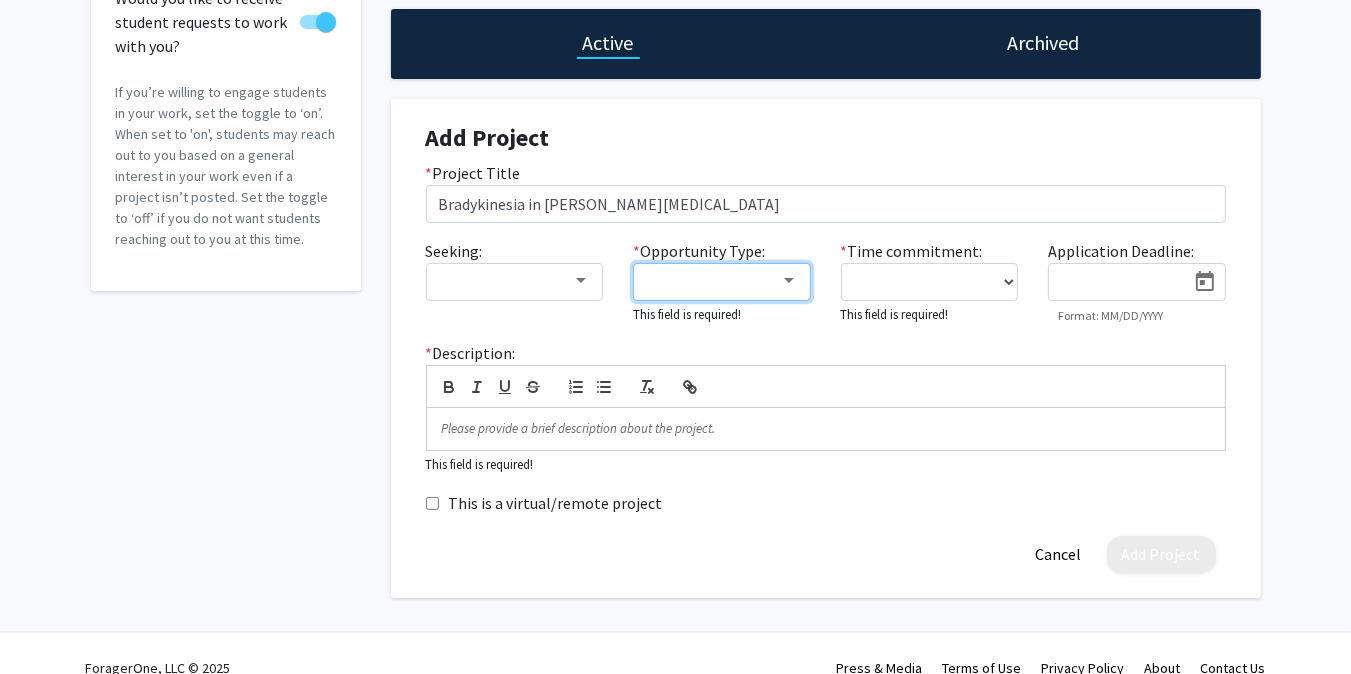 click at bounding box center [713, 281] 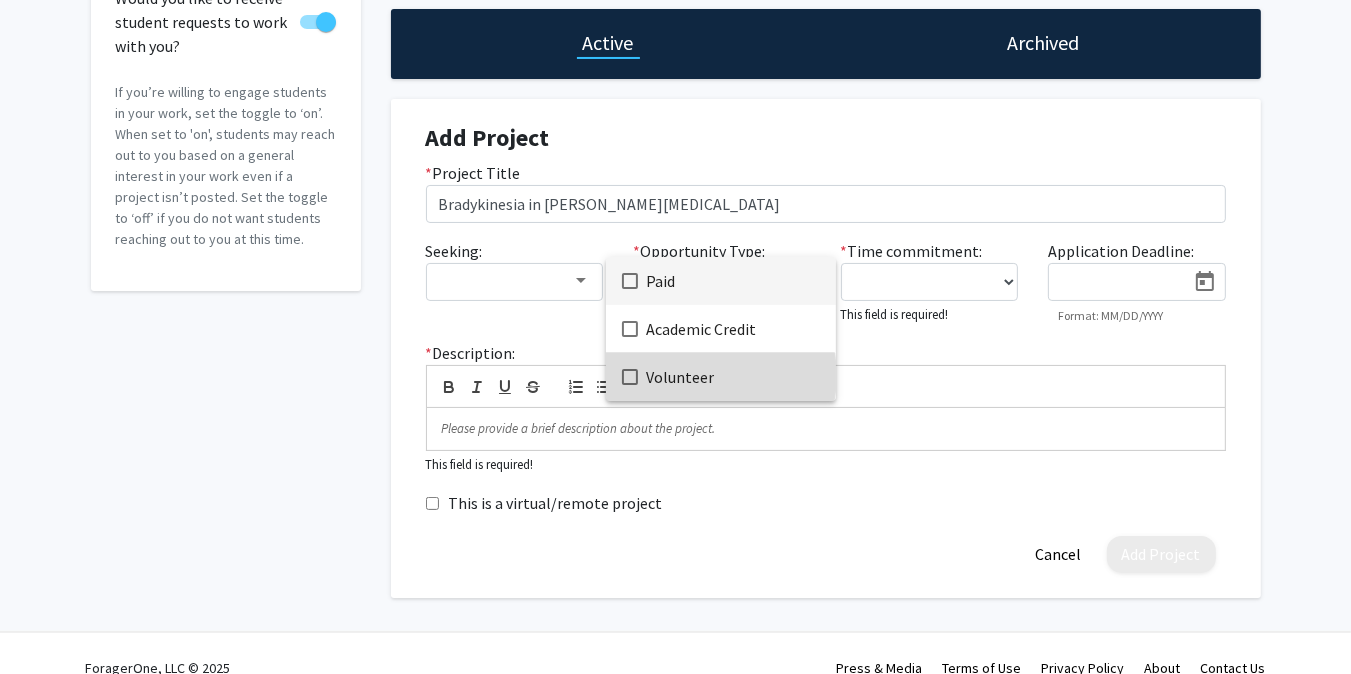 click on "Volunteer" at bounding box center (733, 377) 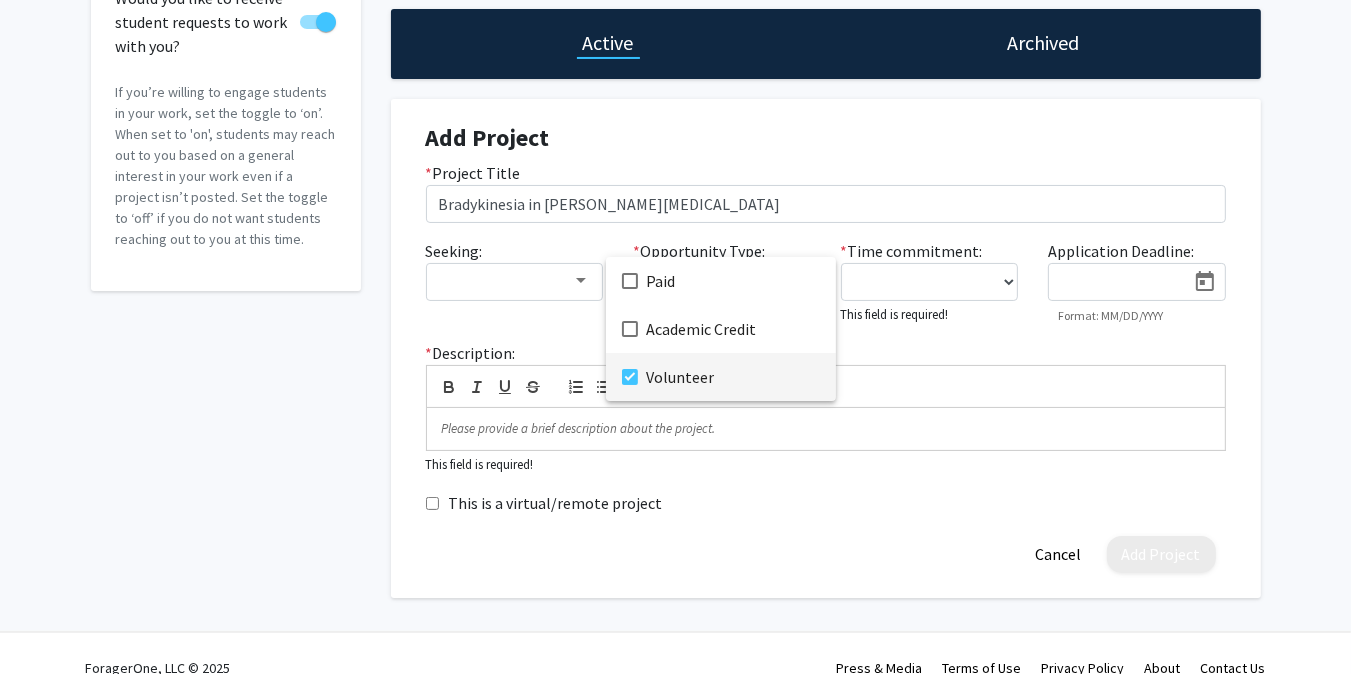click at bounding box center [675, 337] 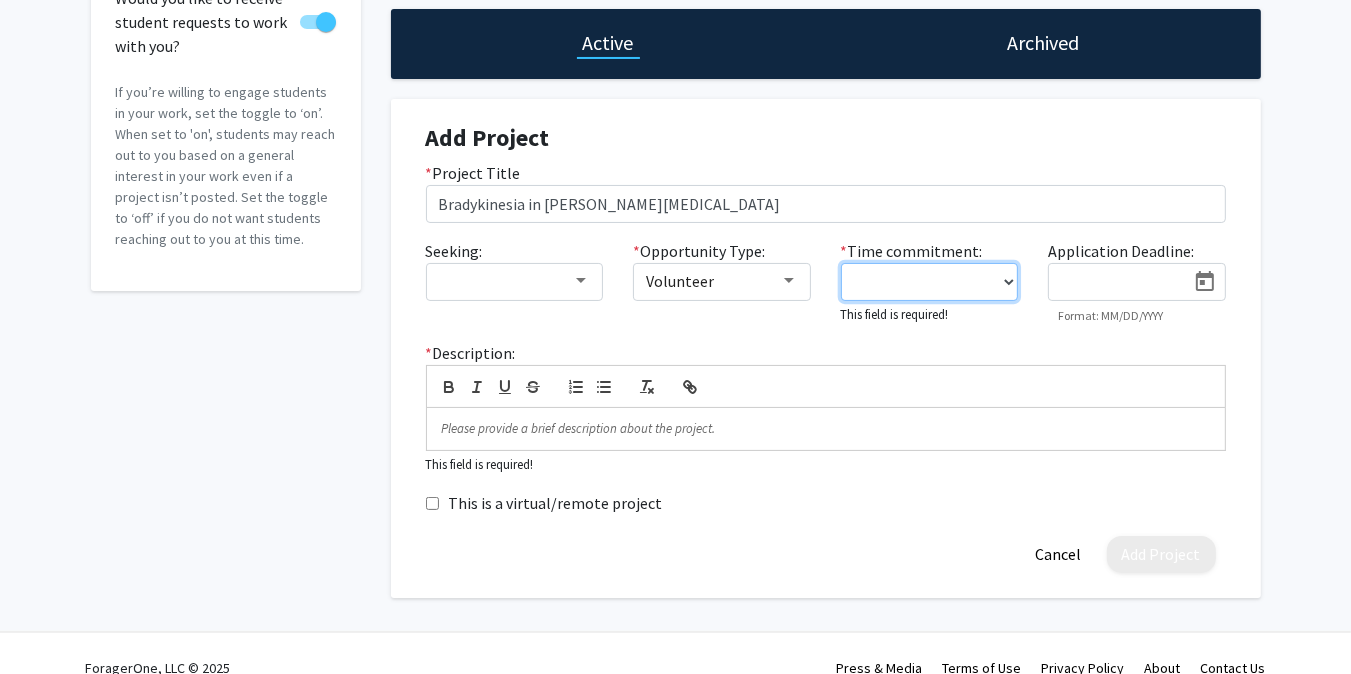 click on "0 - 5 hours/week   5 - 10 hours/week   10 - 15 hours/week   15 - 20 hours/week   20 - 30 hours/week   Fulltime" at bounding box center [930, 282] 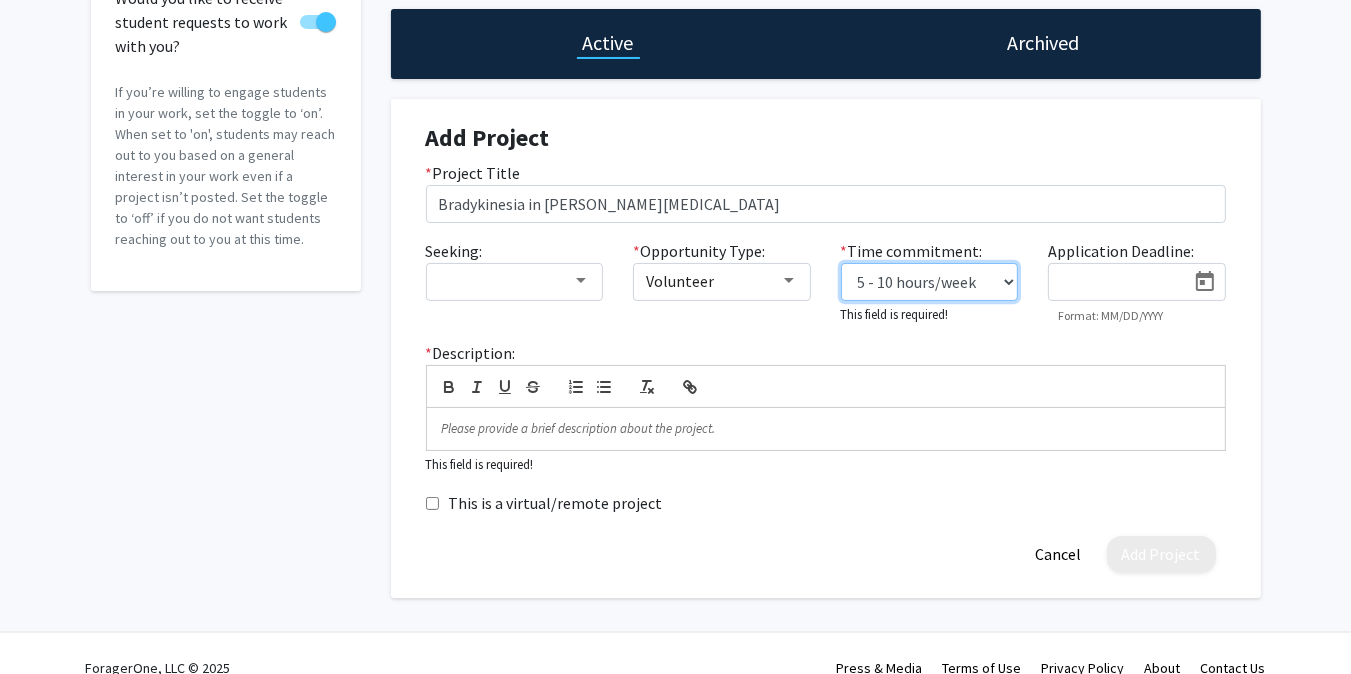 click on "0 - 5 hours/week   5 - 10 hours/week   10 - 15 hours/week   15 - 20 hours/week   20 - 30 hours/week   Fulltime" at bounding box center (930, 282) 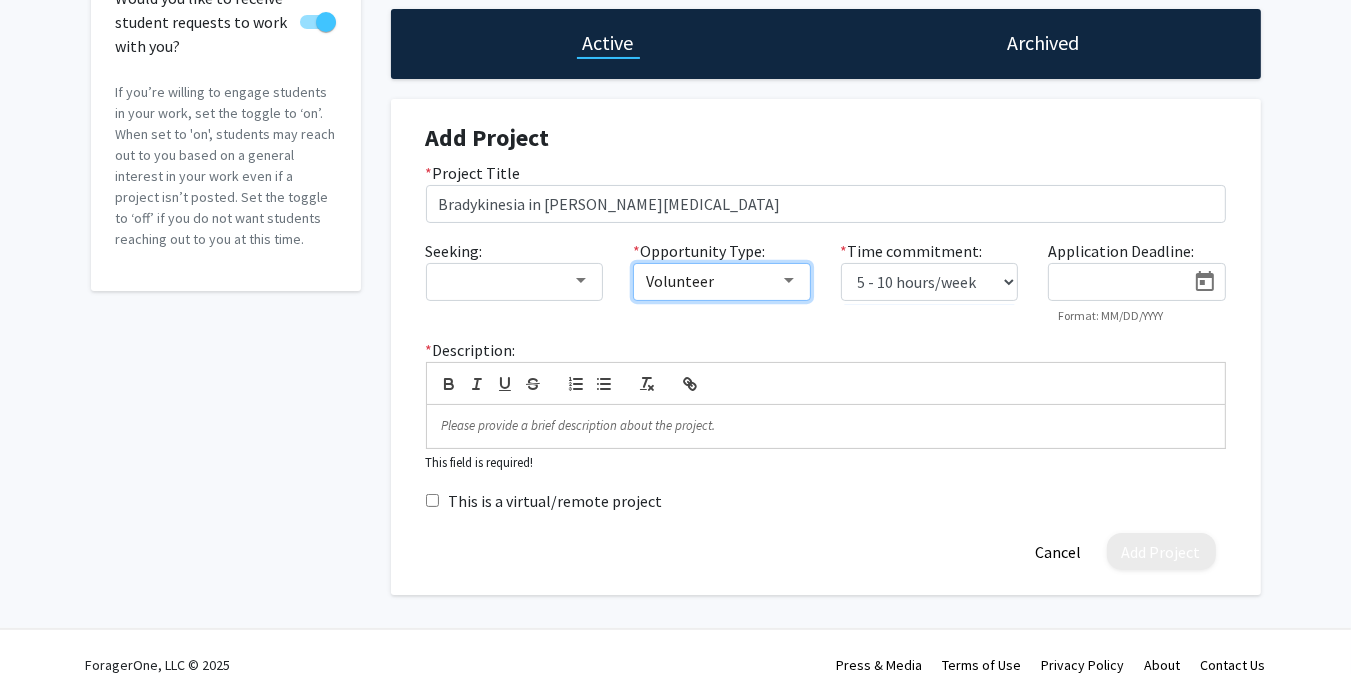 click on "Volunteer" at bounding box center (713, 281) 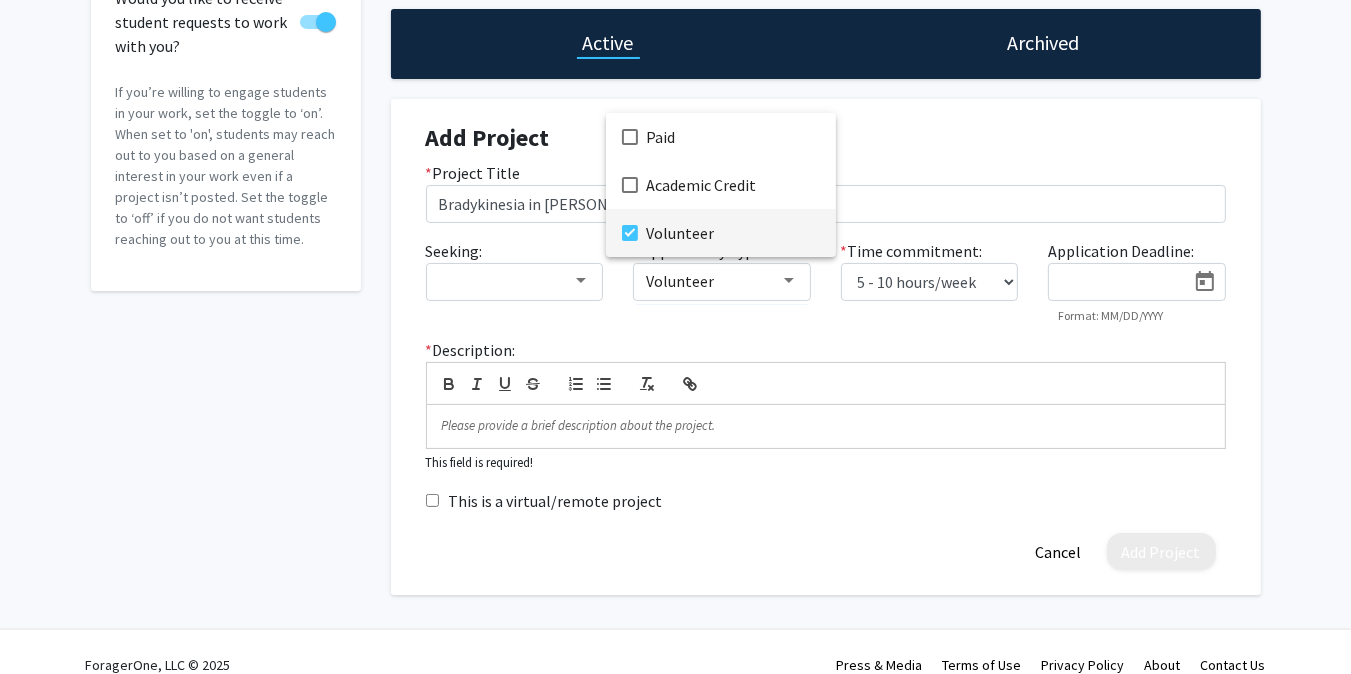 click at bounding box center [675, 337] 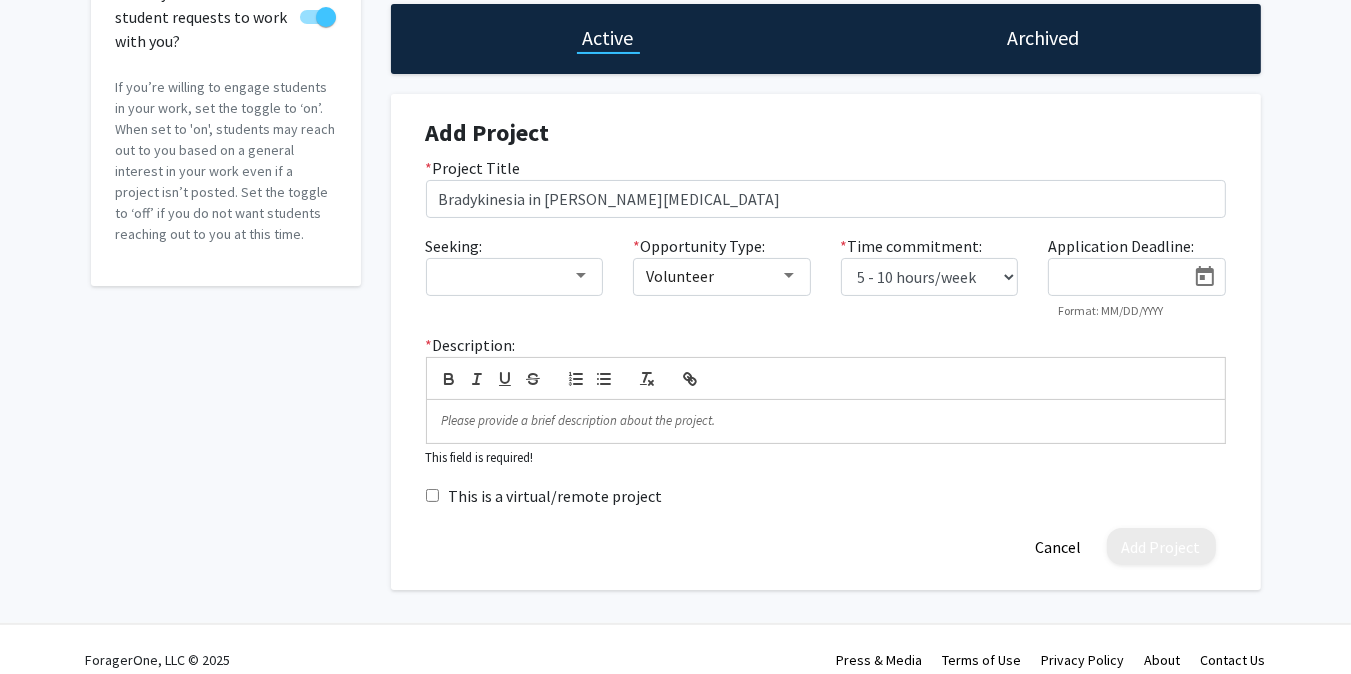 scroll, scrollTop: 211, scrollLeft: 0, axis: vertical 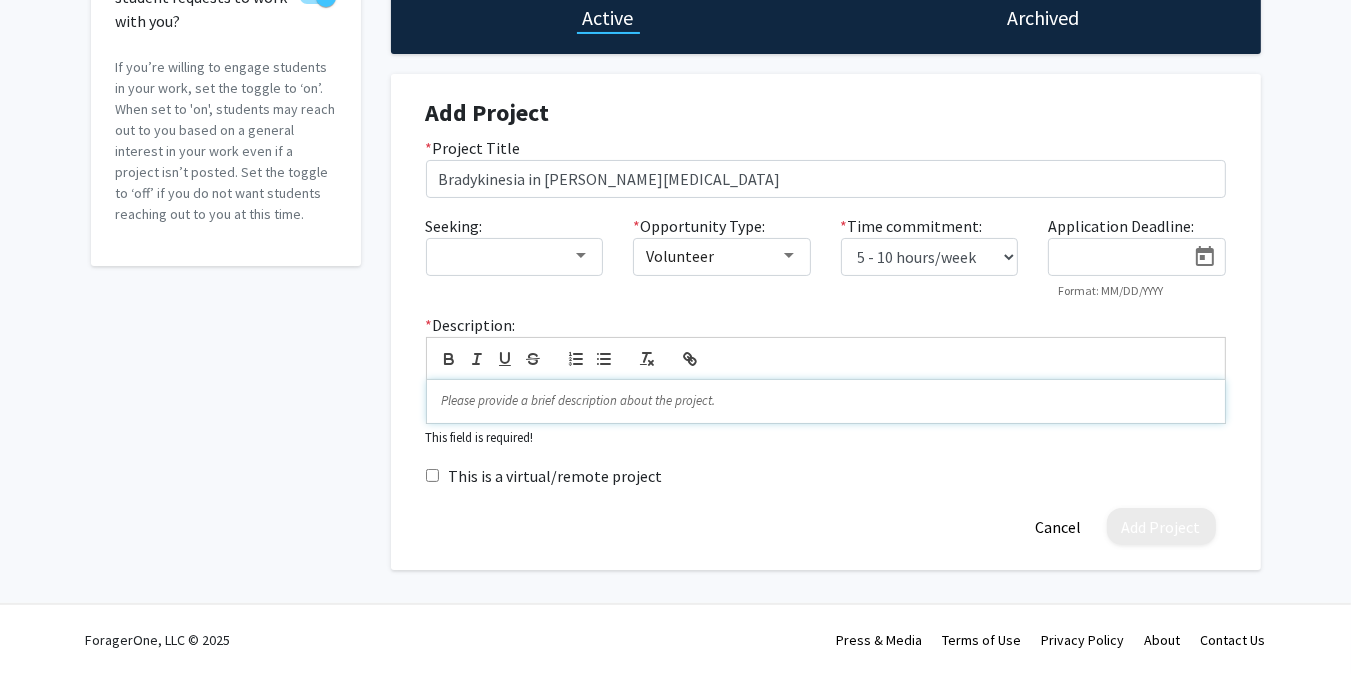 click at bounding box center (826, 401) 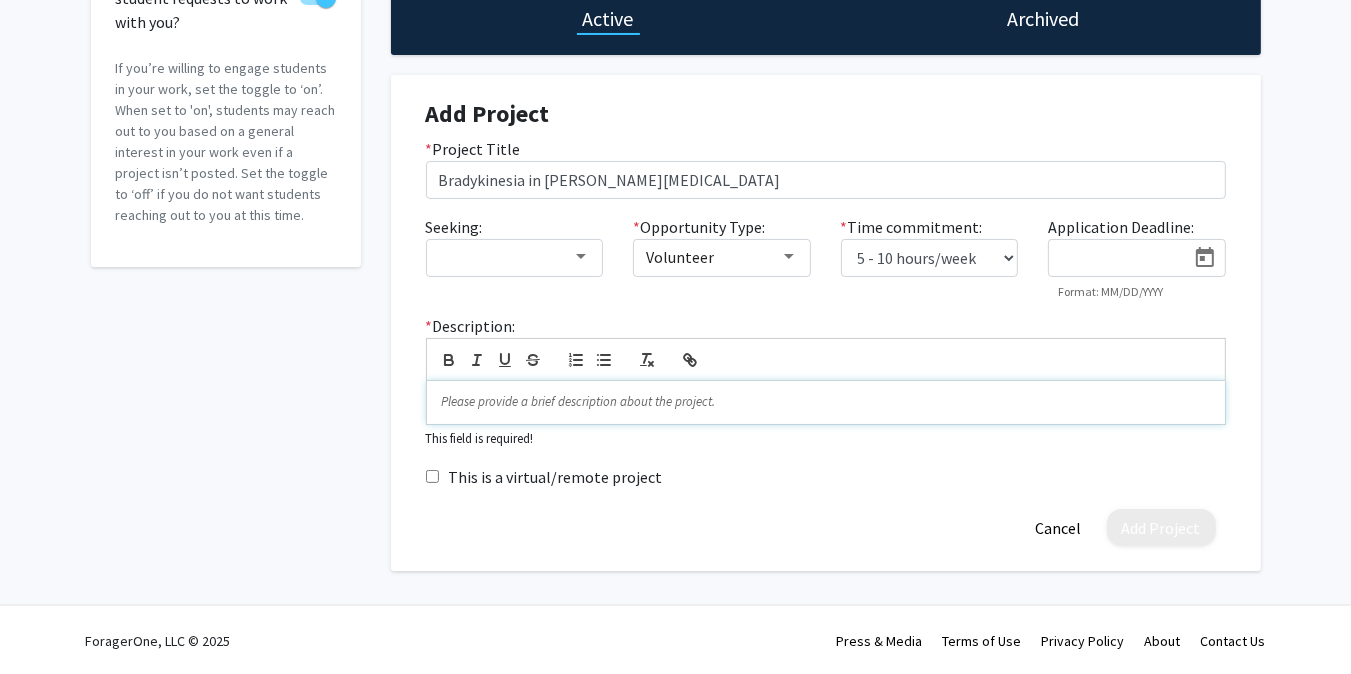 type 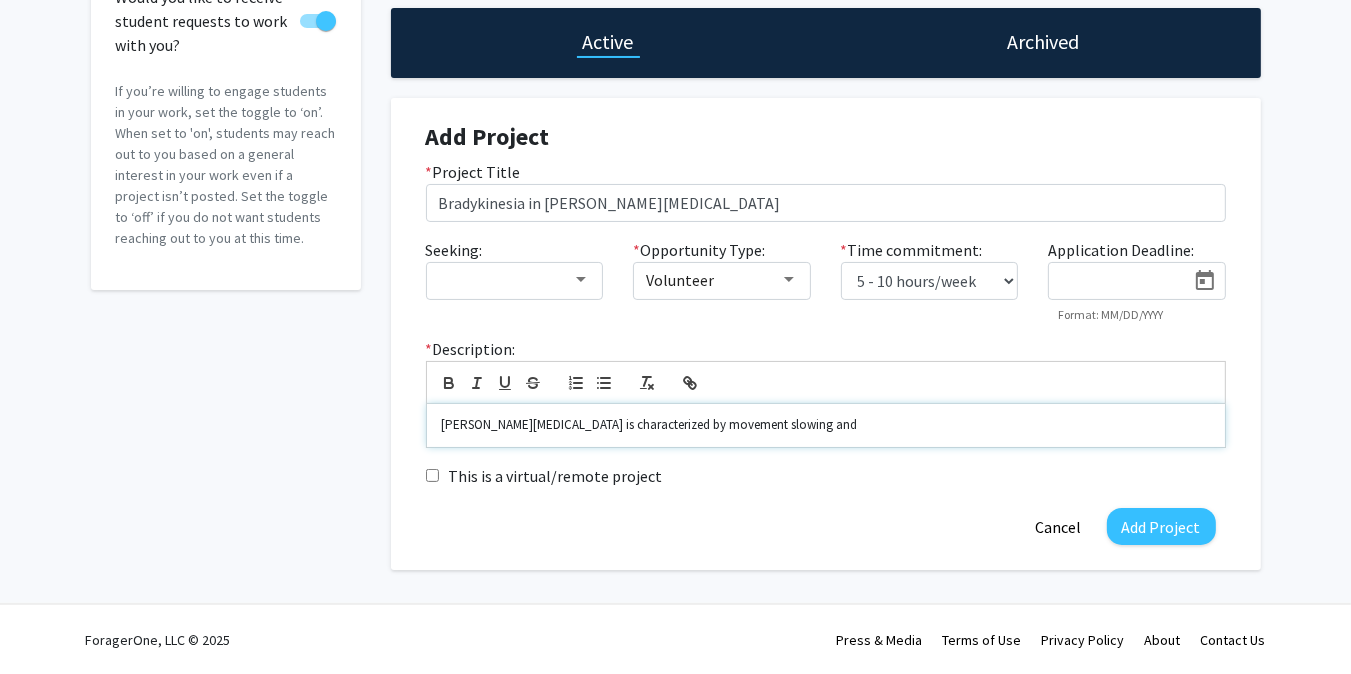 click on "Parkinson's disease is characterized by movement slowing and" at bounding box center [826, 425] 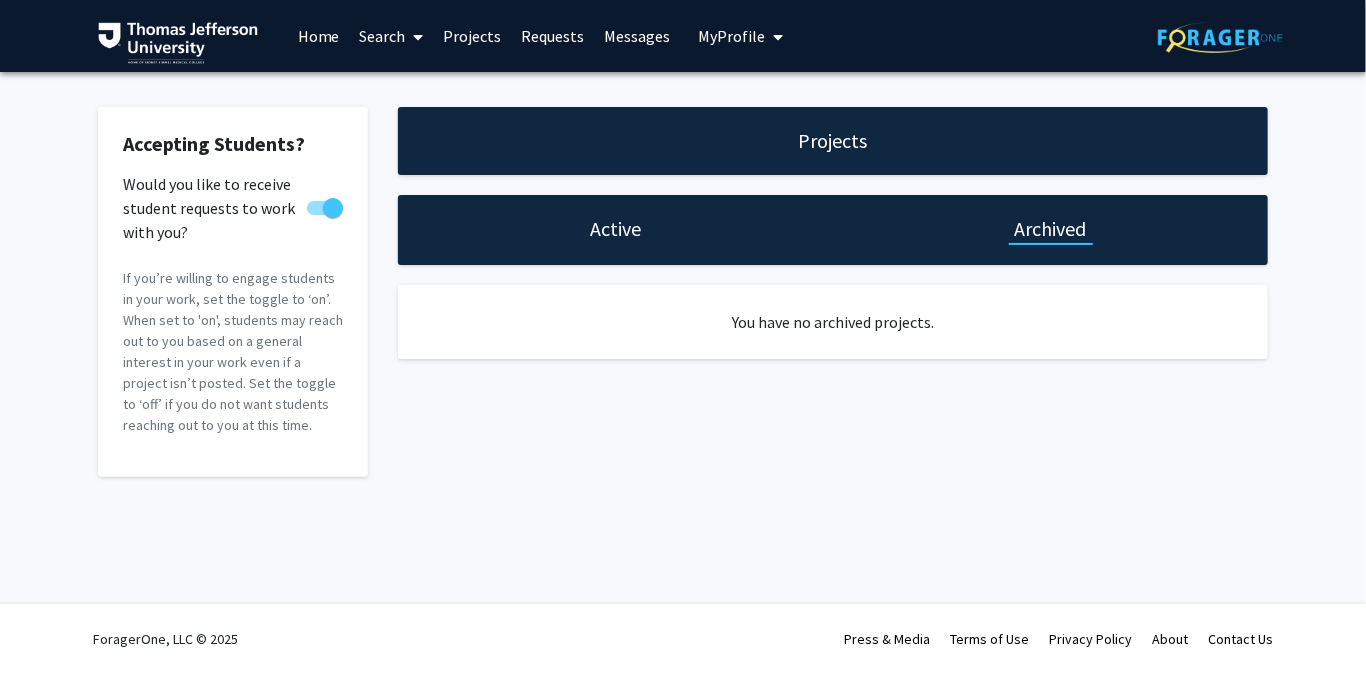 click on "Active" 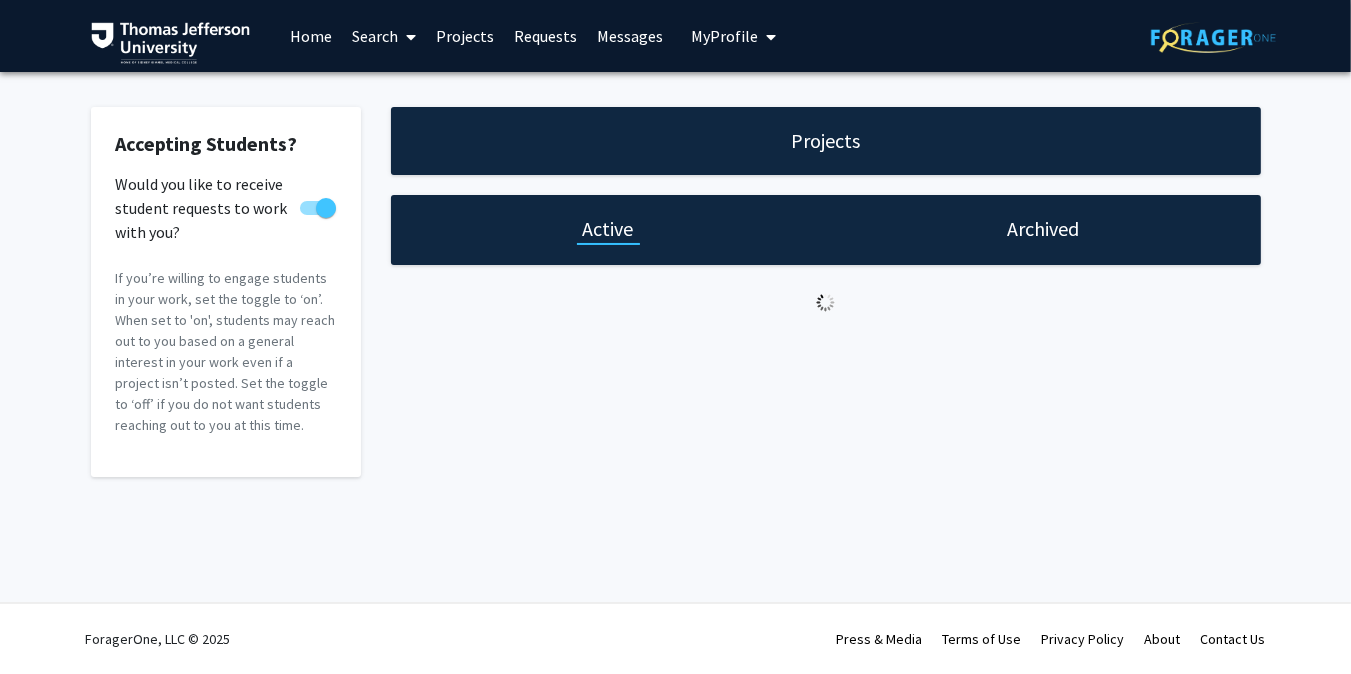 select on "5 - 10" 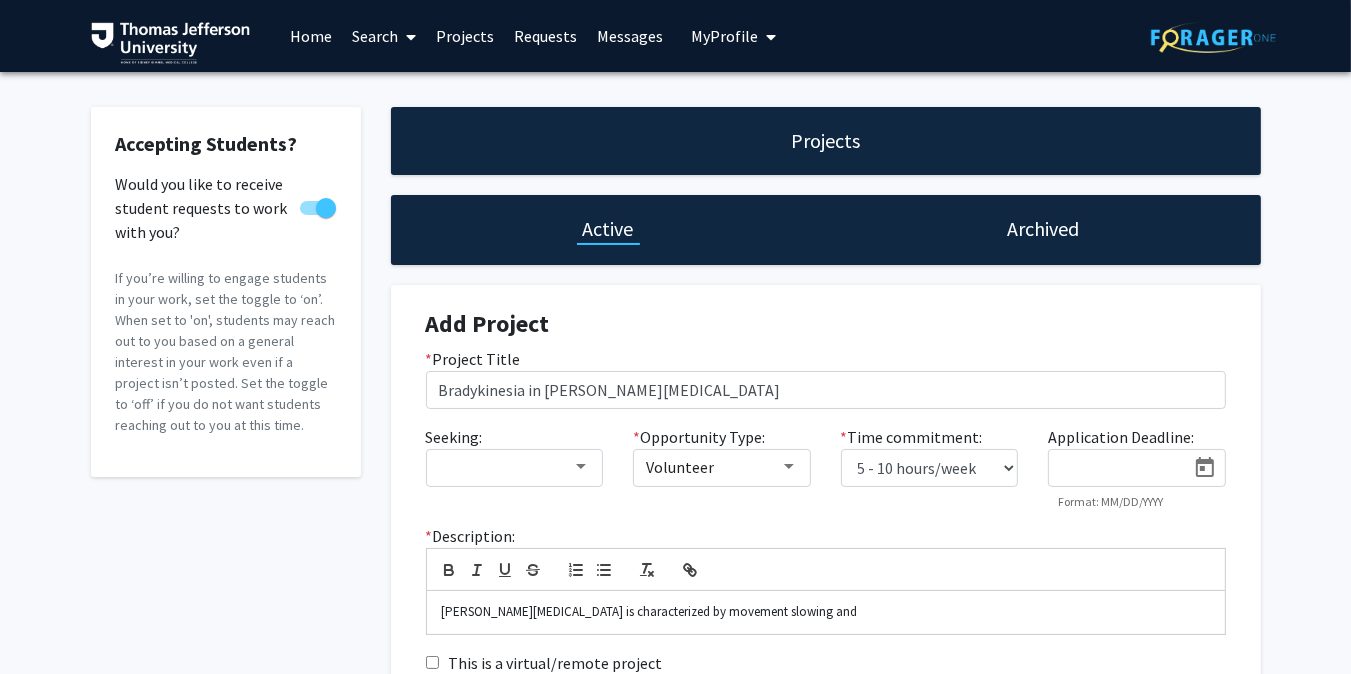 scroll, scrollTop: 187, scrollLeft: 0, axis: vertical 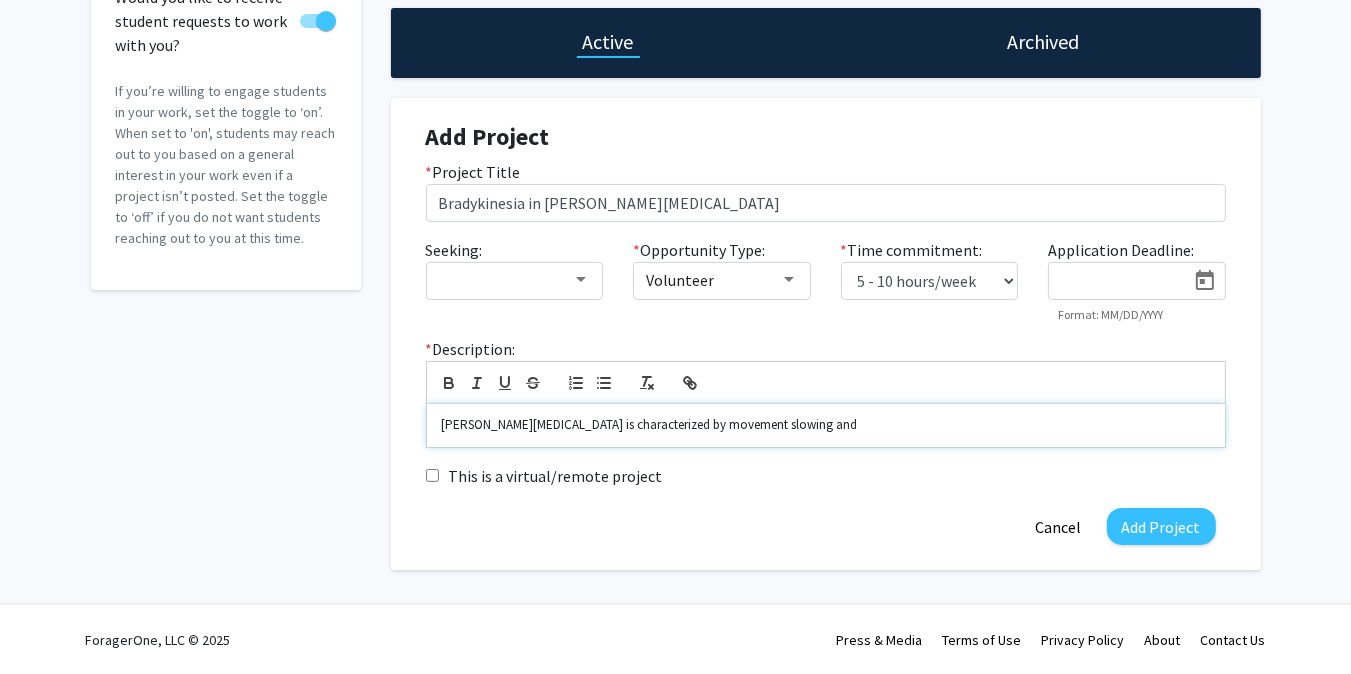 click on "Parkinson's disease is characterized by movement slowing and" at bounding box center [826, 425] 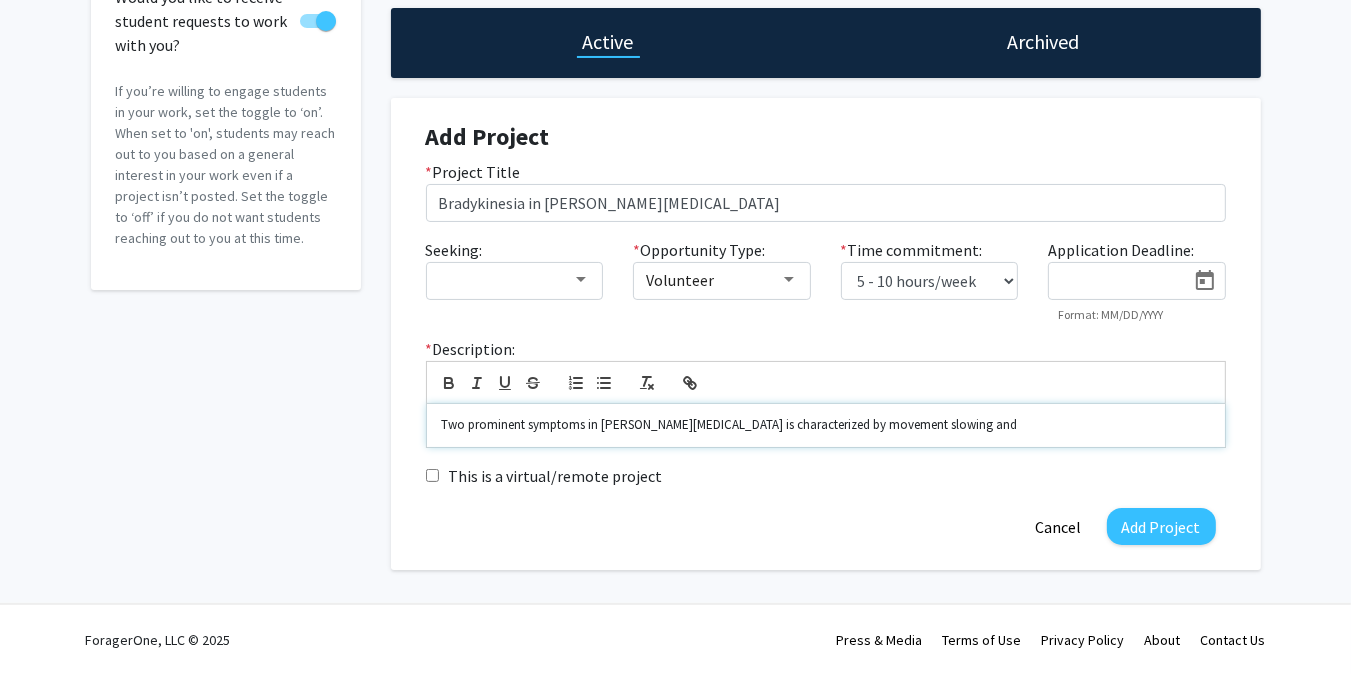 scroll, scrollTop: 0, scrollLeft: 0, axis: both 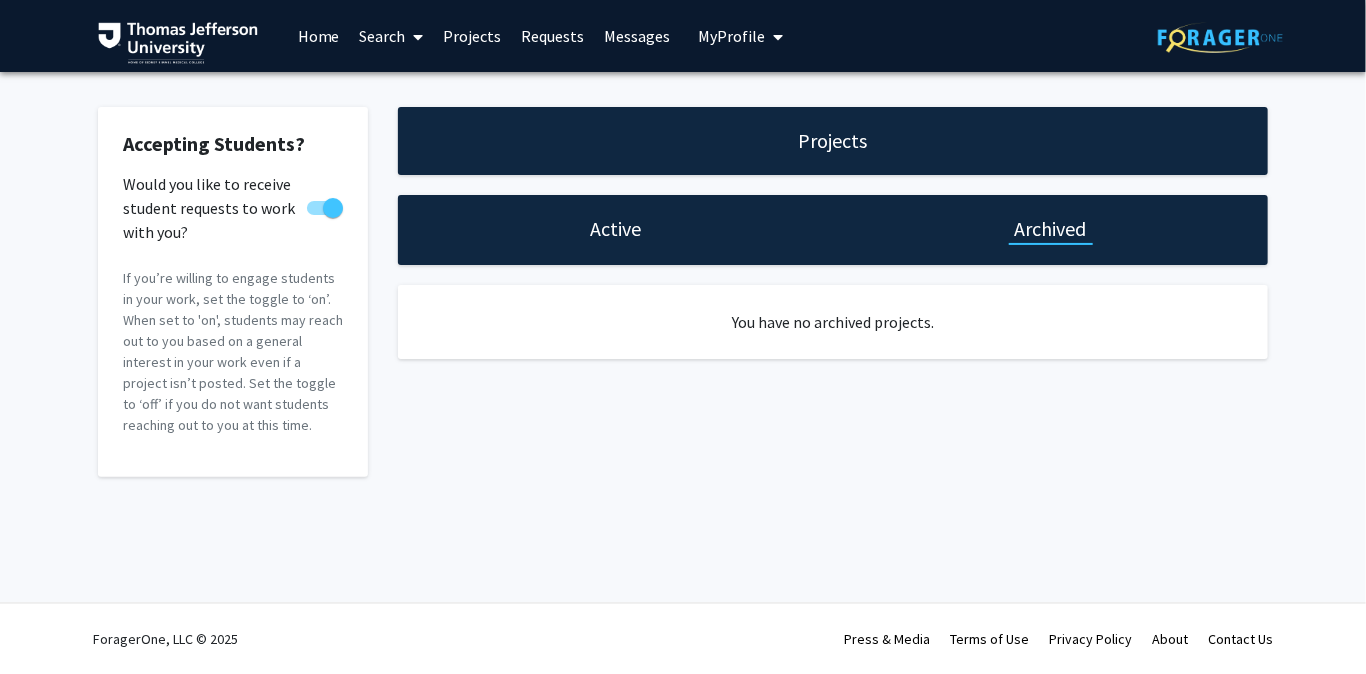 select on "5 - 10" 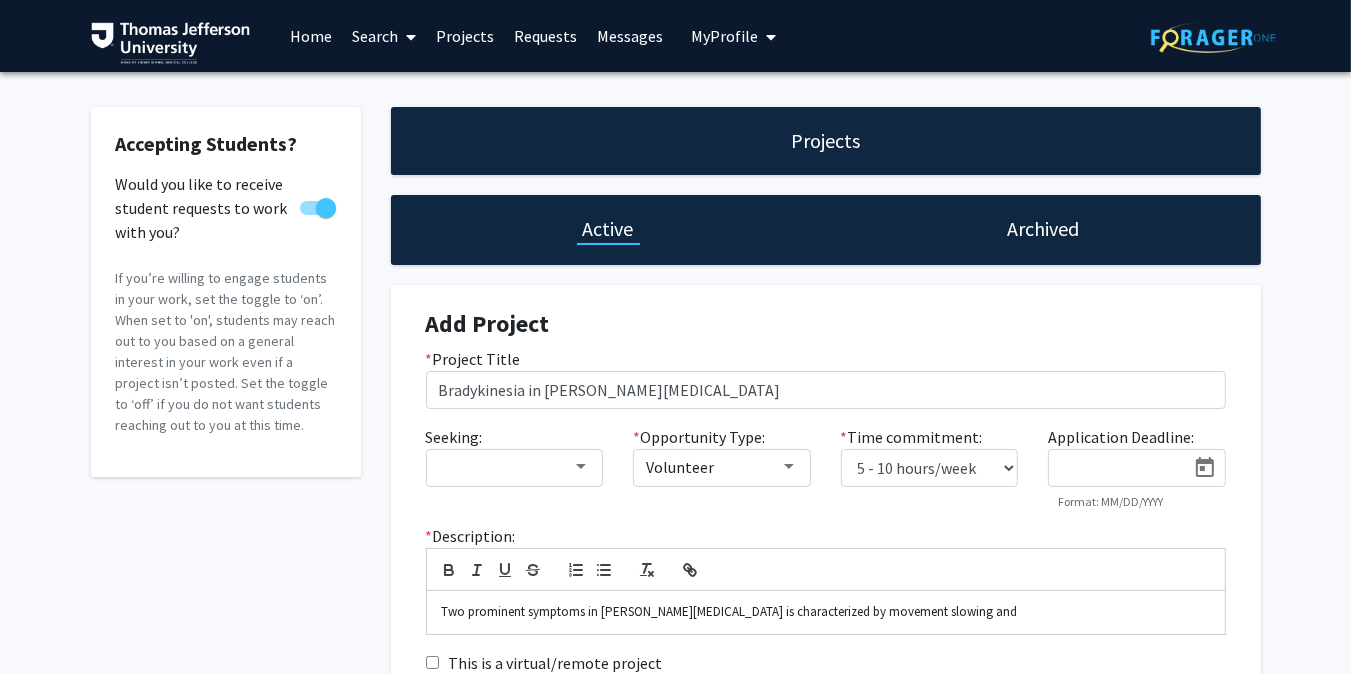 scroll, scrollTop: 187, scrollLeft: 0, axis: vertical 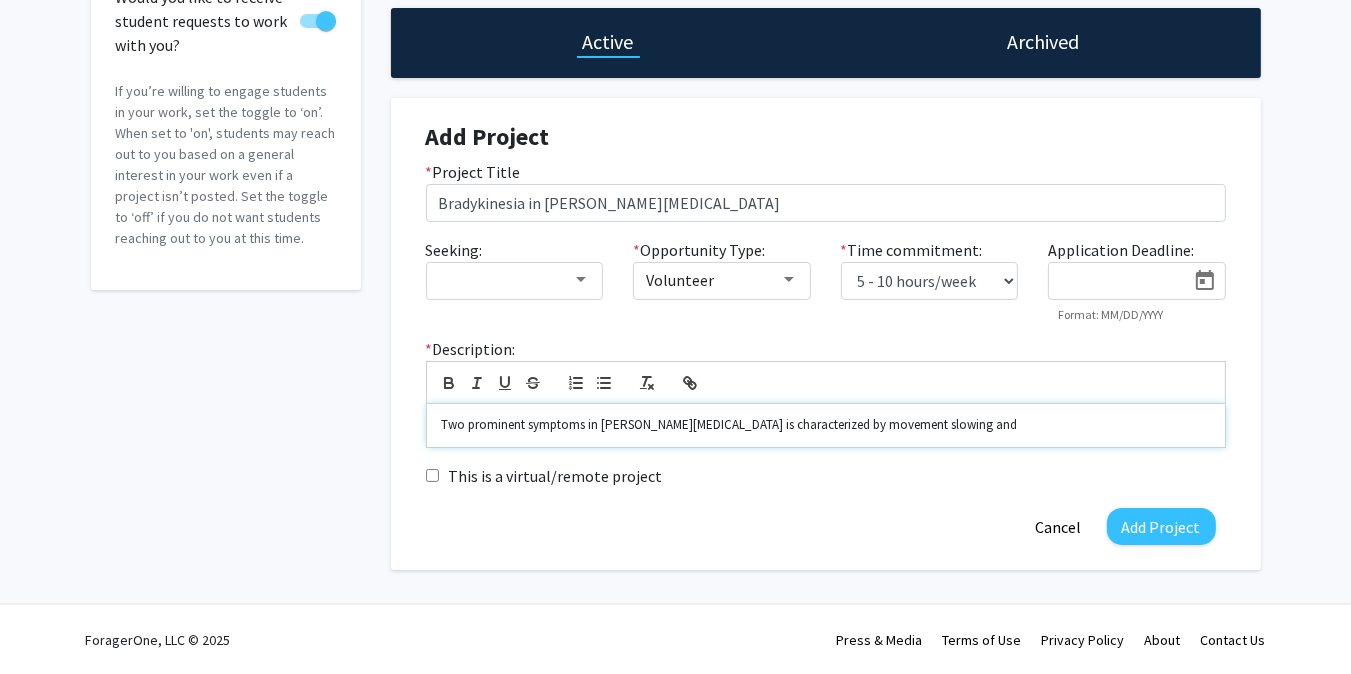 click on "Two prominent symptoms in Parkinson's disease is characterized by movement slowing and" at bounding box center (826, 425) 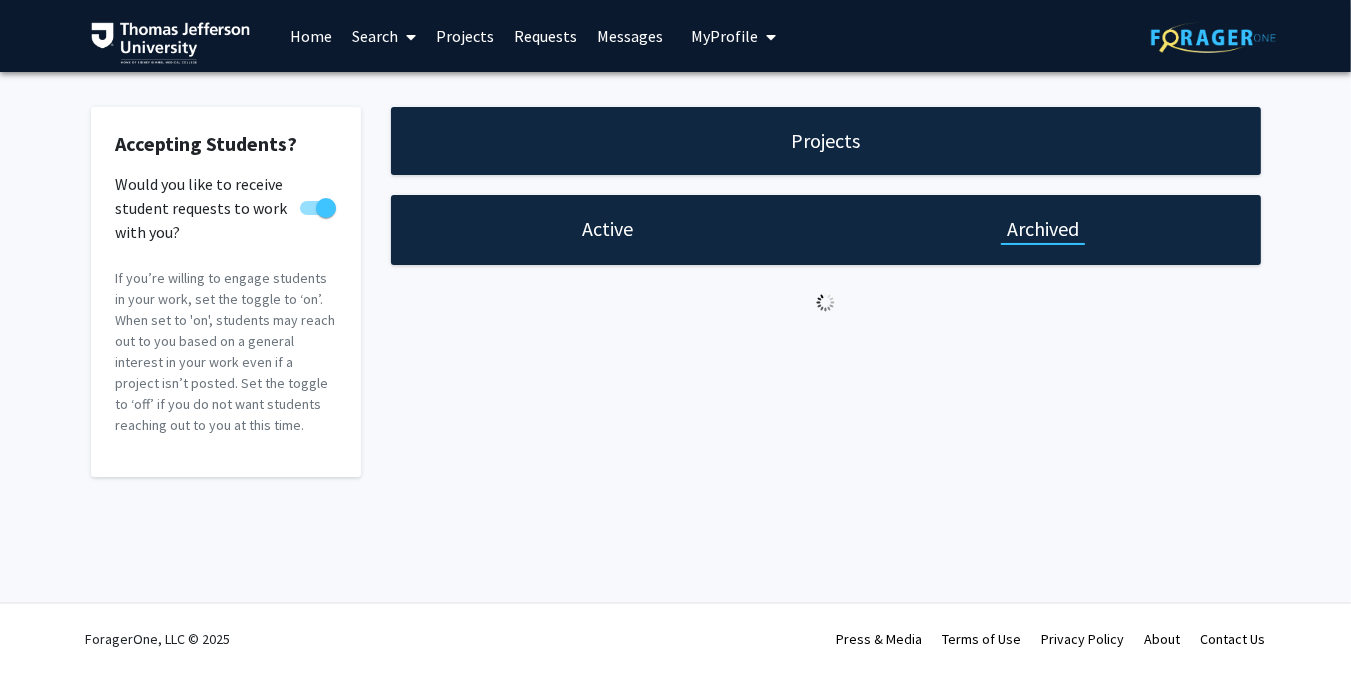 scroll, scrollTop: 0, scrollLeft: 0, axis: both 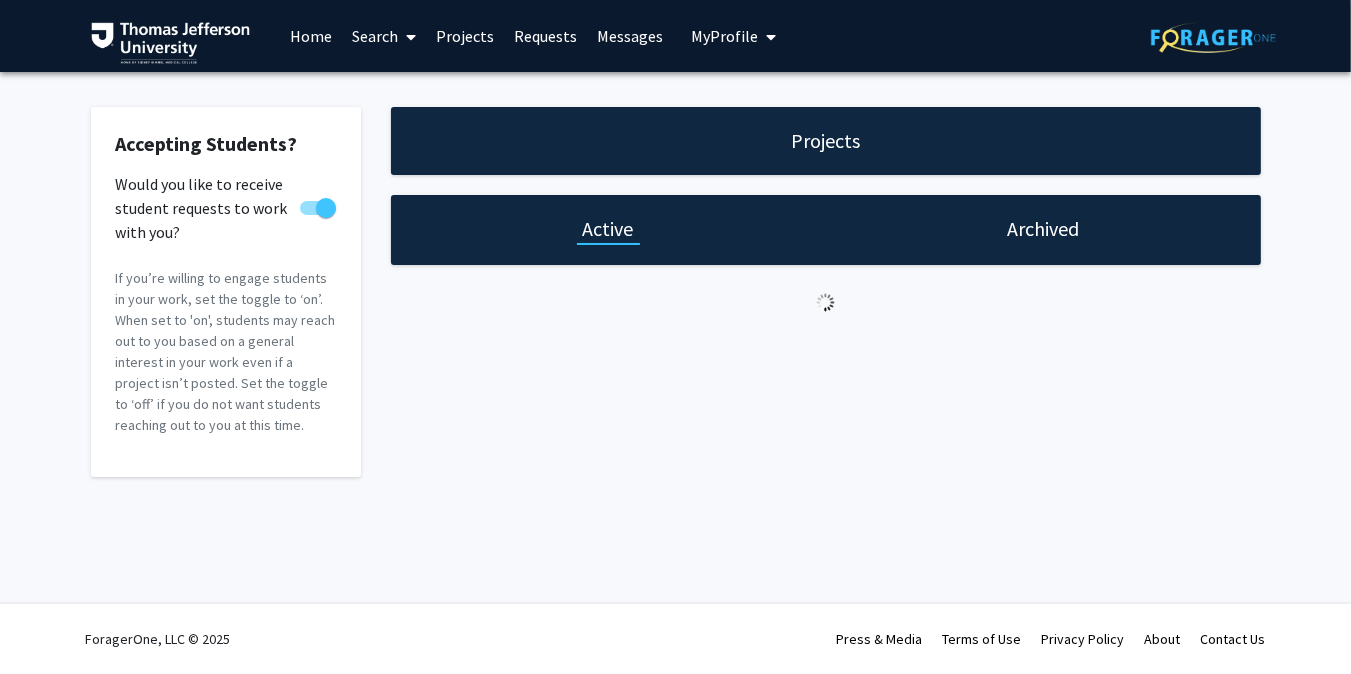 select on "5 - 10" 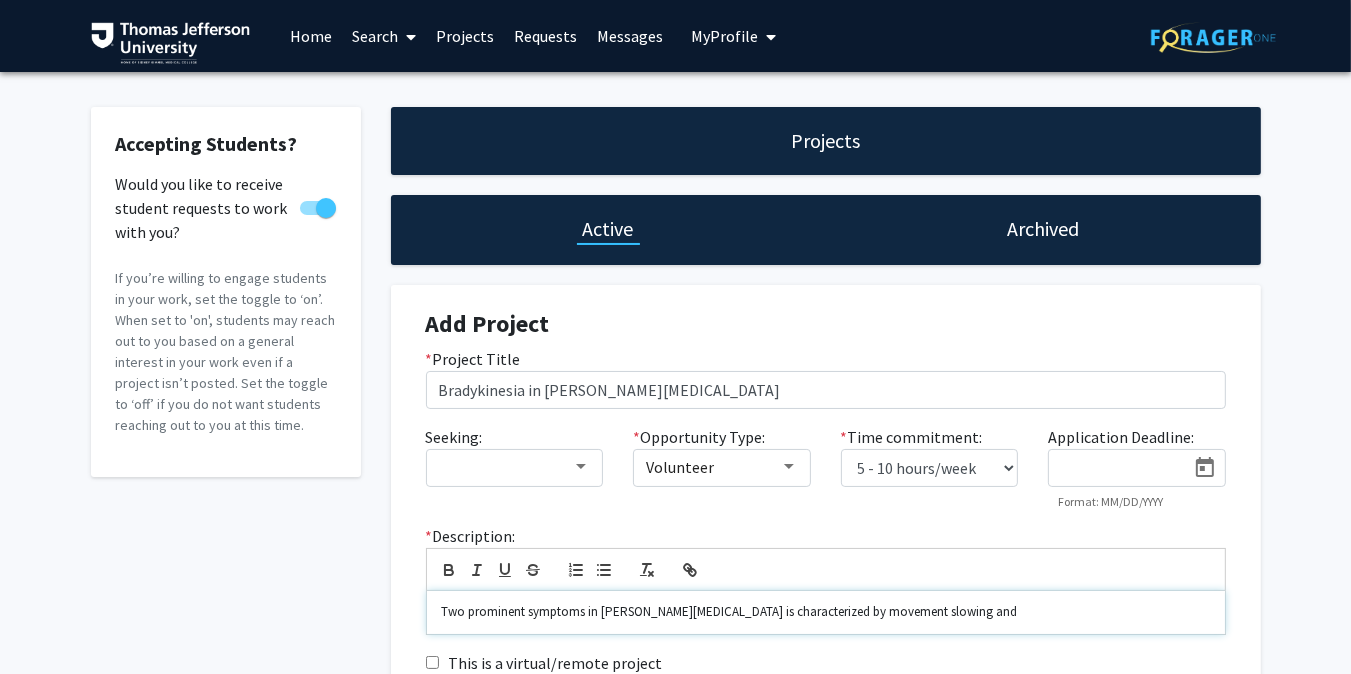 click on "Two prominent symptoms in Parkinson's disease is characterized by movement slowing and" at bounding box center (826, 612) 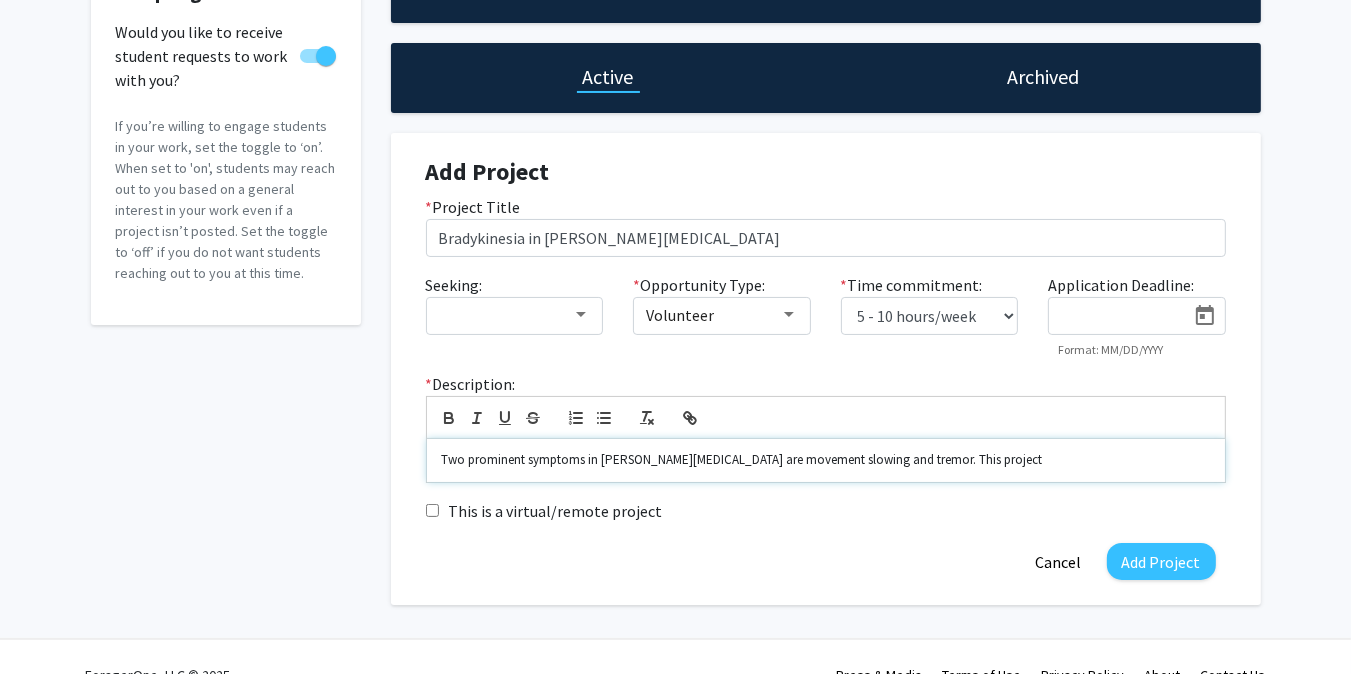 scroll, scrollTop: 156, scrollLeft: 0, axis: vertical 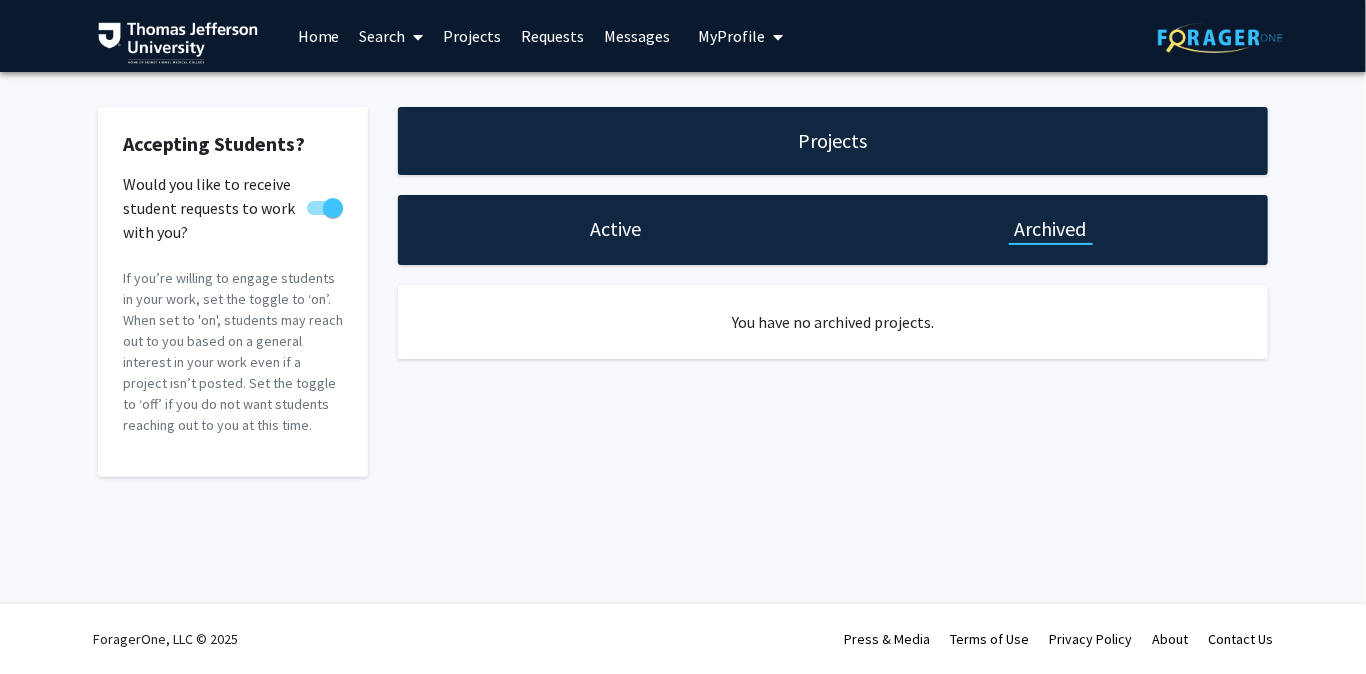 select on "5 - 10" 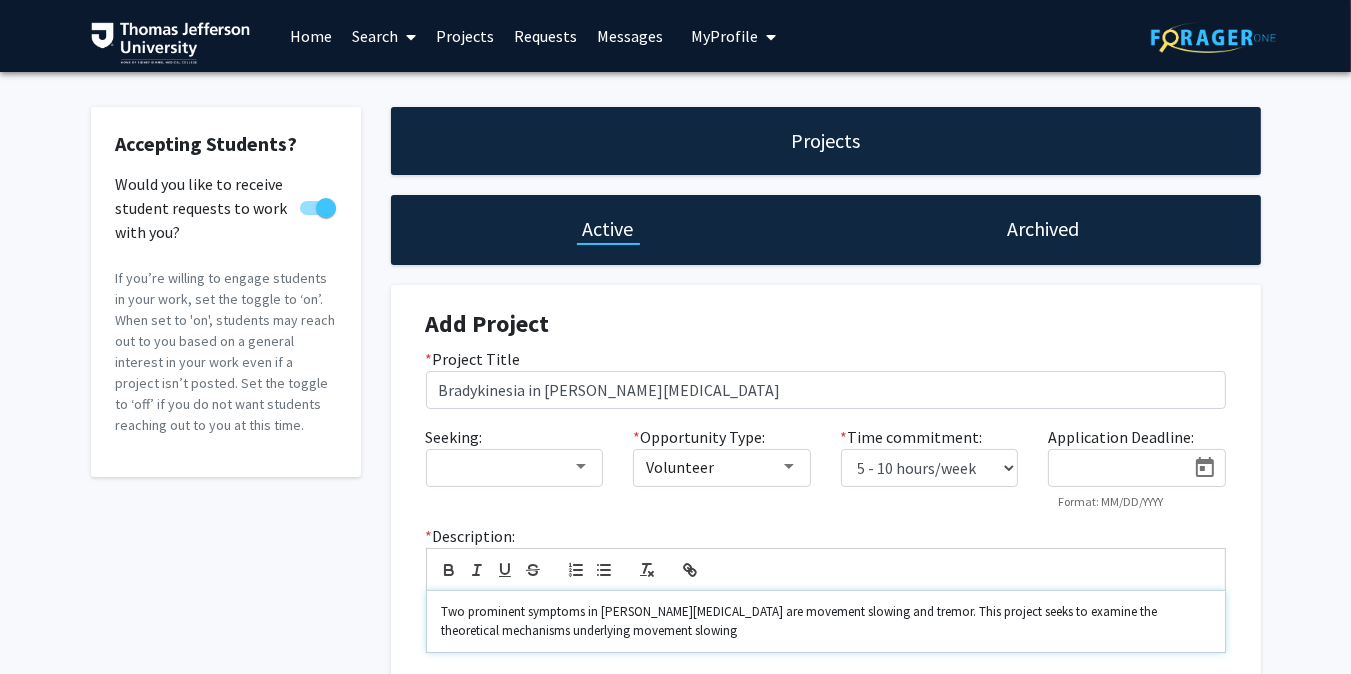 click on "Two prominent symptoms in Parkinson's disease are movement slowing and tremor. This project seeks to examine the theoretical mechanisms underlying movement slowing" at bounding box center [826, 621] 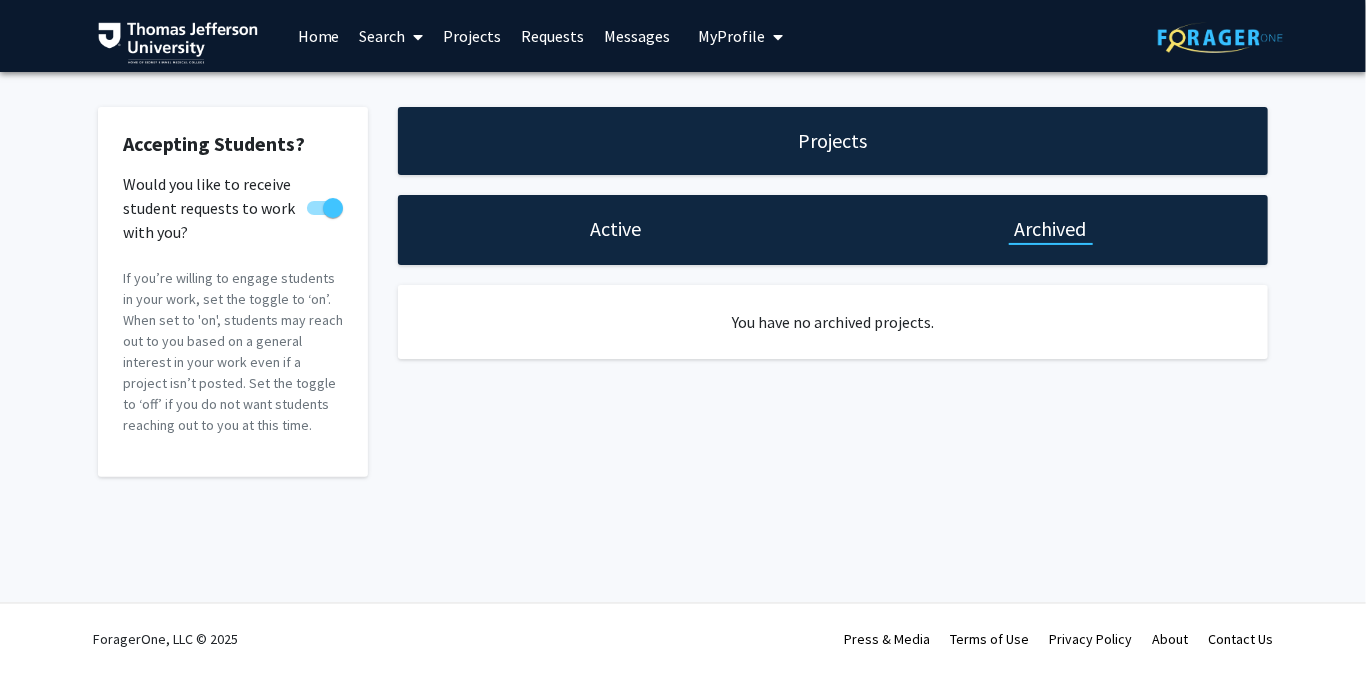 select on "5 - 10" 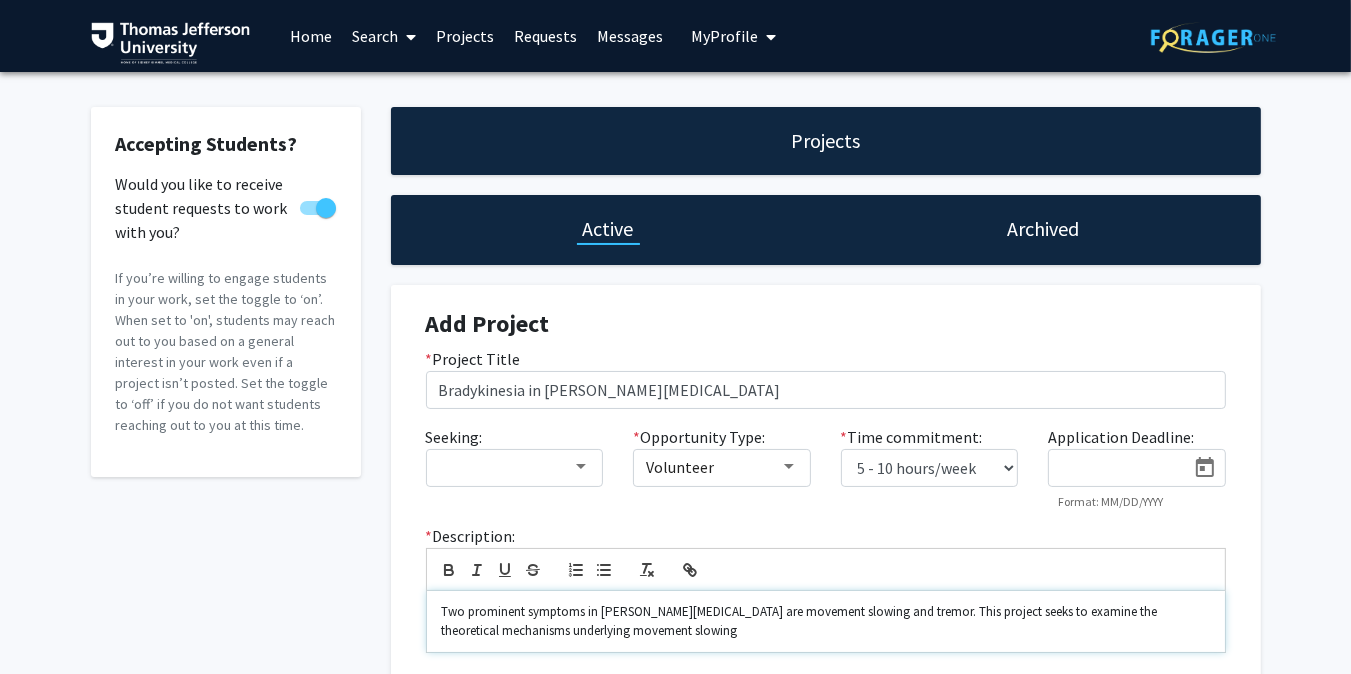 click on "Two prominent symptoms in Parkinson's disease are movement slowing and tremor. This project seeks to examine the theoretical mechanisms underlying movement slowing" at bounding box center (826, 621) 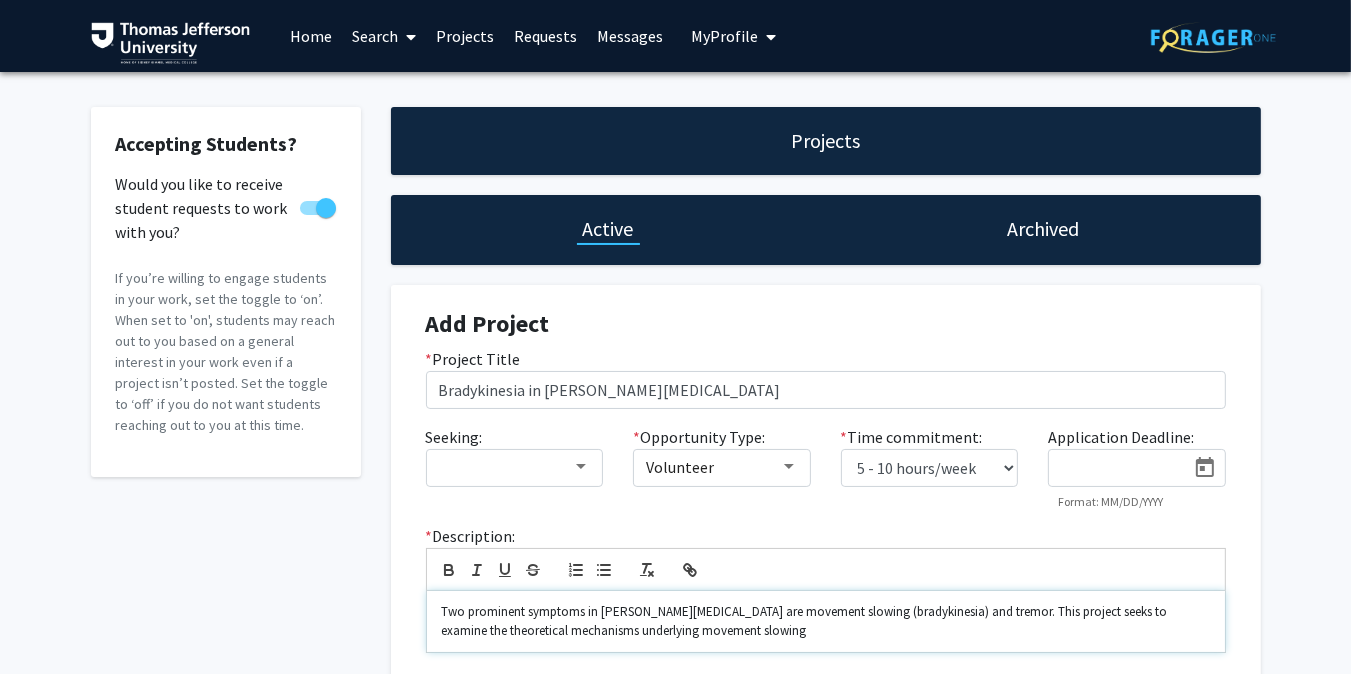 click on "Two prominent symptoms in Parkinson's disease are movement slowing (bradykinesia) and tremor. This project seeks to examine the theoretical mechanisms underlying movement slowing" at bounding box center [826, 621] 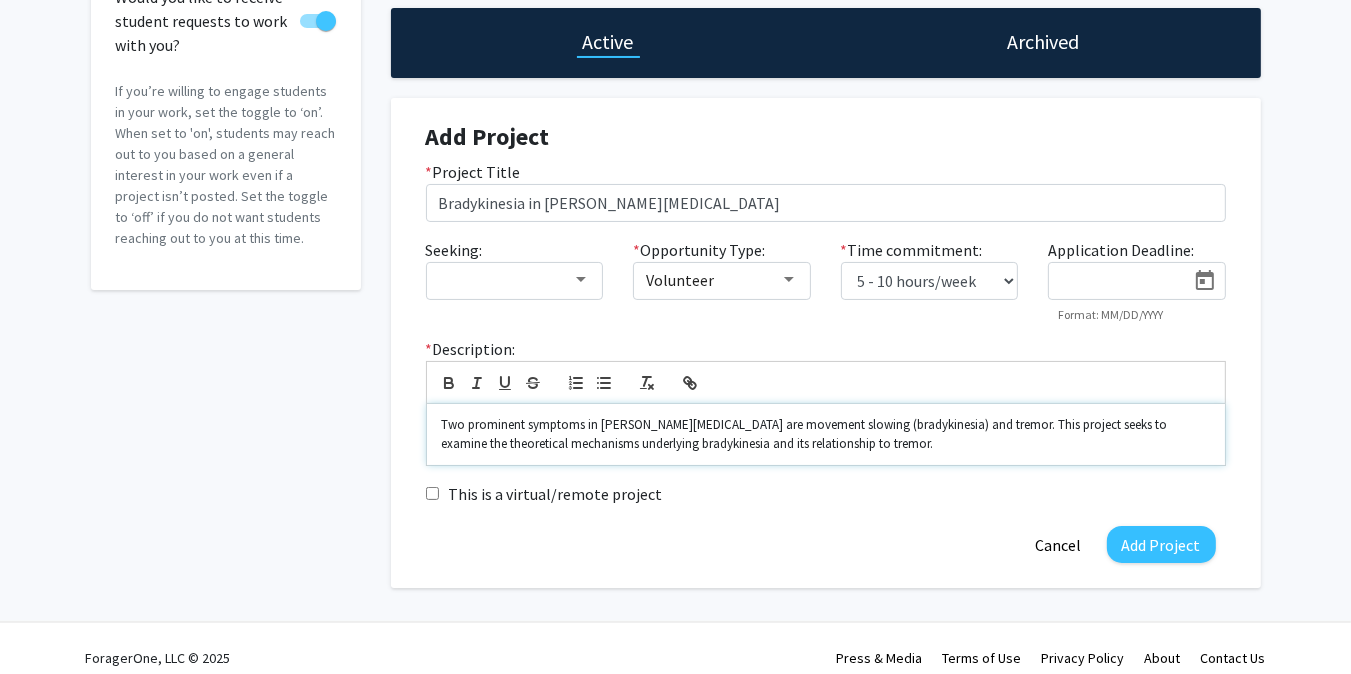 scroll, scrollTop: 188, scrollLeft: 0, axis: vertical 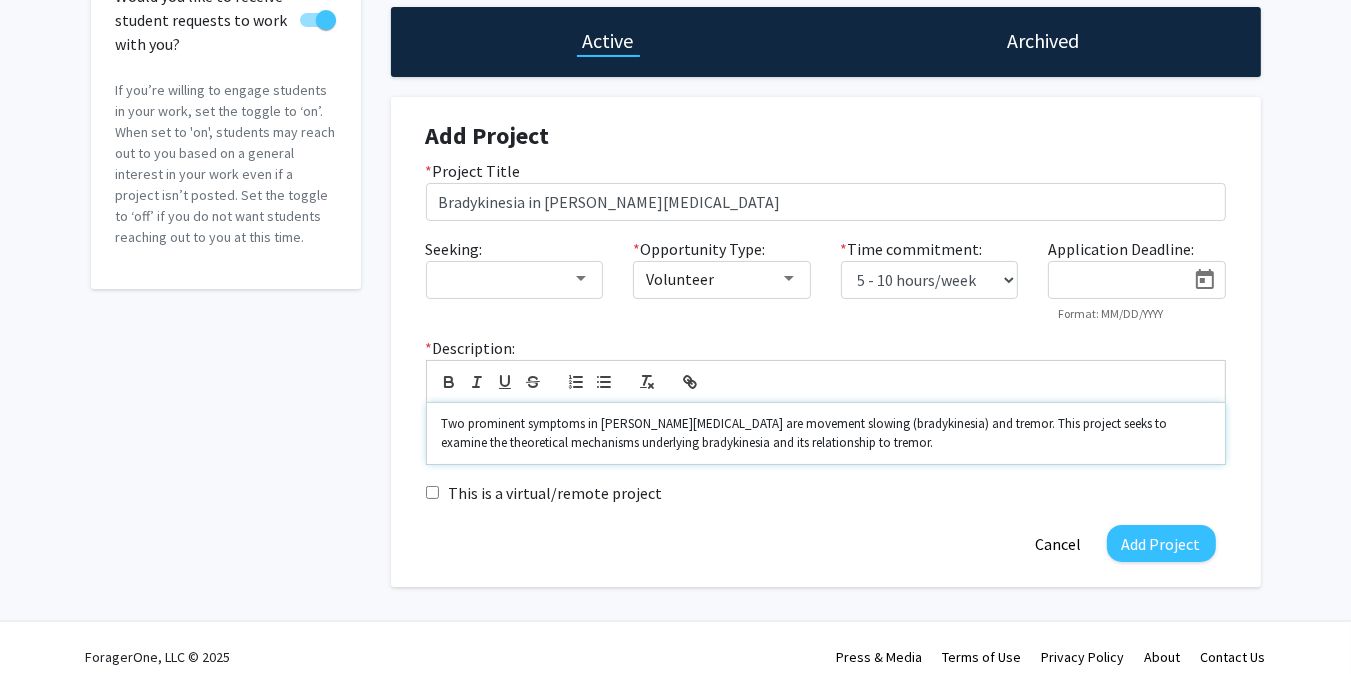 click on "Two prominent symptoms in Parkinson's disease are movement slowing (bradykinesia) and tremor. This project seeks to examine the theoretical mechanisms underlying bradykinesia and its relationship to tremor." at bounding box center [826, 433] 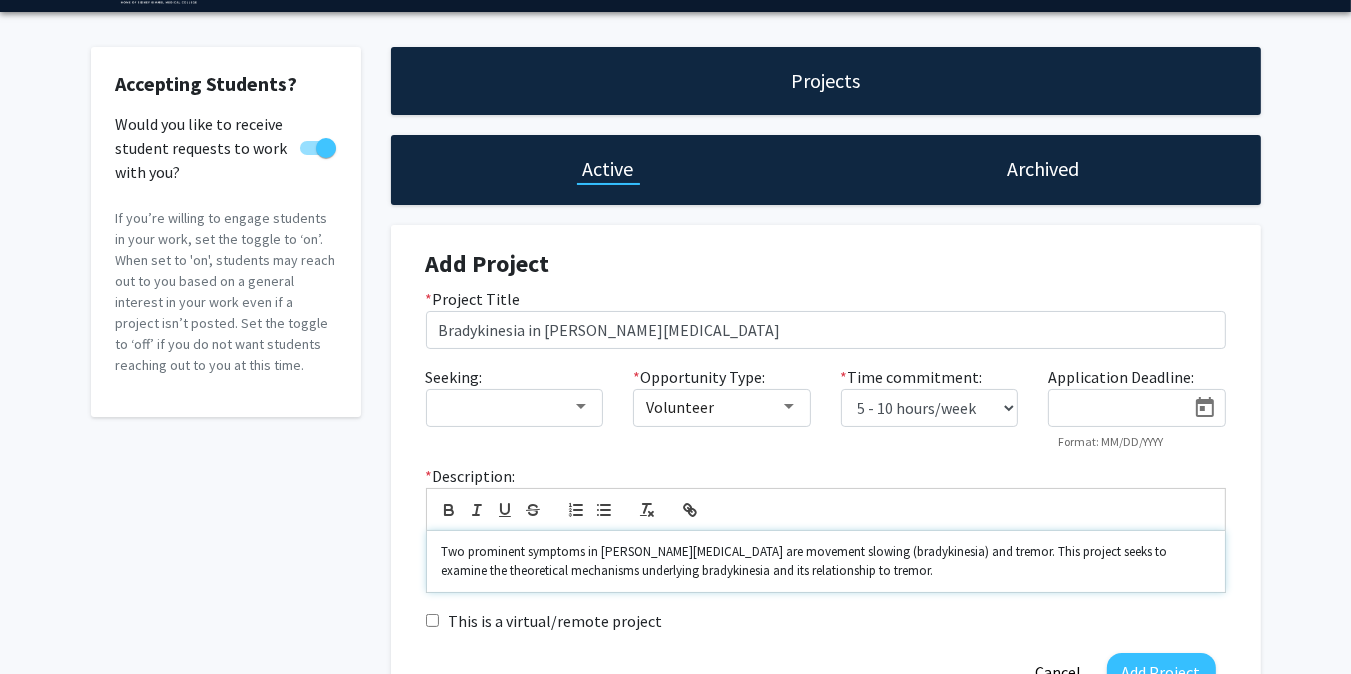 scroll, scrollTop: 72, scrollLeft: 0, axis: vertical 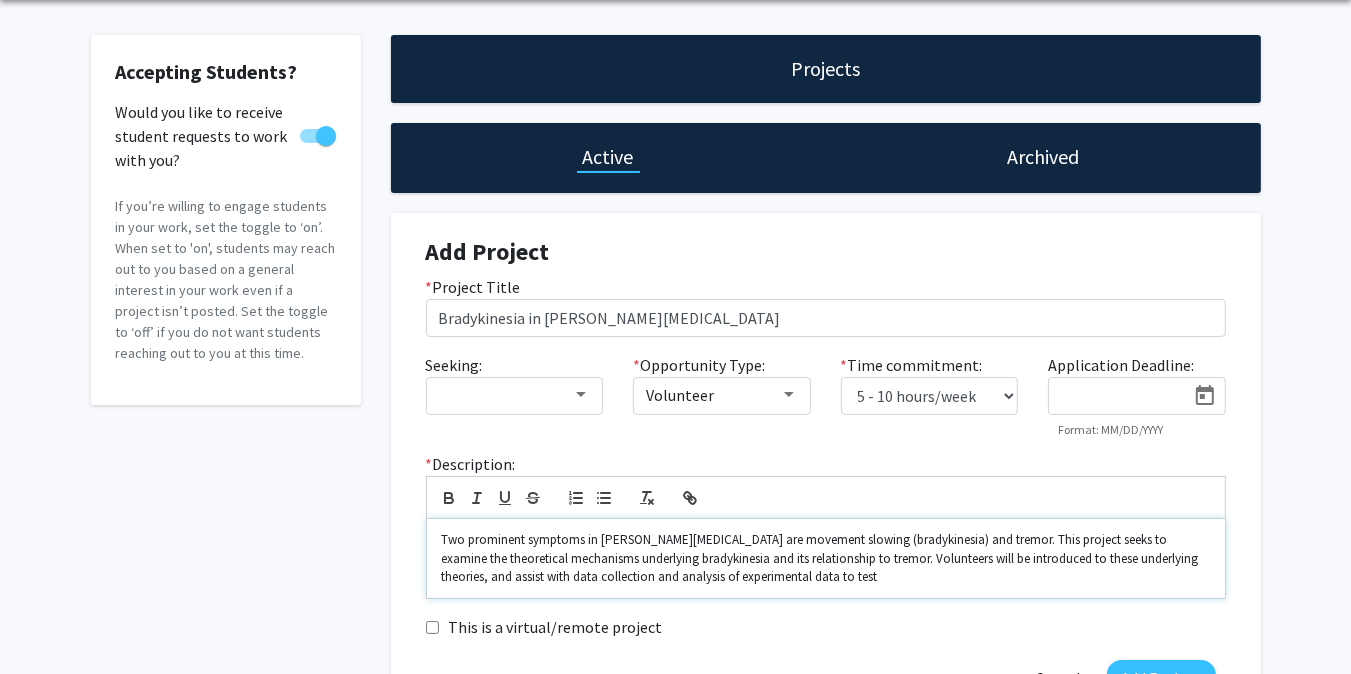 click on "Two prominent symptoms in Parkinson's disease are movement slowing (bradykinesia) and tremor. This project seeks to examine the theoretical mechanisms underlying bradykinesia and its relationship to tremor. Volunteers will be introduced to these underlying theories, and assist with data collection and analysis of experimental data to test" at bounding box center [826, 558] 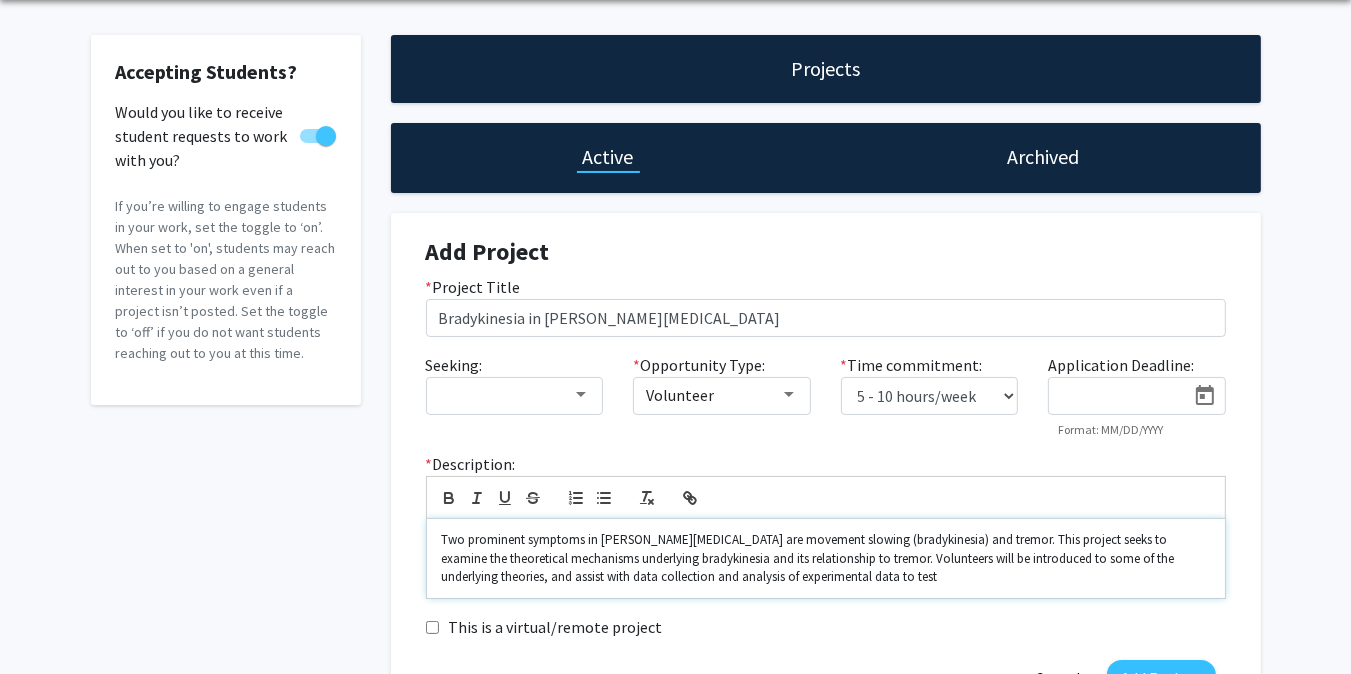 click on "Two prominent symptoms in Parkinson's disease are movement slowing (bradykinesia) and tremor. This project seeks to examine the theoretical mechanisms underlying bradykinesia and its relationship to tremor. Volunteers will be introduced to some of the underlying theories, and assist with data collection and analysis of experimental data to test" at bounding box center (826, 558) 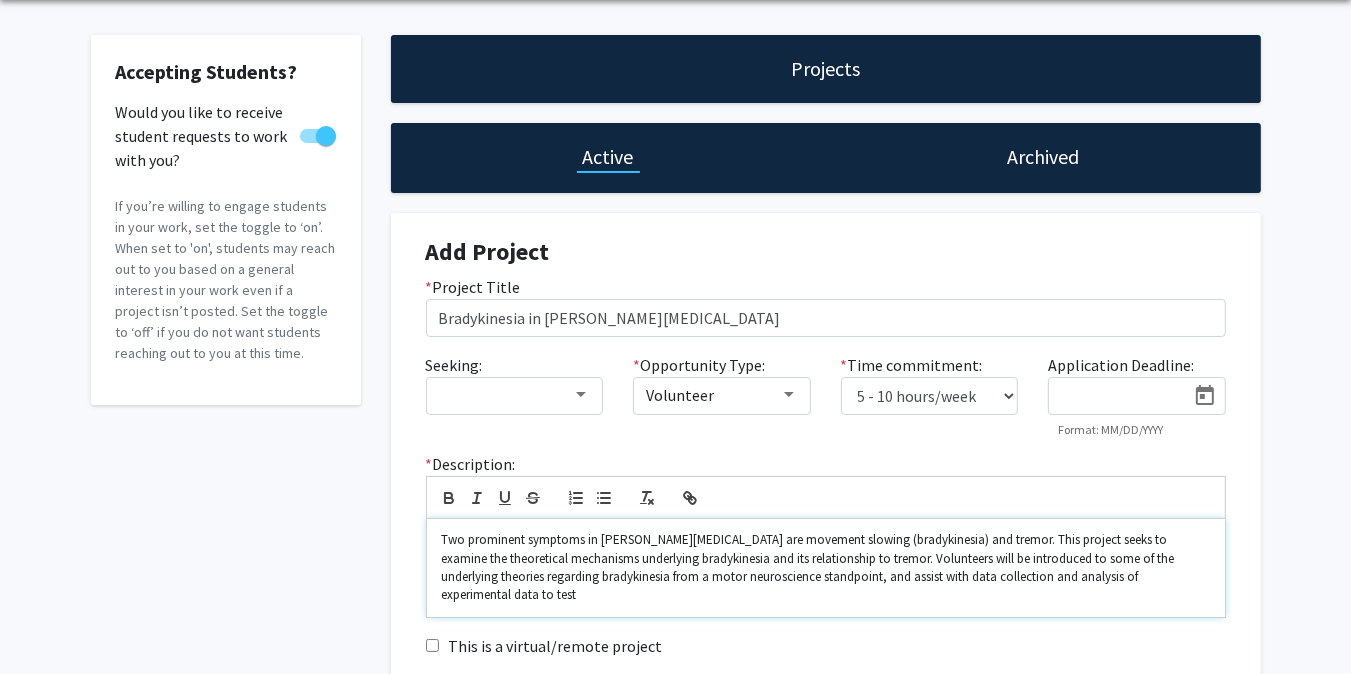click on "Two prominent symptoms in Parkinson's disease are movement slowing (bradykinesia) and tremor. This project seeks to examine the theoretical mechanisms underlying bradykinesia and its relationship to tremor. Volunteers will be introduced to some of the underlying theories regarding bradykinesia from a motor neuroscience standpoint, and assist with data collection and analysis of experimental data to test" at bounding box center [826, 568] 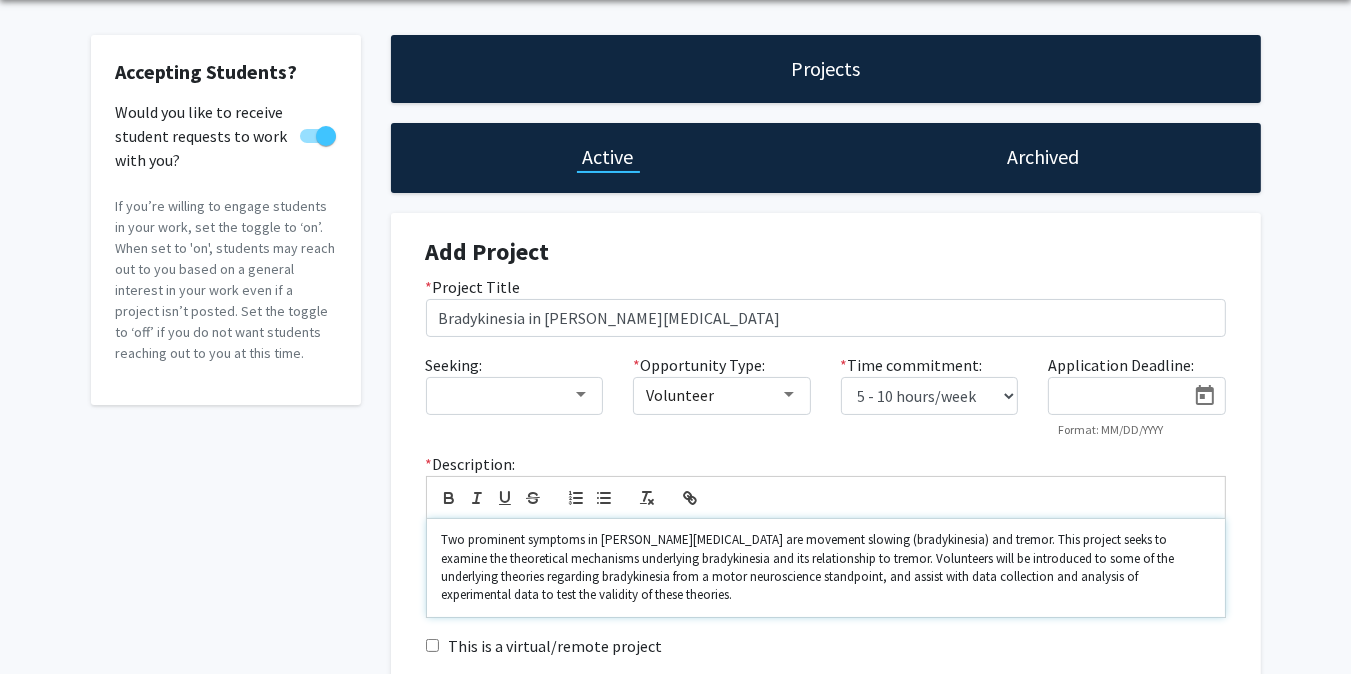 click on "Two prominent symptoms in Parkinson's disease are movement slowing (bradykinesia) and tremor. This project seeks to examine the theoretical mechanisms underlying bradykinesia and its relationship to tremor. Volunteers will be introduced to some of the underlying theories regarding bradykinesia from a motor neuroscience standpoint, and assist with data collection and analysis of experimental data to test the validity of these theories." at bounding box center (826, 568) 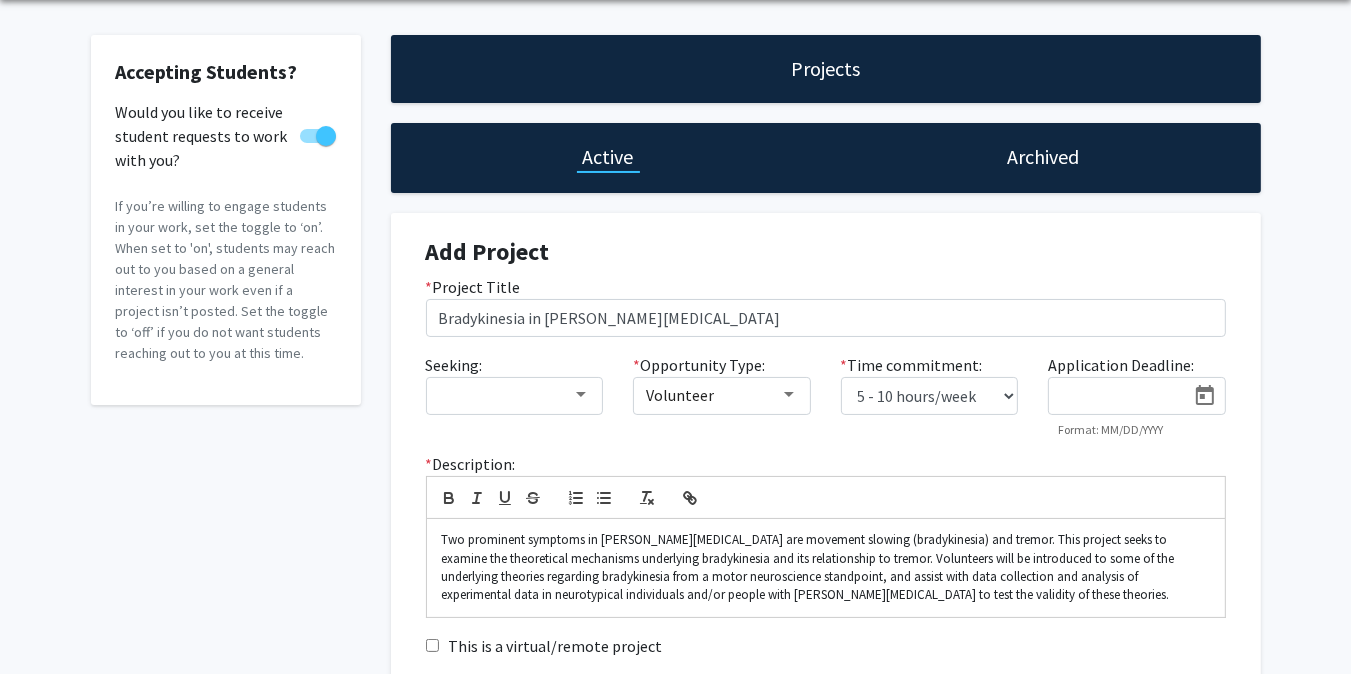 click on "* Description:                                                                               Two prominent symptoms in Parkinson's disease are movement slowing (bradykinesia) and tremor. This project seeks to examine the theoretical mechanisms underlying bradykinesia and its relationship to tremor. Volunteers will be introduced to some of the underlying theories regarding bradykinesia from a motor neuroscience standpoint, and assist with data collection and analysis of experimental data in neurotypical individuals and/or people with Parkinson's disease to test the validity of these theories." 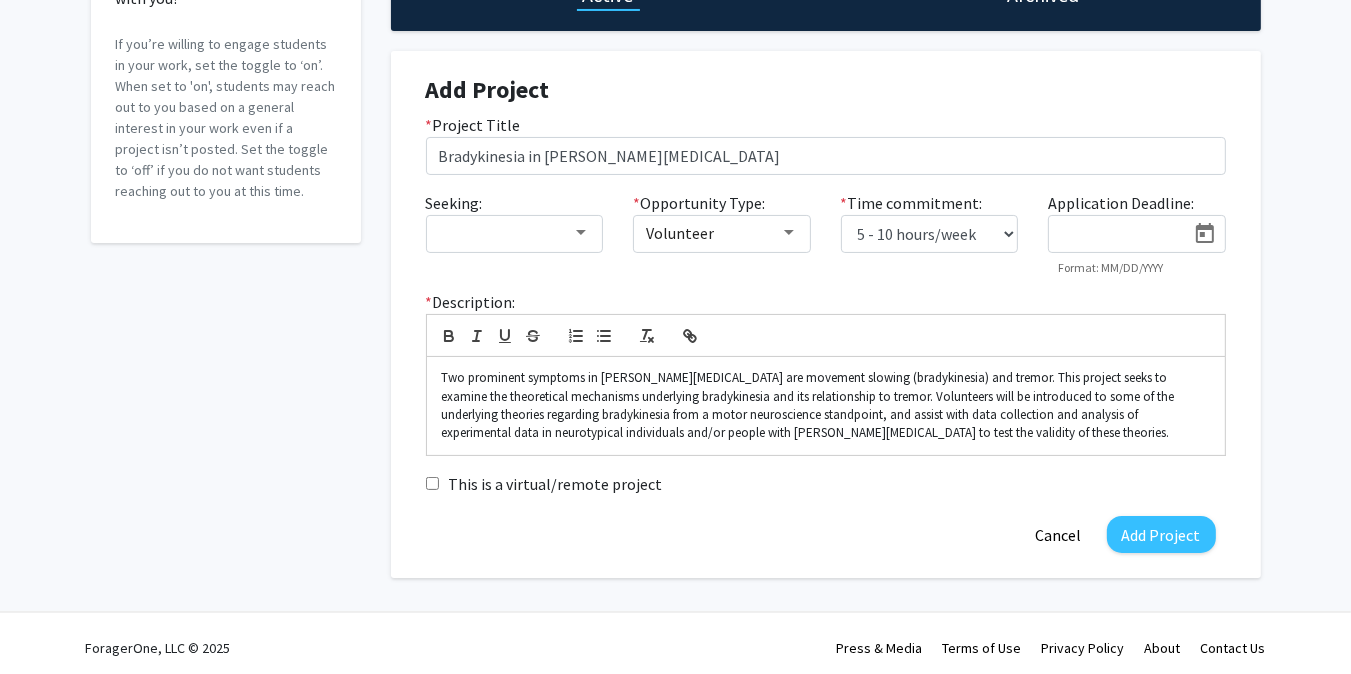 scroll, scrollTop: 242, scrollLeft: 0, axis: vertical 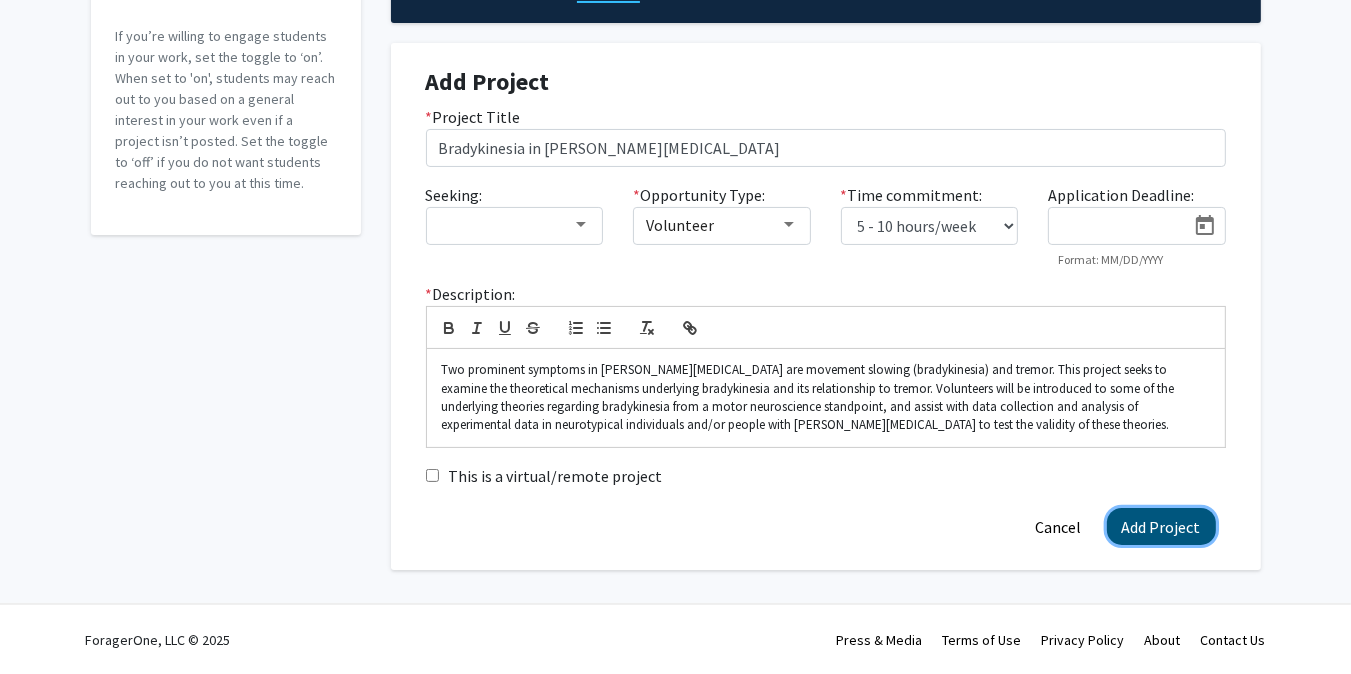 click on "Add Project" 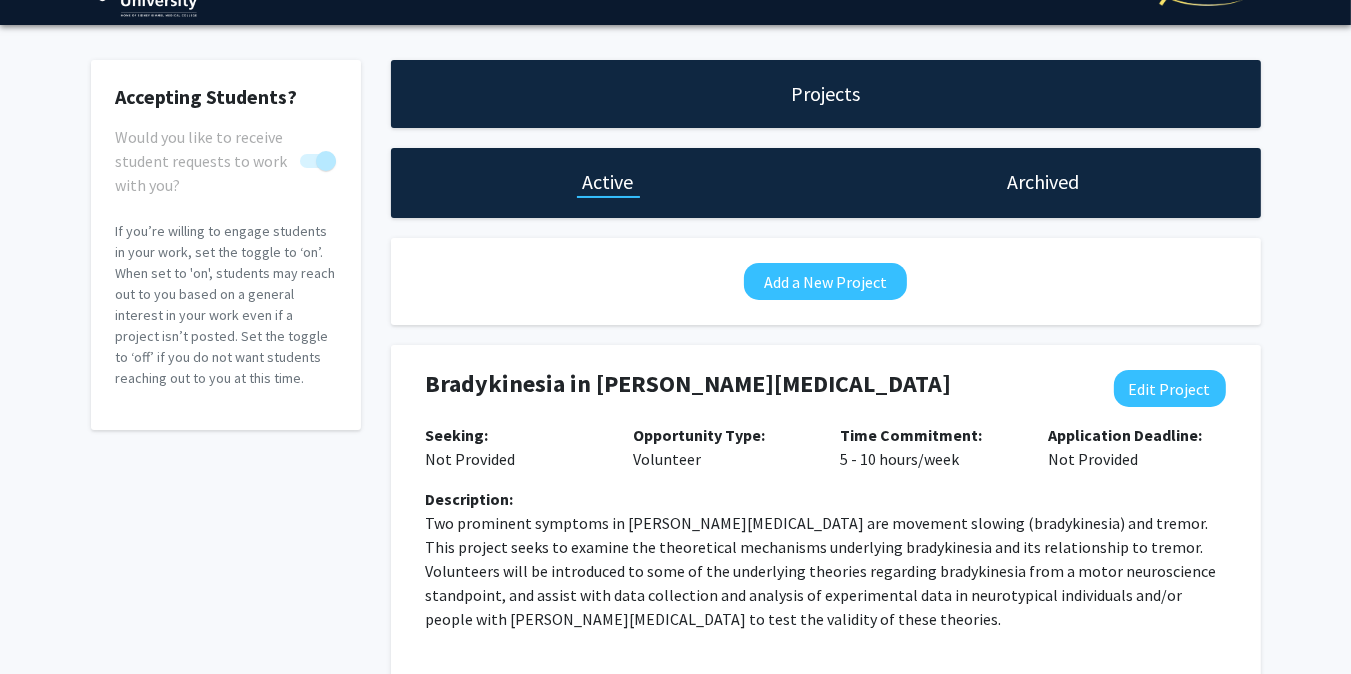 scroll, scrollTop: 0, scrollLeft: 0, axis: both 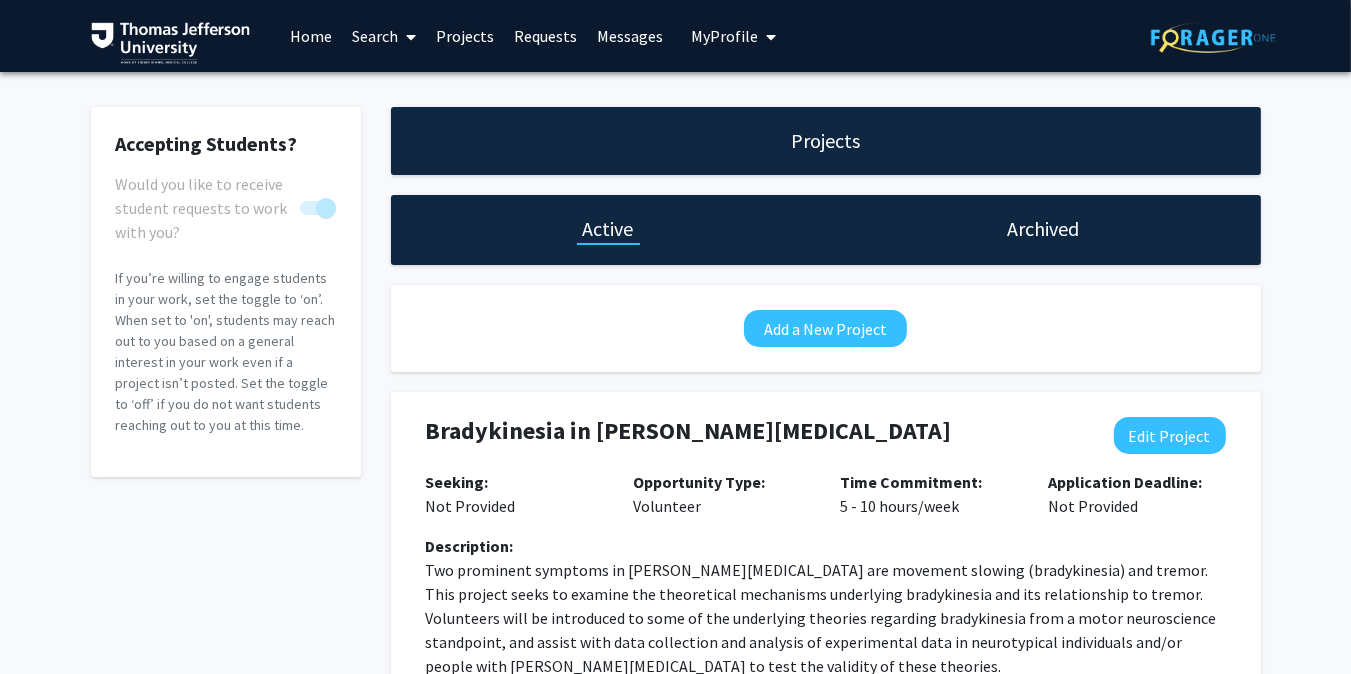click on "Messages" at bounding box center [630, 36] 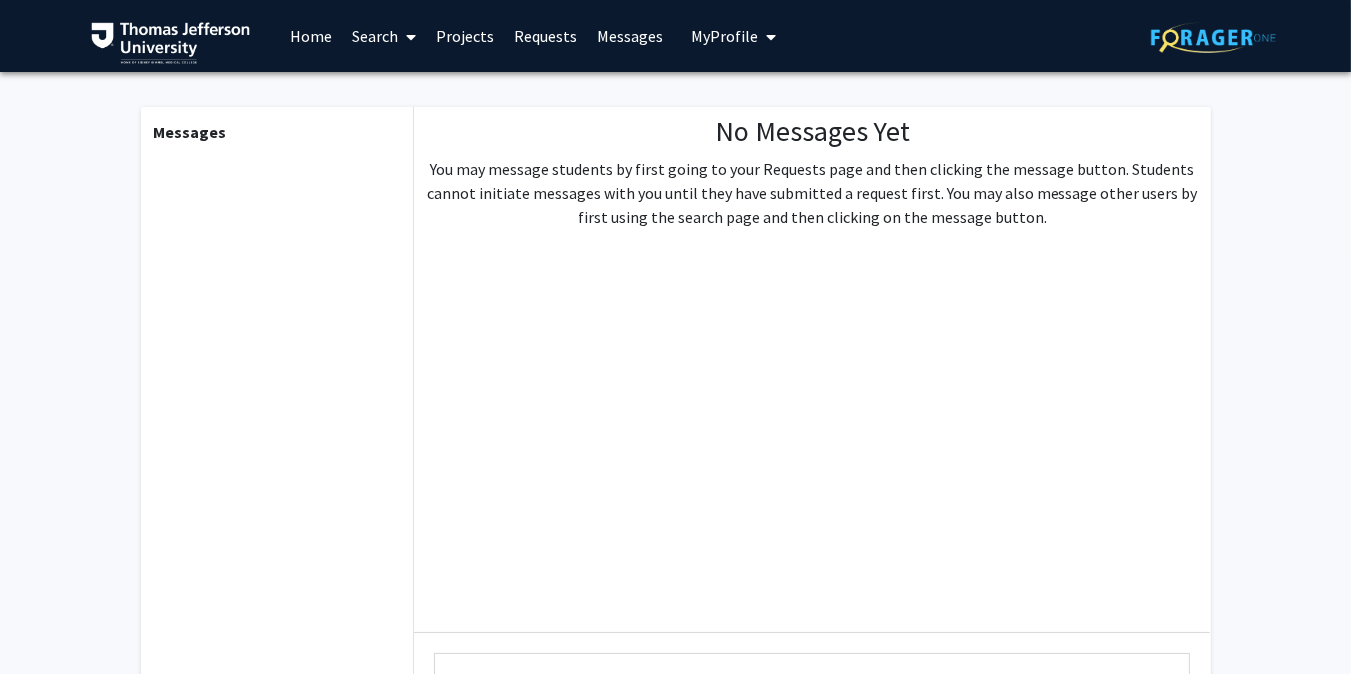 click on "Requests" at bounding box center [545, 36] 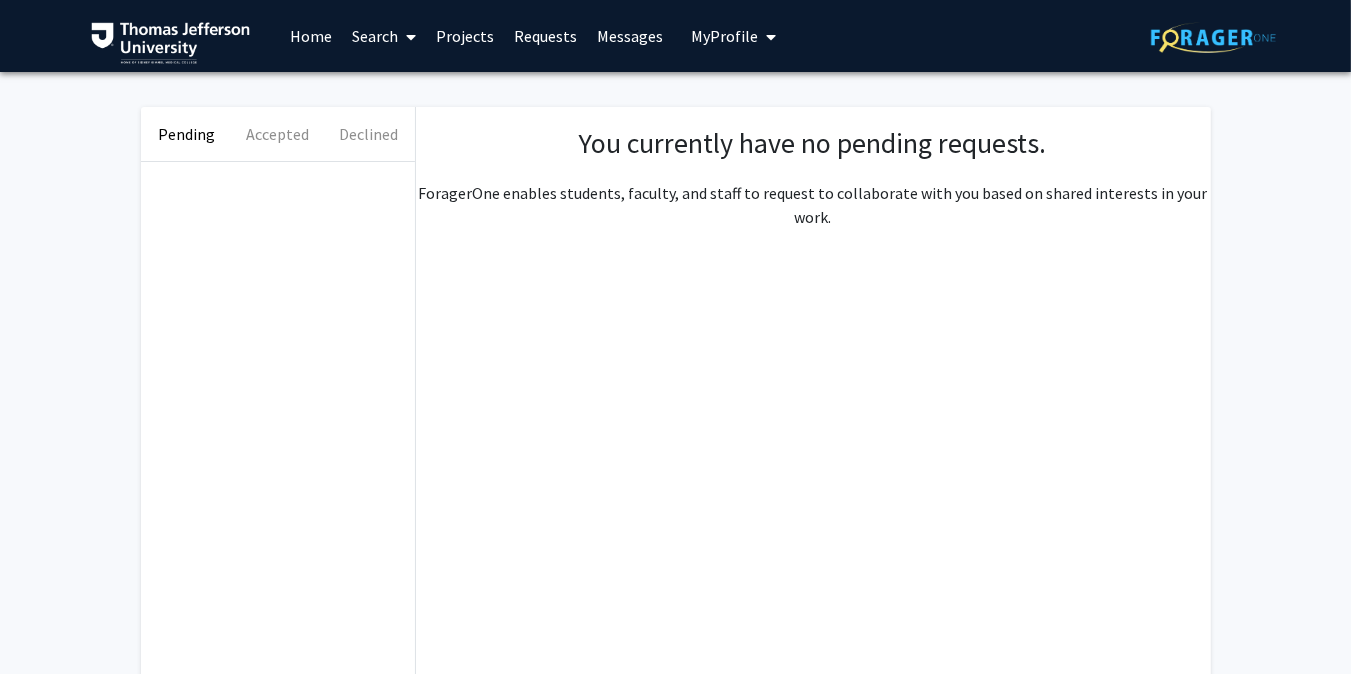 click on "My   Profile" at bounding box center (724, 36) 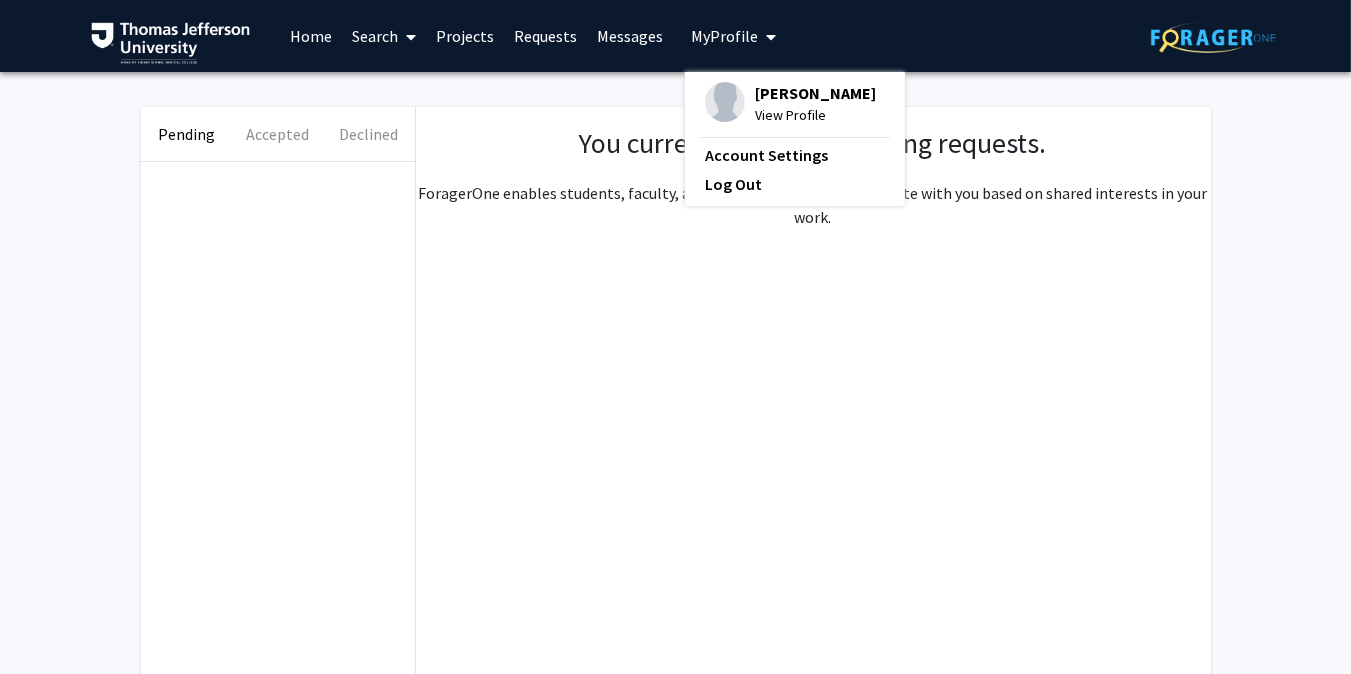 click on "View Profile" at bounding box center [815, 115] 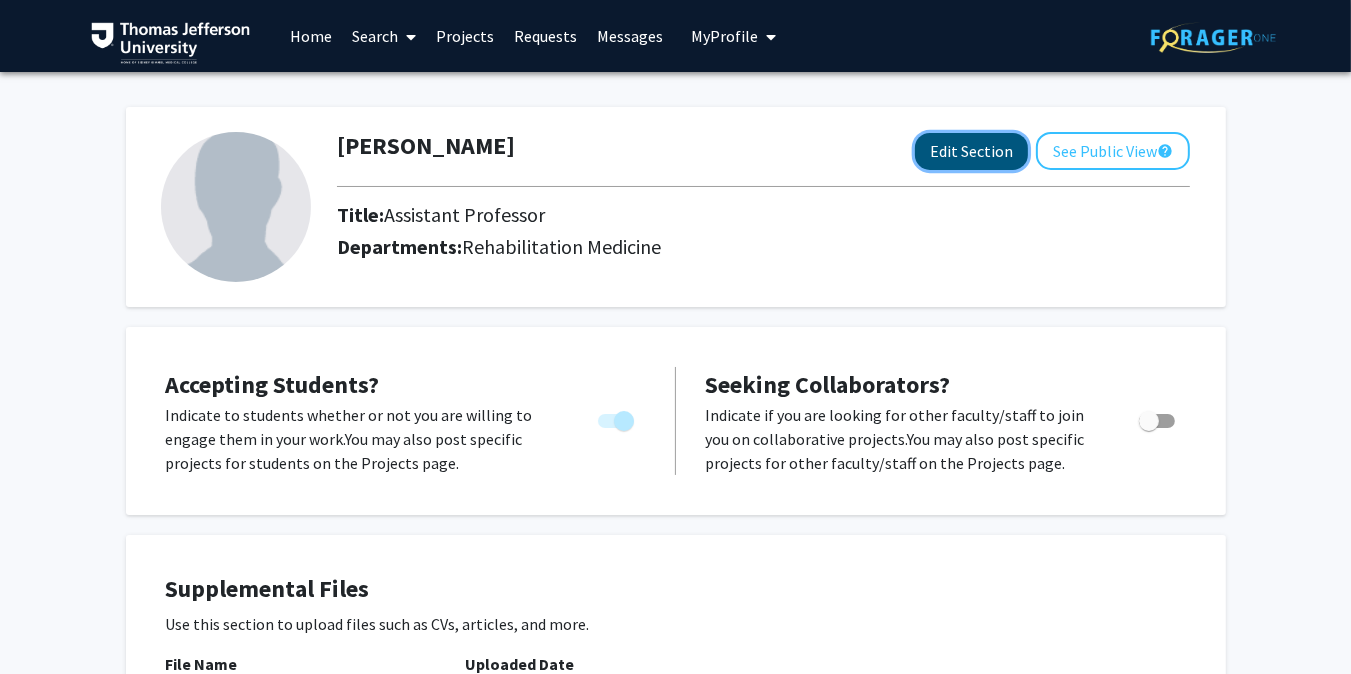 click on "Edit Section" 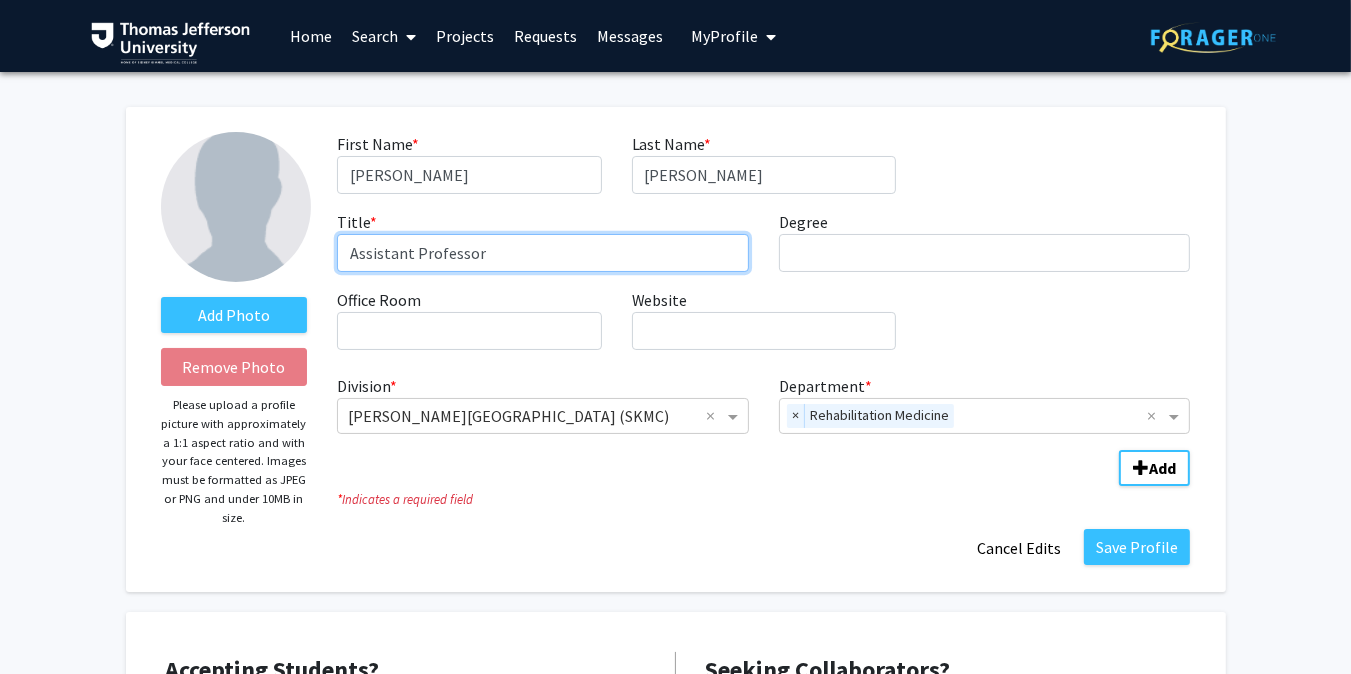 click on "Assistant Professor" at bounding box center (543, 253) 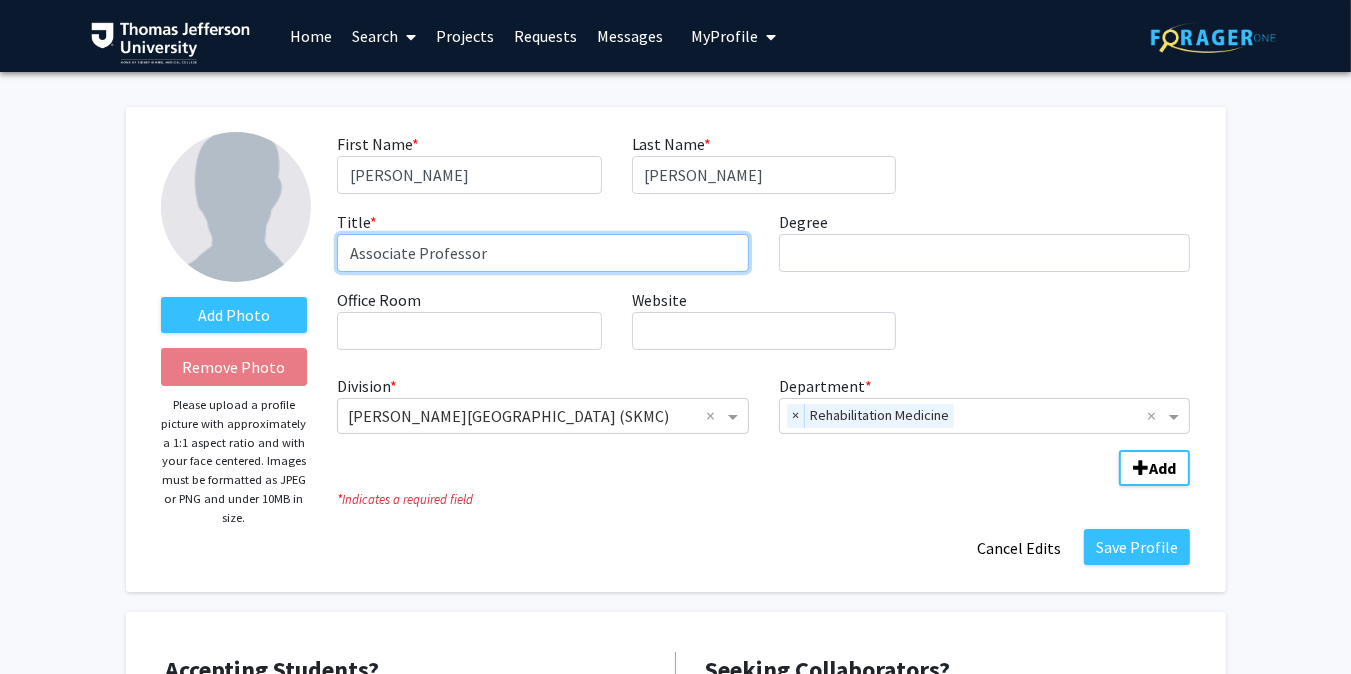type on "Associate Professor" 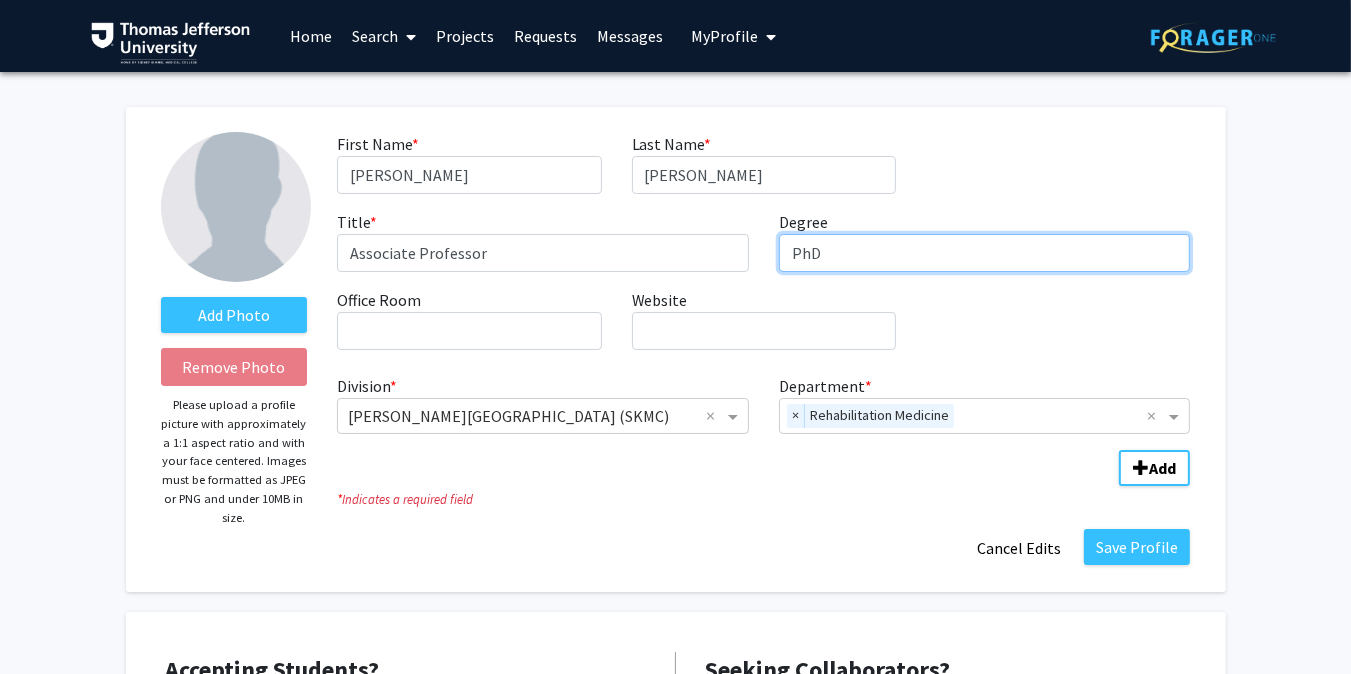 type on "PhD" 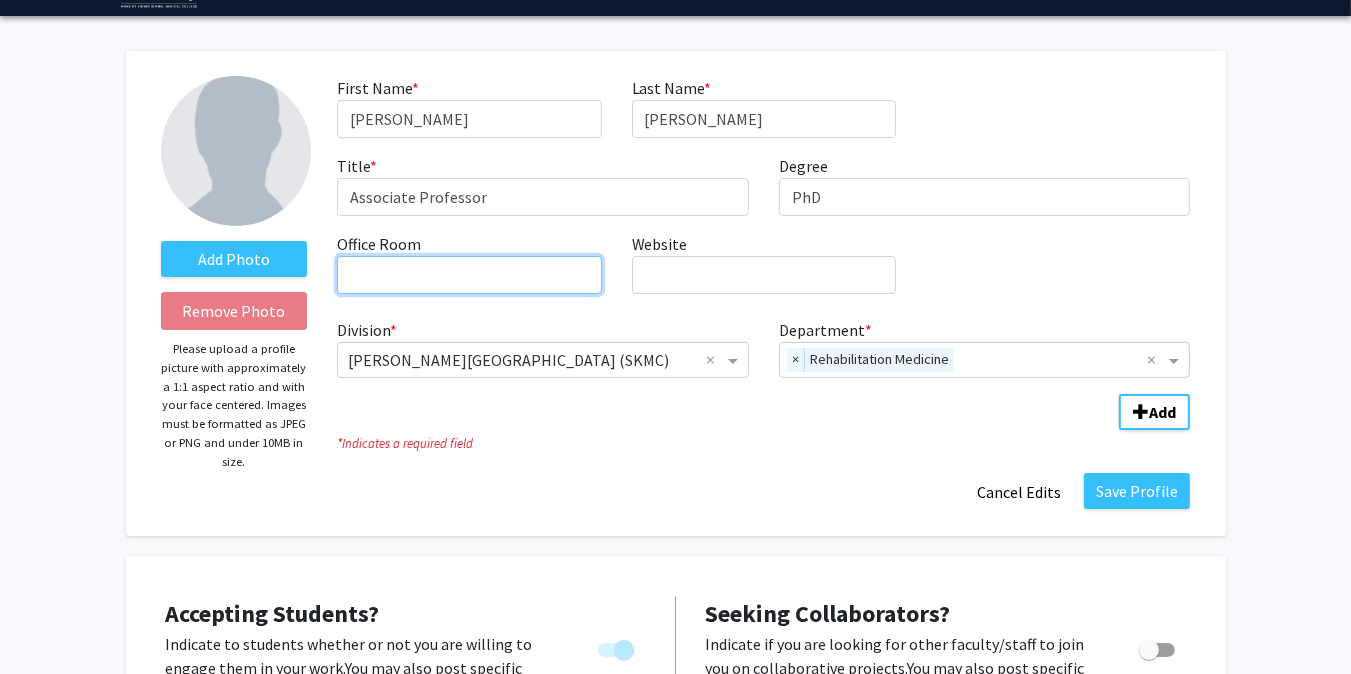 scroll, scrollTop: 58, scrollLeft: 0, axis: vertical 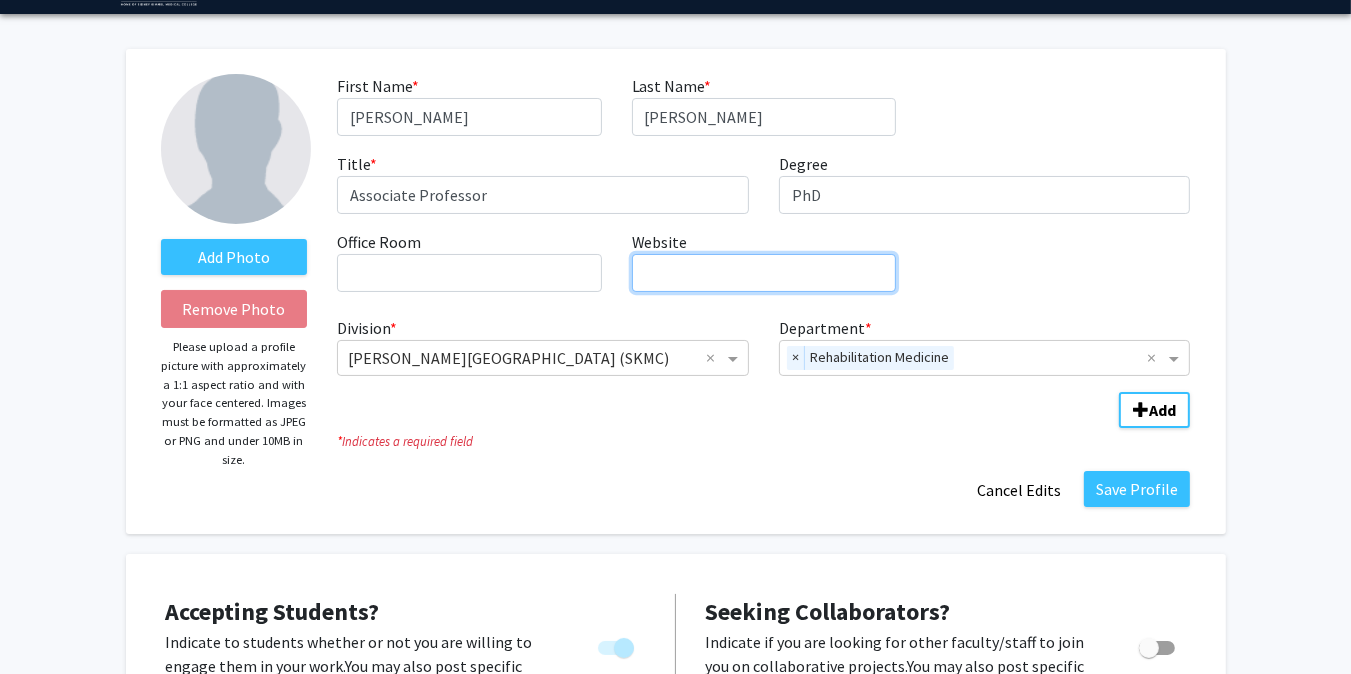click on "Website  required" at bounding box center [764, 273] 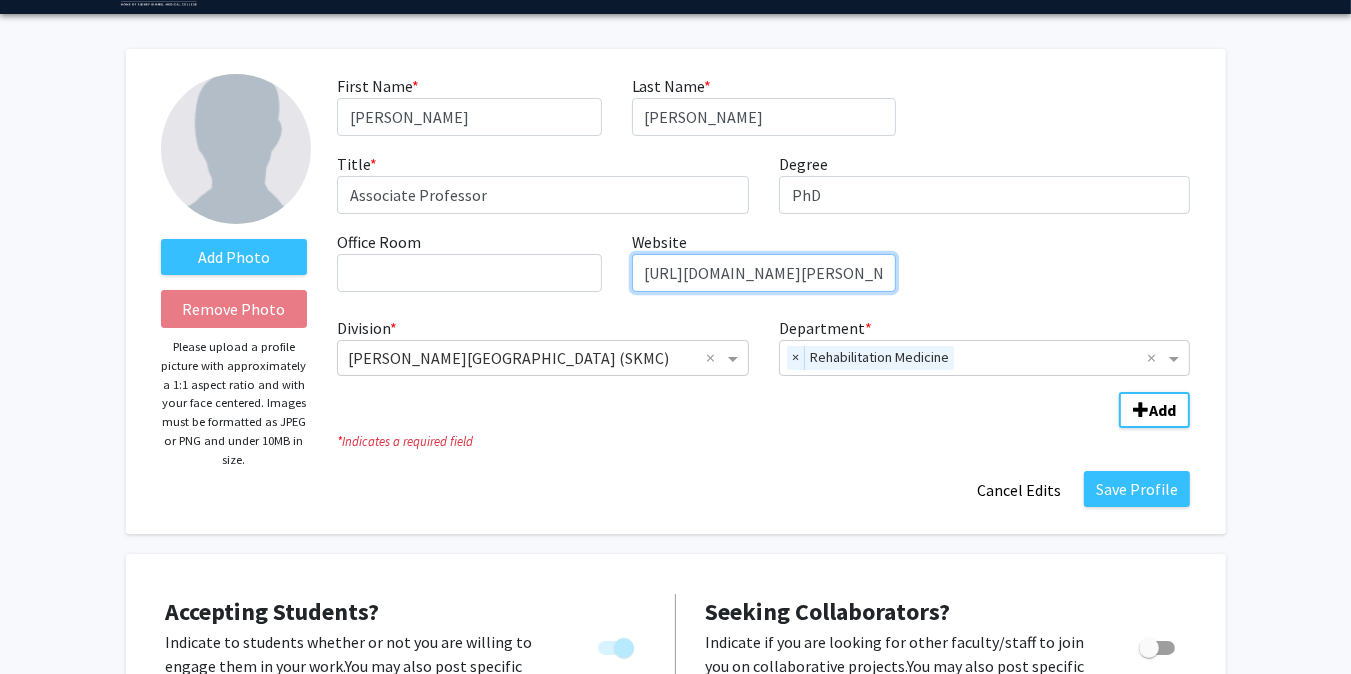 scroll, scrollTop: 0, scrollLeft: 209, axis: horizontal 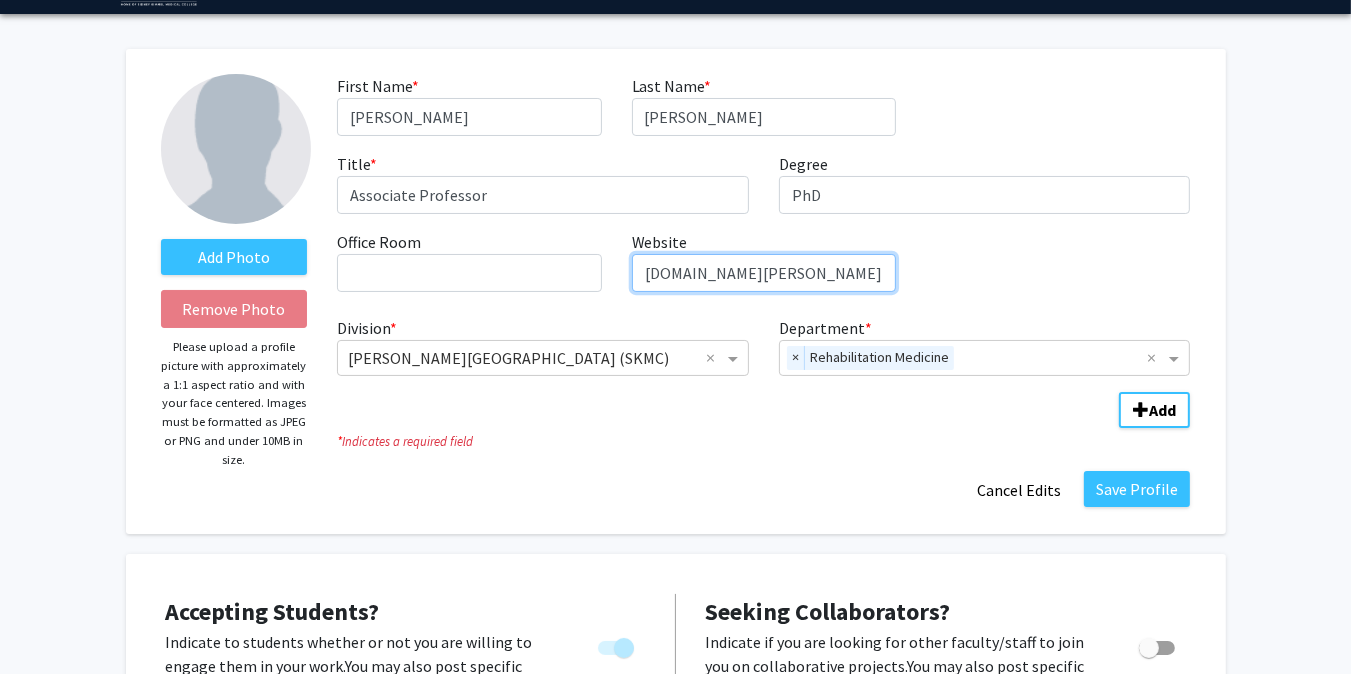 type on "[URL][DOMAIN_NAME][PERSON_NAME]" 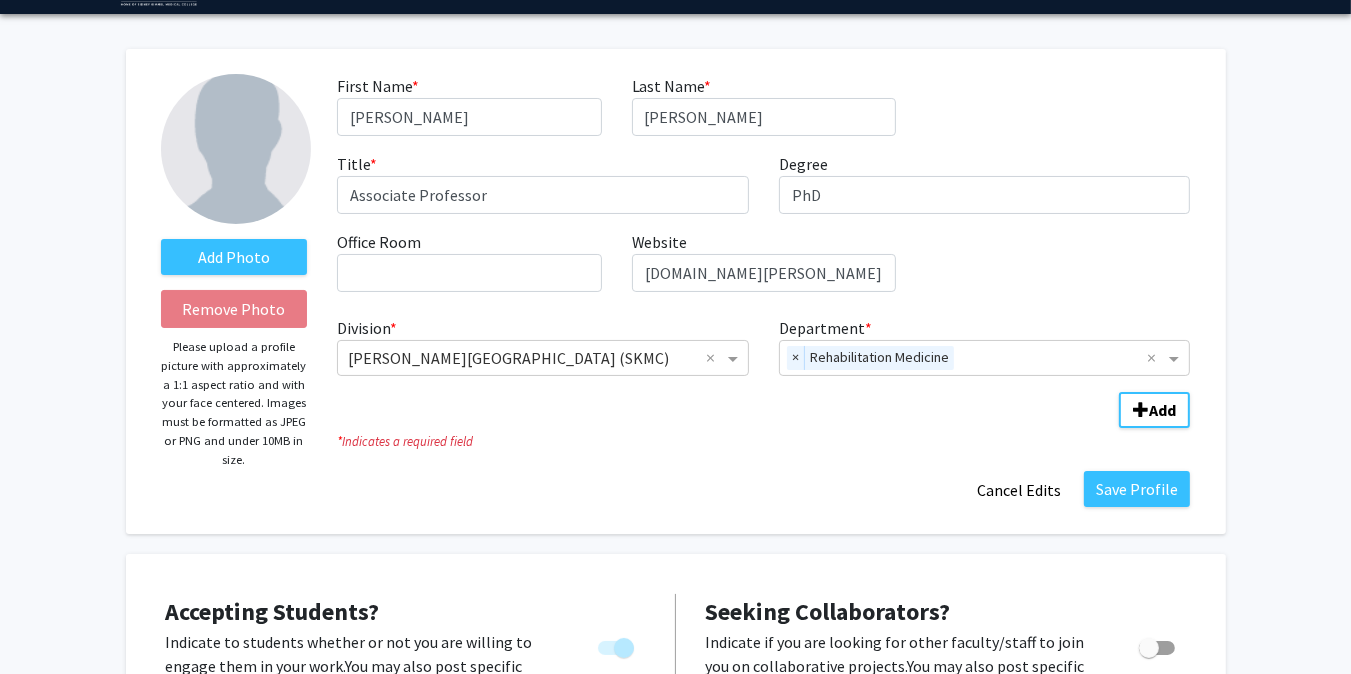 scroll, scrollTop: 0, scrollLeft: 0, axis: both 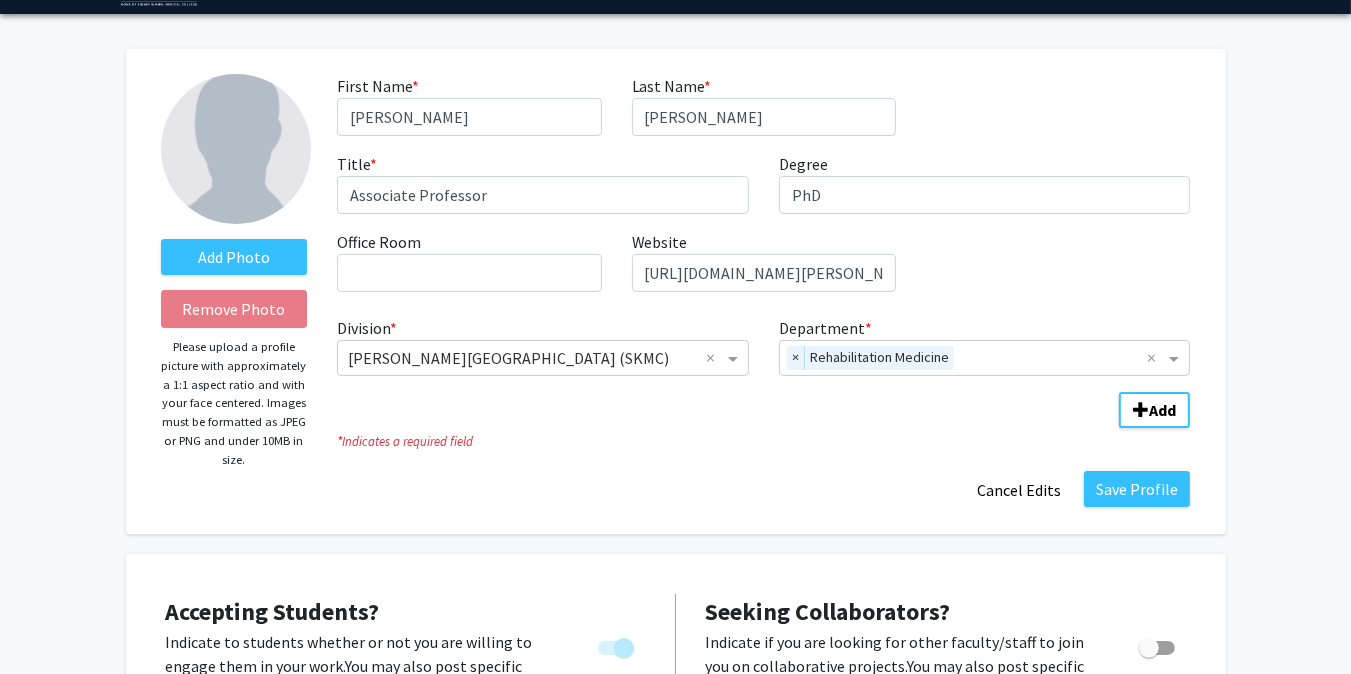 click on "First Name  * required Aaron  Last Name  * required Wong  Title  * required Associate Professor  Degree  required PhD  Office Room  required  Website  required https://research.jefferson.edu/labs/researcher/wong-research.html" 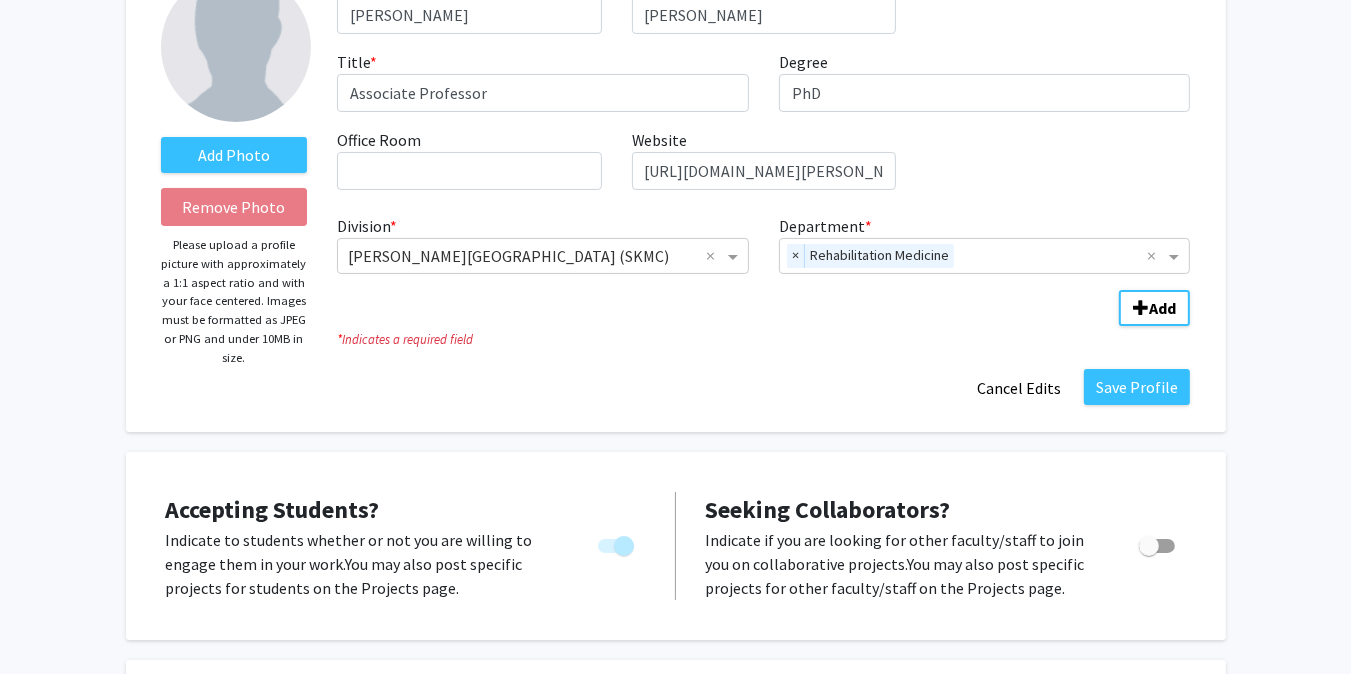 scroll, scrollTop: 162, scrollLeft: 0, axis: vertical 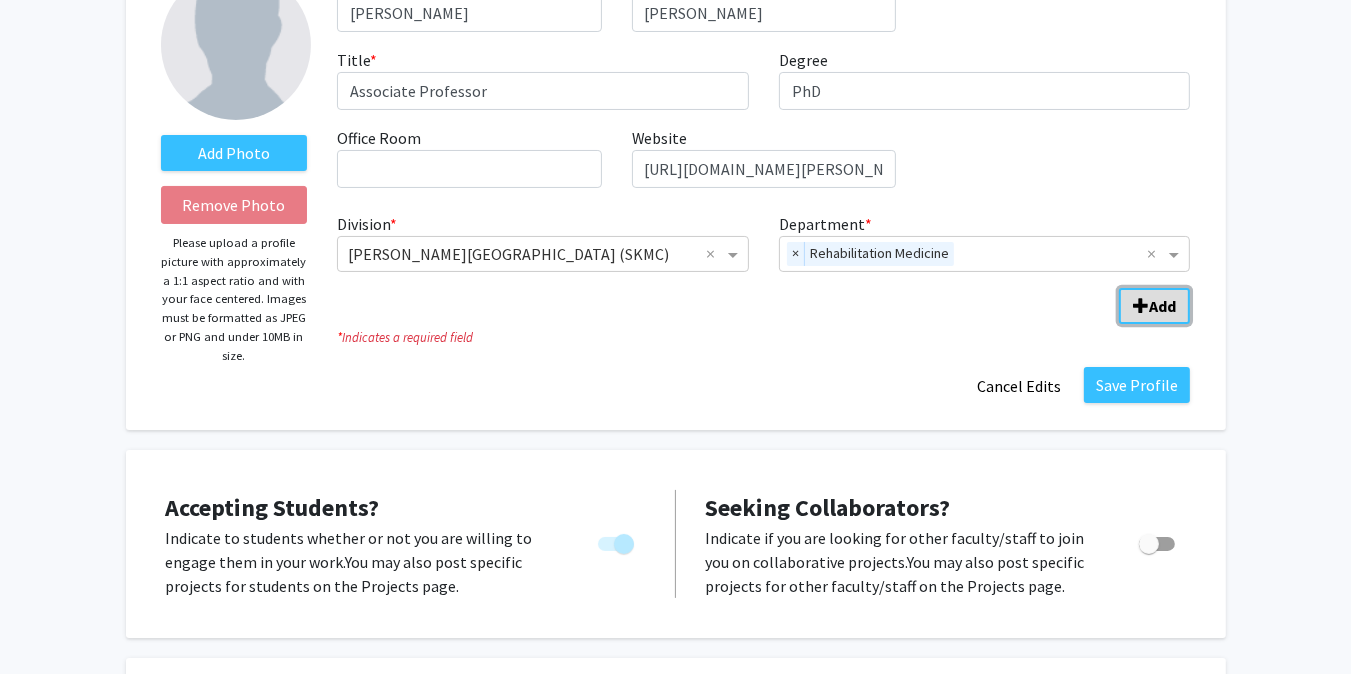 click on "Add" 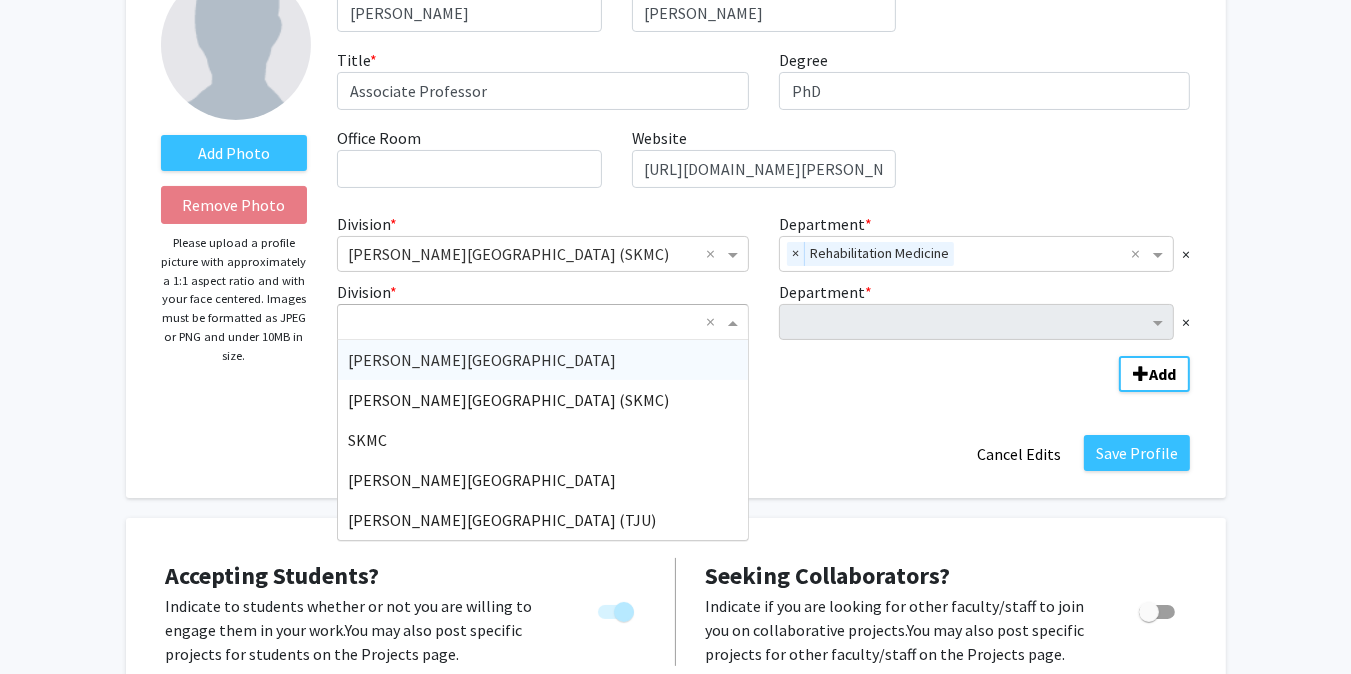 click 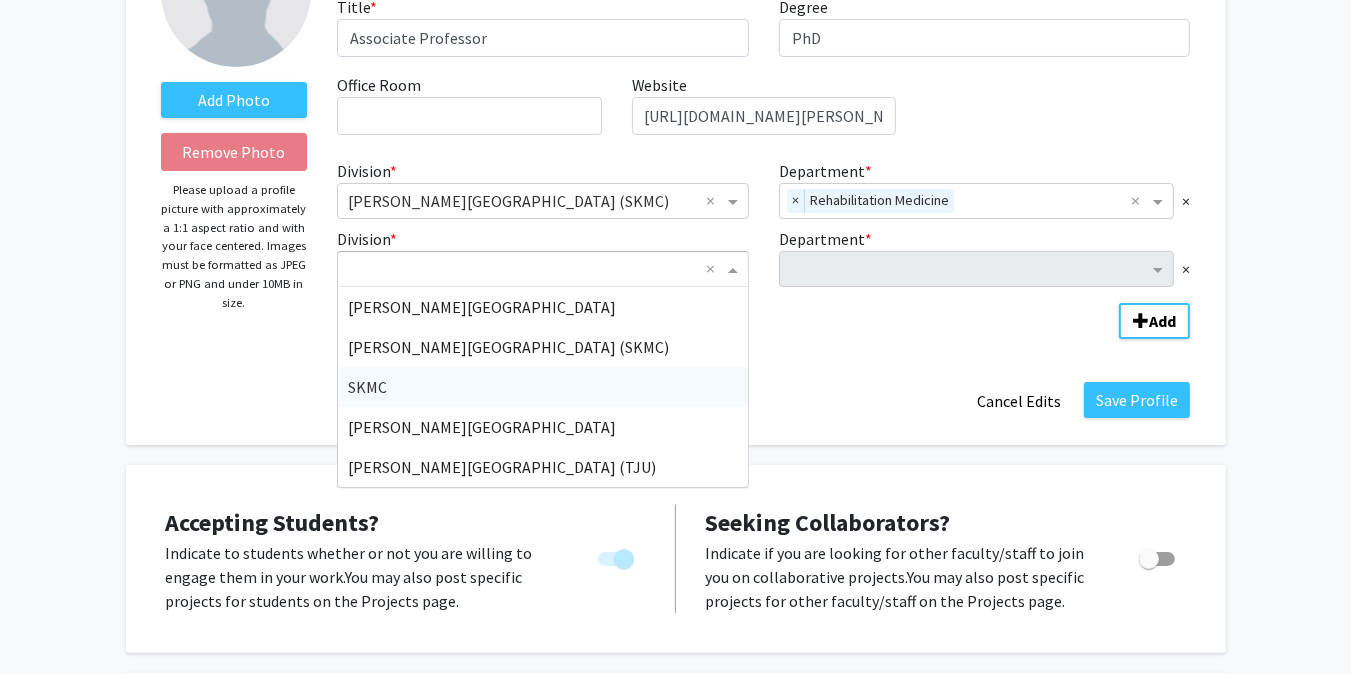 scroll, scrollTop: 220, scrollLeft: 0, axis: vertical 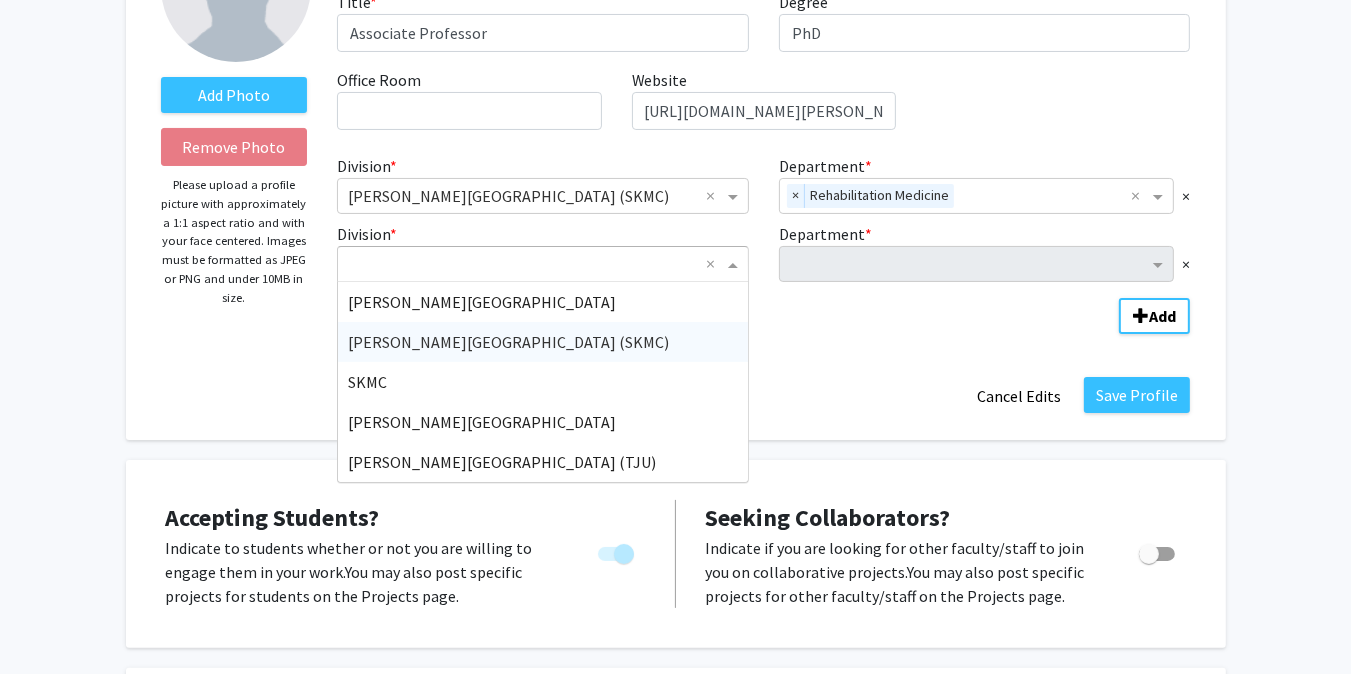 click on "[PERSON_NAME][GEOGRAPHIC_DATA] (SKMC)" at bounding box center [543, 342] 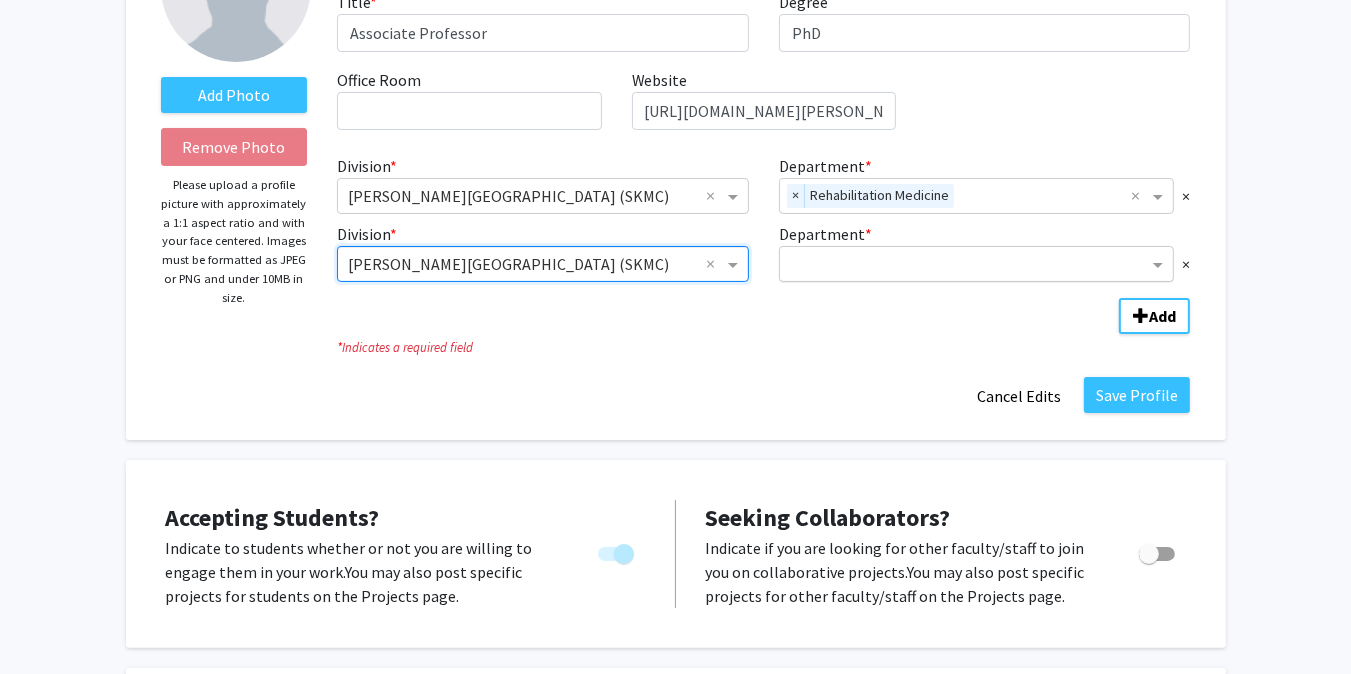 click 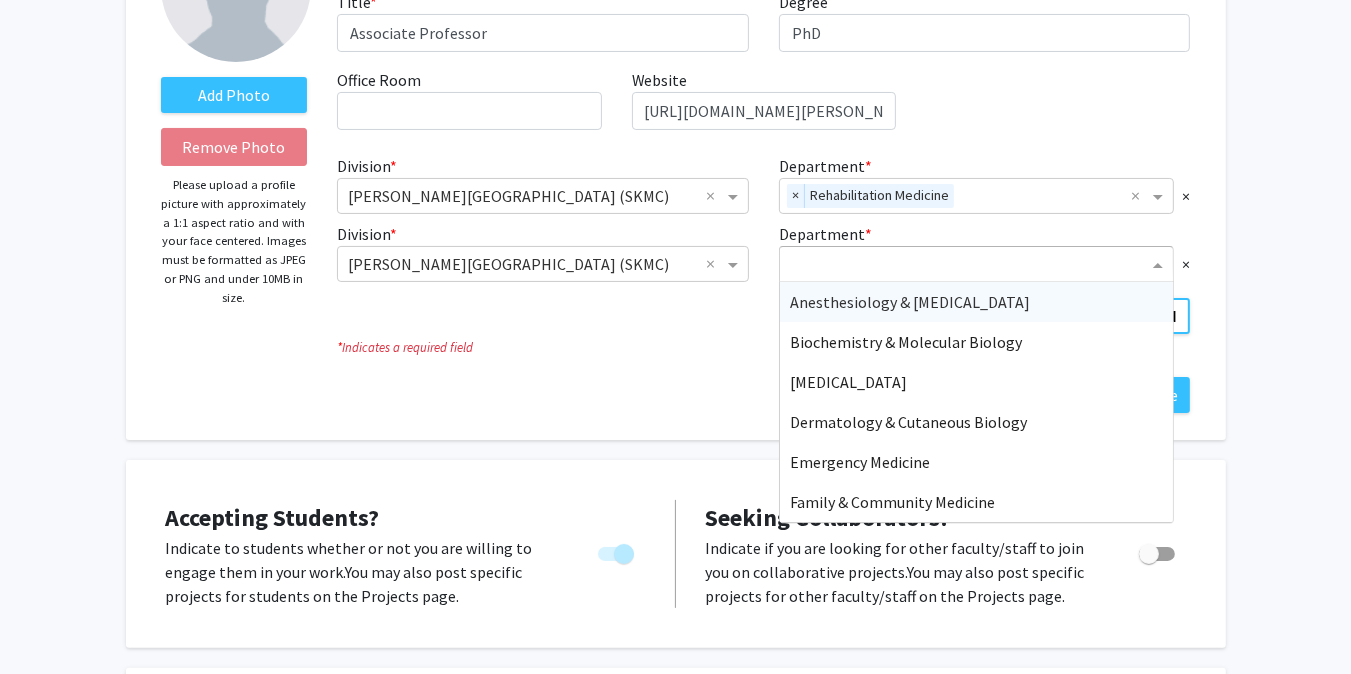 type on "m" 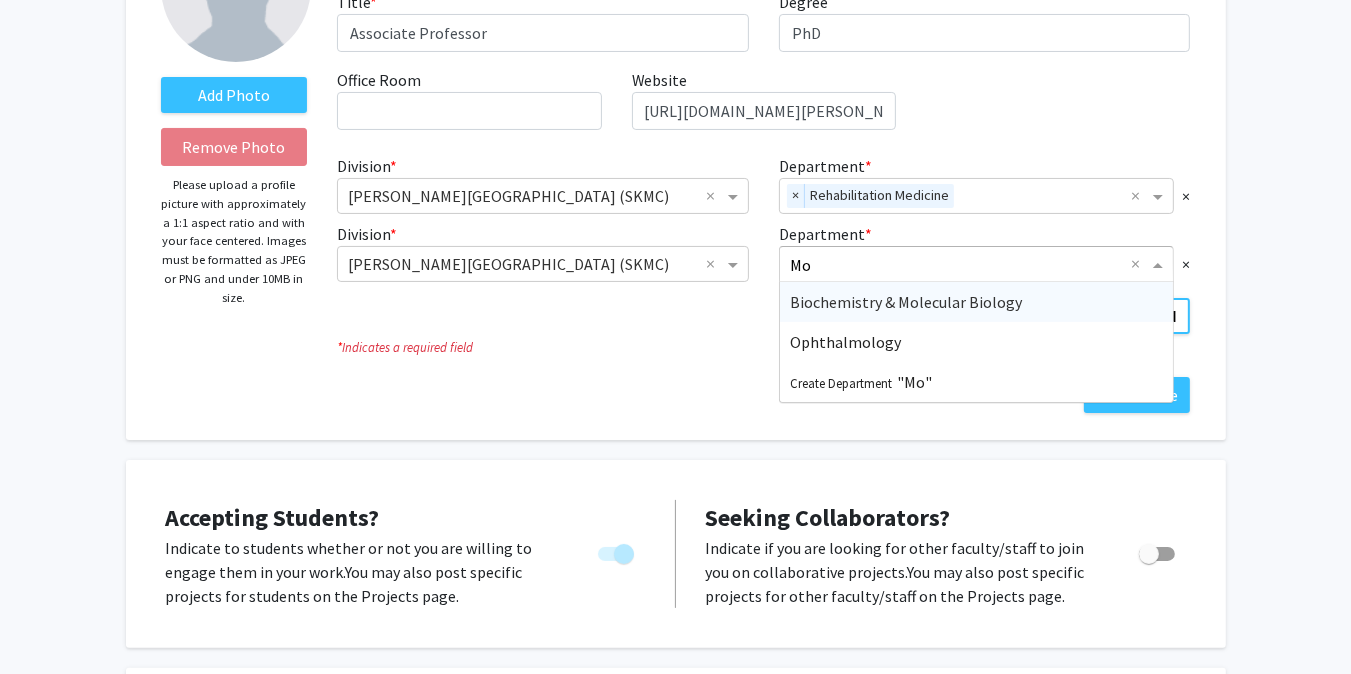 type on "M" 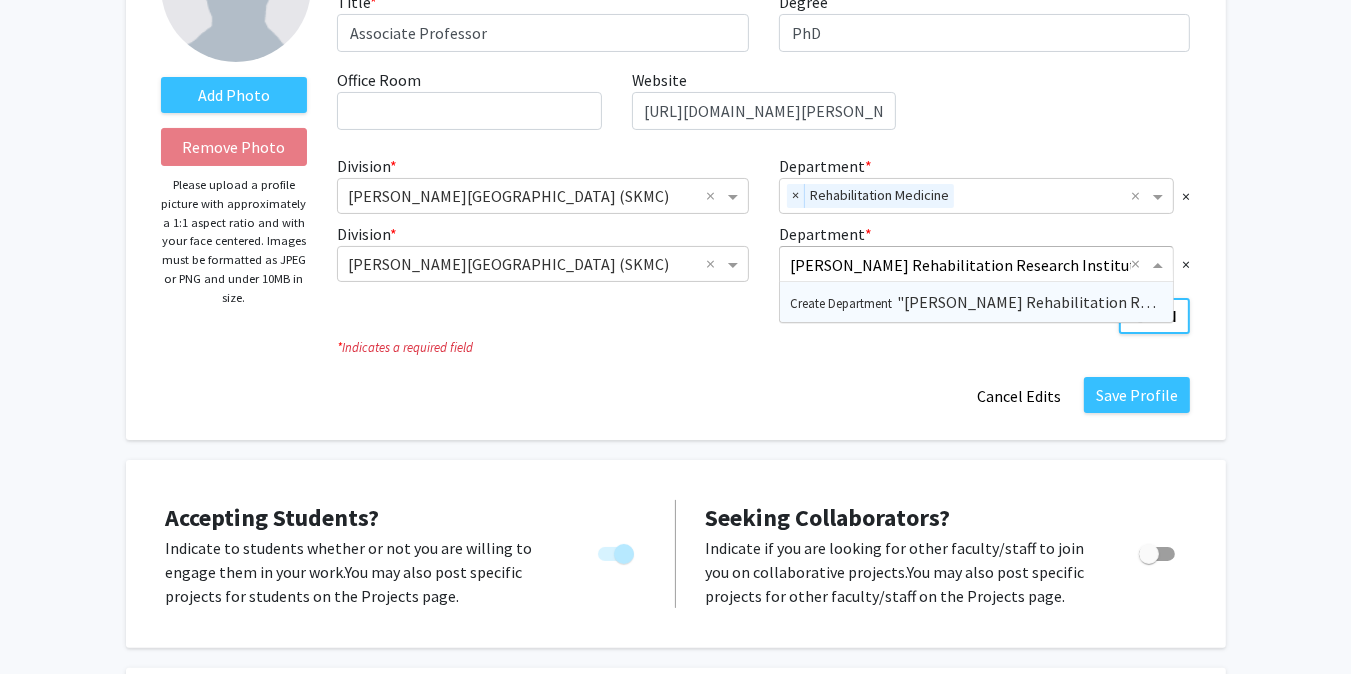 type on "[PERSON_NAME] Rehabilitation Research Institute" 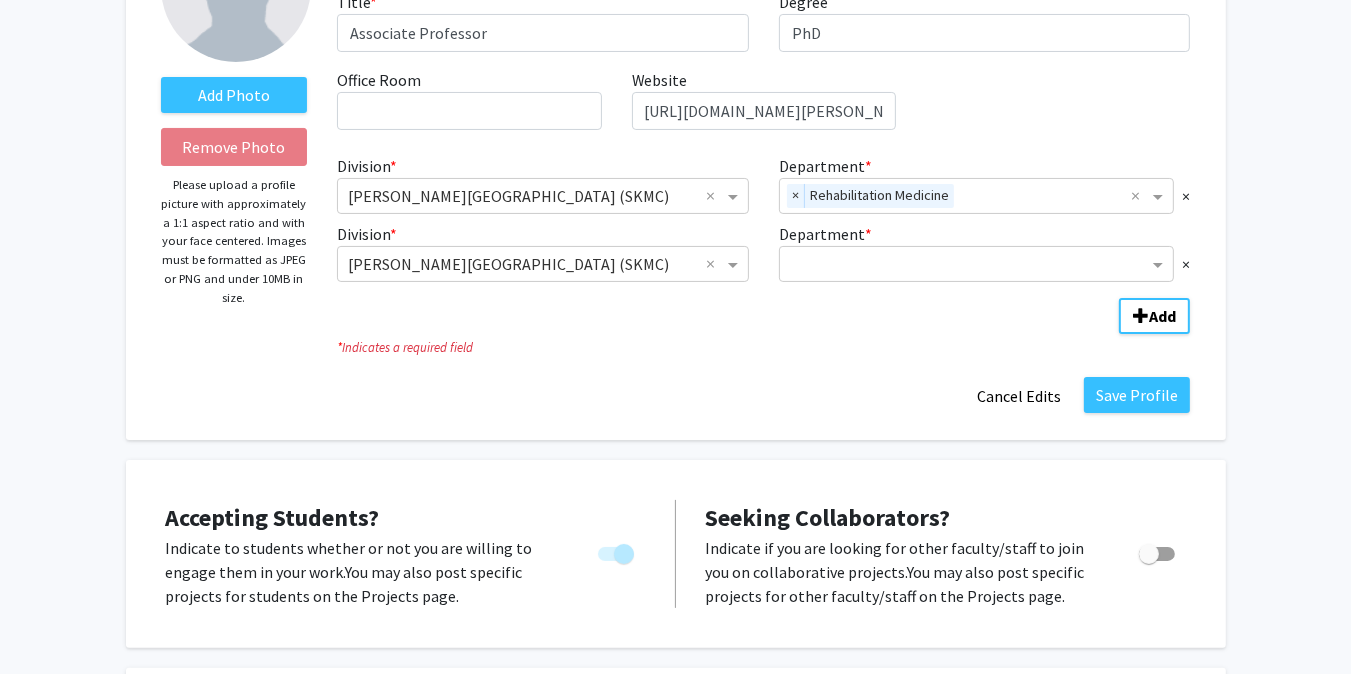 click on "*  Indicates a required field" 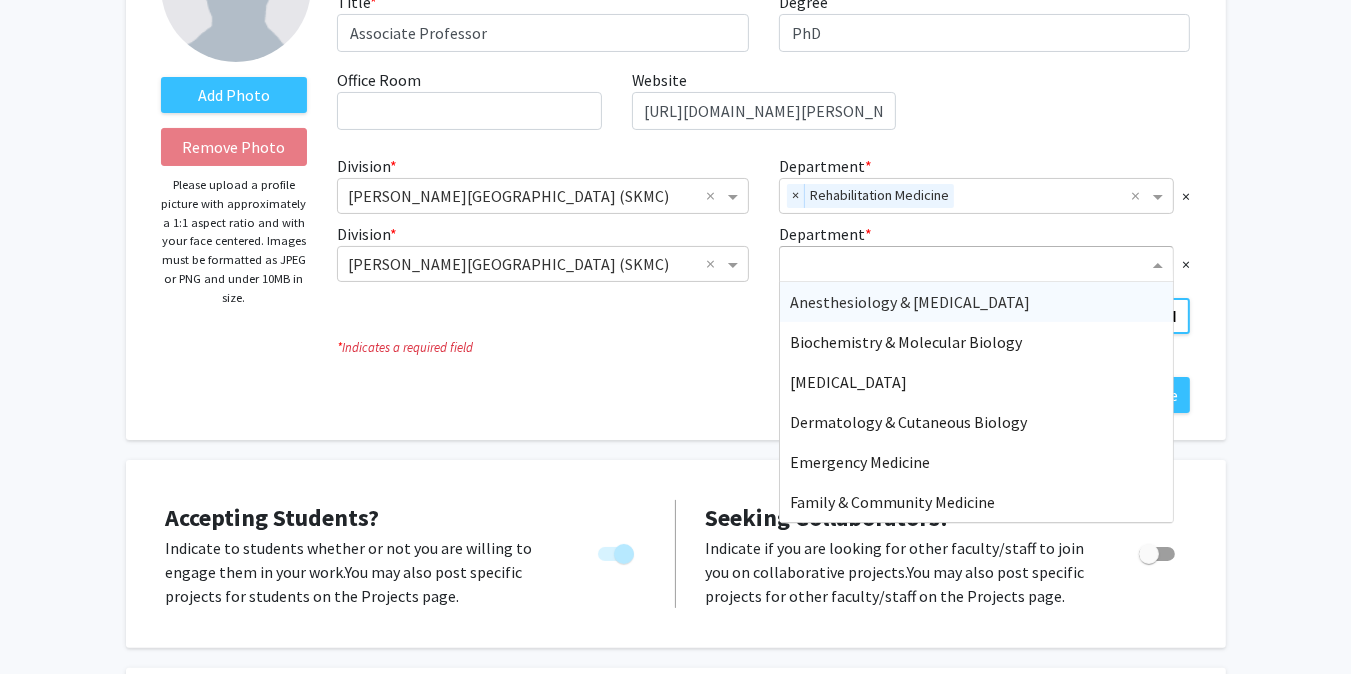 click 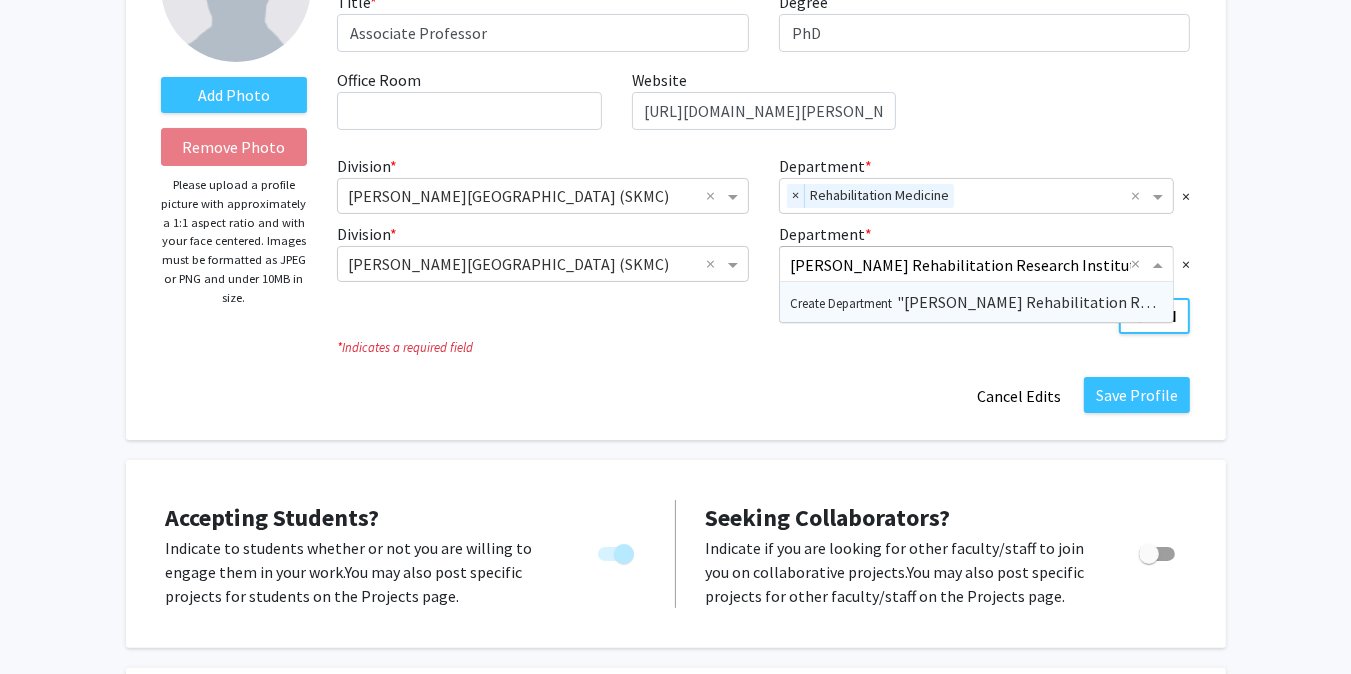 type on "[PERSON_NAME] Rehabilitation Research Institute" 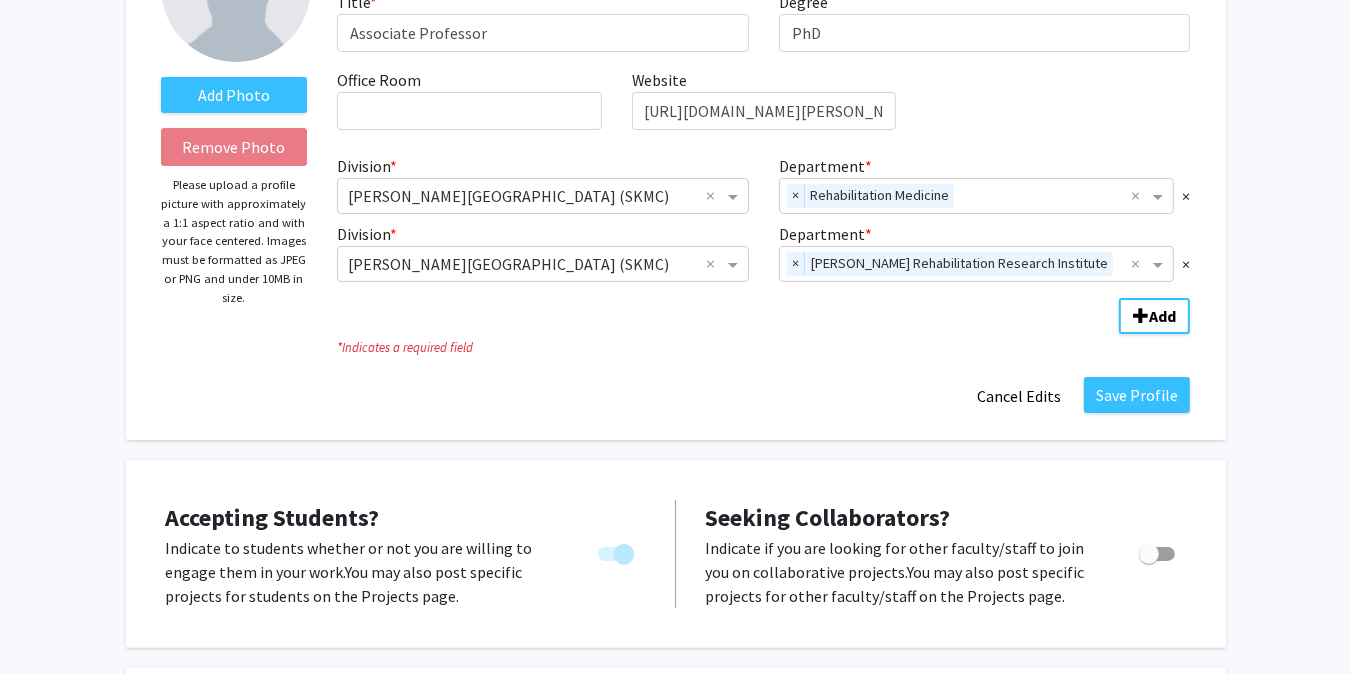 click on "*  Indicates a required field" 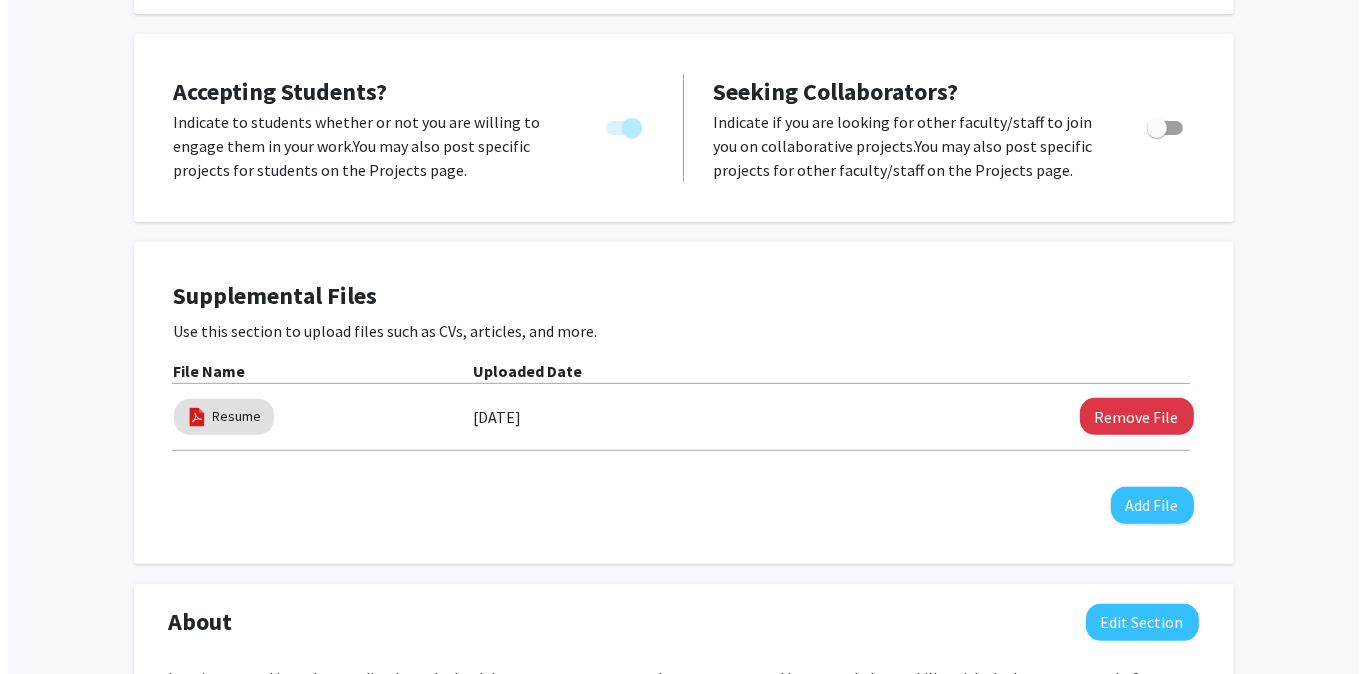 scroll, scrollTop: 647, scrollLeft: 0, axis: vertical 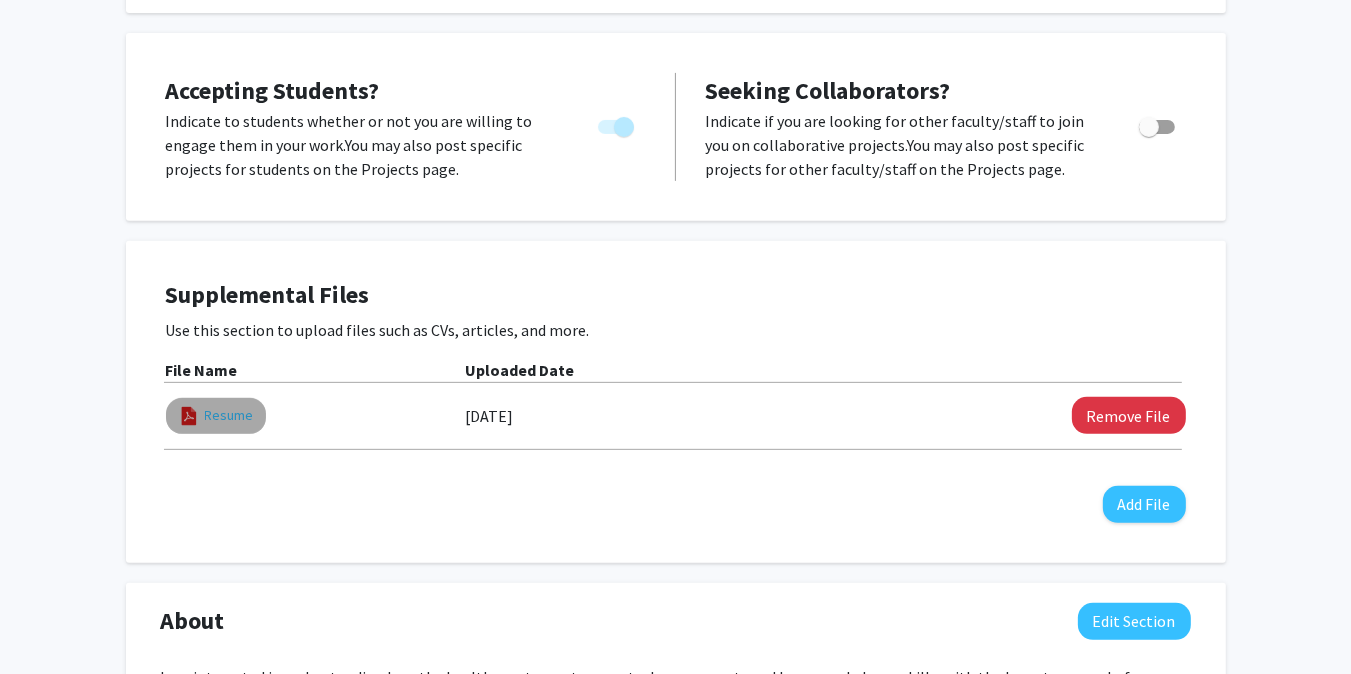 click on "Resume" at bounding box center [229, 415] 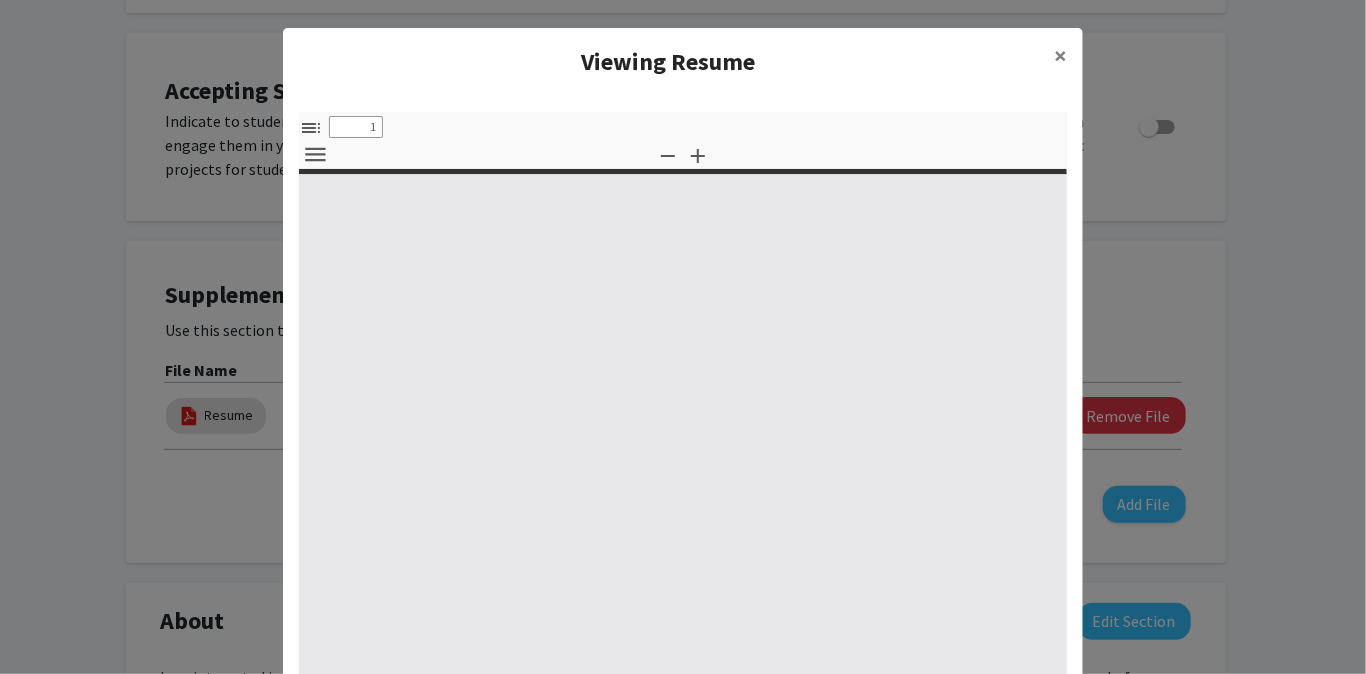 select on "custom" 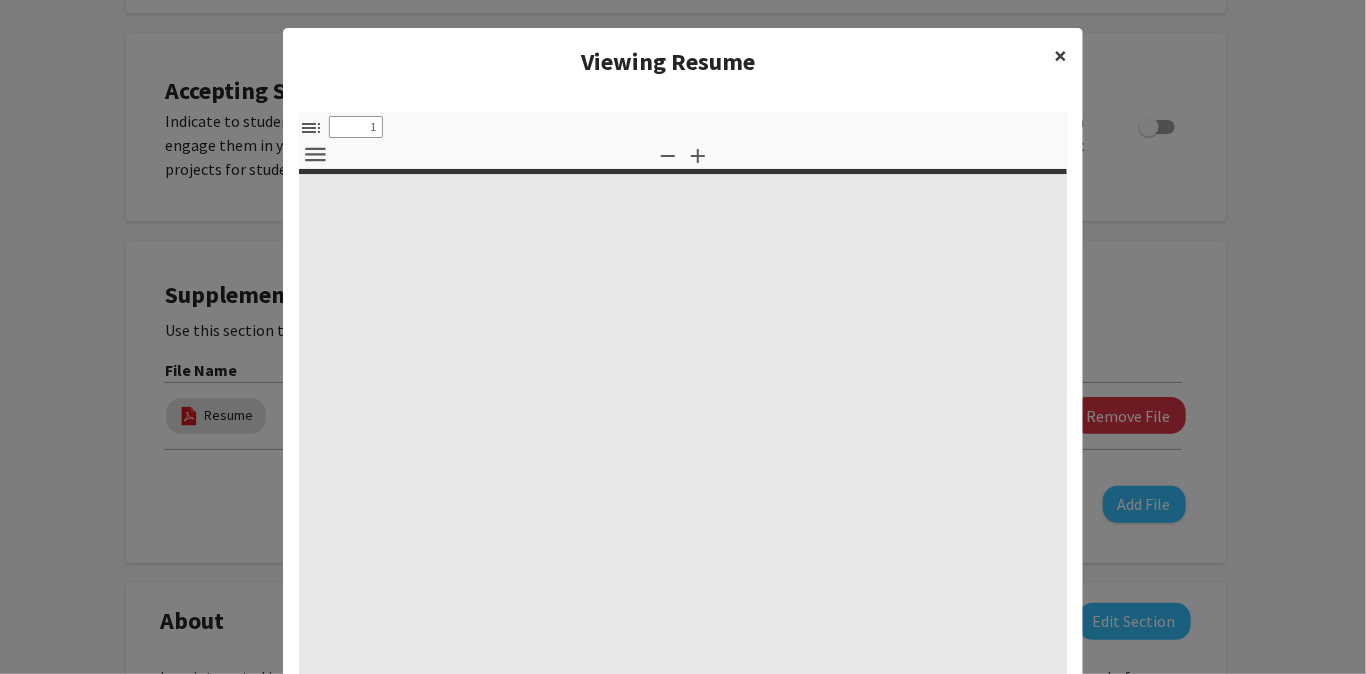 type on "0" 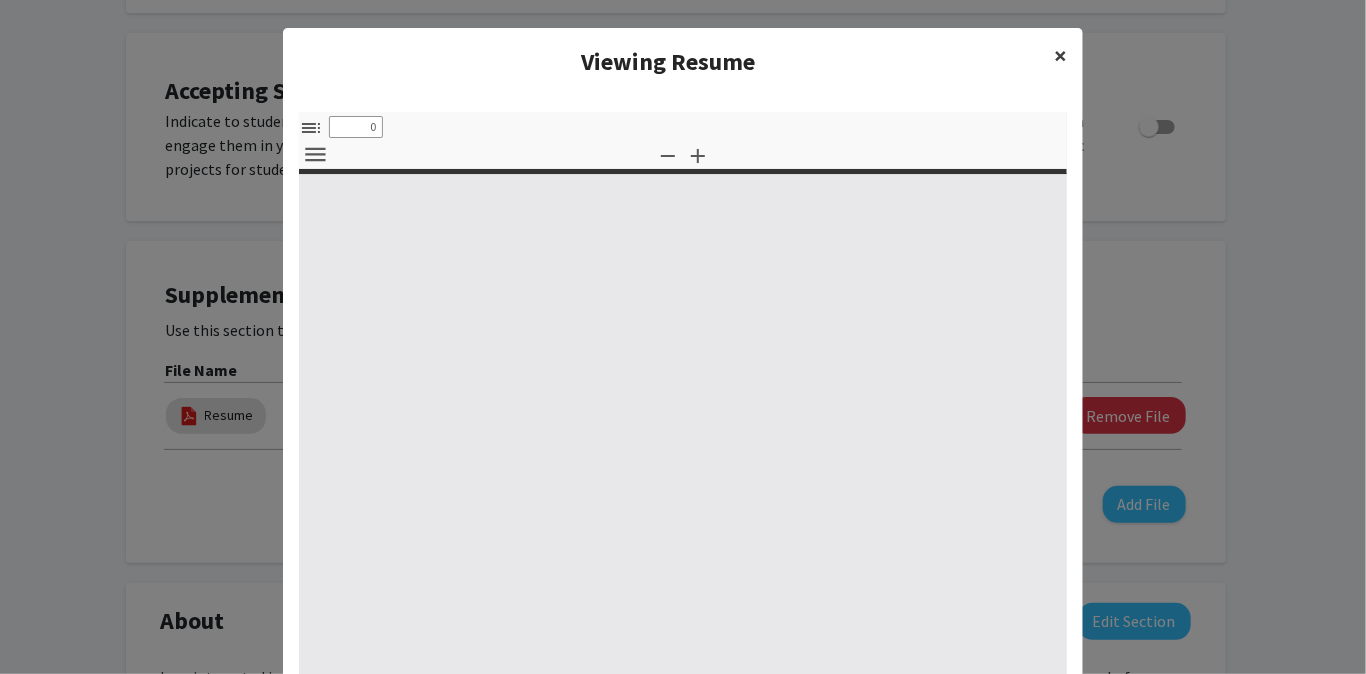 select on "custom" 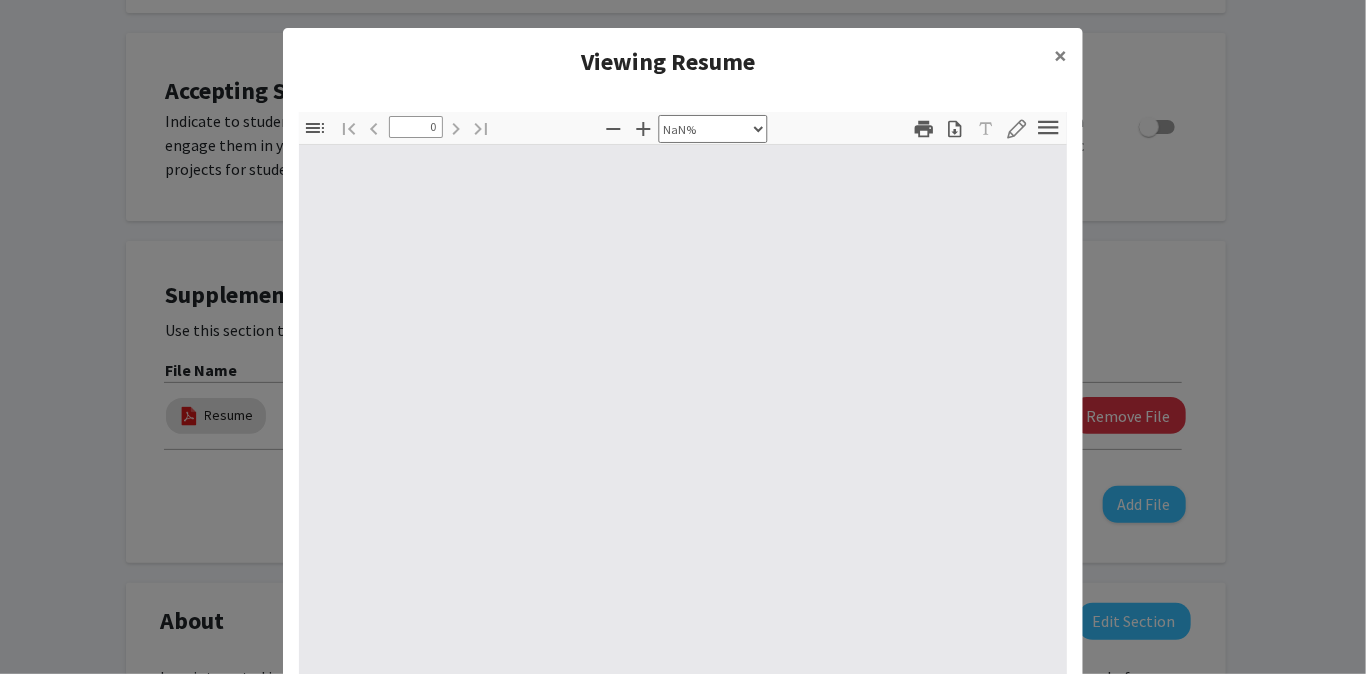 type on "1" 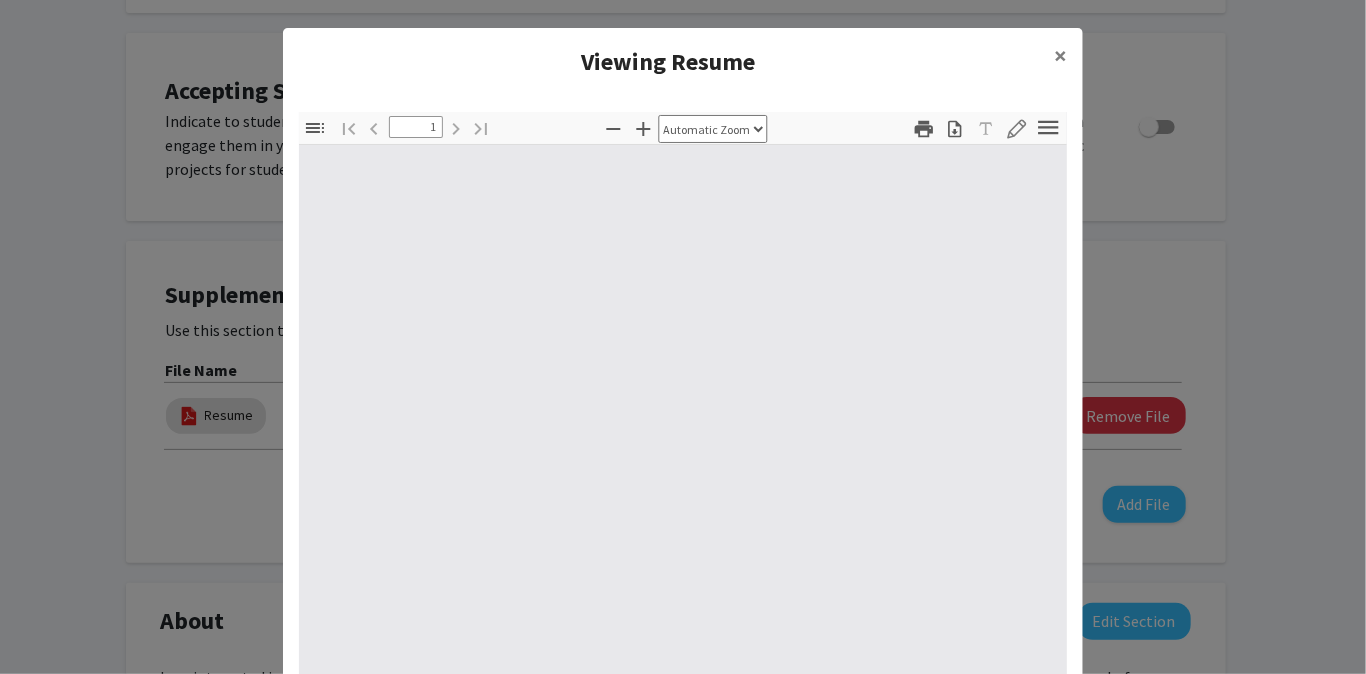 select on "auto" 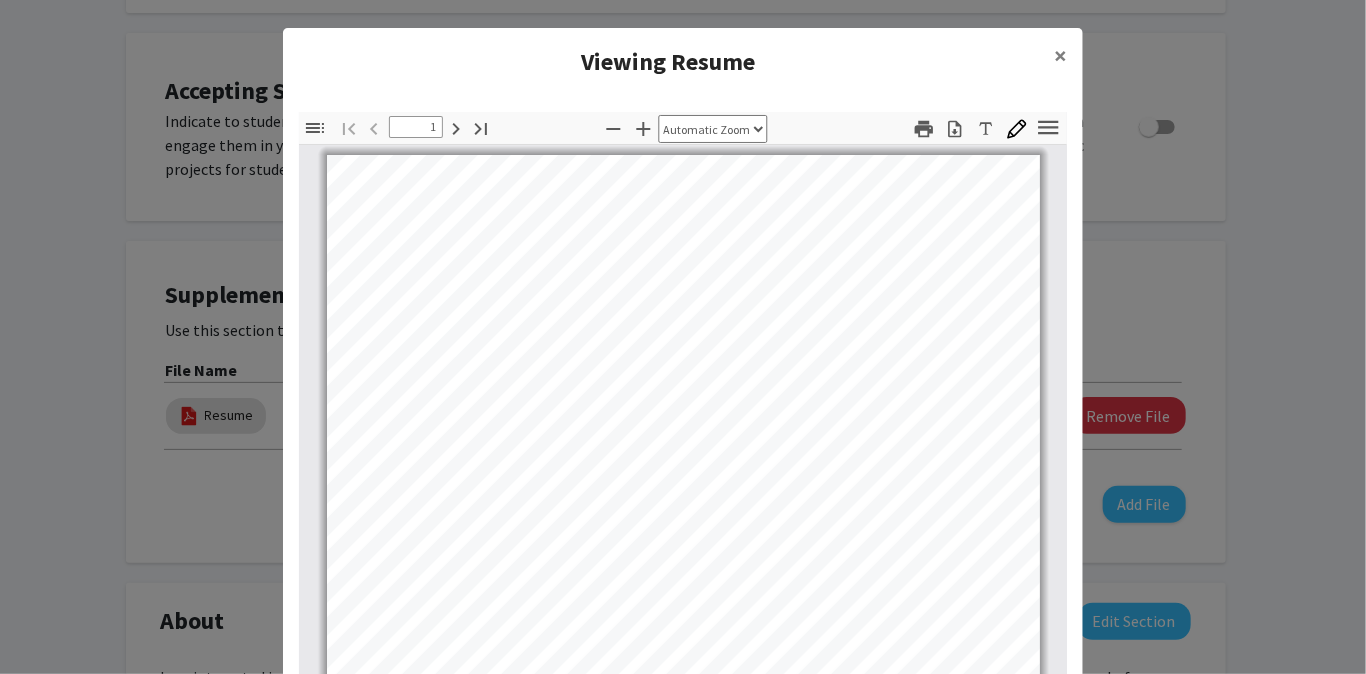 scroll, scrollTop: 0, scrollLeft: 0, axis: both 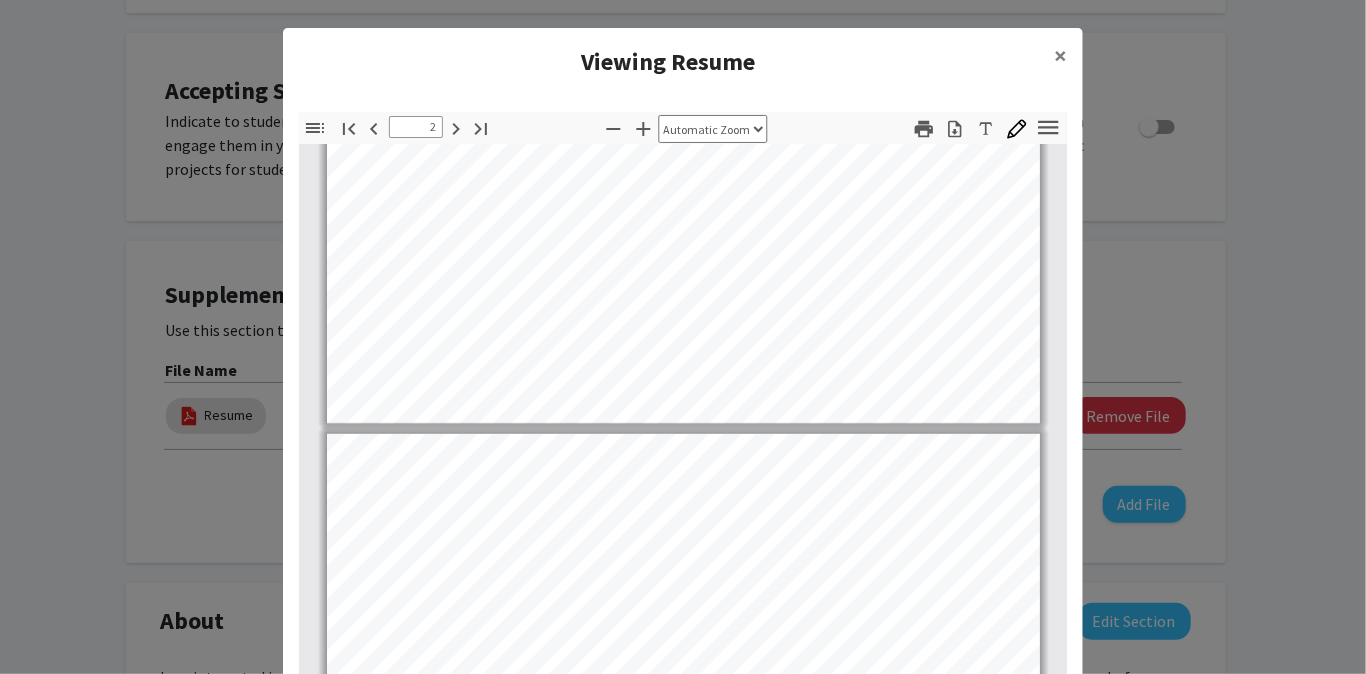 type on "1" 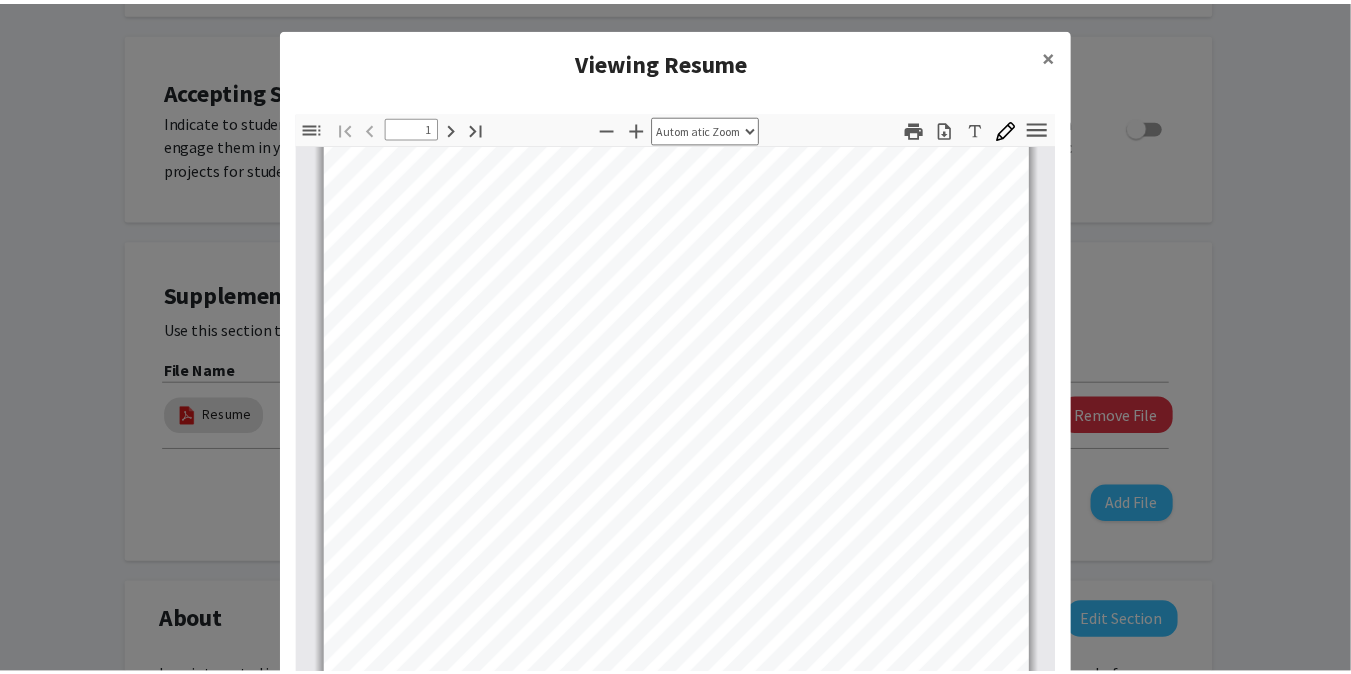 scroll, scrollTop: 73, scrollLeft: 0, axis: vertical 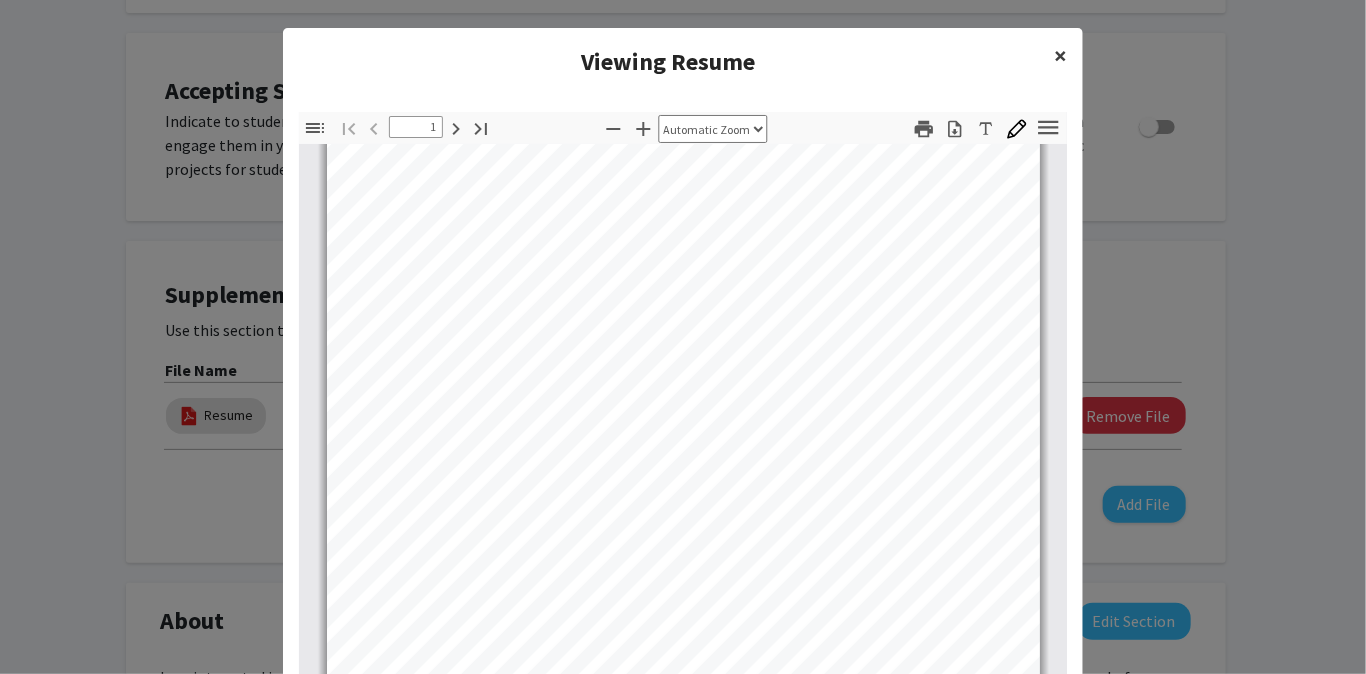 click on "×" 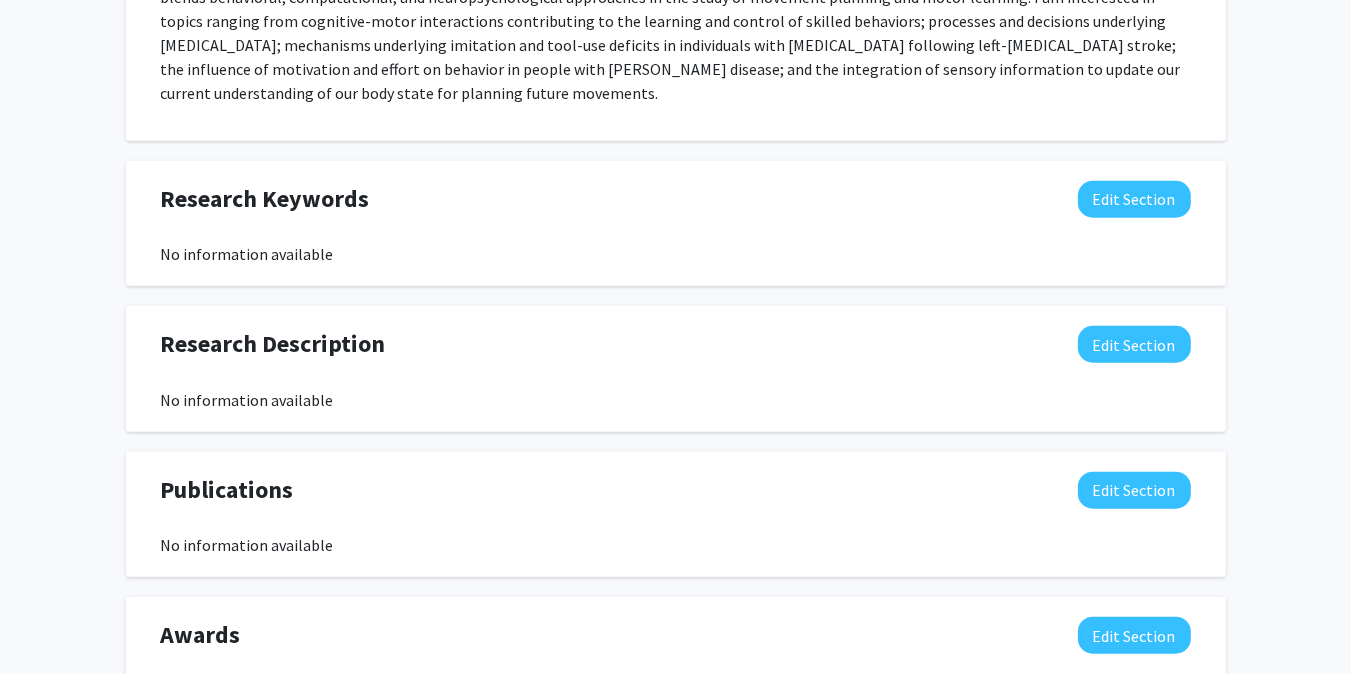 scroll, scrollTop: 1380, scrollLeft: 0, axis: vertical 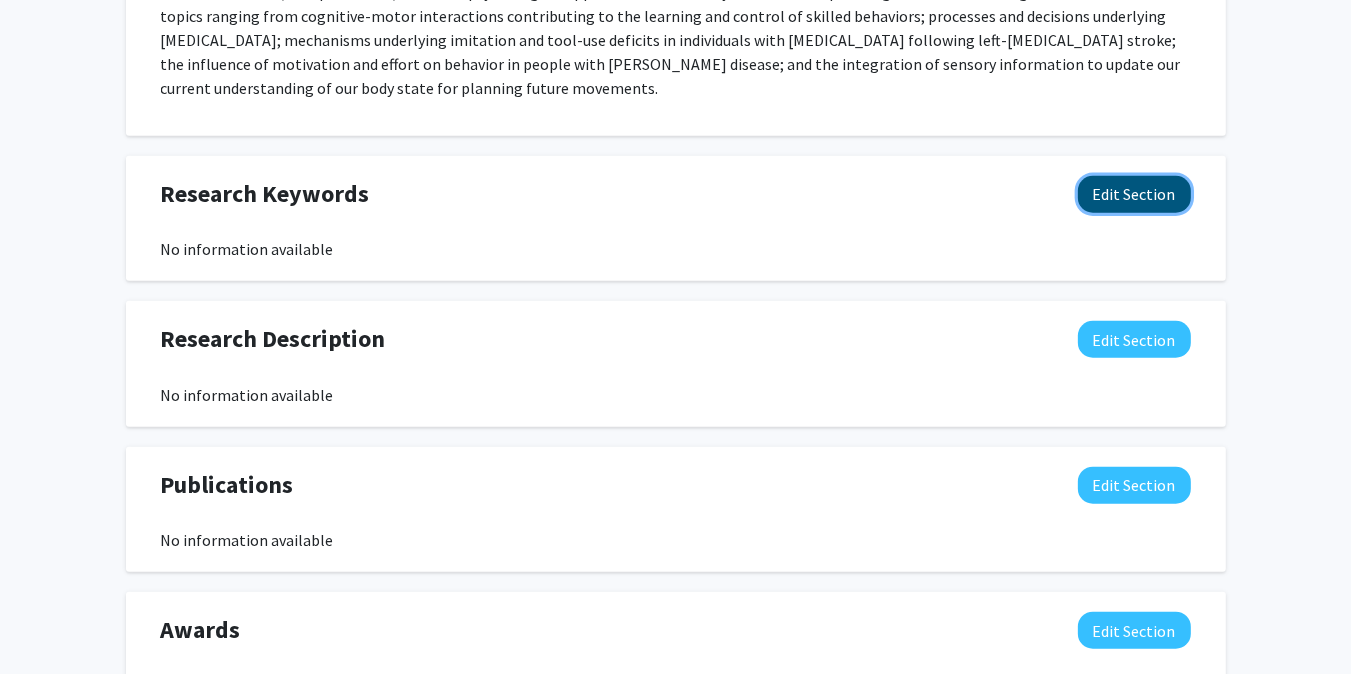 click on "Edit Section" 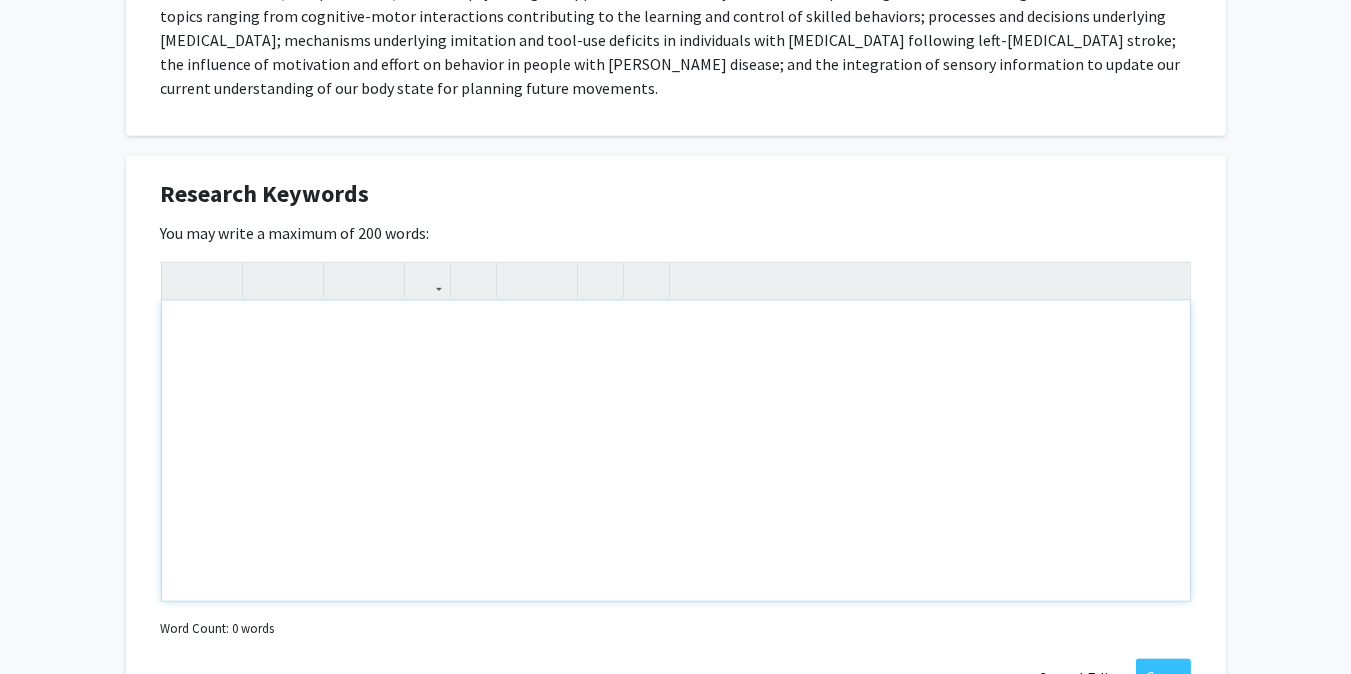 click at bounding box center (676, 451) 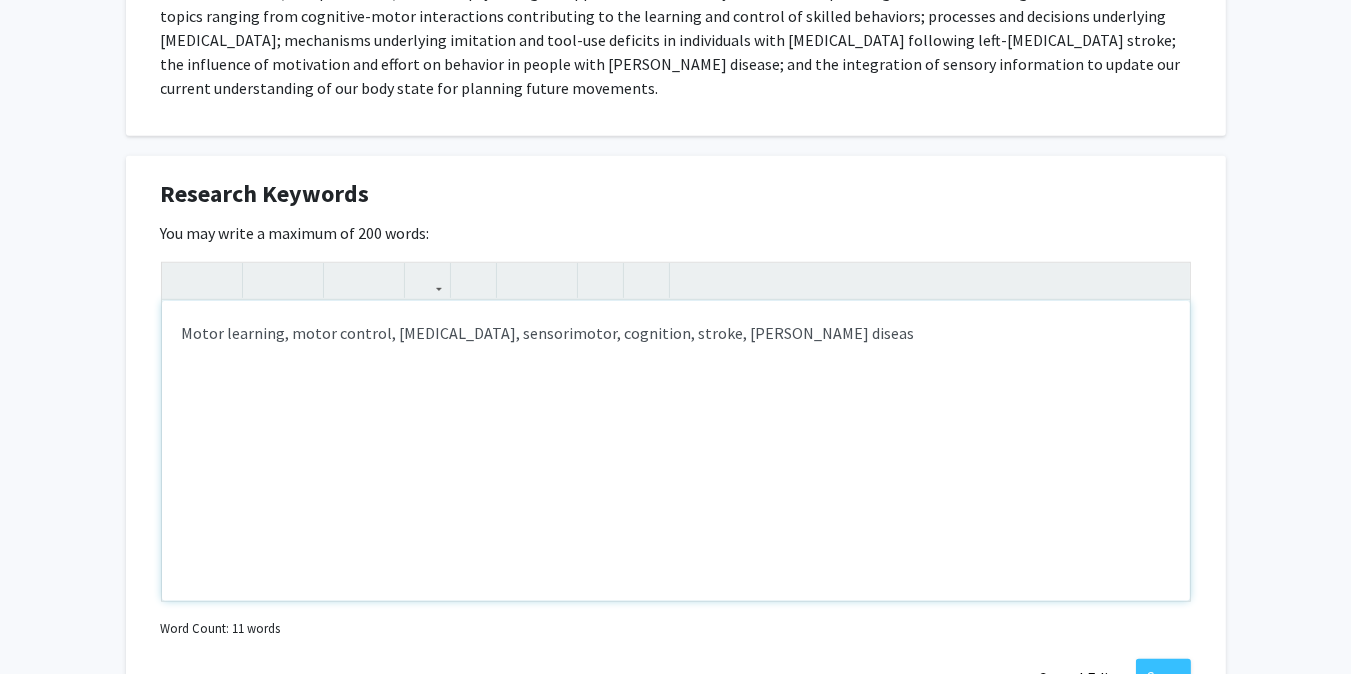 type on "Motor learning, motor control, motor planning, sensorimotor, cognition, stroke, Parkinson's disease" 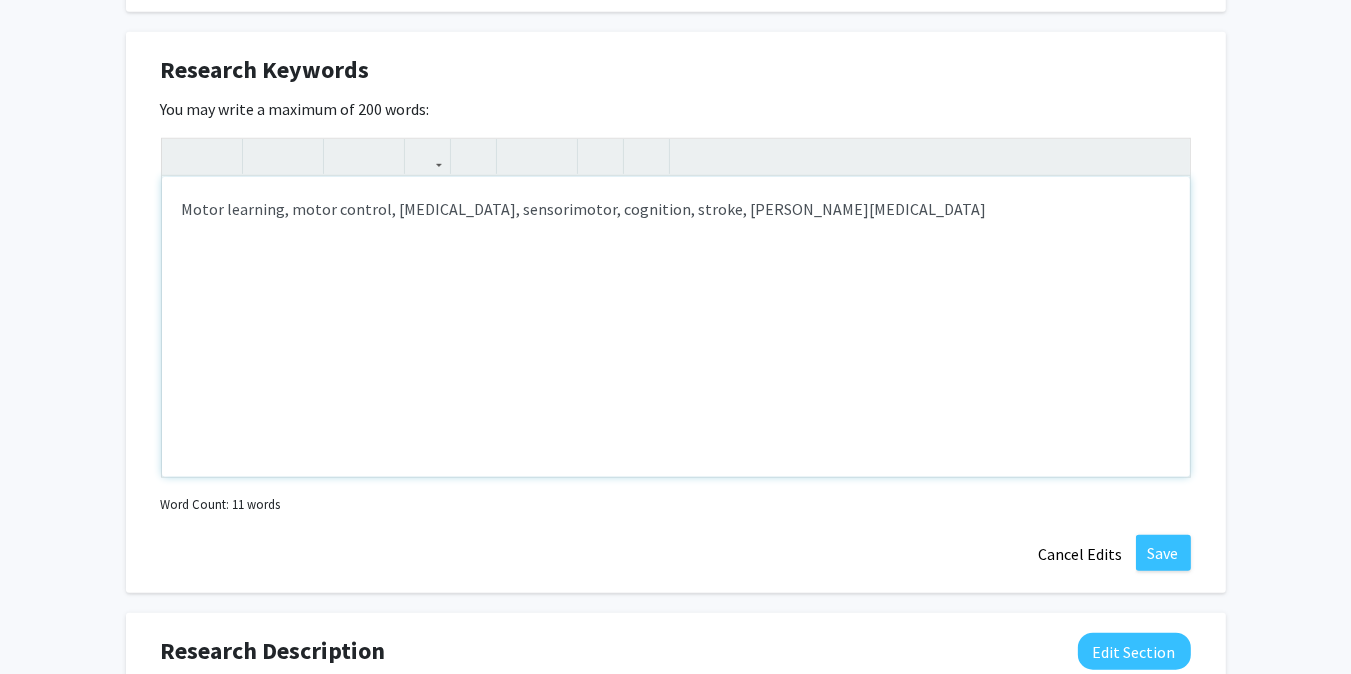 scroll, scrollTop: 1506, scrollLeft: 0, axis: vertical 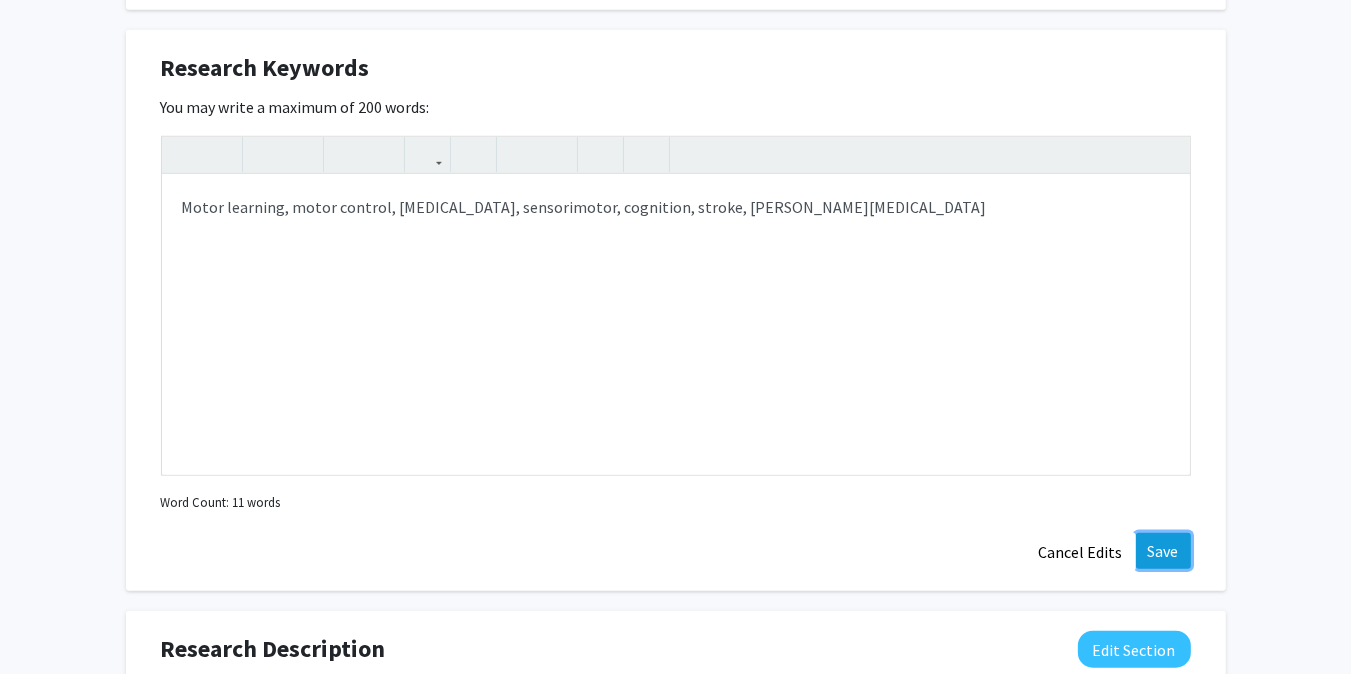 click on "Save" 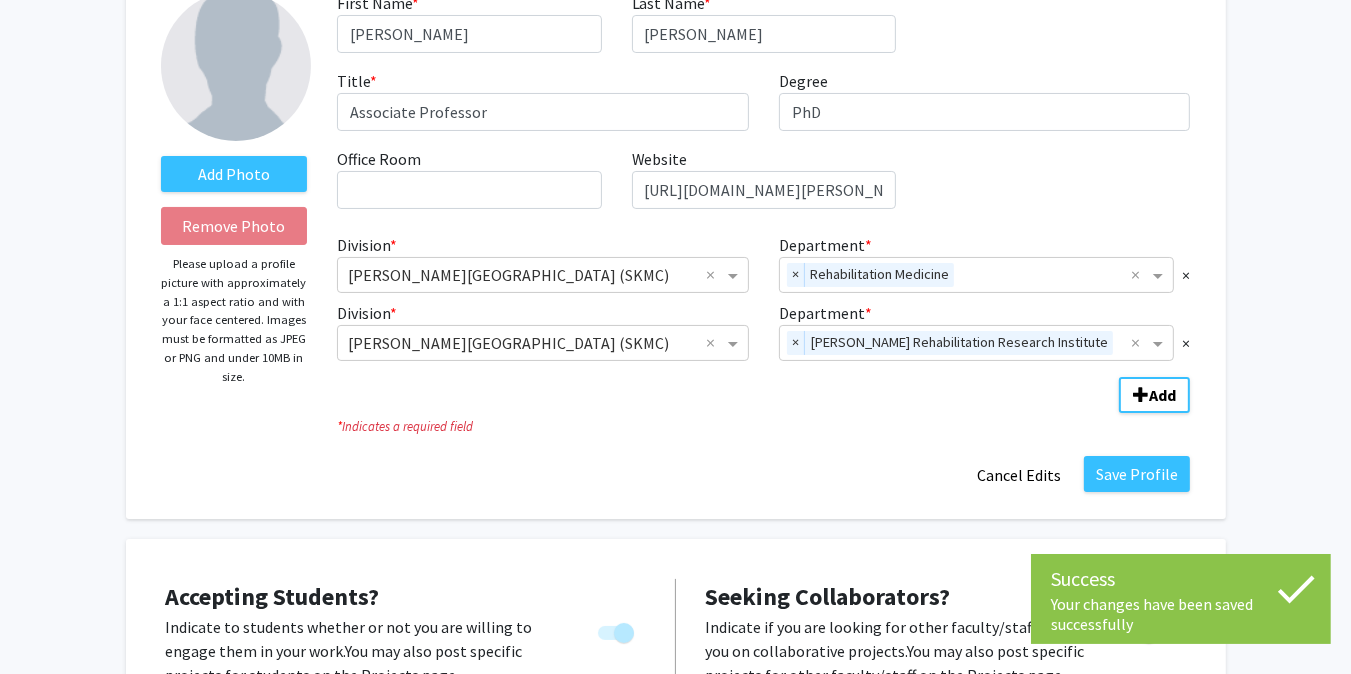 scroll, scrollTop: 140, scrollLeft: 0, axis: vertical 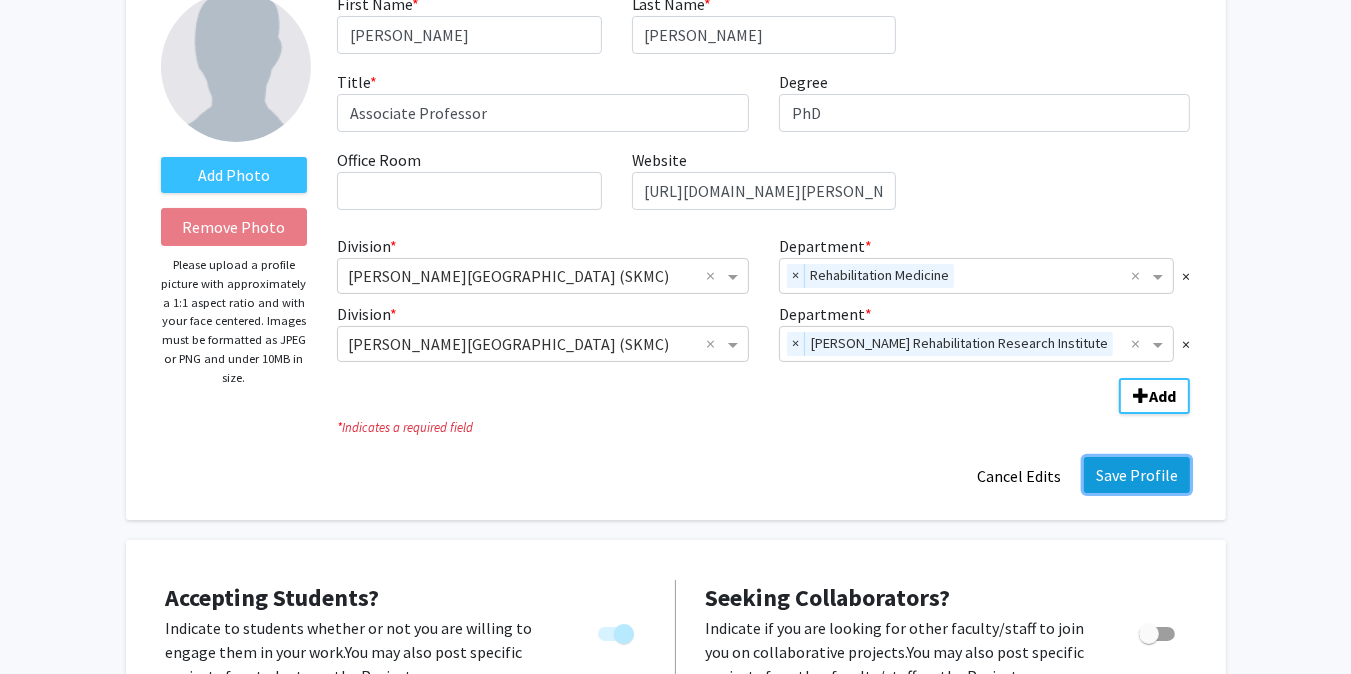 click on "Save Profile" 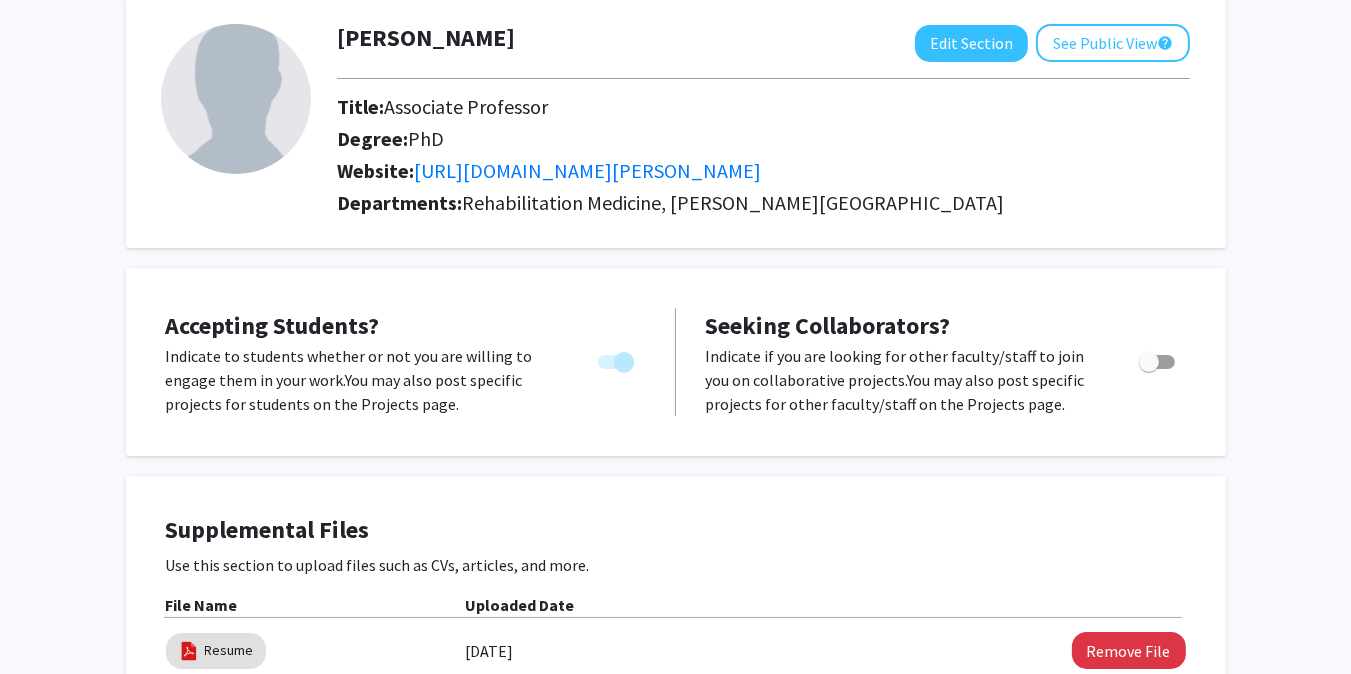 scroll, scrollTop: 0, scrollLeft: 0, axis: both 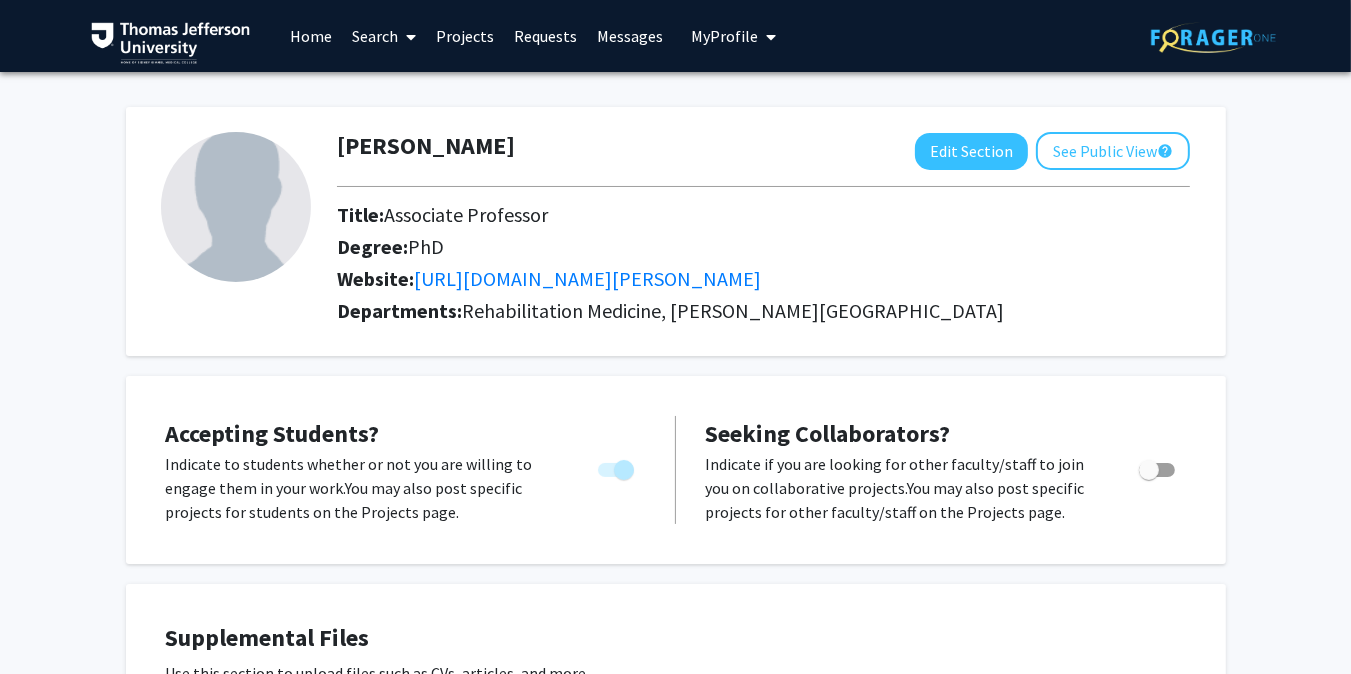 click on "Messages" at bounding box center (630, 36) 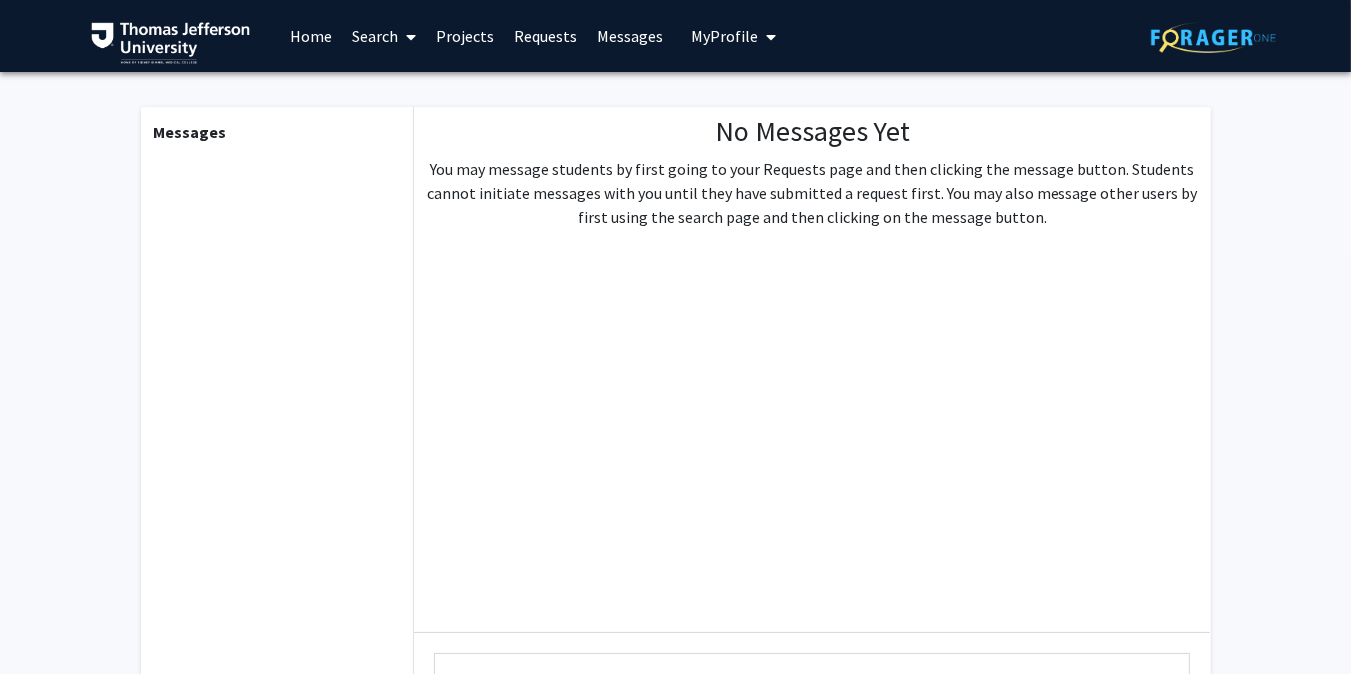 click on "Requests" at bounding box center [545, 36] 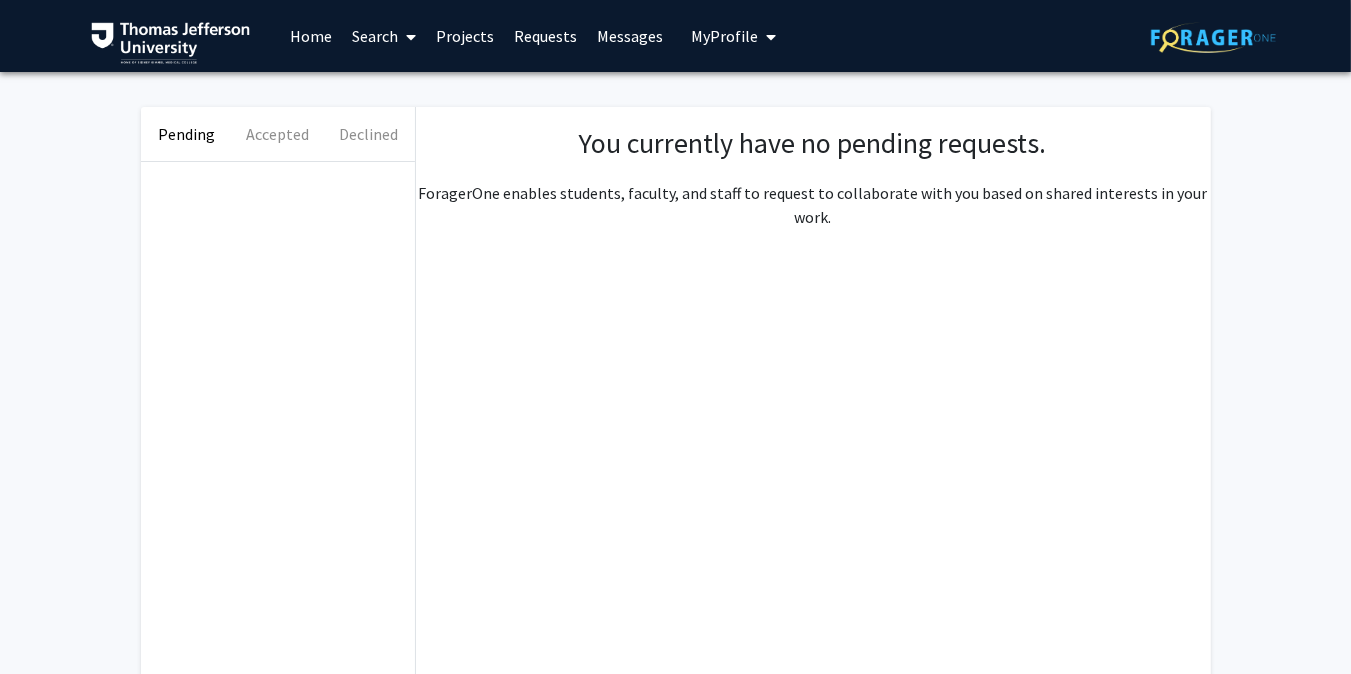 click on "Projects" at bounding box center [465, 36] 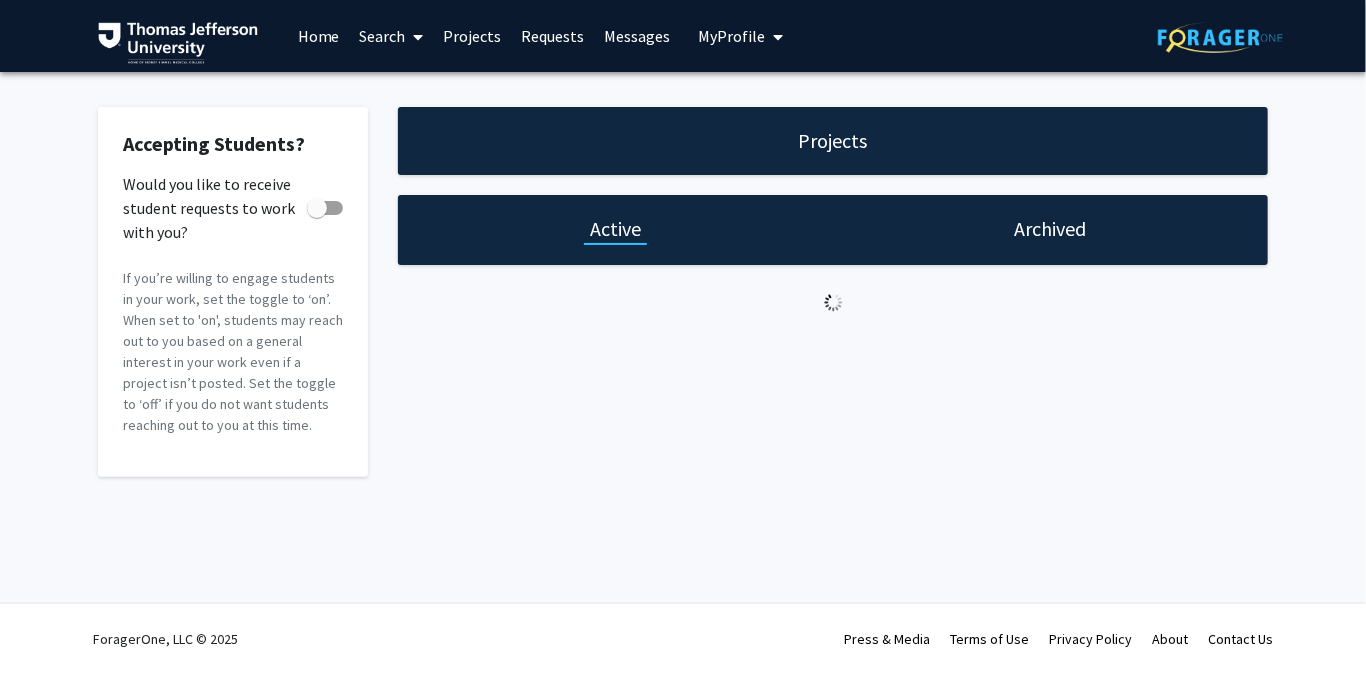 checkbox on "true" 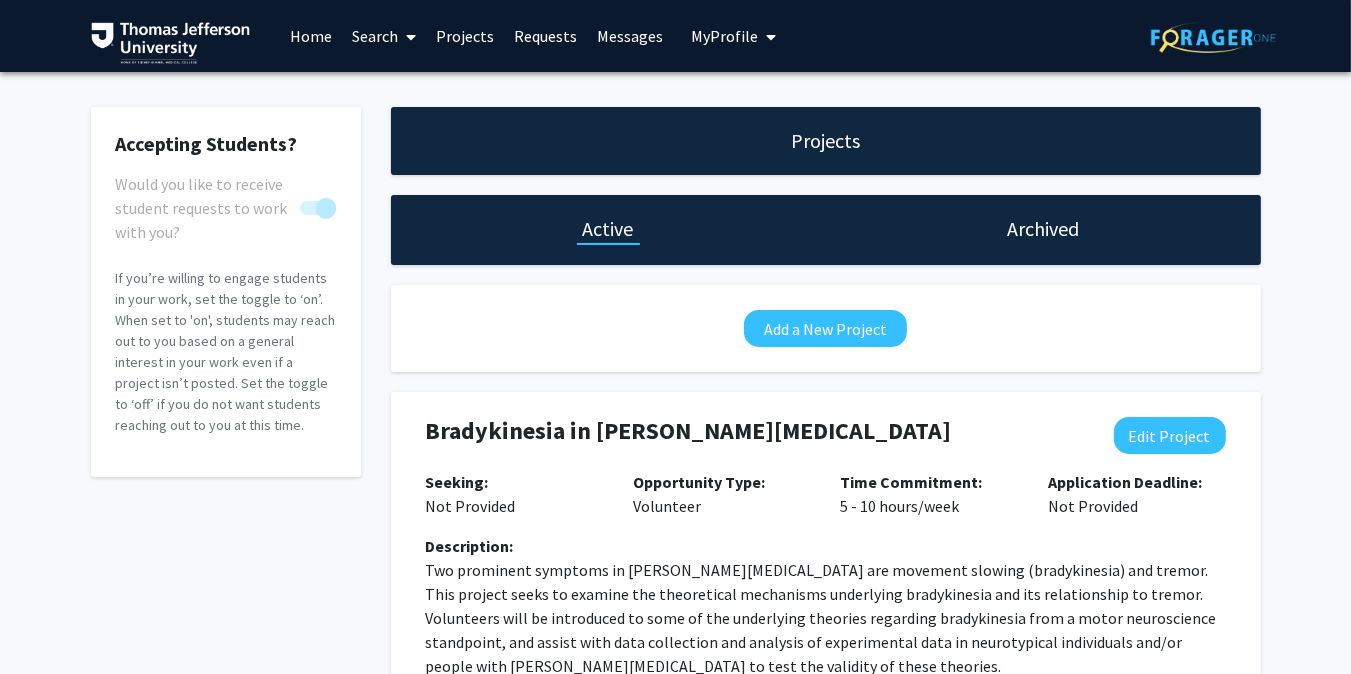 click on "Search" at bounding box center [384, 36] 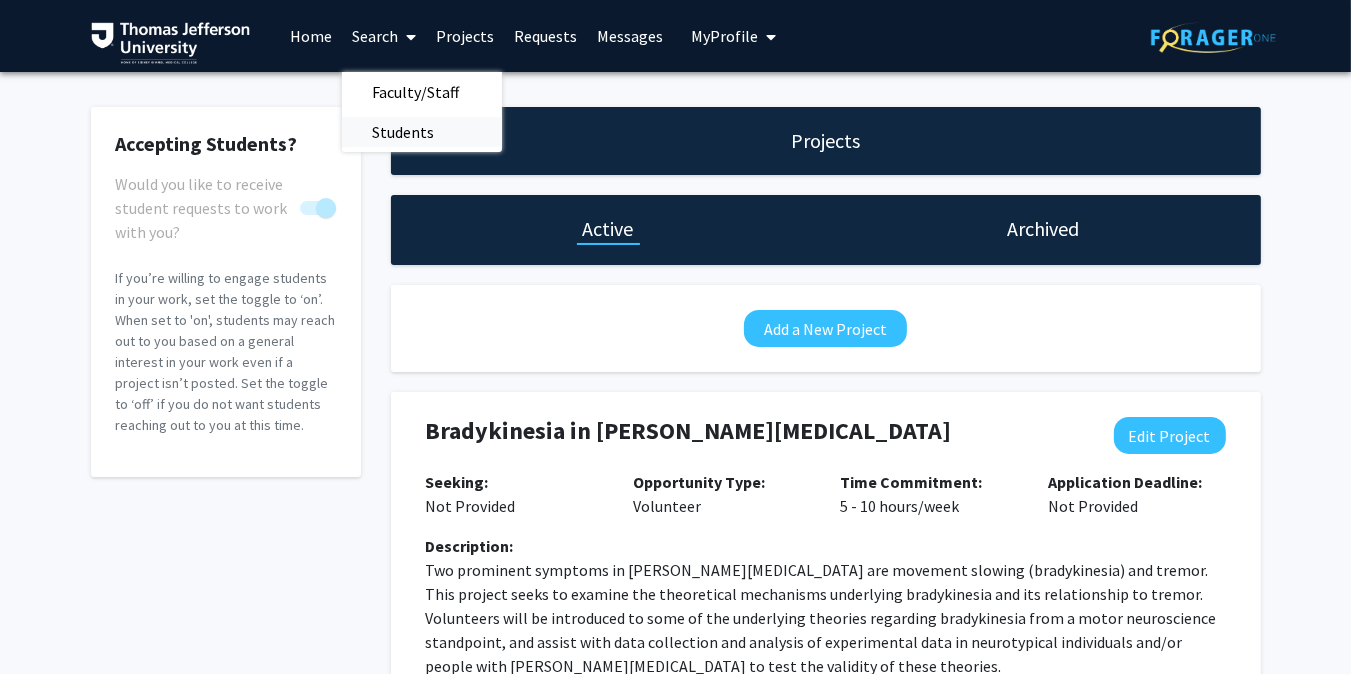 click on "Students" at bounding box center (403, 132) 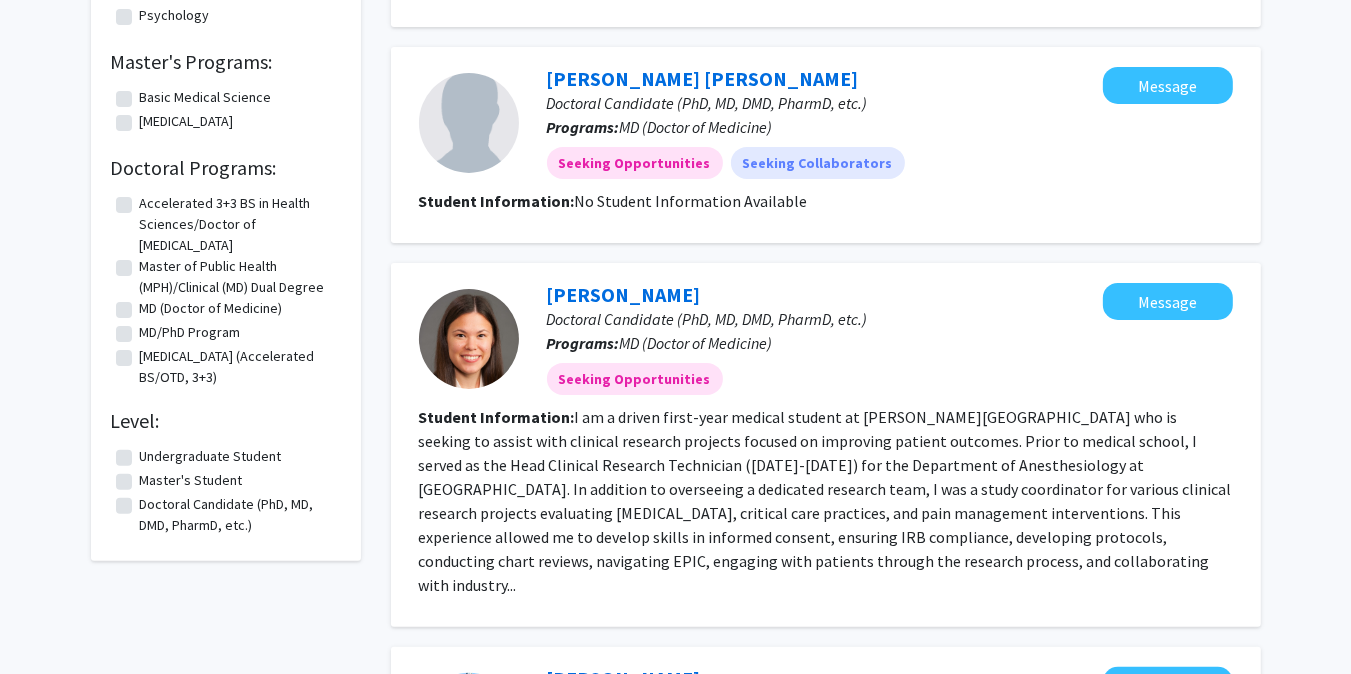 scroll, scrollTop: 0, scrollLeft: 0, axis: both 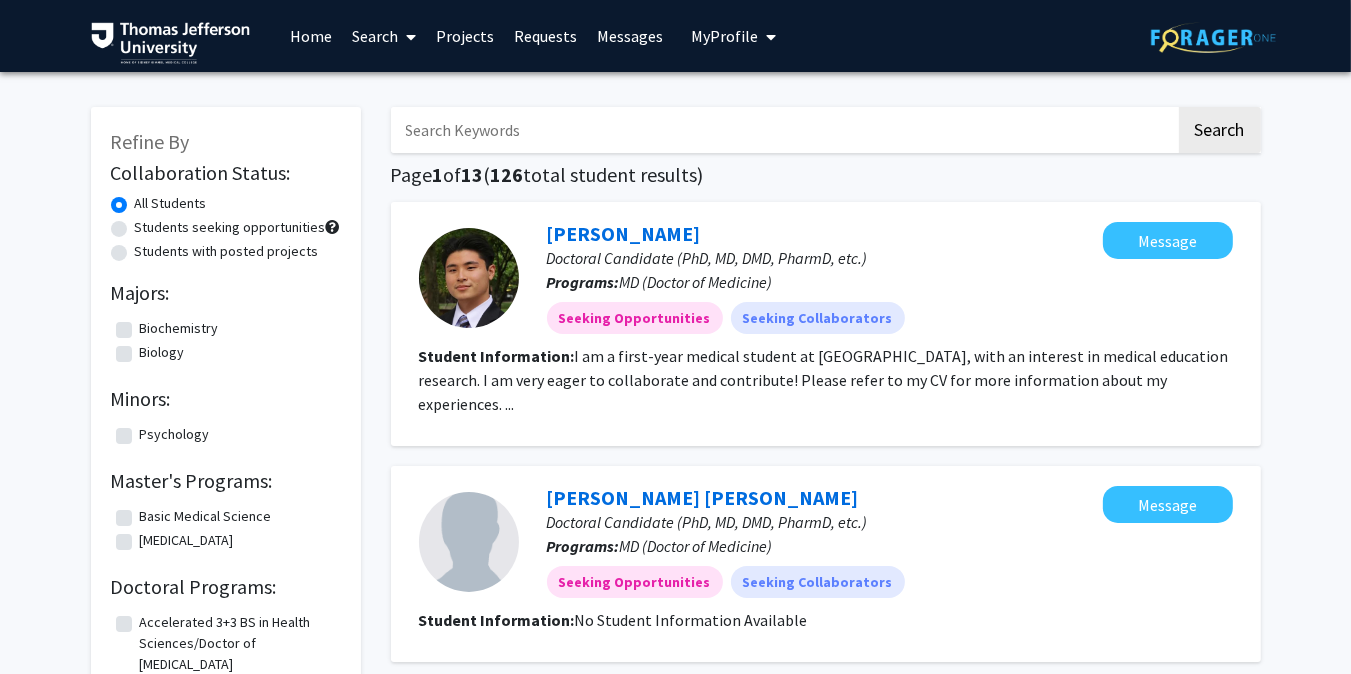 click on "Students seeking opportunities" 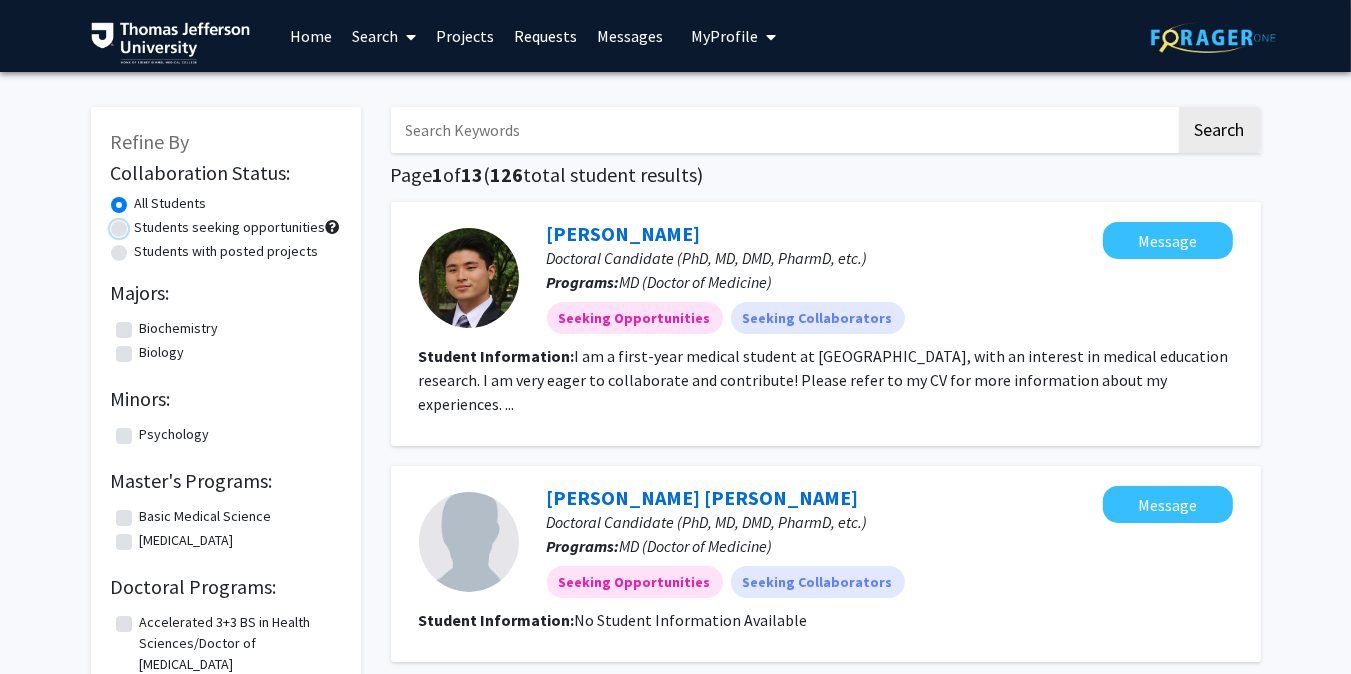 click on "Students seeking opportunities" at bounding box center [141, 223] 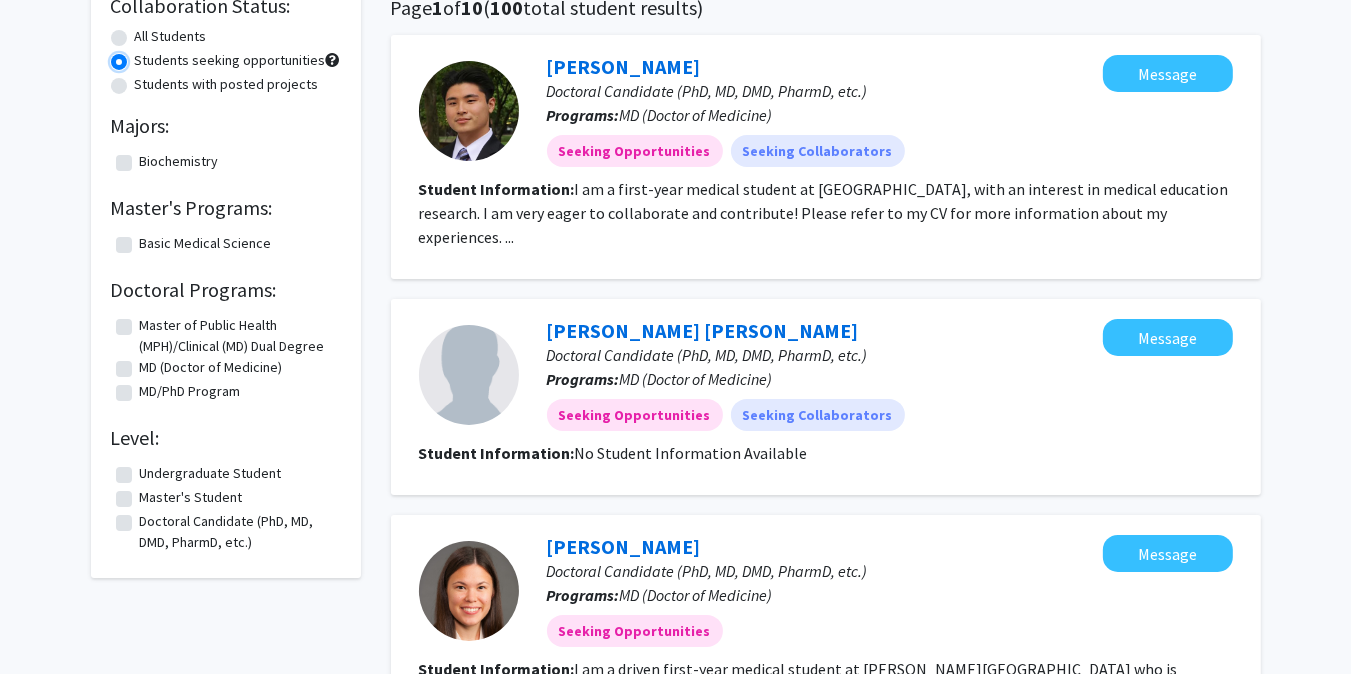 scroll, scrollTop: 0, scrollLeft: 0, axis: both 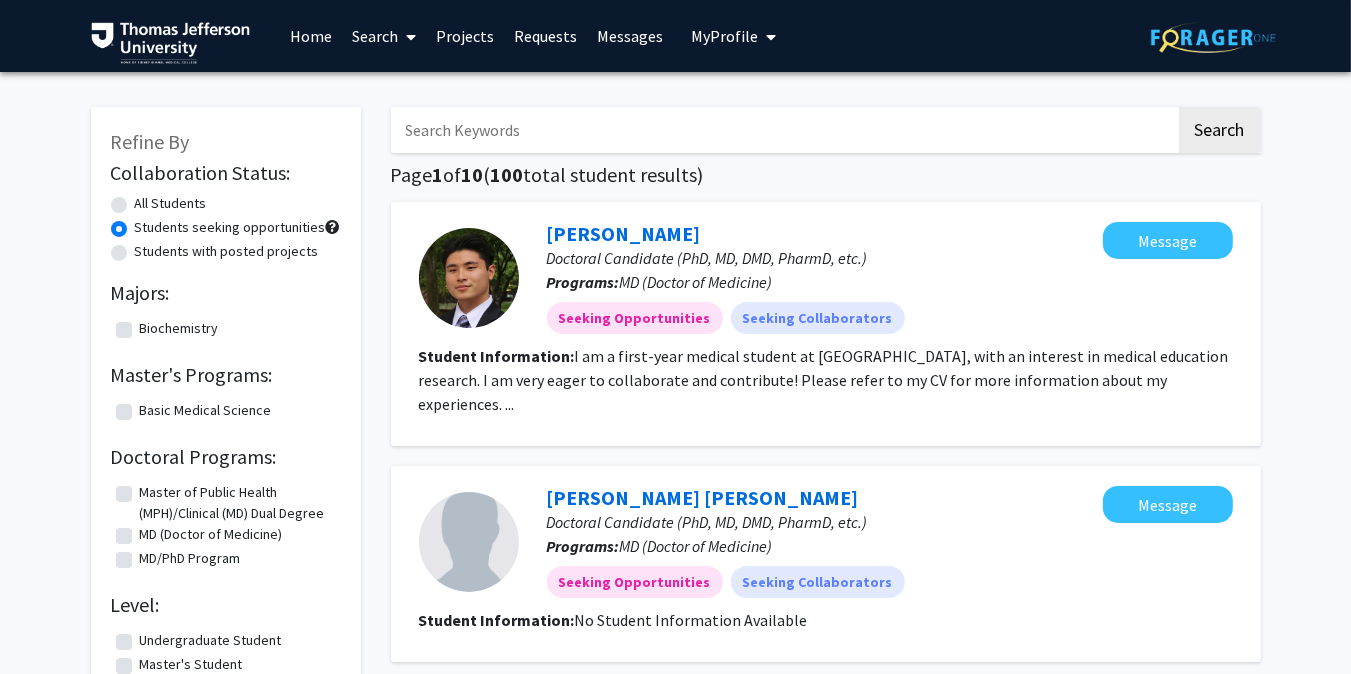 click on "Projects" at bounding box center (465, 36) 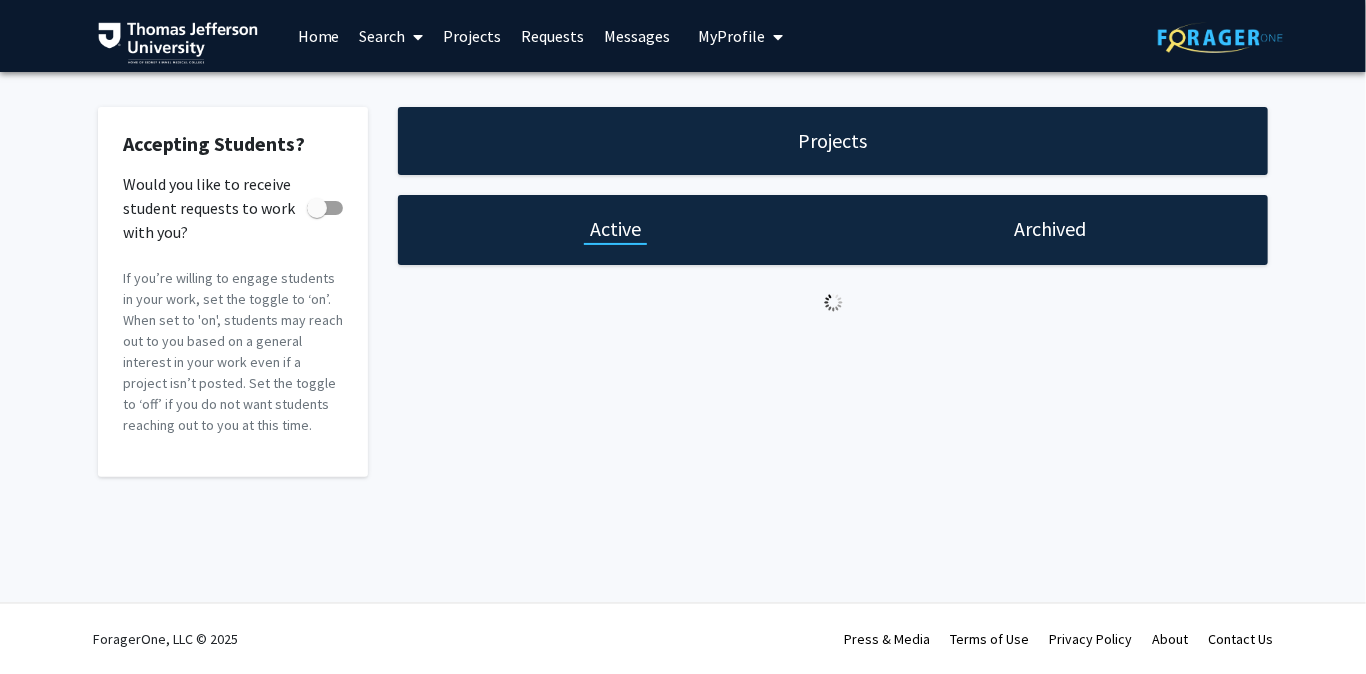checkbox on "true" 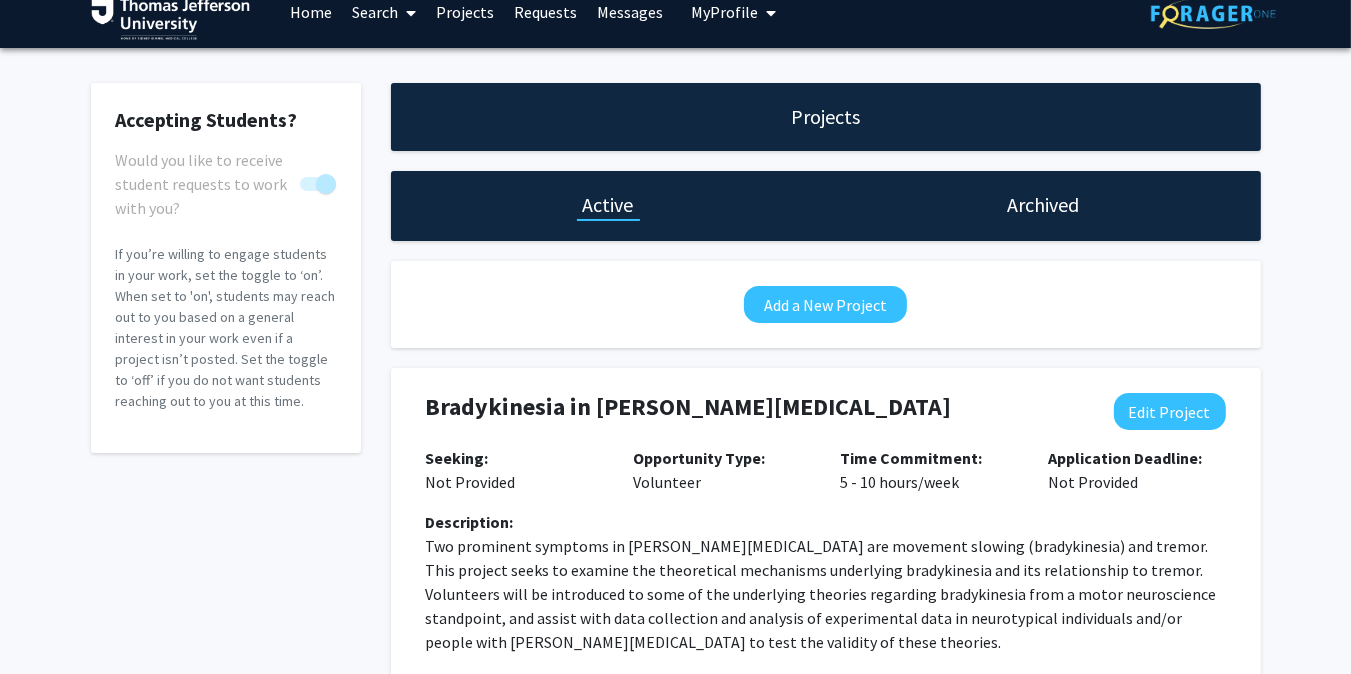 scroll, scrollTop: 0, scrollLeft: 0, axis: both 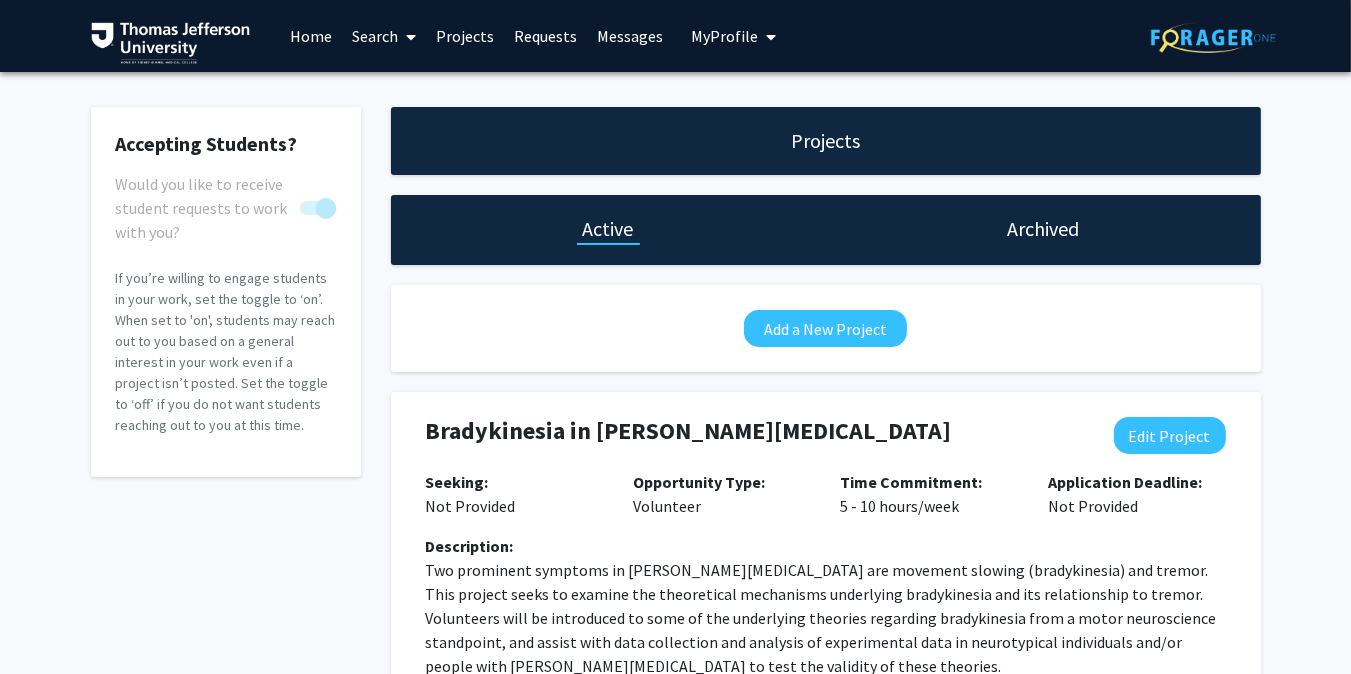 click on "Search" at bounding box center [384, 36] 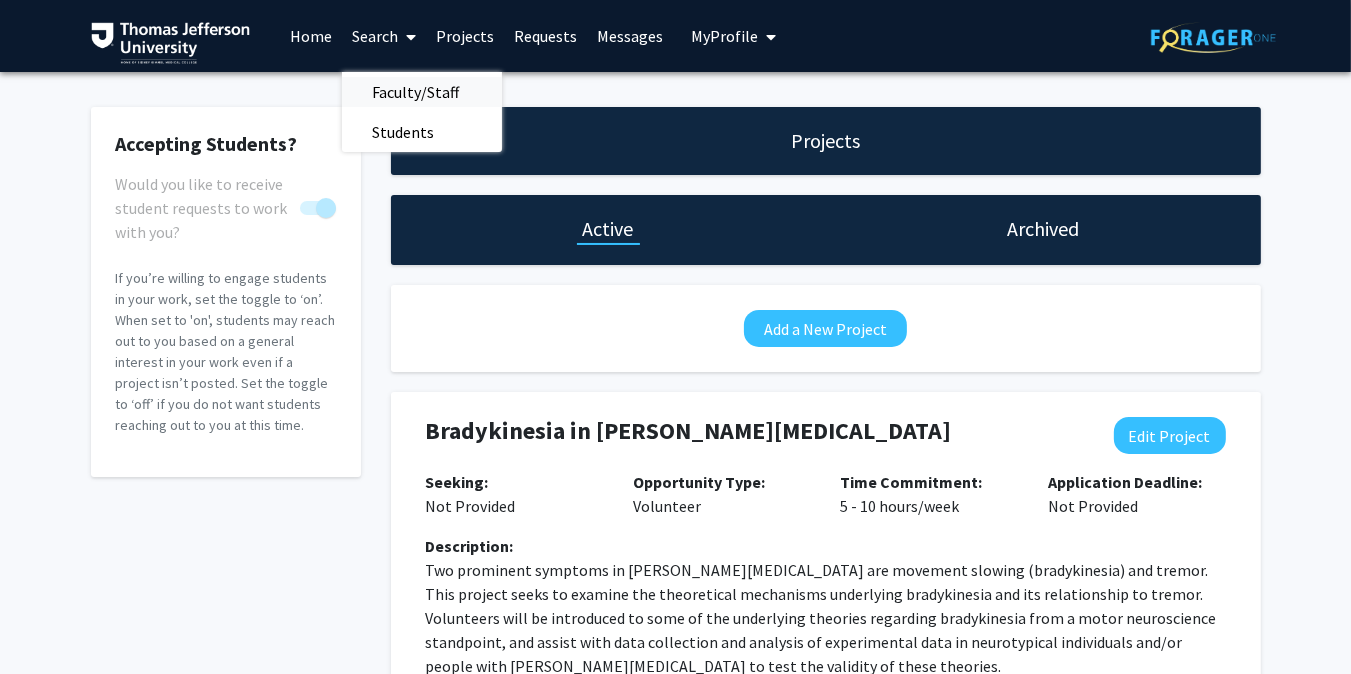 click on "Faculty/Staff" at bounding box center [415, 92] 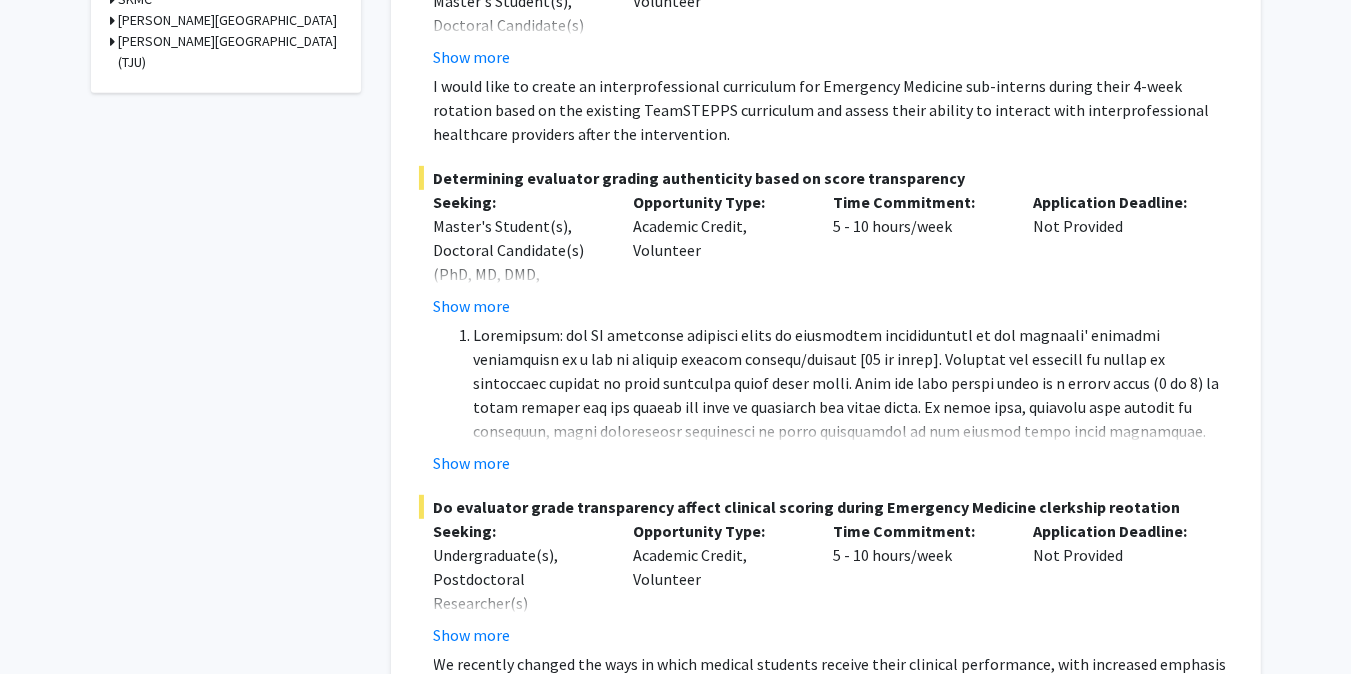 scroll, scrollTop: 0, scrollLeft: 0, axis: both 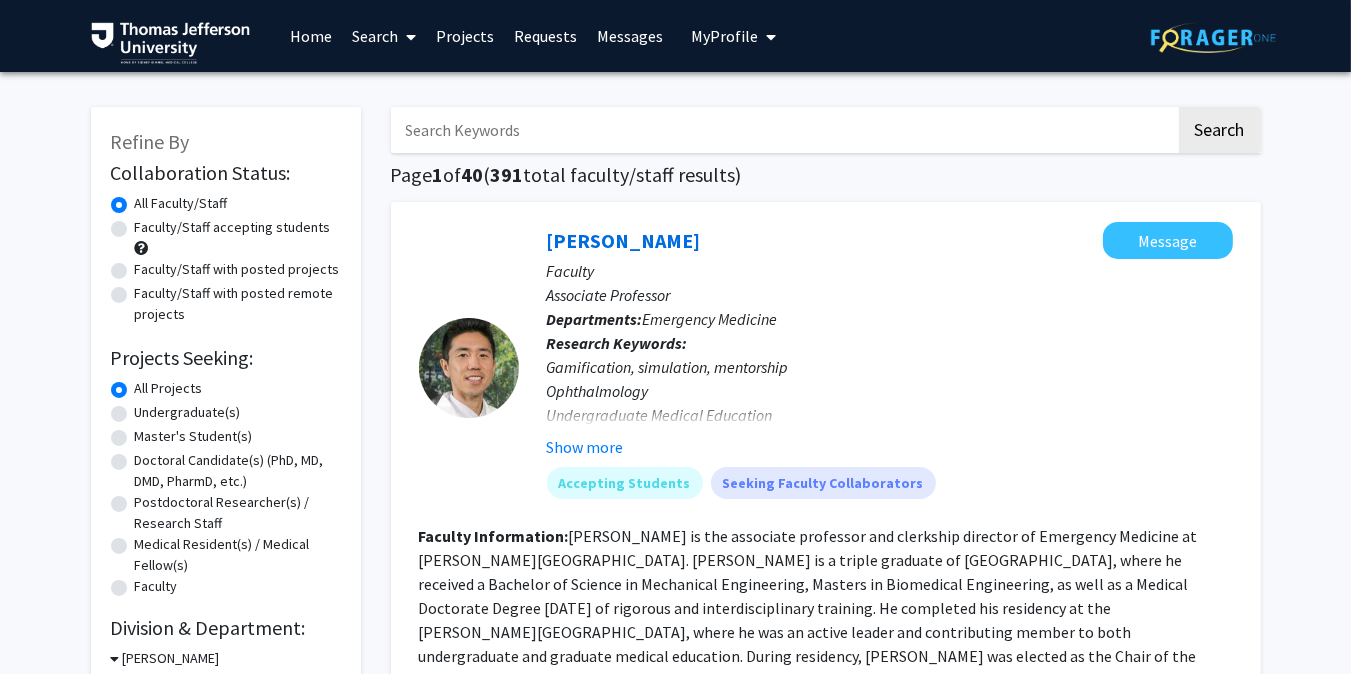 click on "Projects" at bounding box center (465, 36) 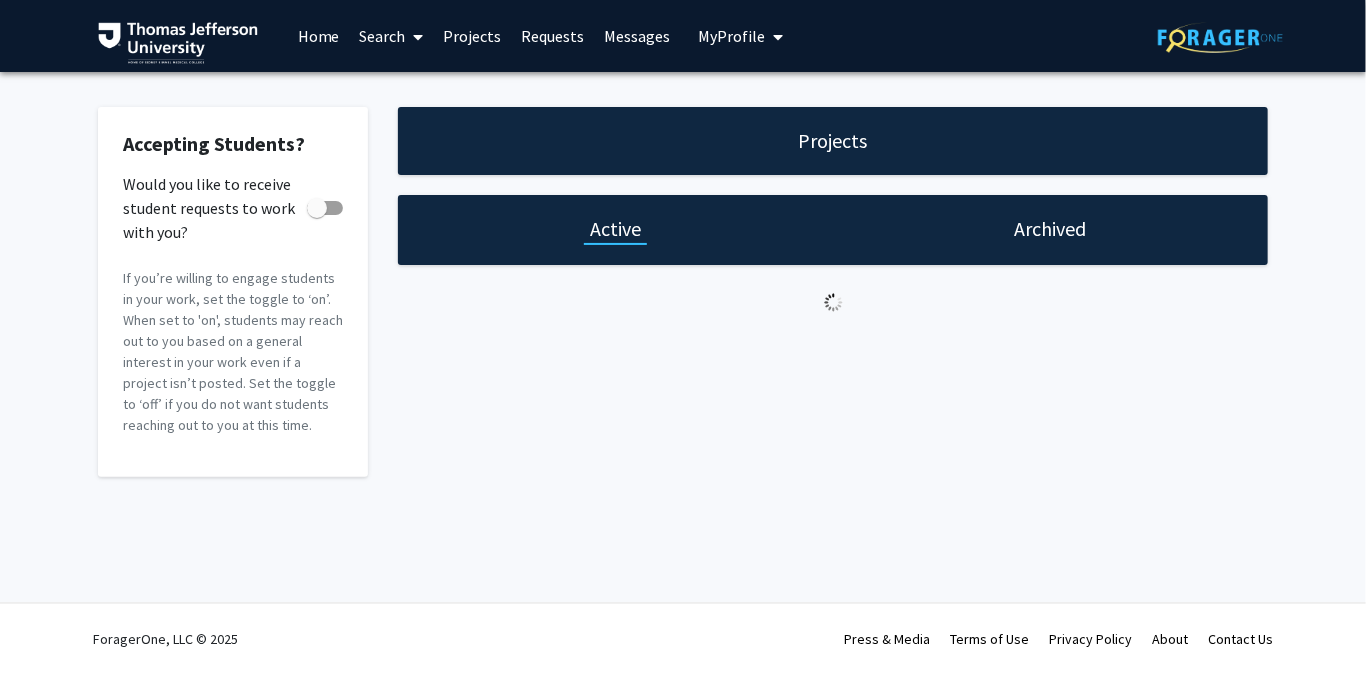 checkbox on "true" 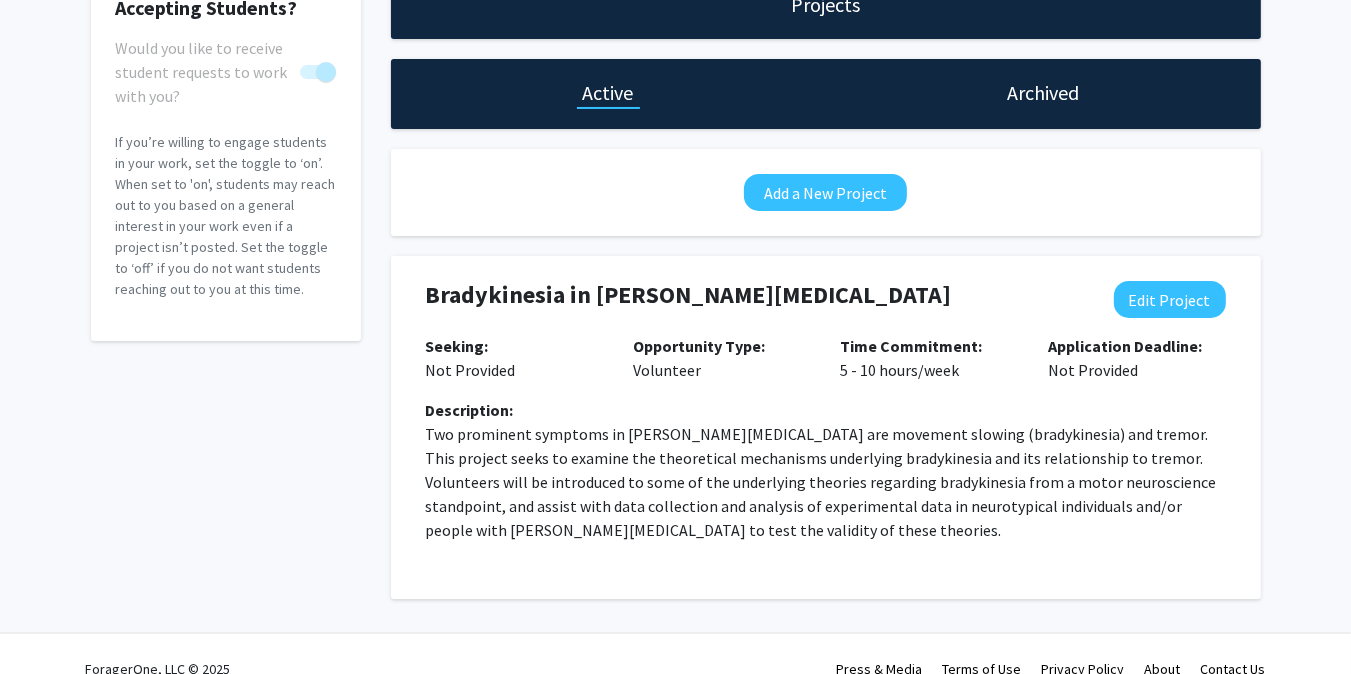 scroll, scrollTop: 136, scrollLeft: 0, axis: vertical 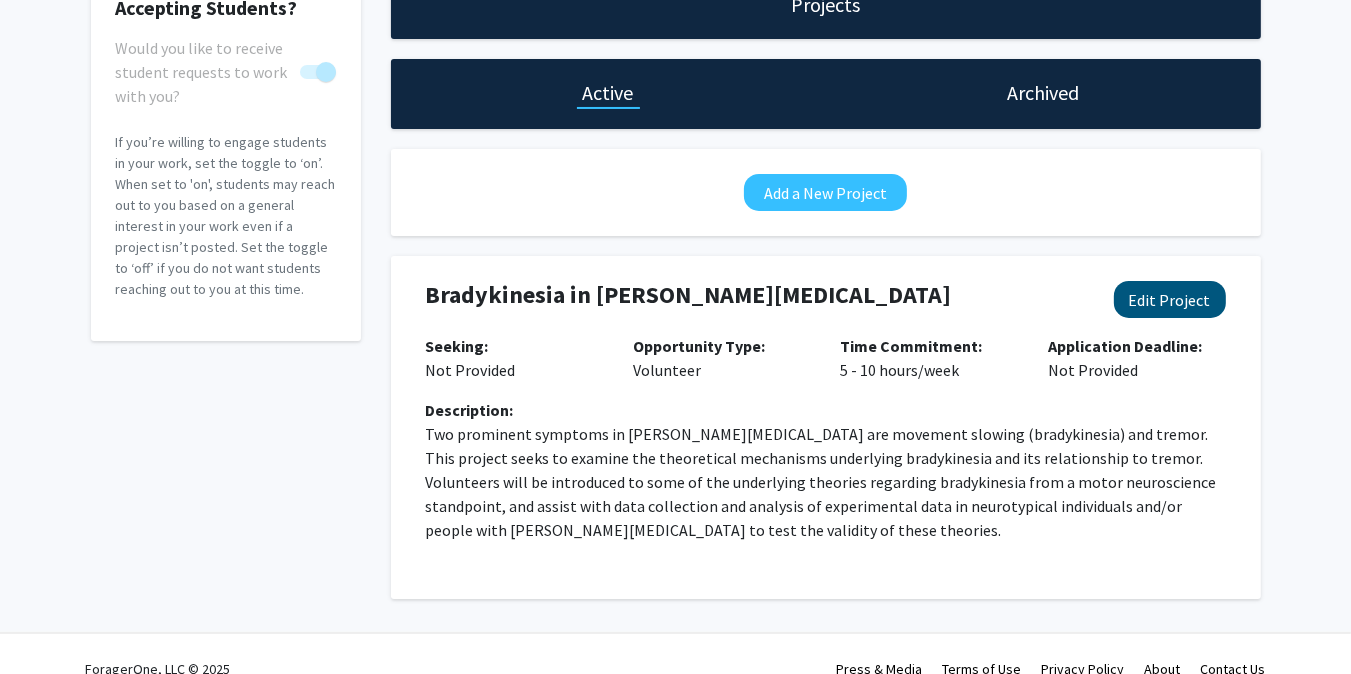 drag, startPoint x: 1178, startPoint y: 319, endPoint x: 1158, endPoint y: 300, distance: 27.58623 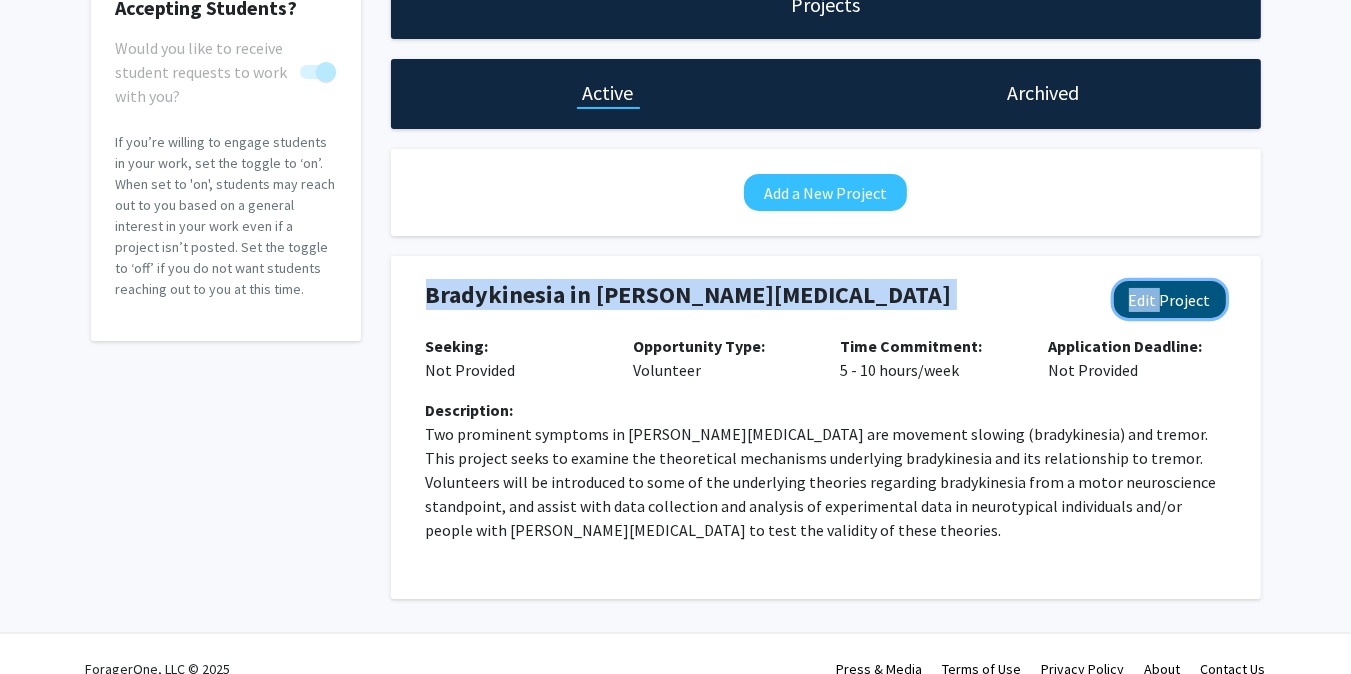 click on "Edit Project" 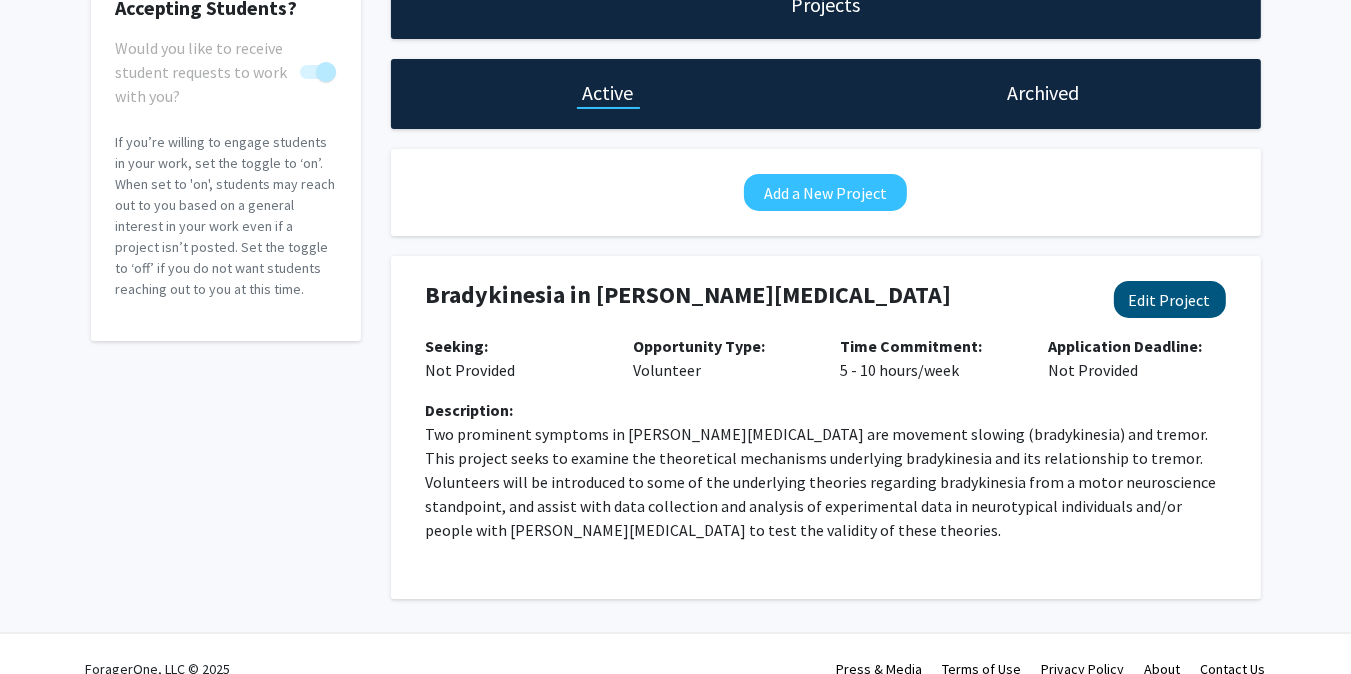 select on "5 - 10" 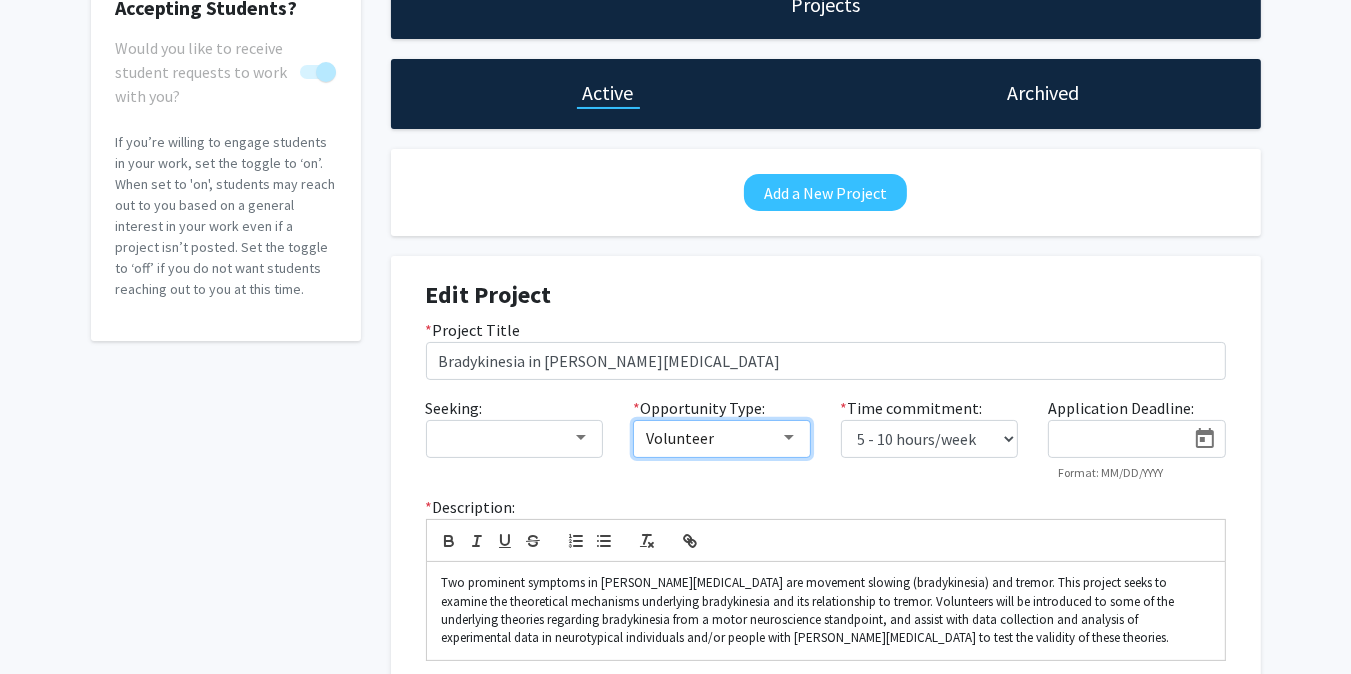 click on "Volunteer" at bounding box center (713, 438) 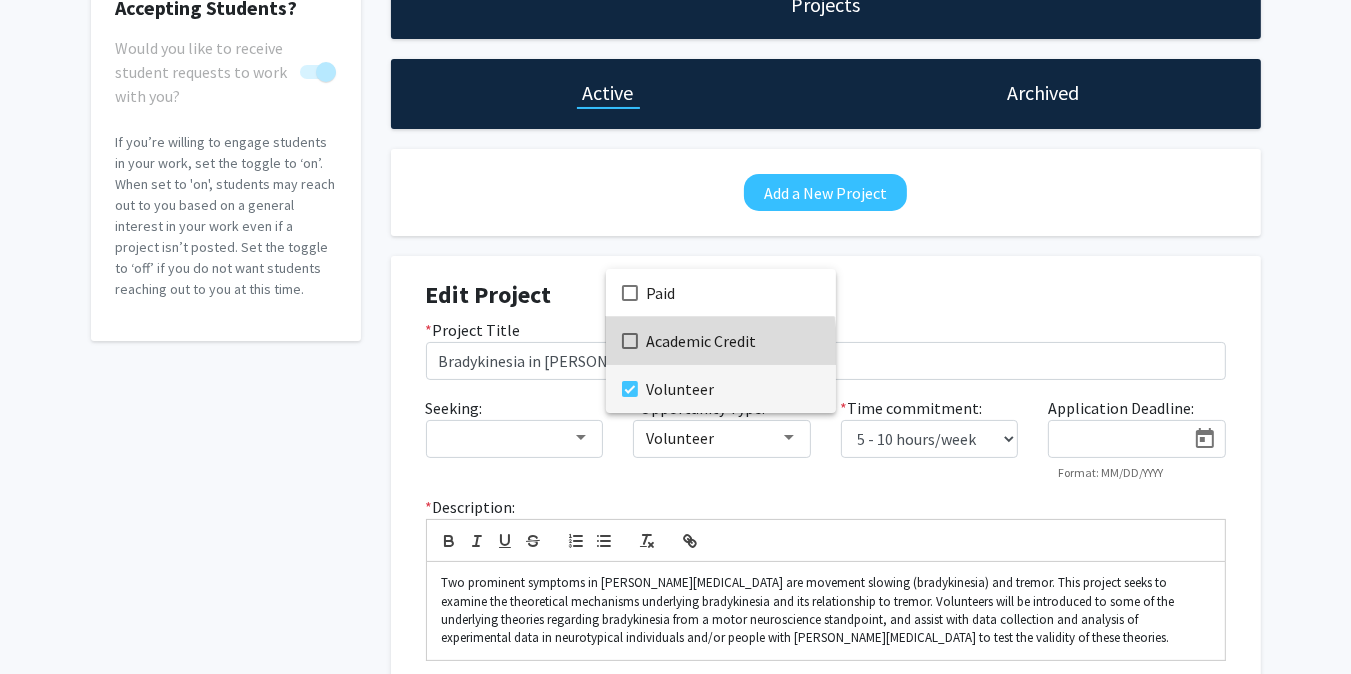 click at bounding box center (630, 341) 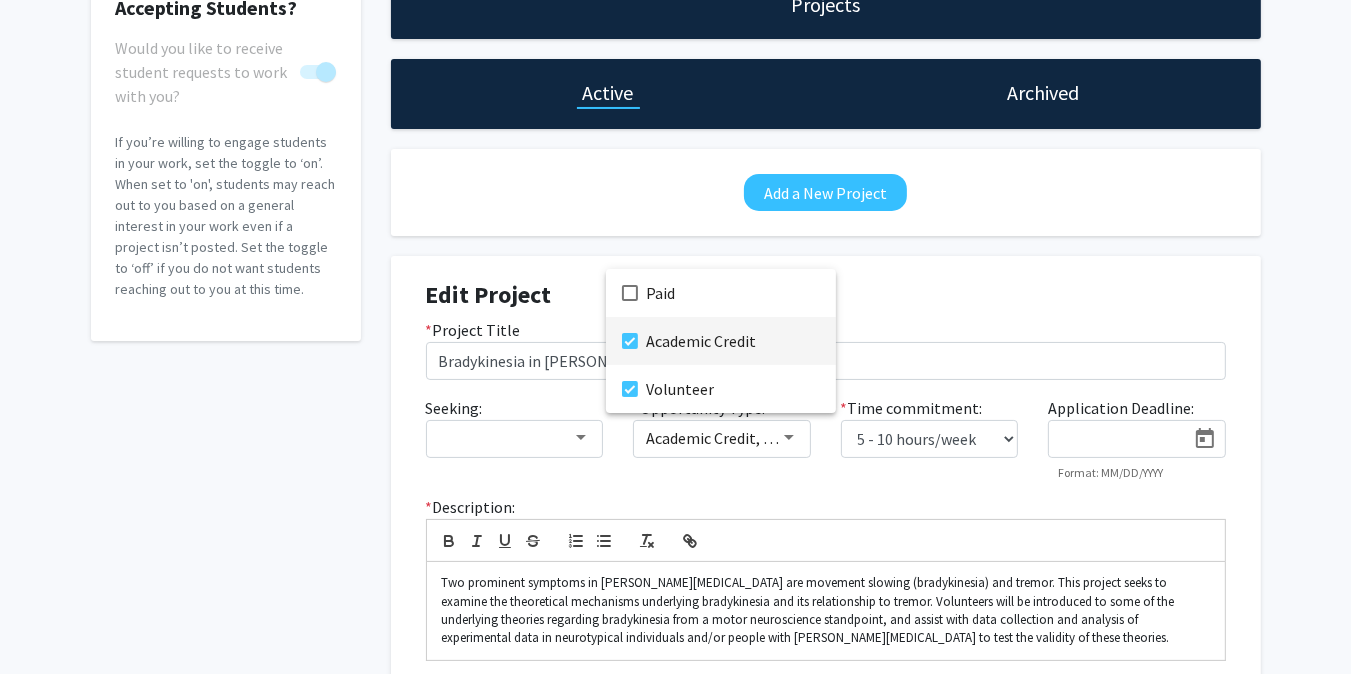 click at bounding box center (675, 337) 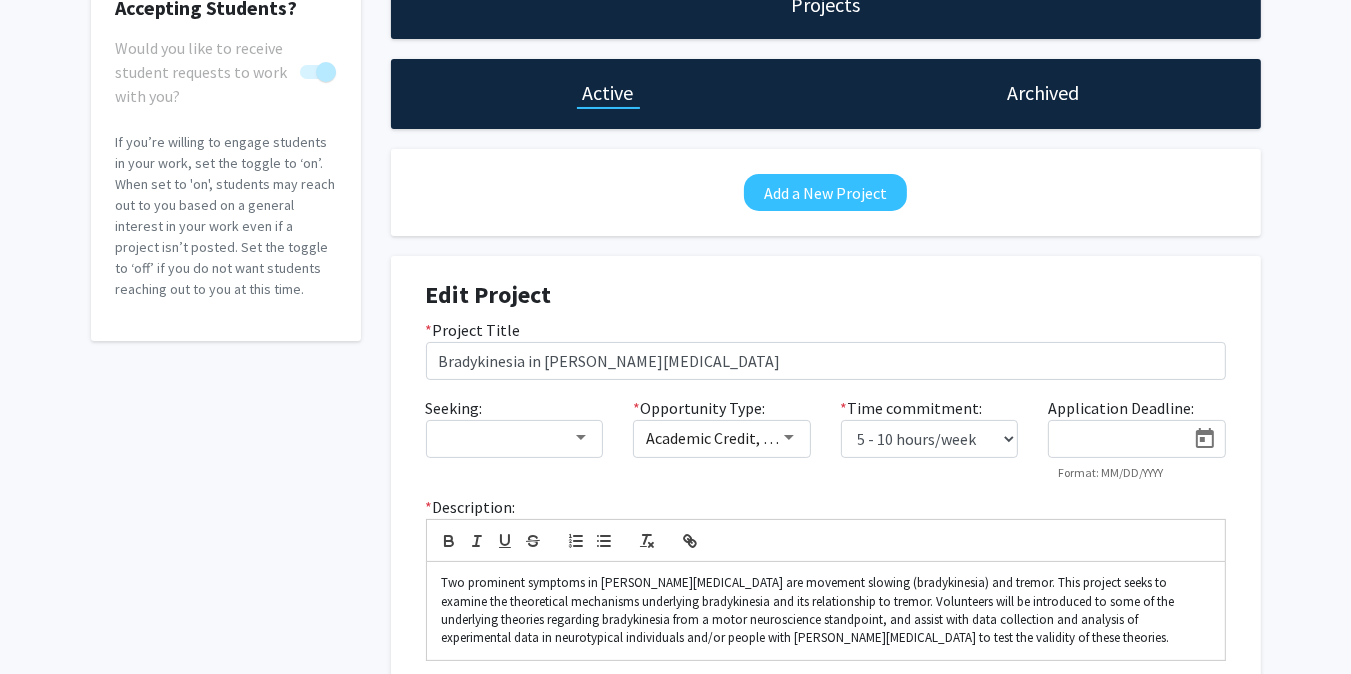 scroll, scrollTop: 349, scrollLeft: 0, axis: vertical 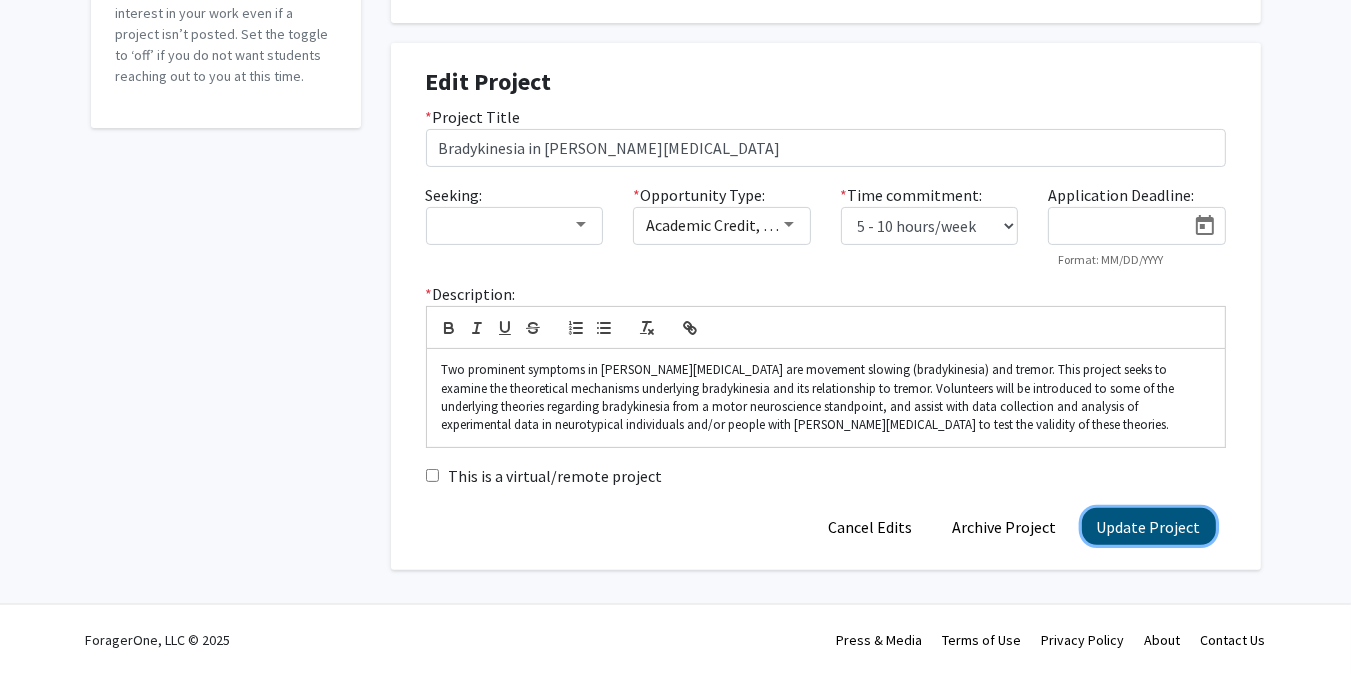 click on "Update Project" 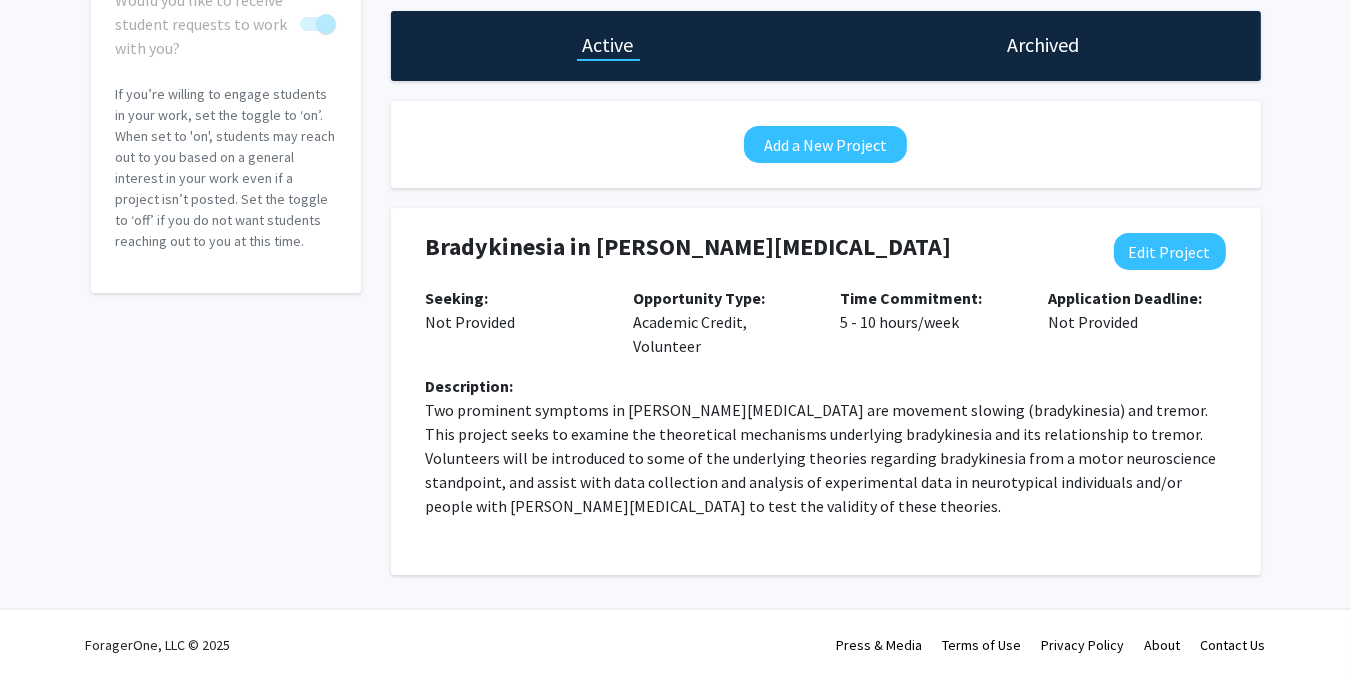 scroll, scrollTop: 188, scrollLeft: 0, axis: vertical 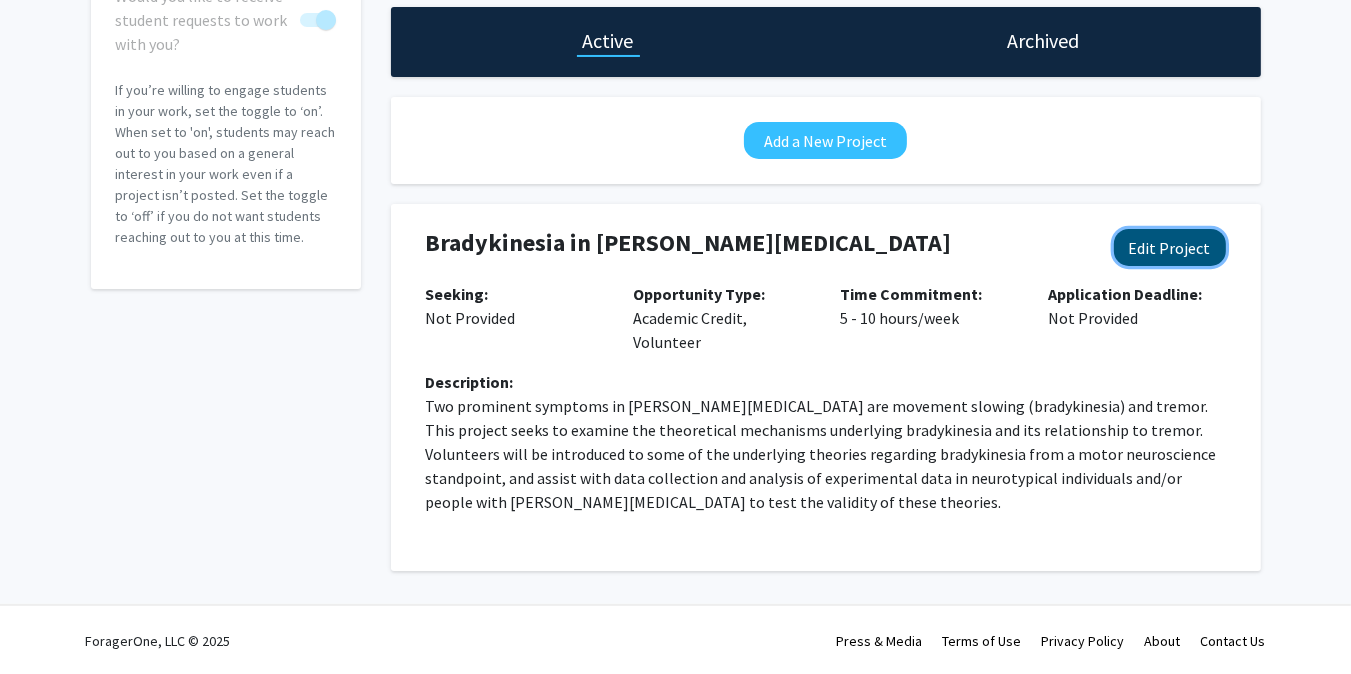 click on "Edit Project" 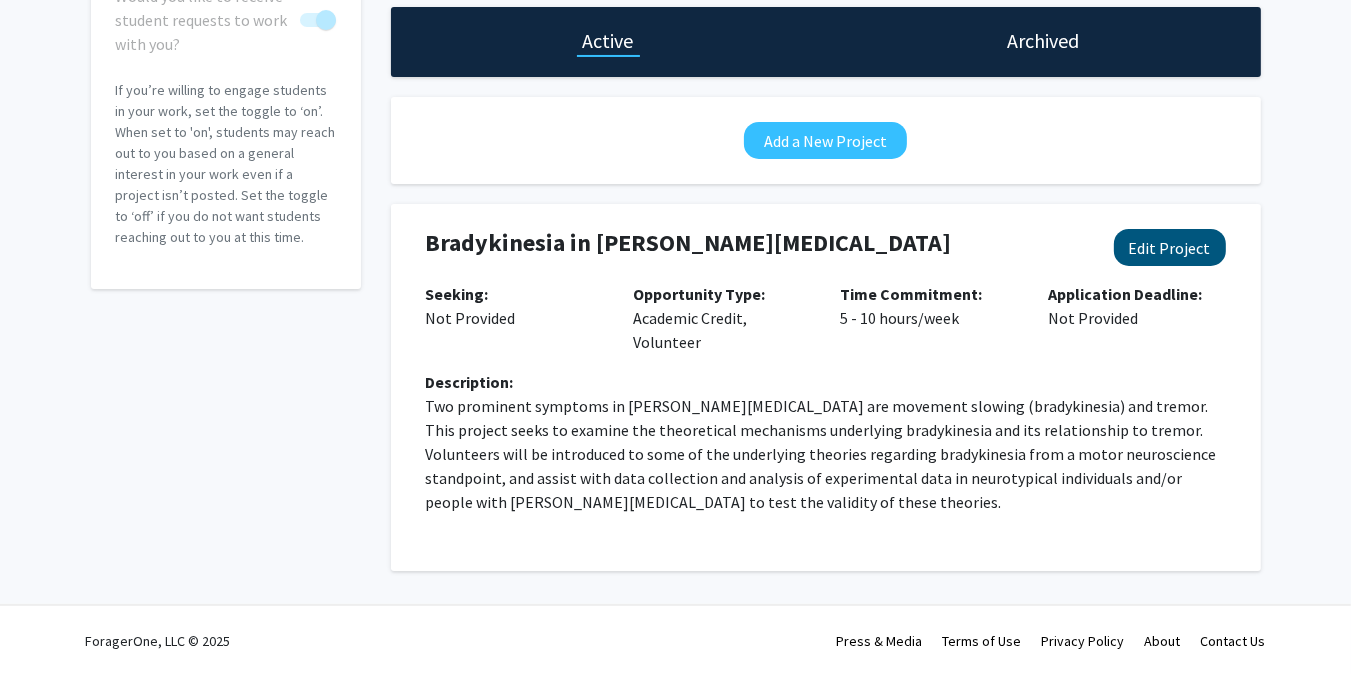 select on "5 - 10" 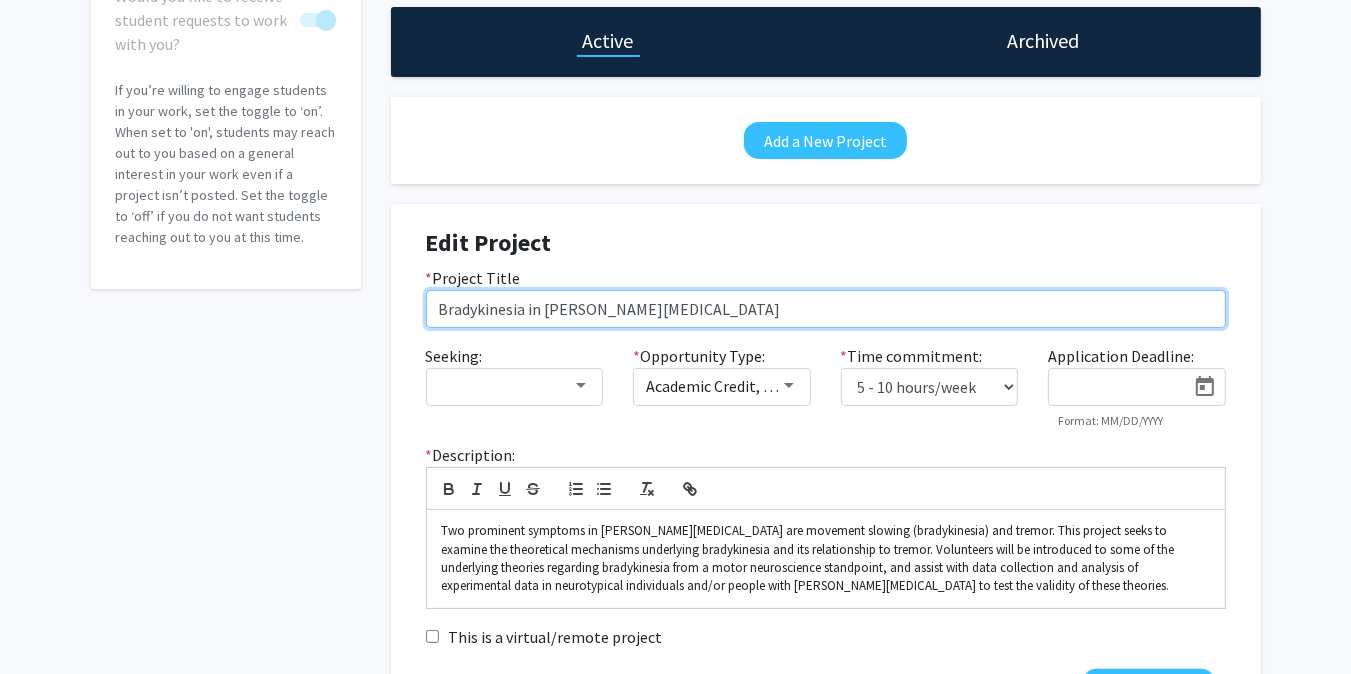 click on "Bradykinesia in Parkinson's Disease" at bounding box center [826, 309] 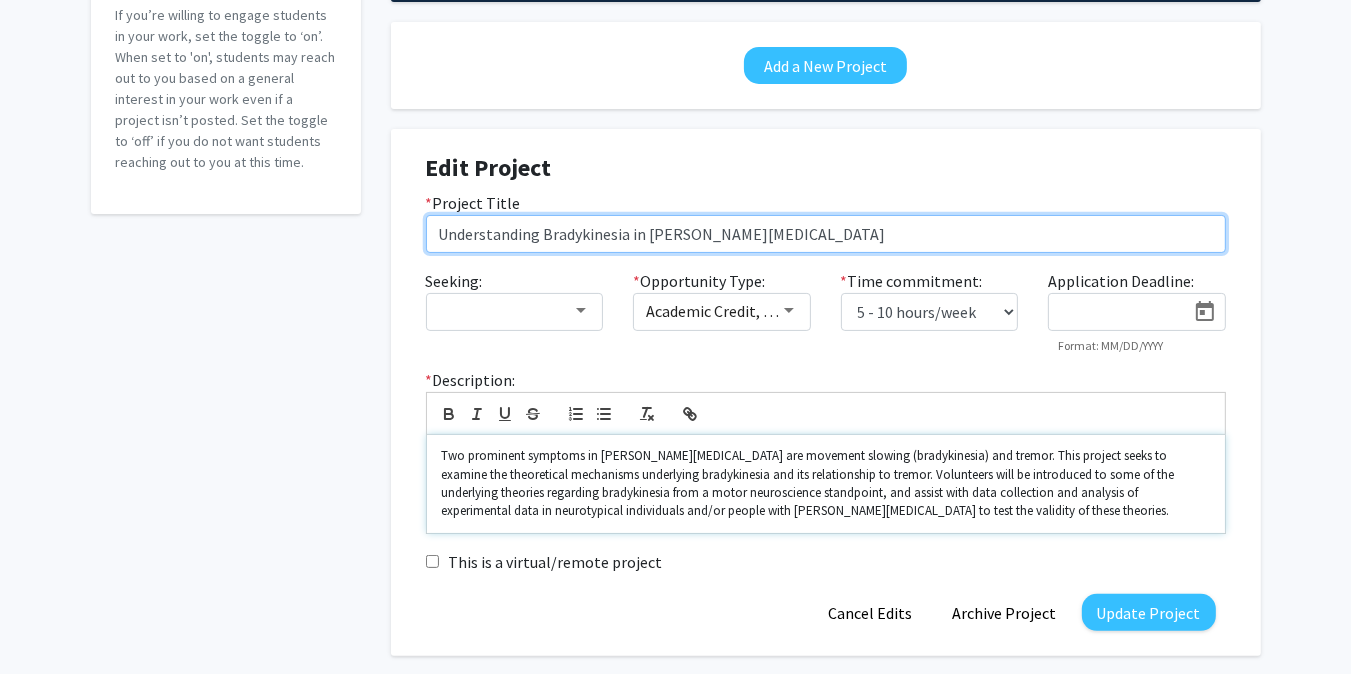 scroll, scrollTop: 264, scrollLeft: 0, axis: vertical 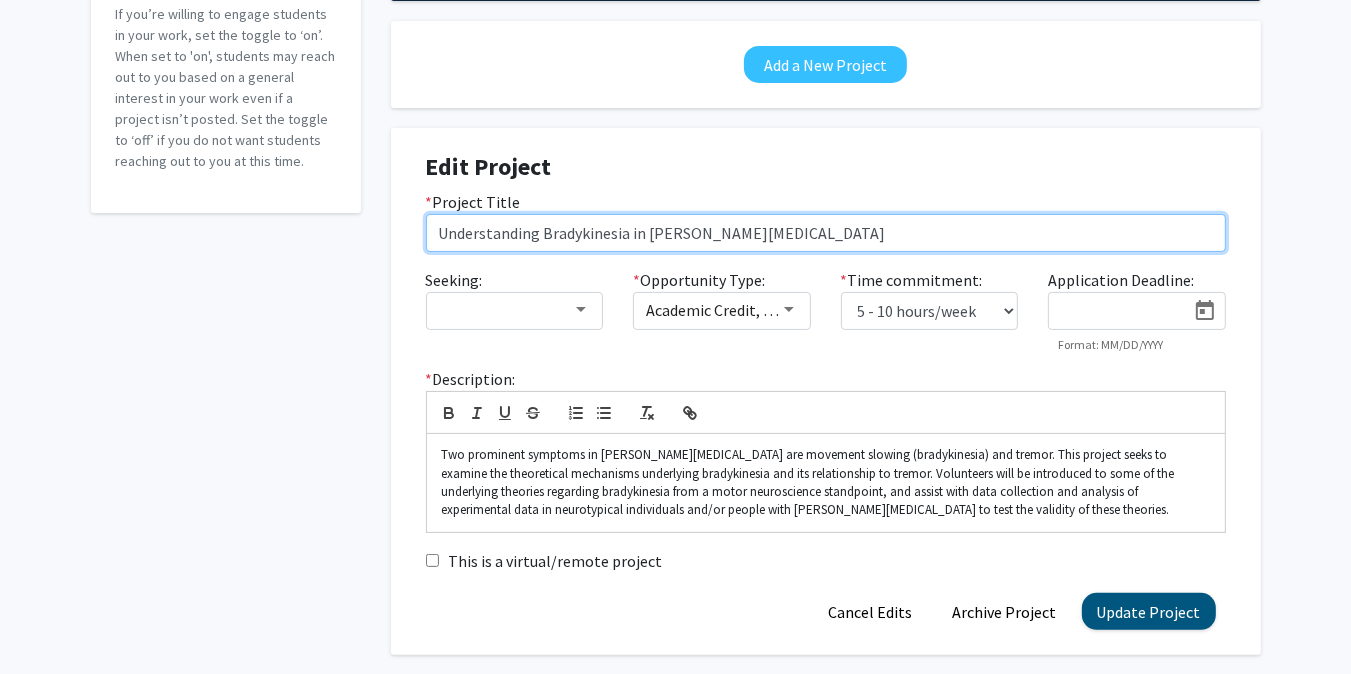 type on "Understanding Bradykinesia in [PERSON_NAME][MEDICAL_DATA]" 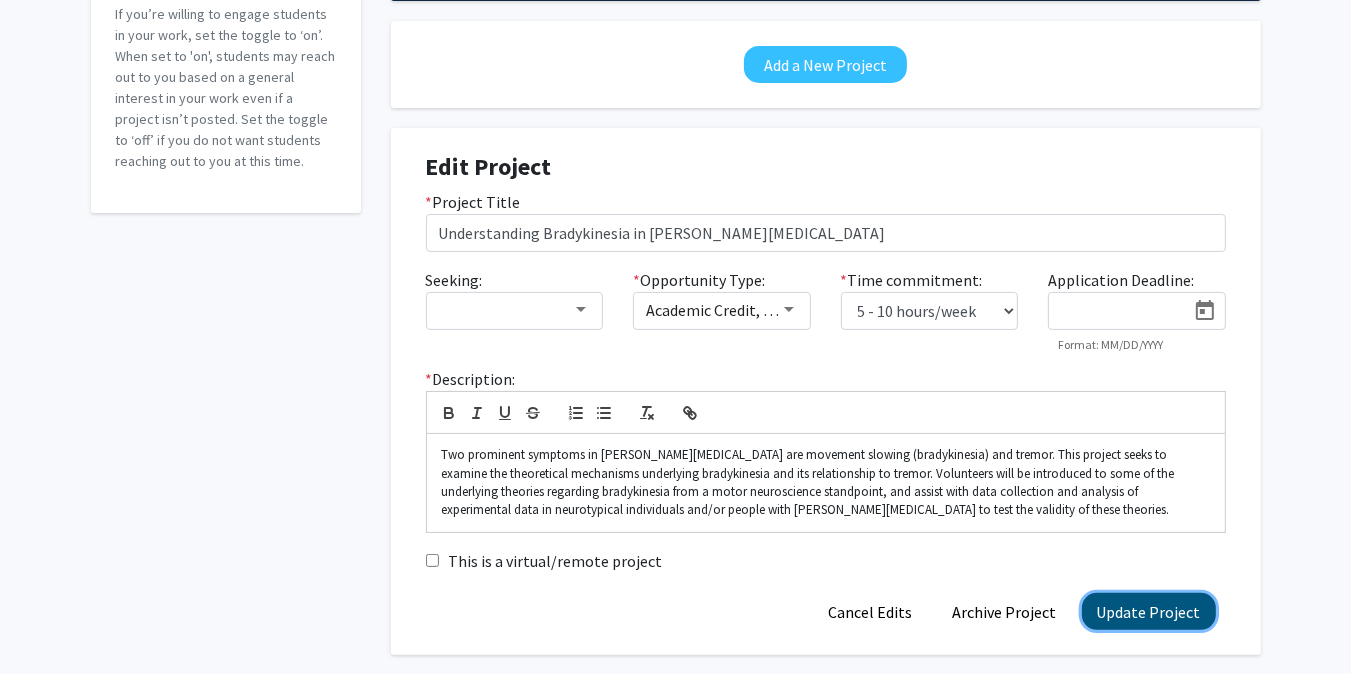click on "Update Project" 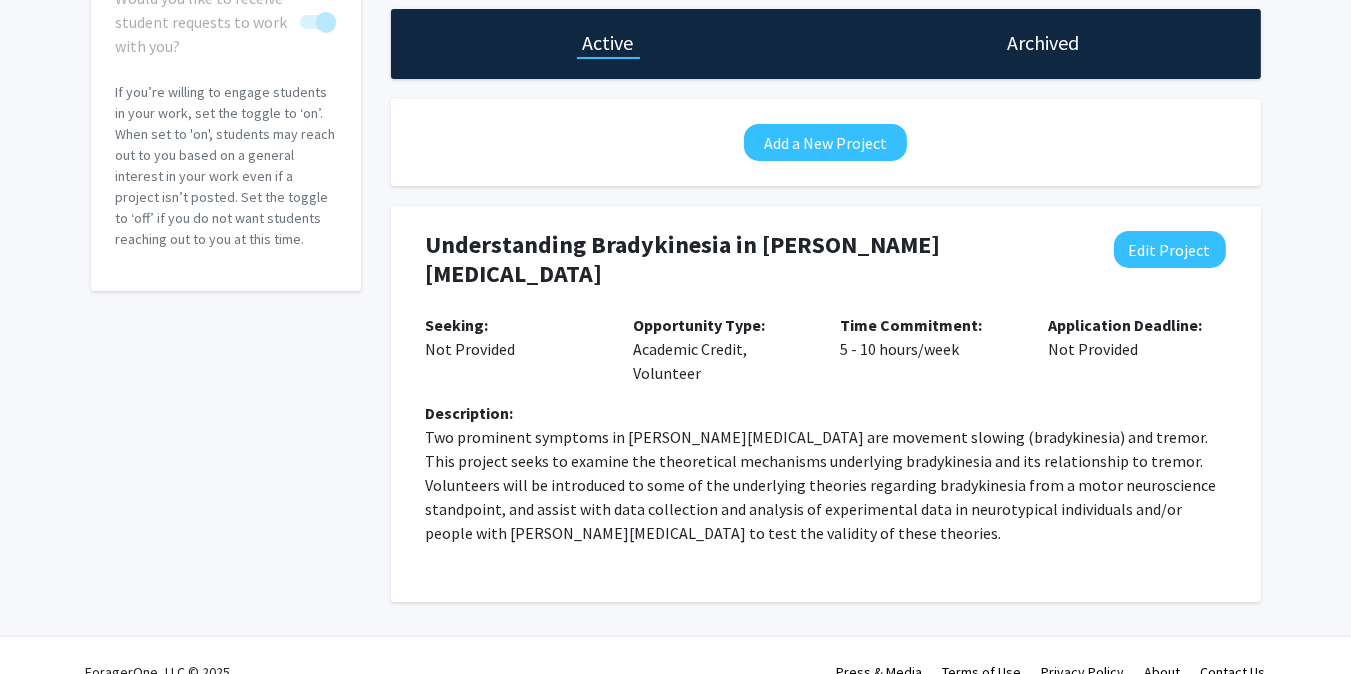 scroll, scrollTop: 188, scrollLeft: 0, axis: vertical 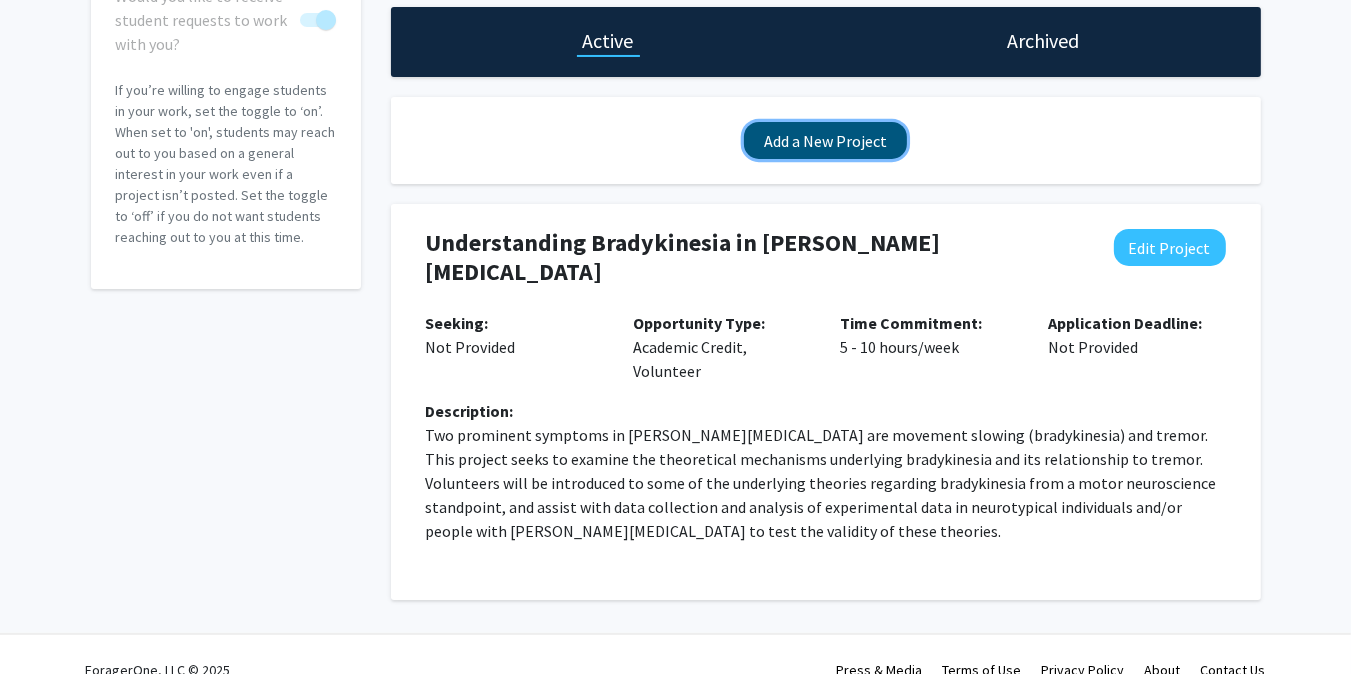 click on "Add a New Project" 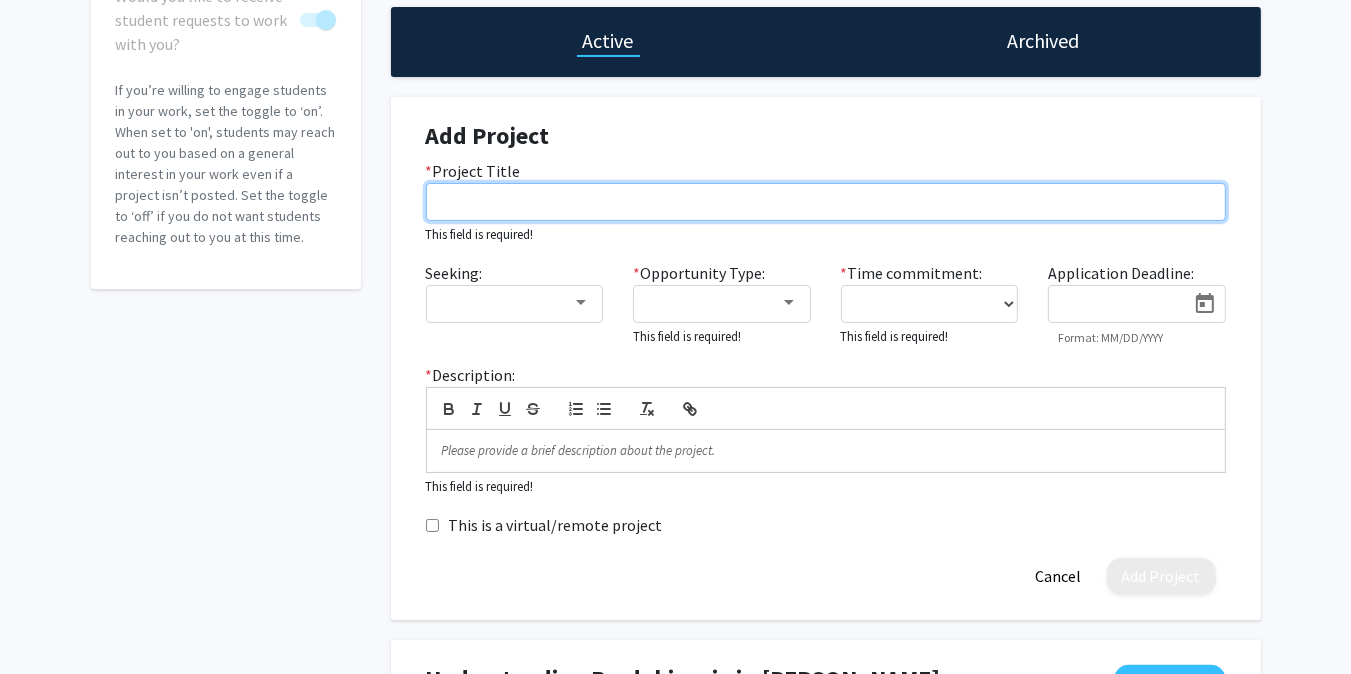 click on "* Project Title" at bounding box center (826, 202) 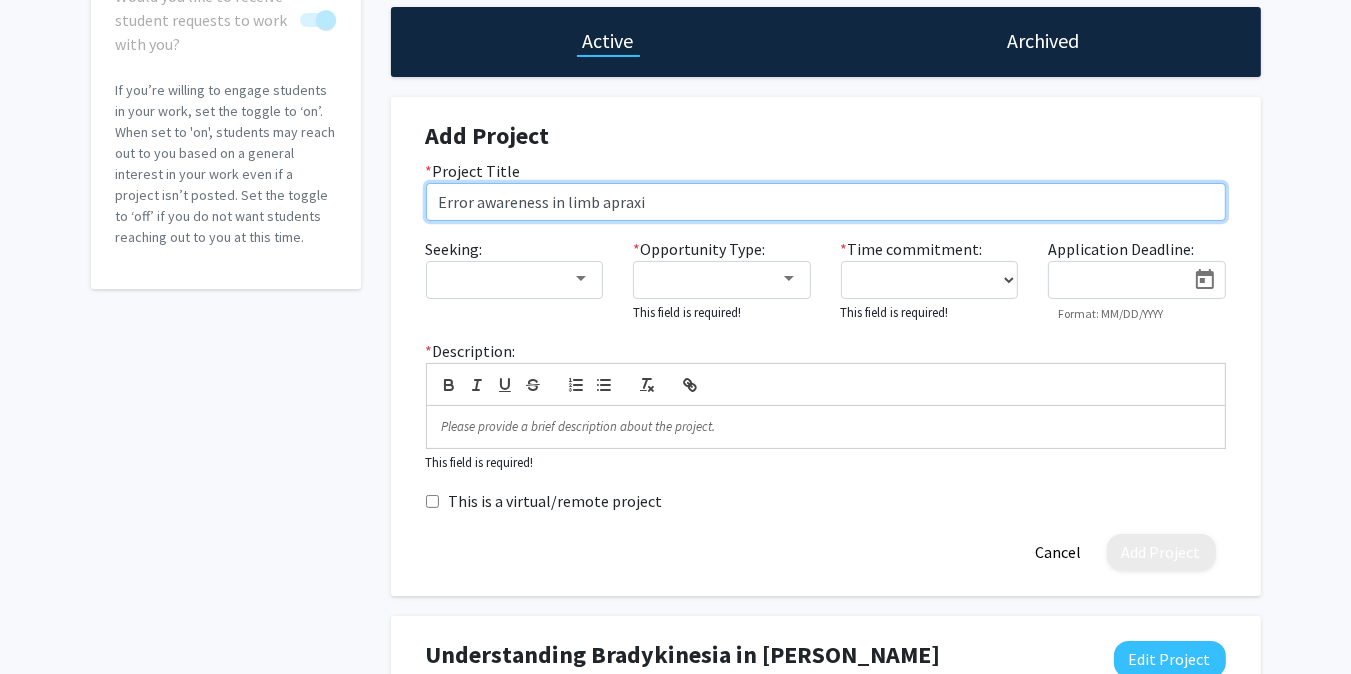 type on "Error awareness in limb apraxia" 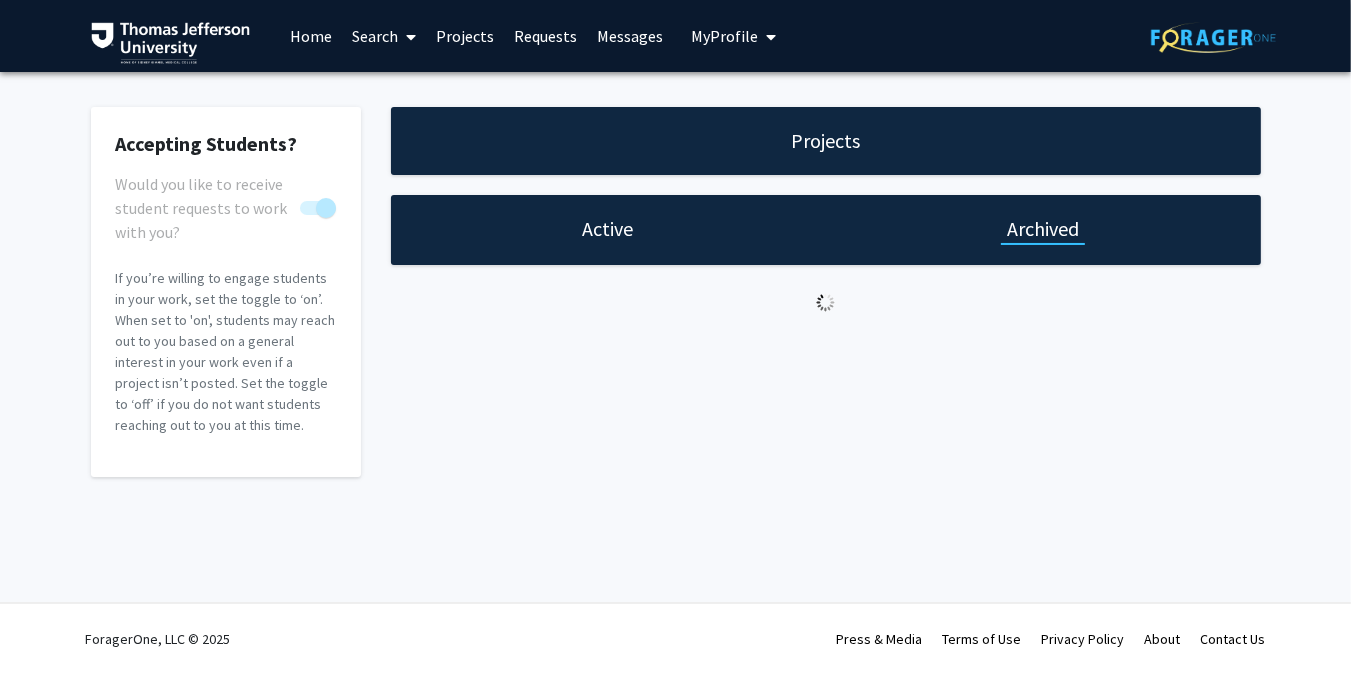 scroll, scrollTop: 0, scrollLeft: 0, axis: both 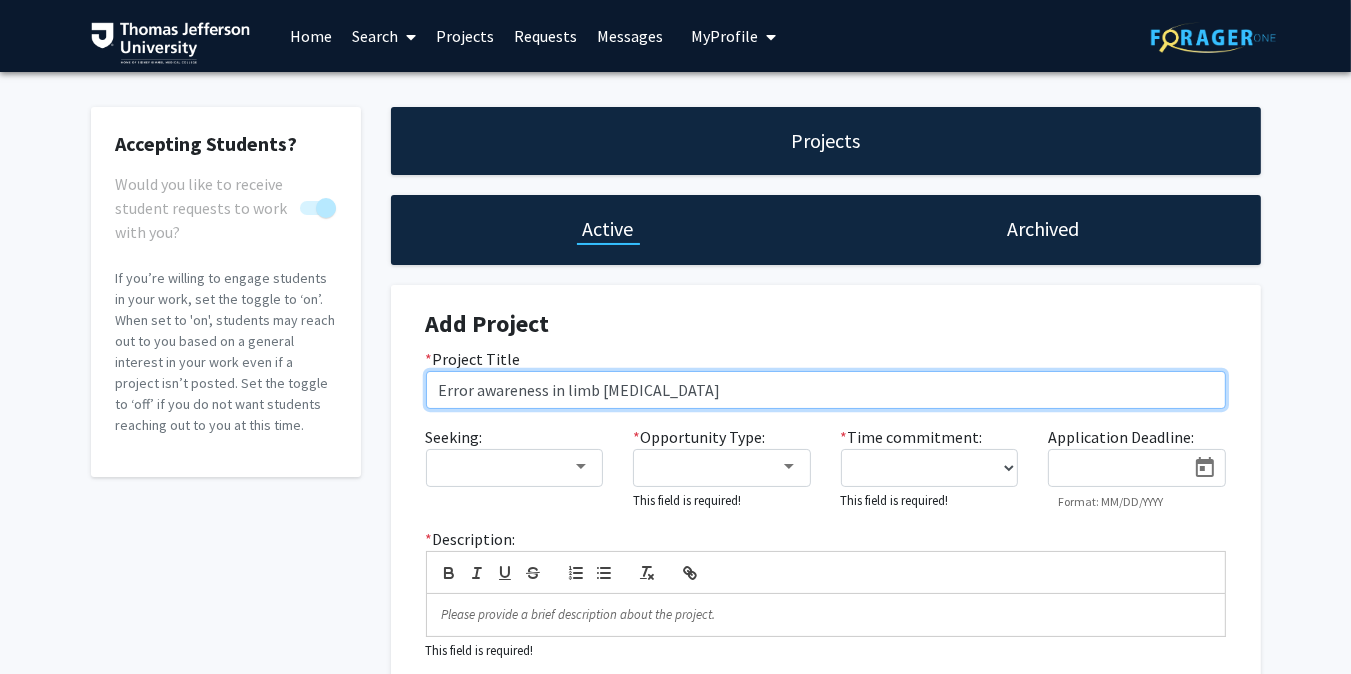 click on "Error awareness in limb apraxia" at bounding box center (826, 390) 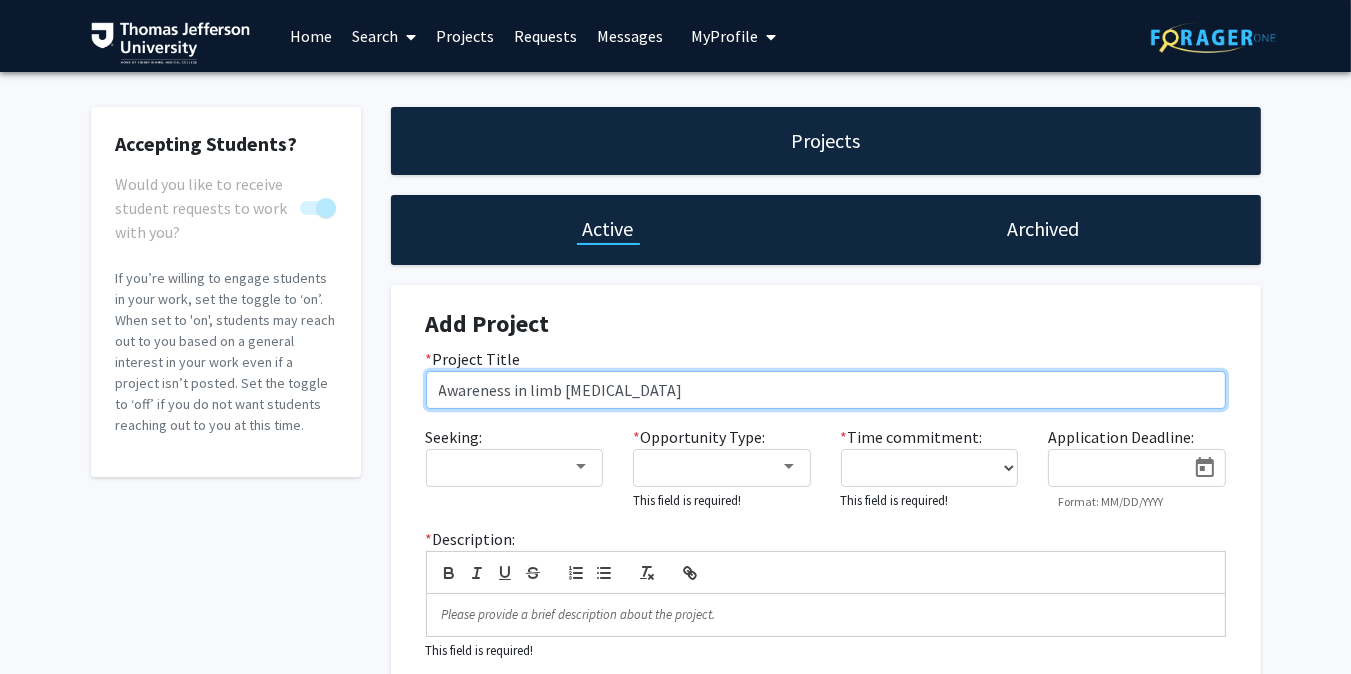 click on "Awareness in limb apraxia" at bounding box center [826, 390] 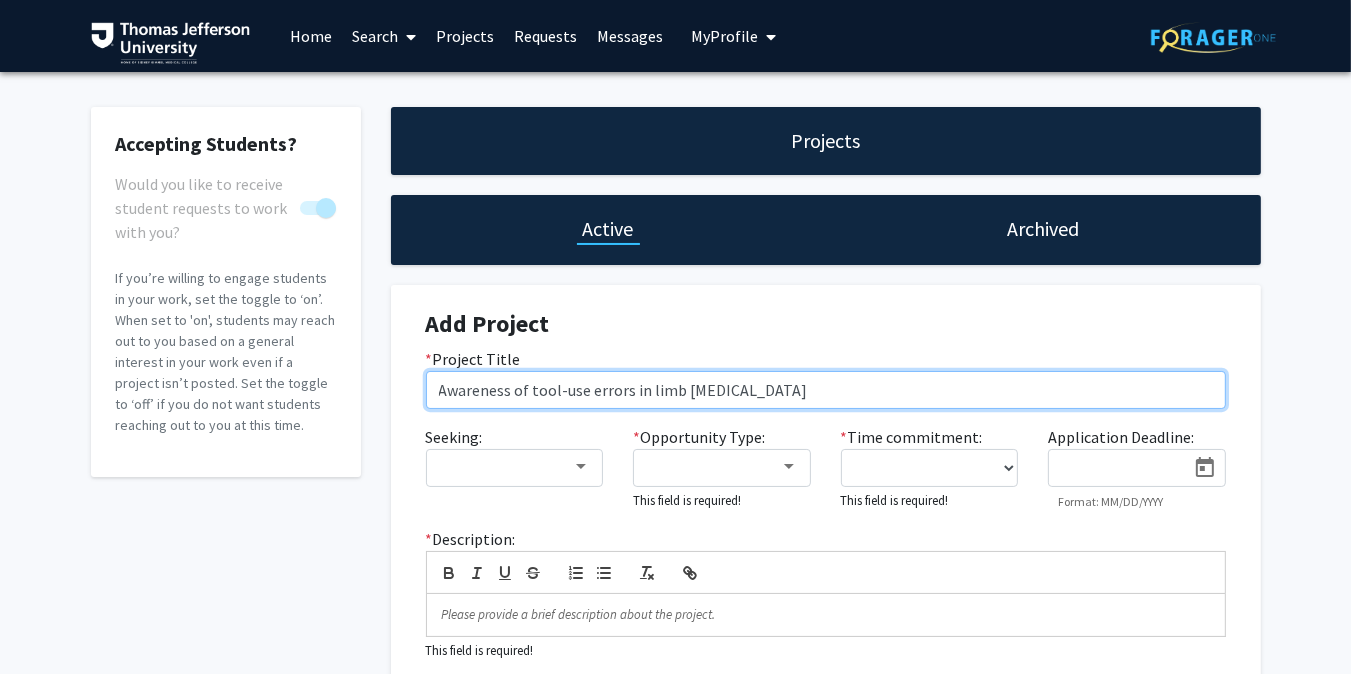 type on "Awareness of tool-use errors in limb apraxia" 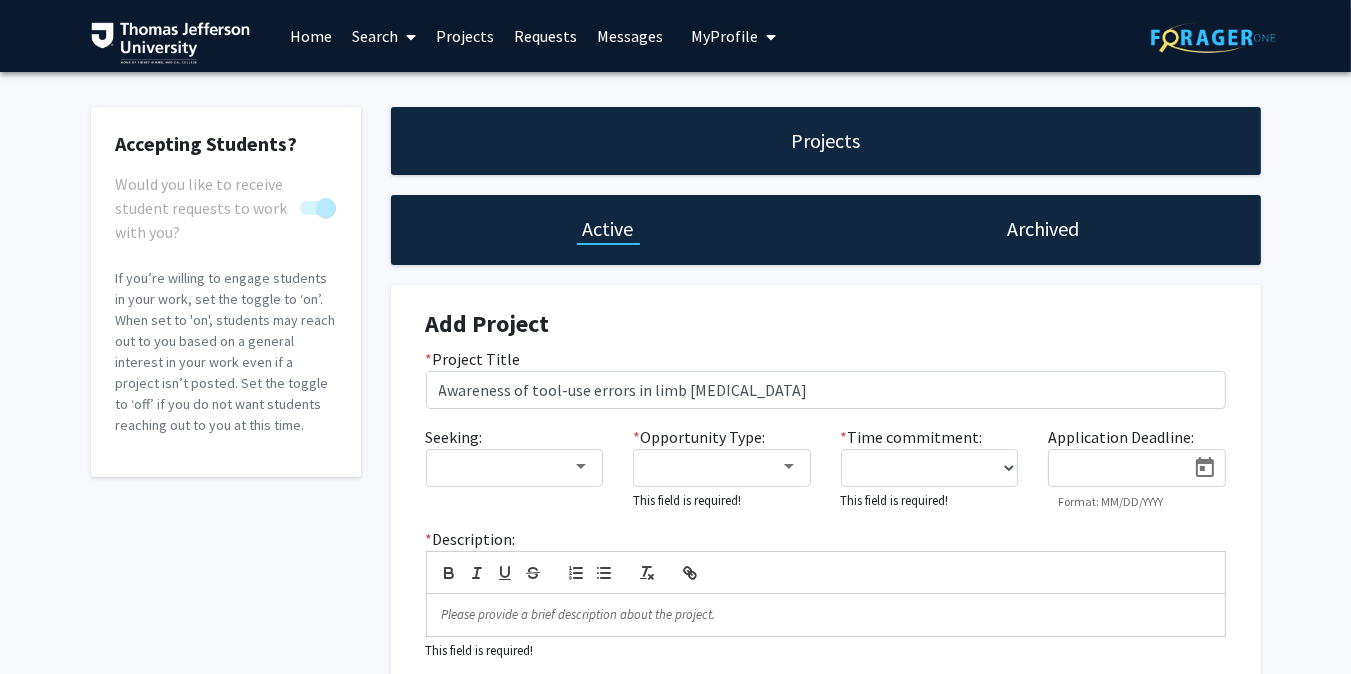 click on "Seeking:" 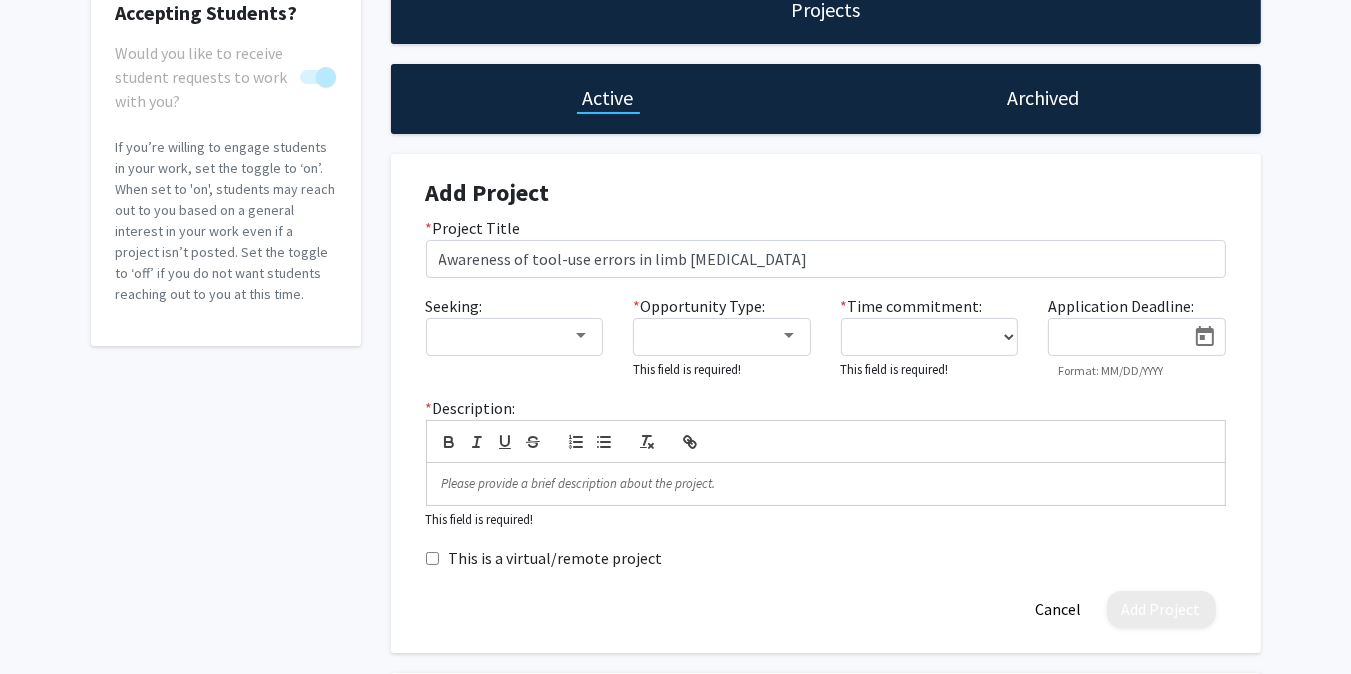 scroll, scrollTop: 132, scrollLeft: 0, axis: vertical 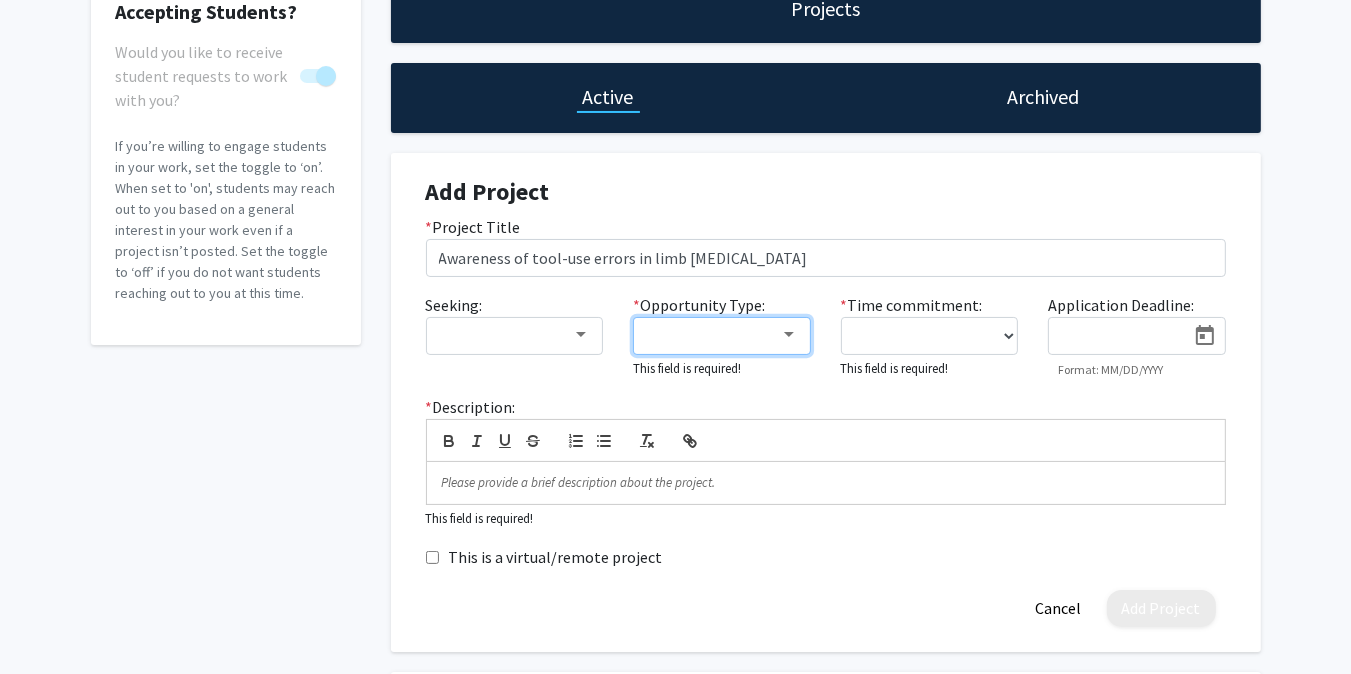 click at bounding box center [713, 335] 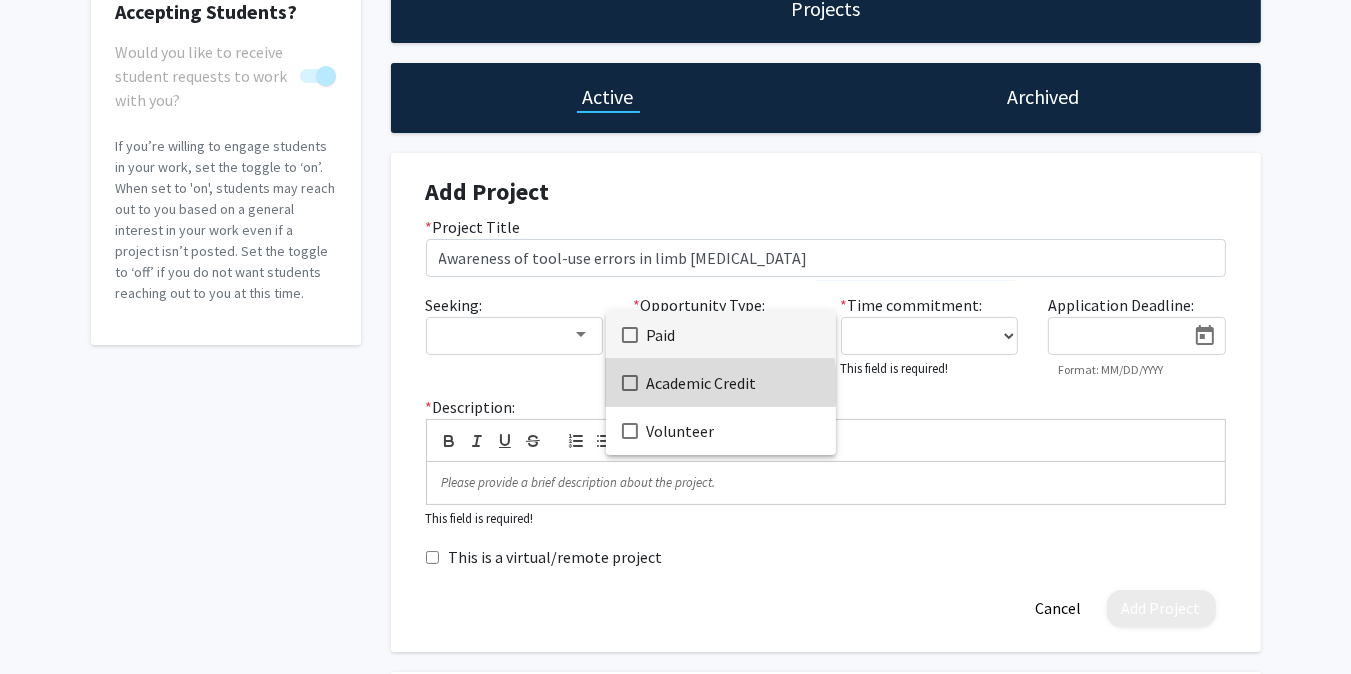 click on "Academic Credit" at bounding box center [733, 383] 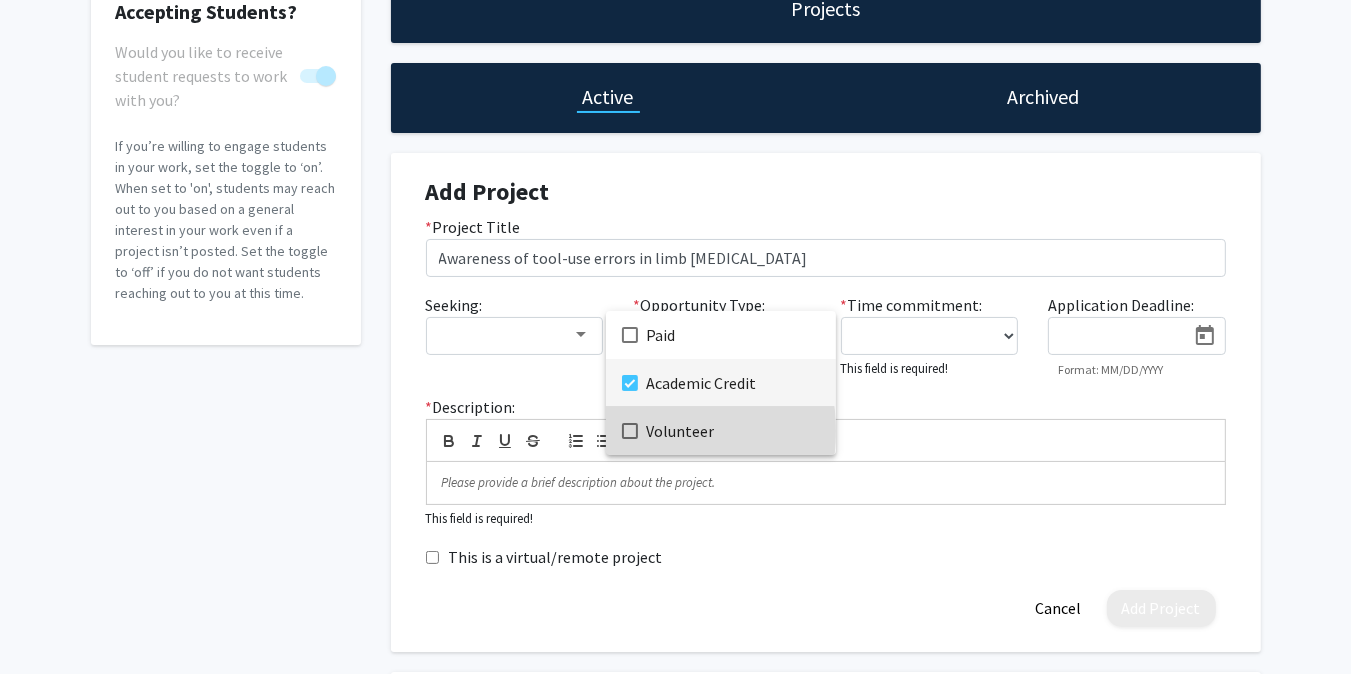 click at bounding box center [630, 431] 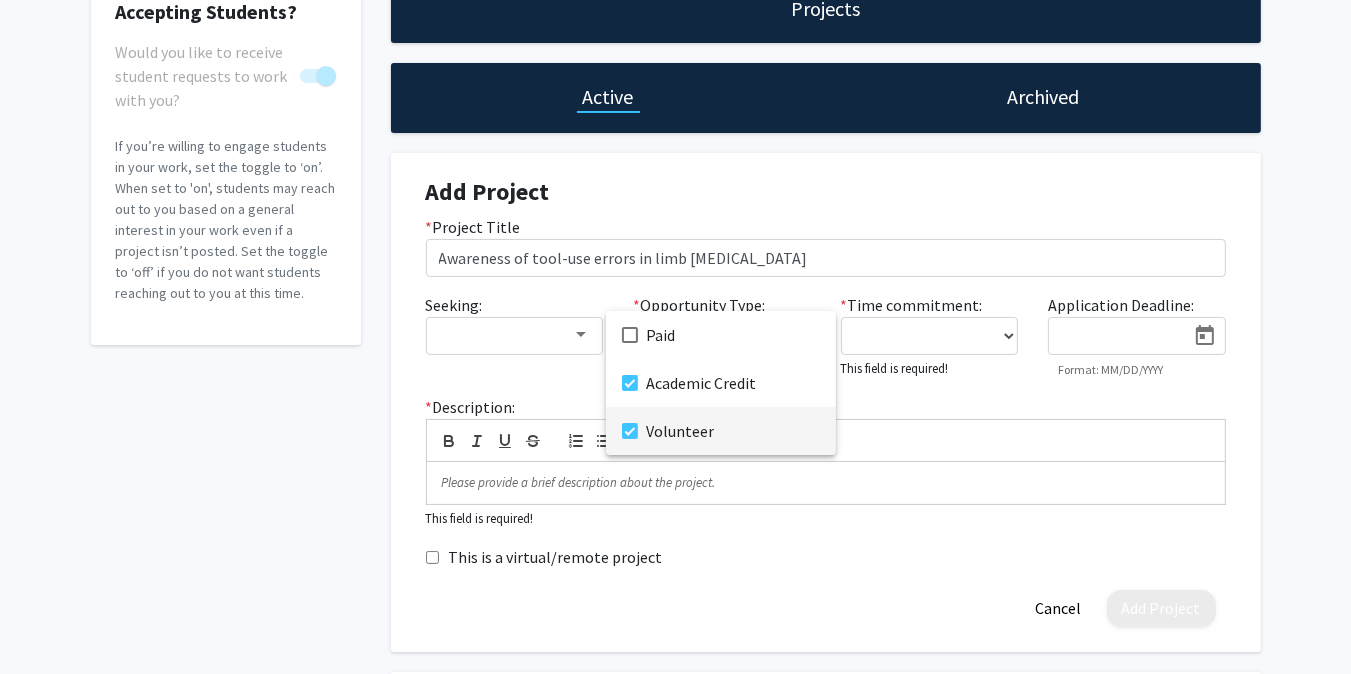 click at bounding box center (675, 337) 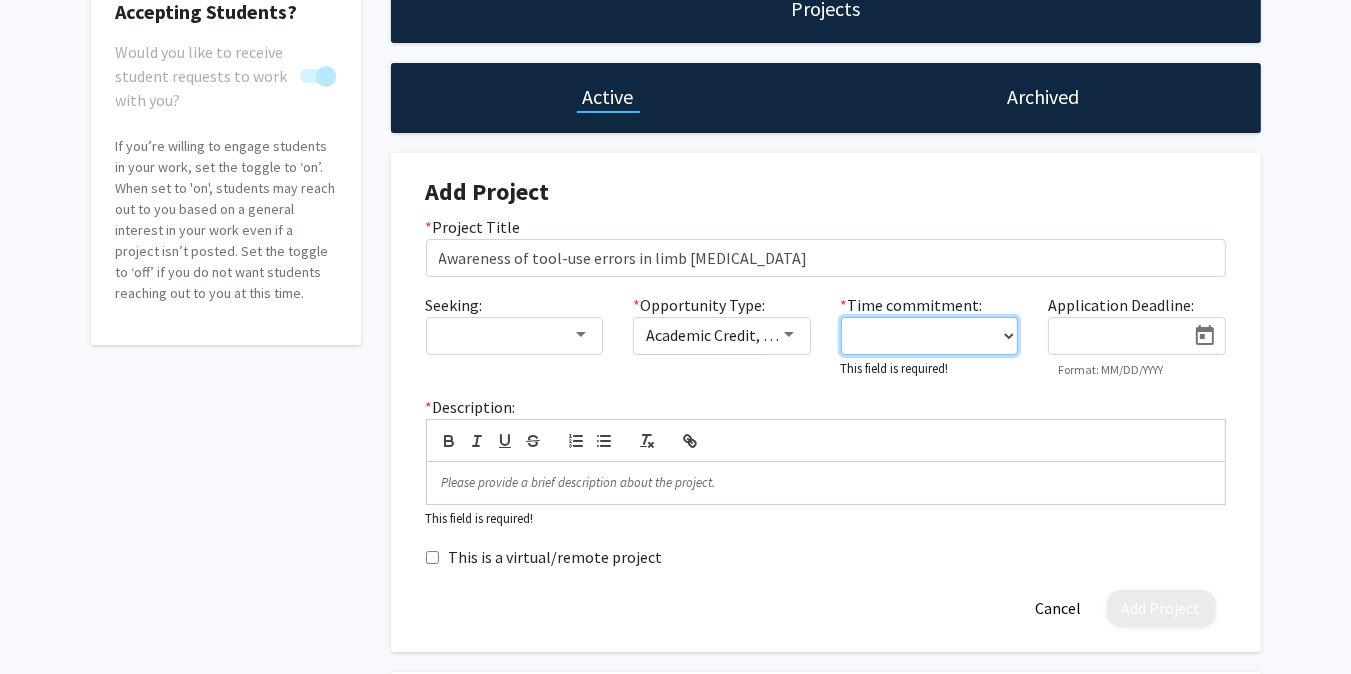 click on "0 - 5 hours/week   5 - 10 hours/week   10 - 15 hours/week   15 - 20 hours/week   20 - 30 hours/week   Fulltime" at bounding box center (930, 336) 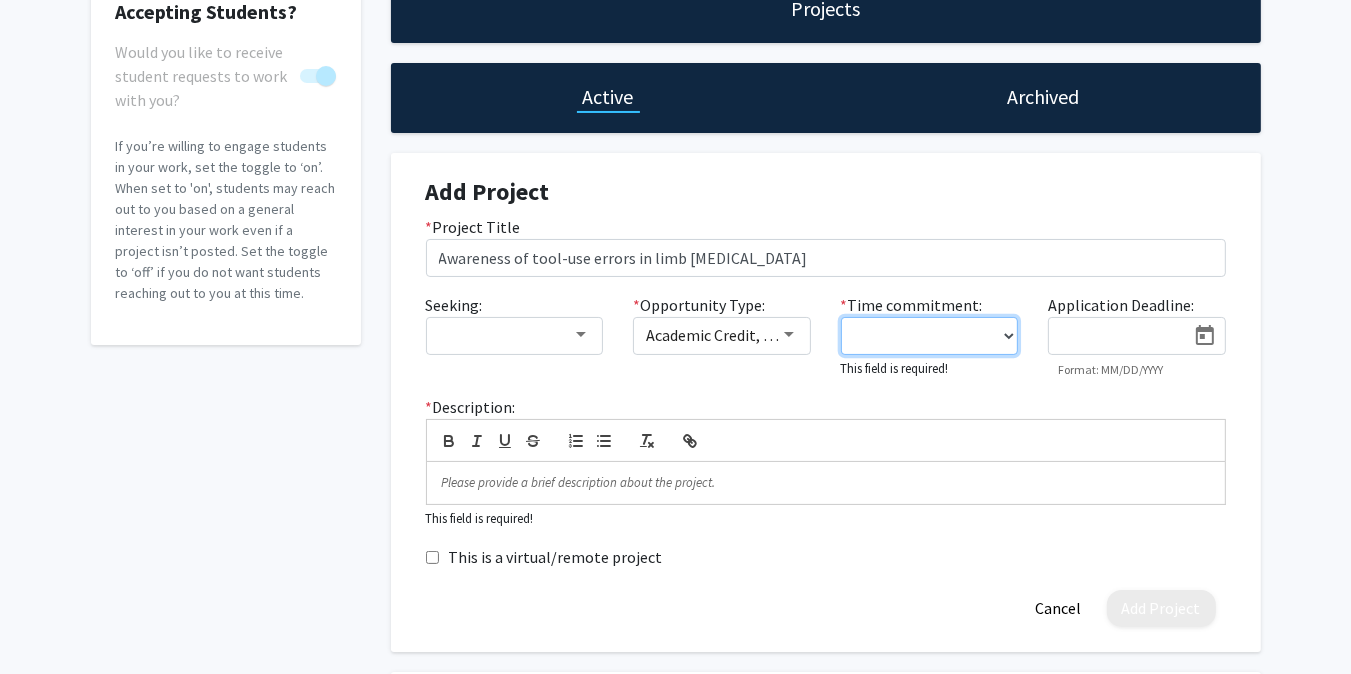 select on "5 - 10" 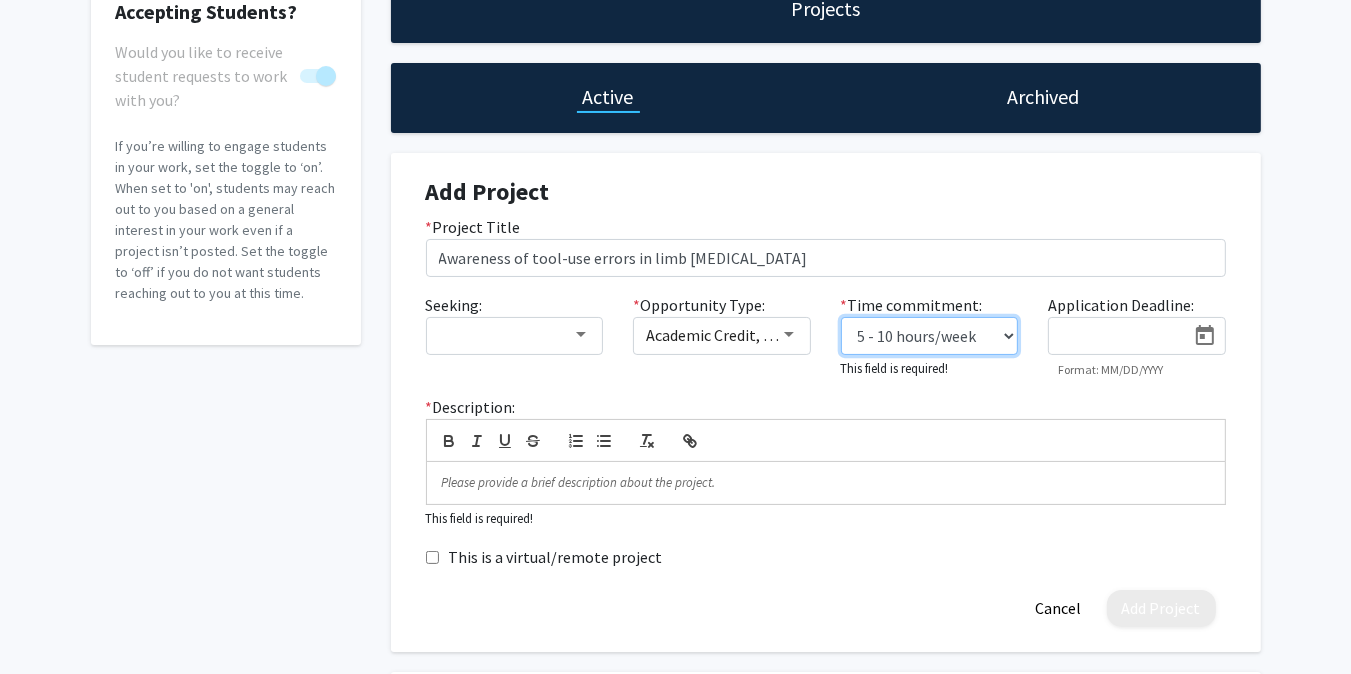 click on "0 - 5 hours/week   5 - 10 hours/week   10 - 15 hours/week   15 - 20 hours/week   20 - 30 hours/week   Fulltime" at bounding box center (930, 336) 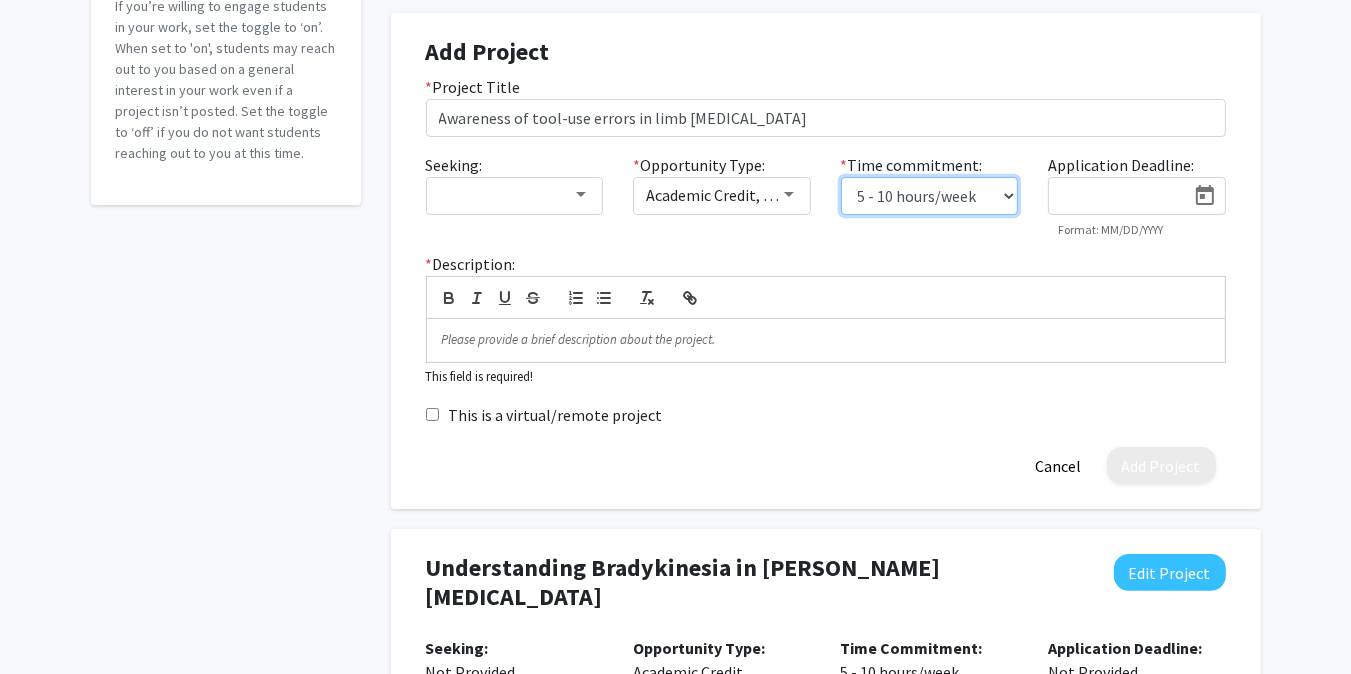 scroll, scrollTop: 276, scrollLeft: 0, axis: vertical 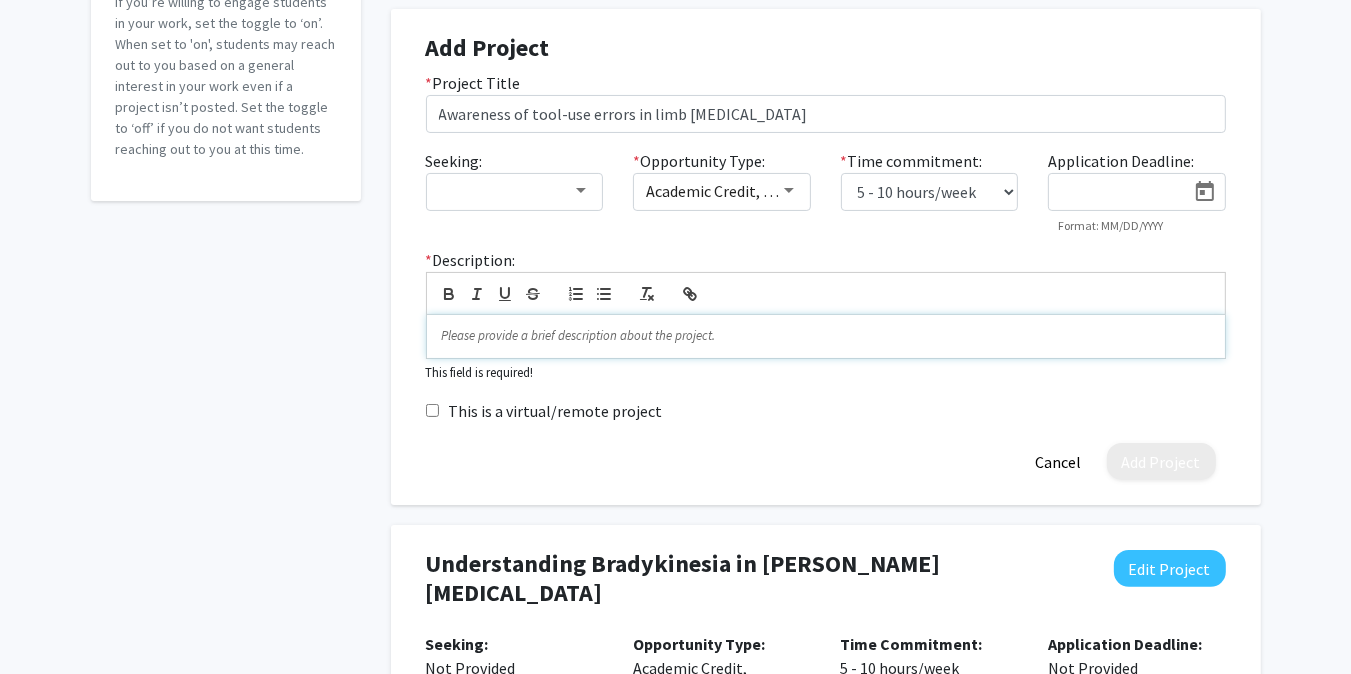 click at bounding box center [826, 336] 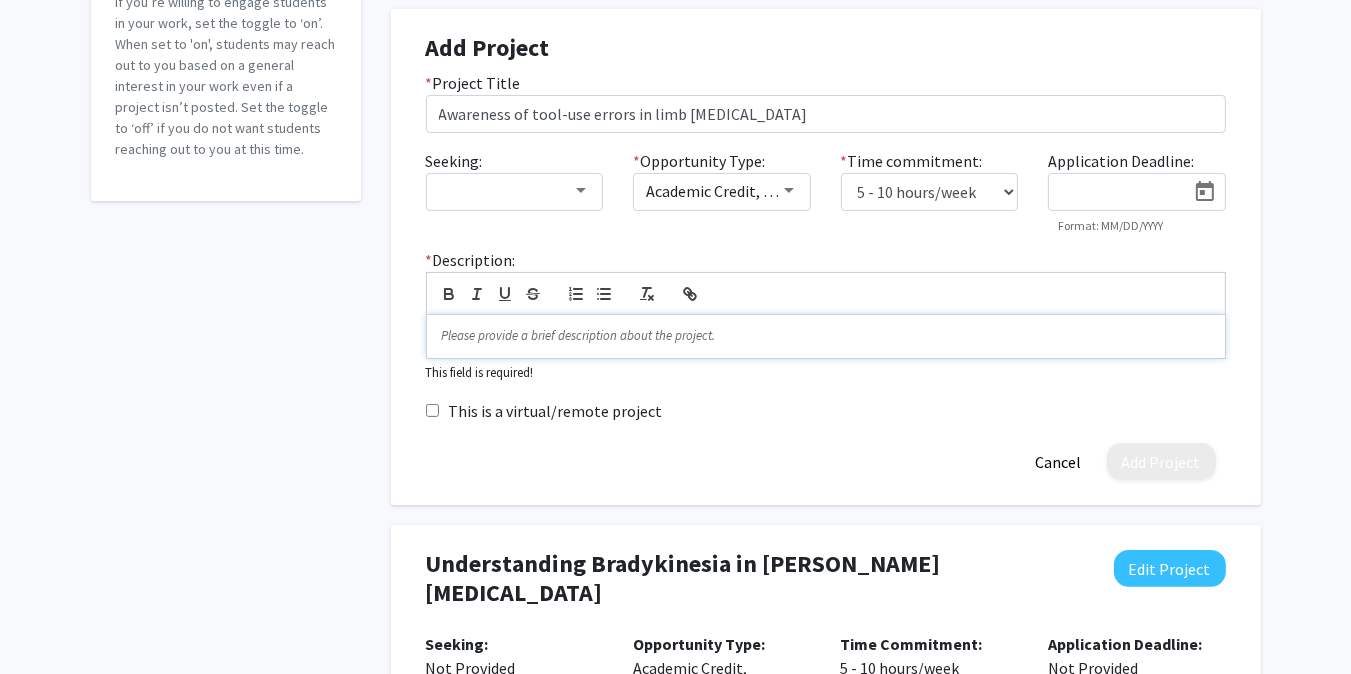type 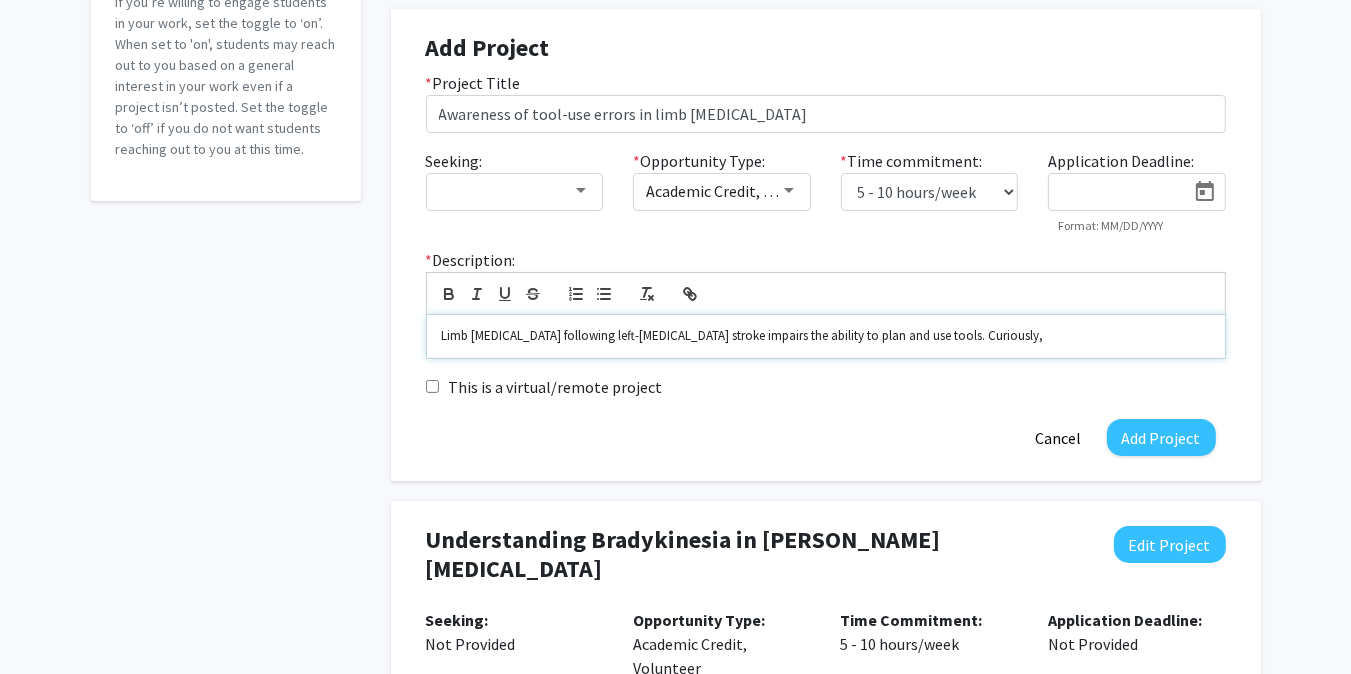click on "Limb apraxia following left-hemisphere stroke impairs the ability to plan and use tools. Curiously," at bounding box center [826, 336] 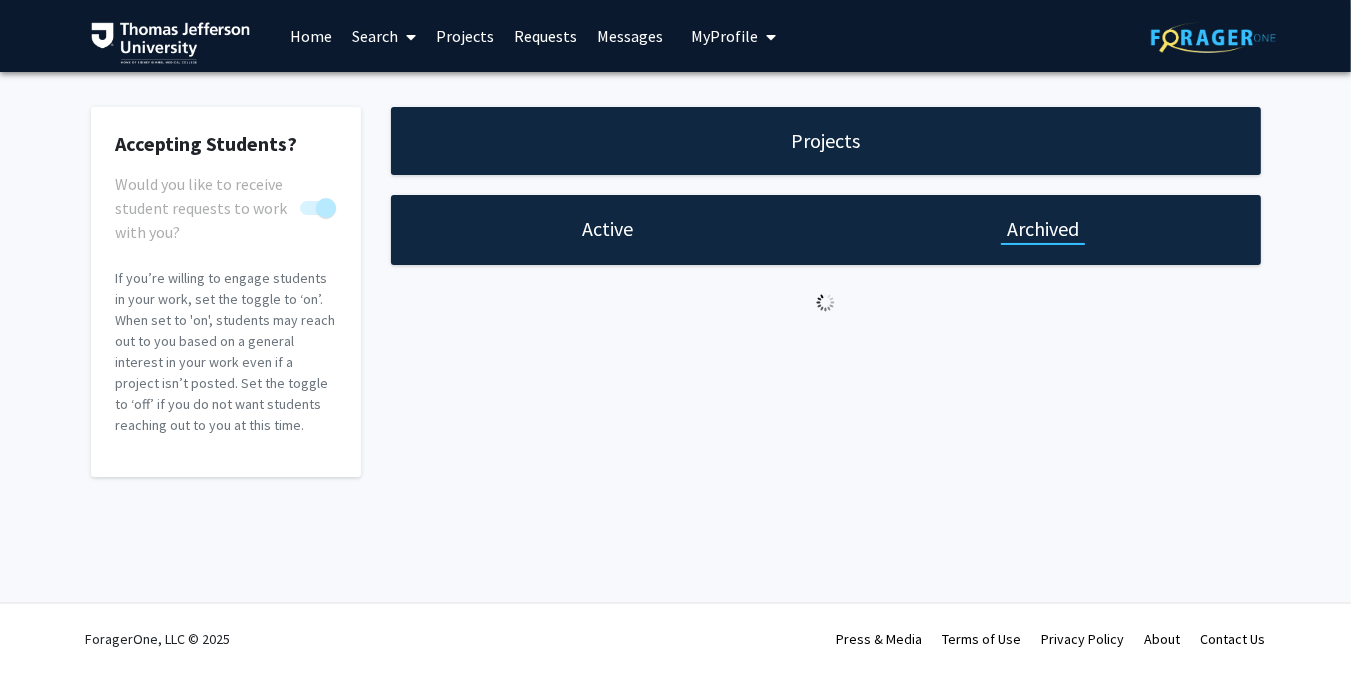 scroll, scrollTop: 0, scrollLeft: 0, axis: both 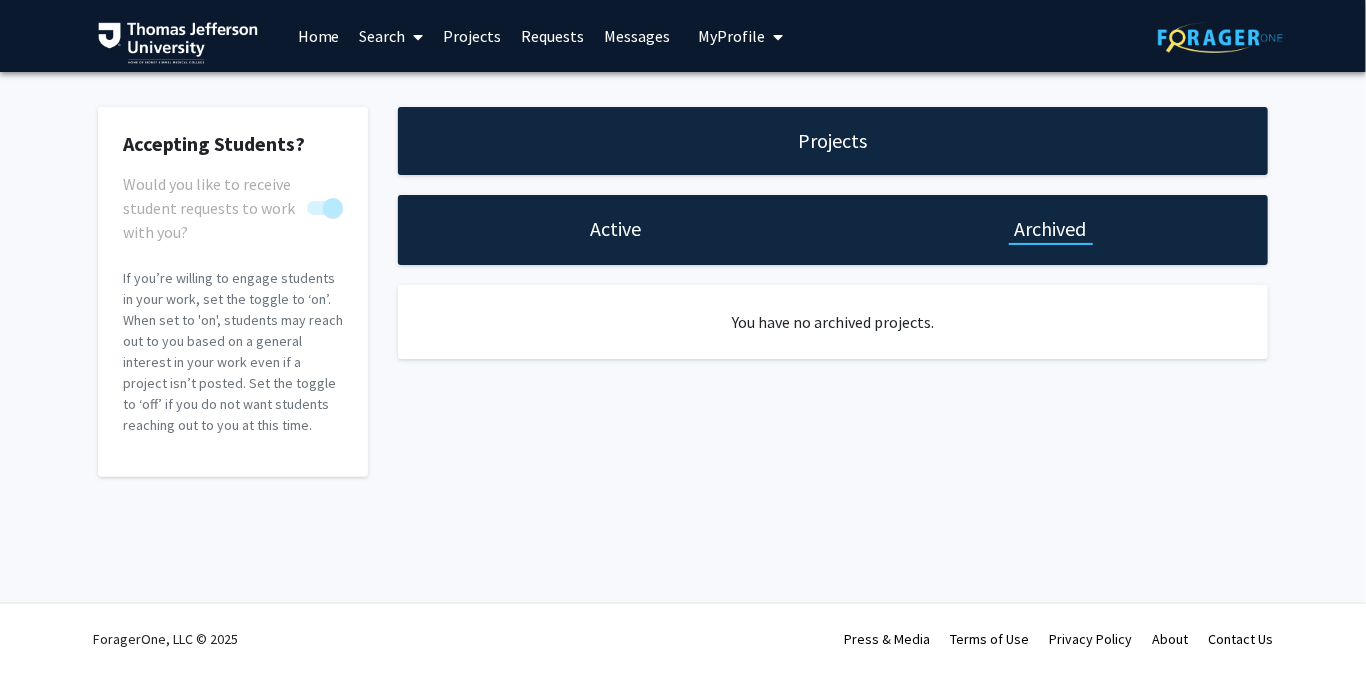 select on "5 - 10" 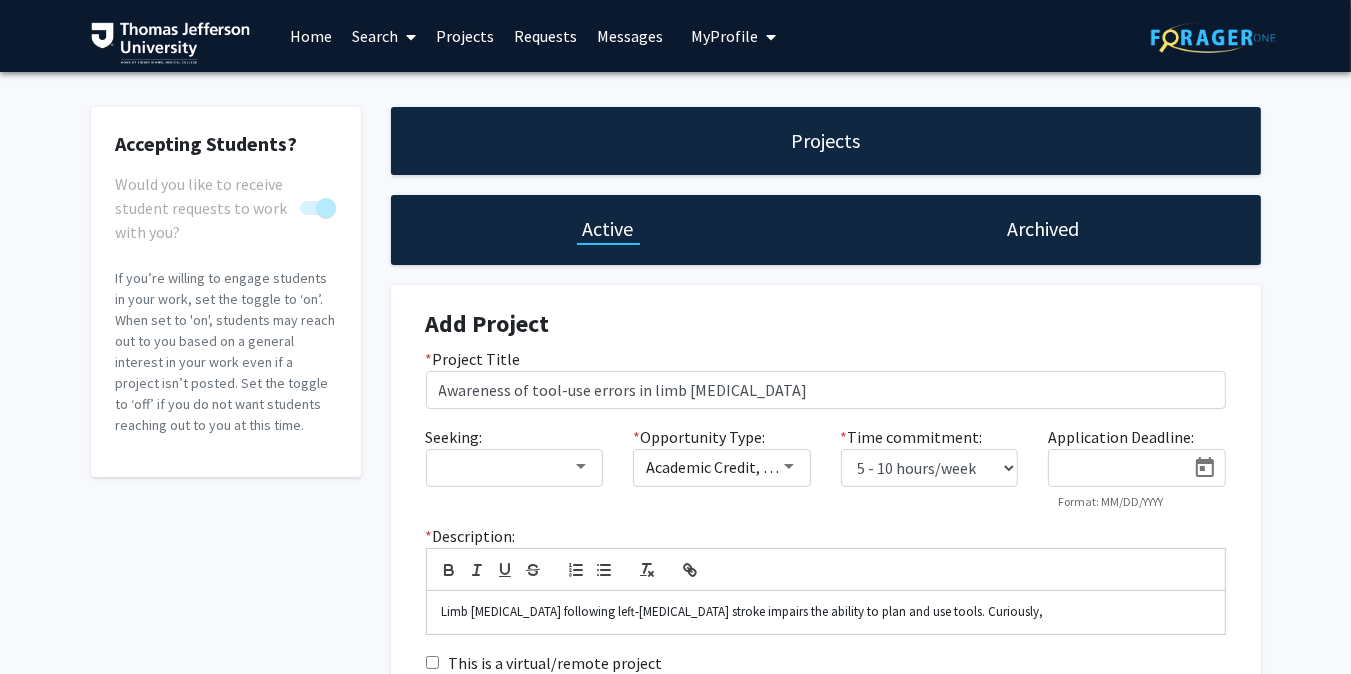 scroll, scrollTop: 188, scrollLeft: 0, axis: vertical 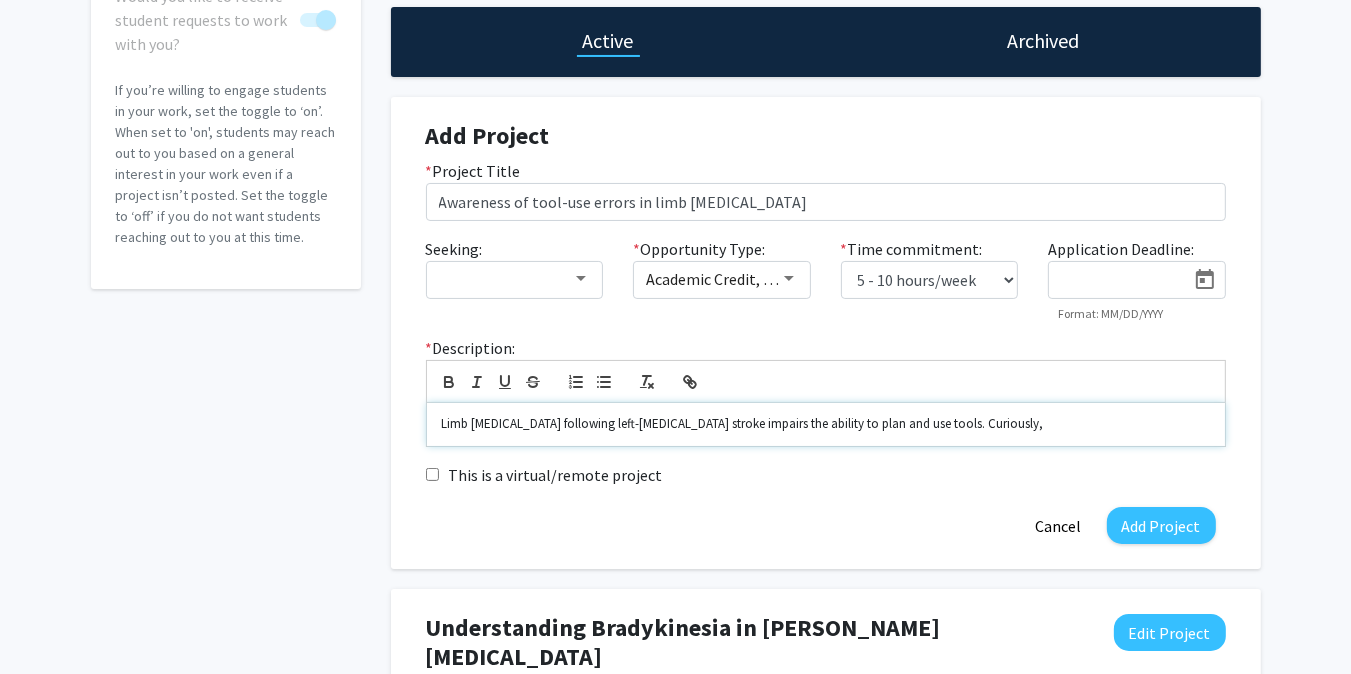 click on "Limb apraxia following left-hemisphere stroke impairs the ability to plan and use tools. Curiously," at bounding box center [826, 424] 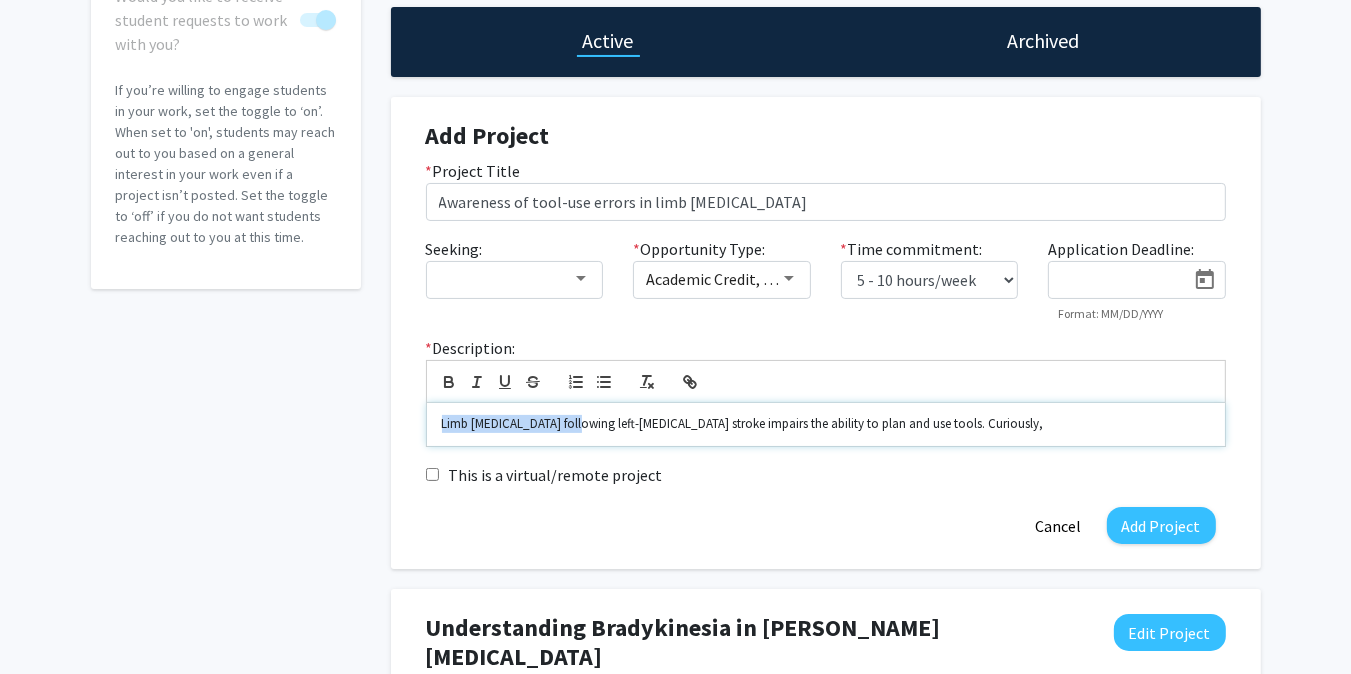 type 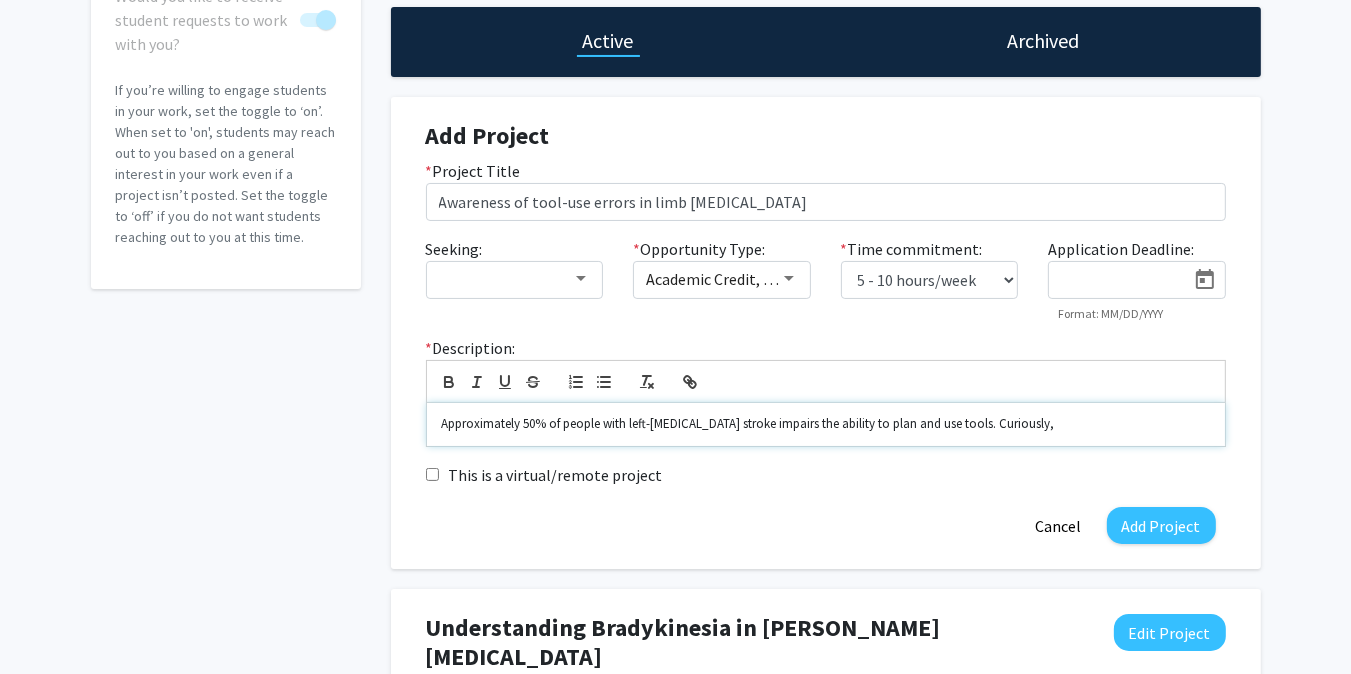click on "Approximately 50% of people with left-hemisphere stroke impairs the ability to plan and use tools. Curiously," at bounding box center (826, 424) 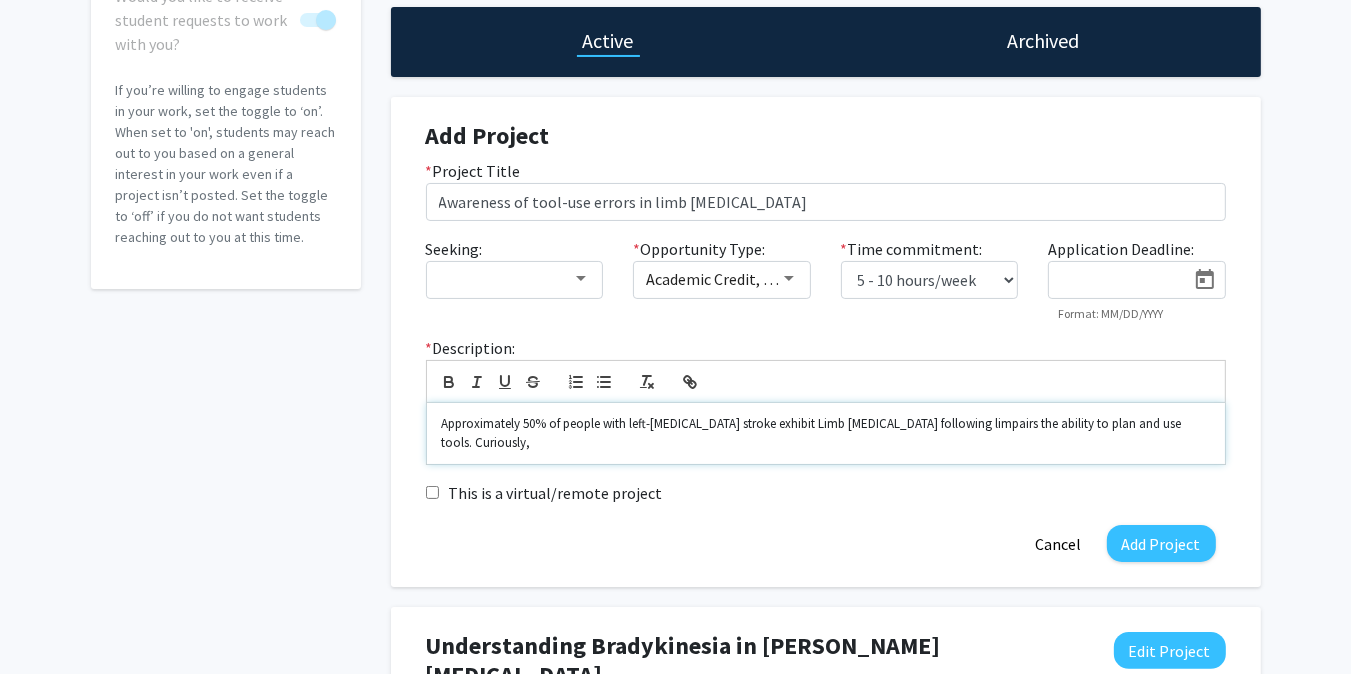 scroll, scrollTop: 0, scrollLeft: 0, axis: both 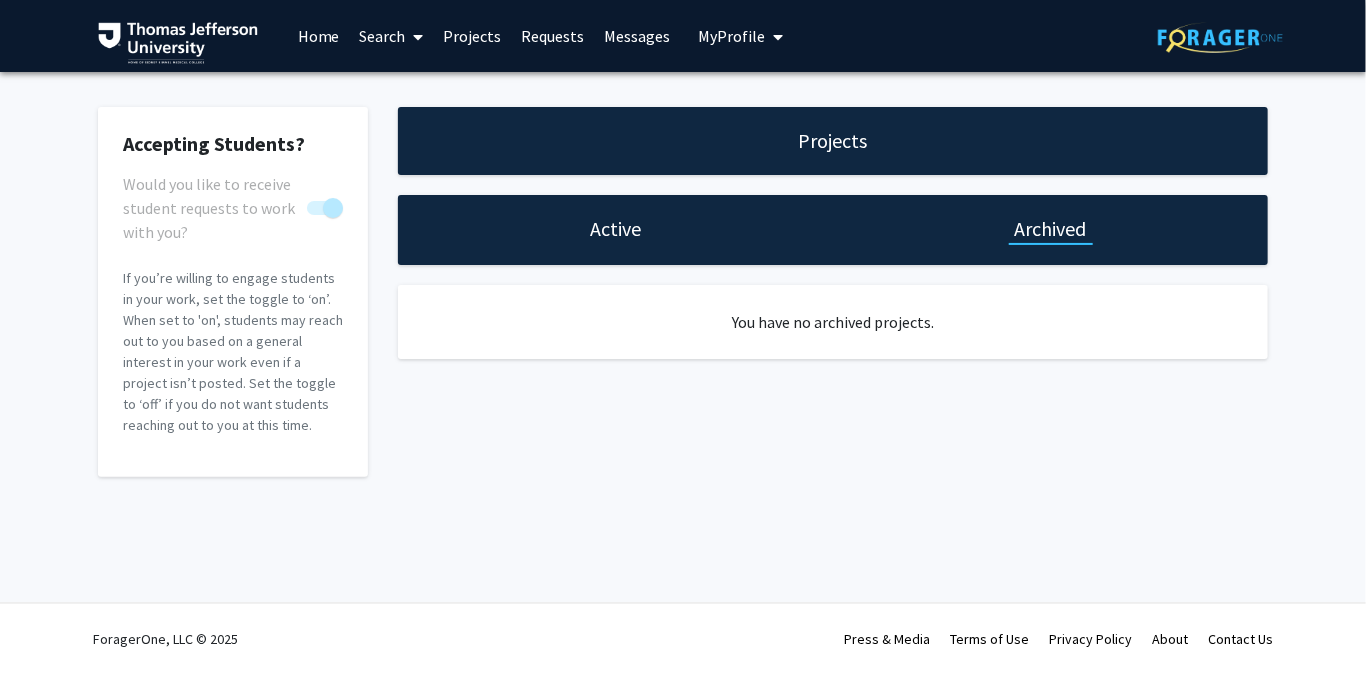 select on "5 - 10" 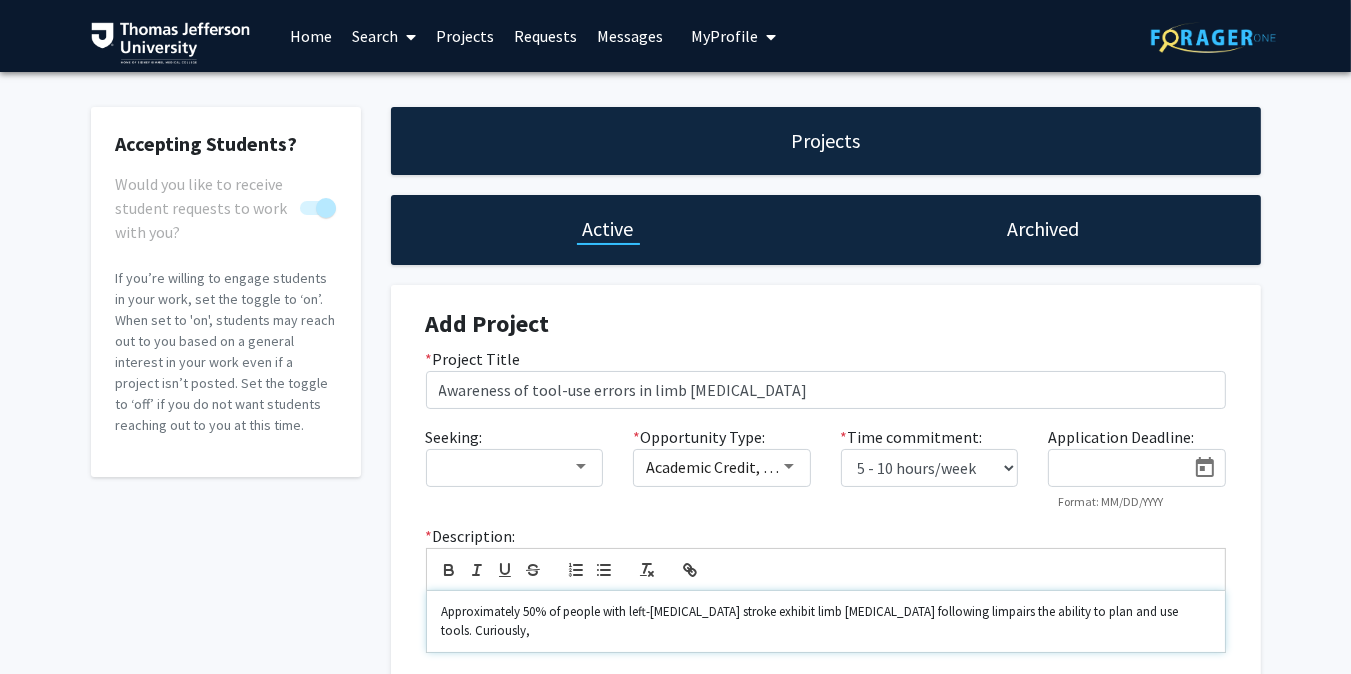 click on "Approximately 50% of people with left-hemisphere stroke exhibit limb apraxia following limpairs the ability to plan and use tools. Curiously," at bounding box center (826, 621) 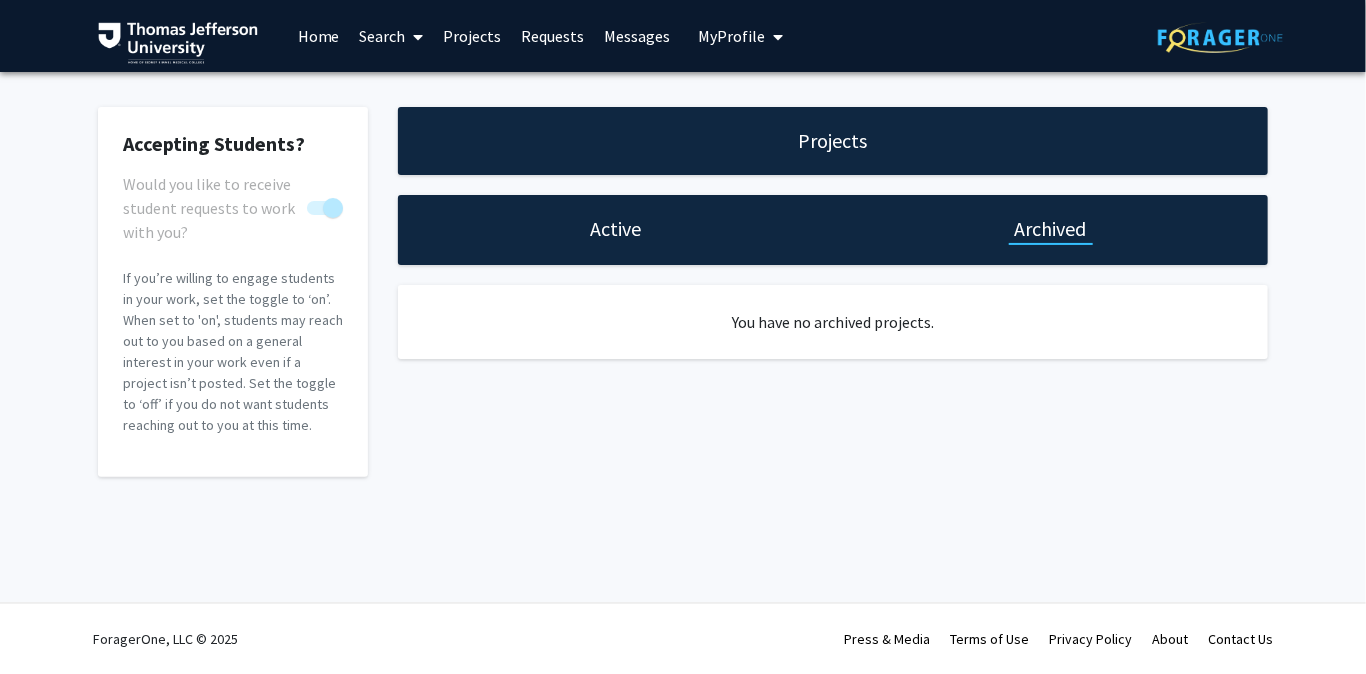 select on "5 - 10" 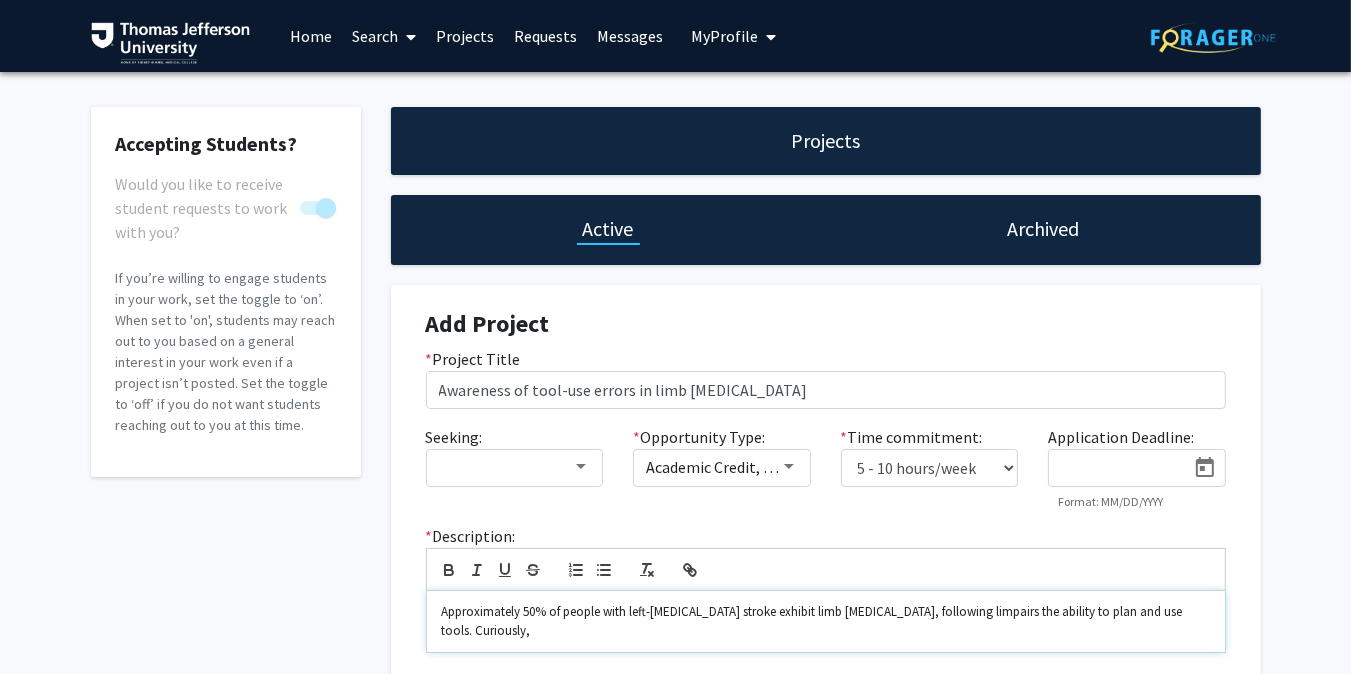 click on "Approximately 50% of people with left-hemisphere stroke exhibit limb apraxia, following limpairs the ability to plan and use tools. Curiously," at bounding box center (826, 621) 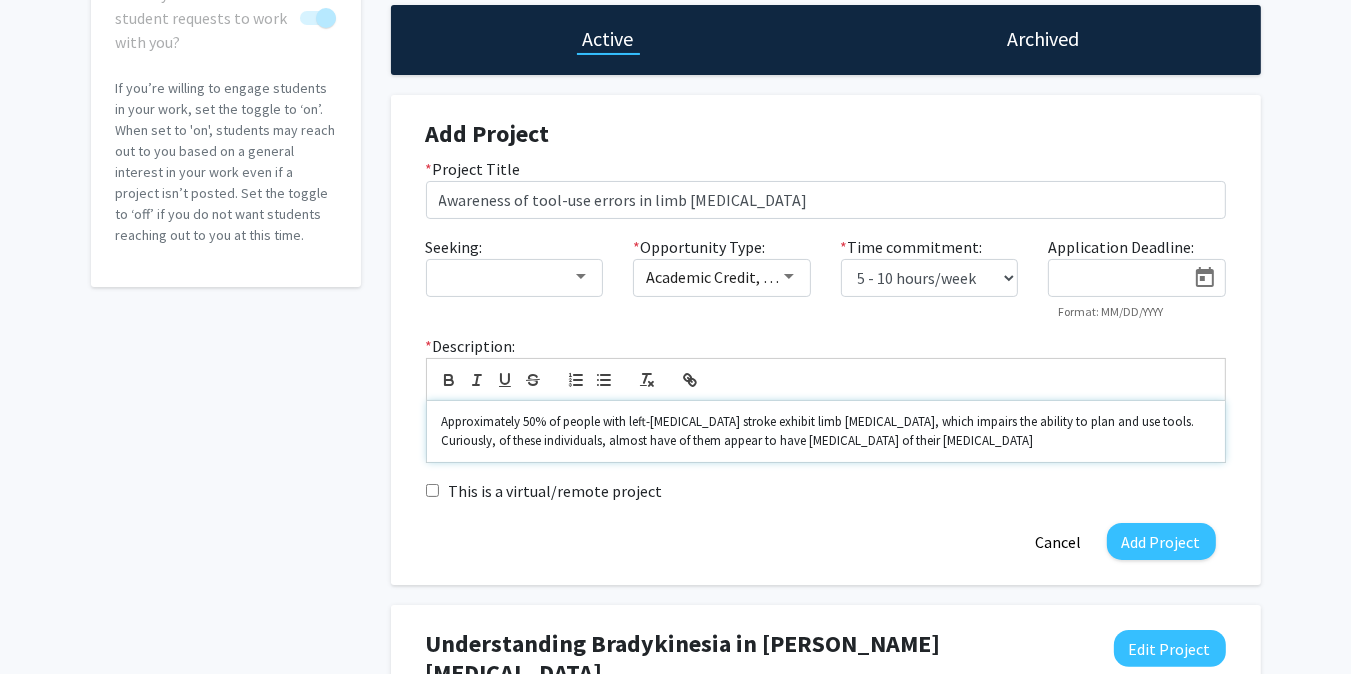 scroll, scrollTop: 192, scrollLeft: 0, axis: vertical 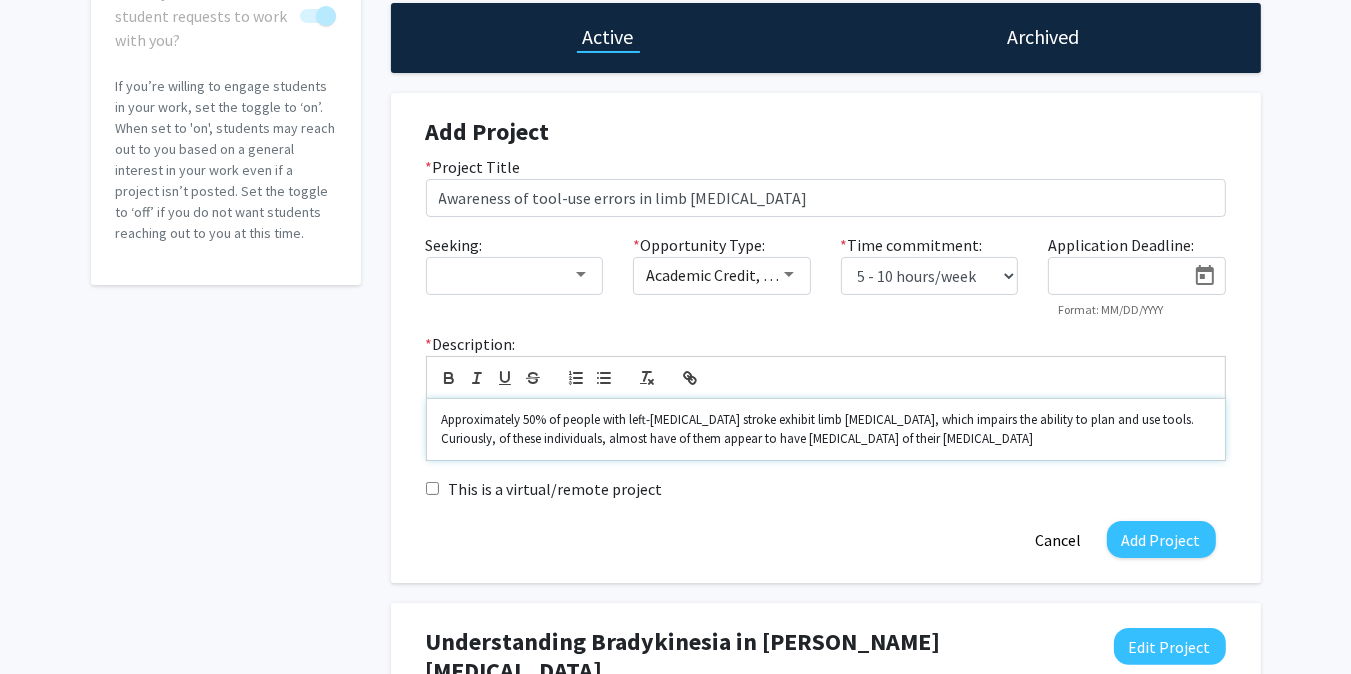 click on "Approximately 50% of people with left-hemisphere stroke exhibit limb apraxia, which impairs the ability to plan and use tools. Curiously, of these individuals, almost have of them appear to have anosognosia of their apraxia" at bounding box center [826, 429] 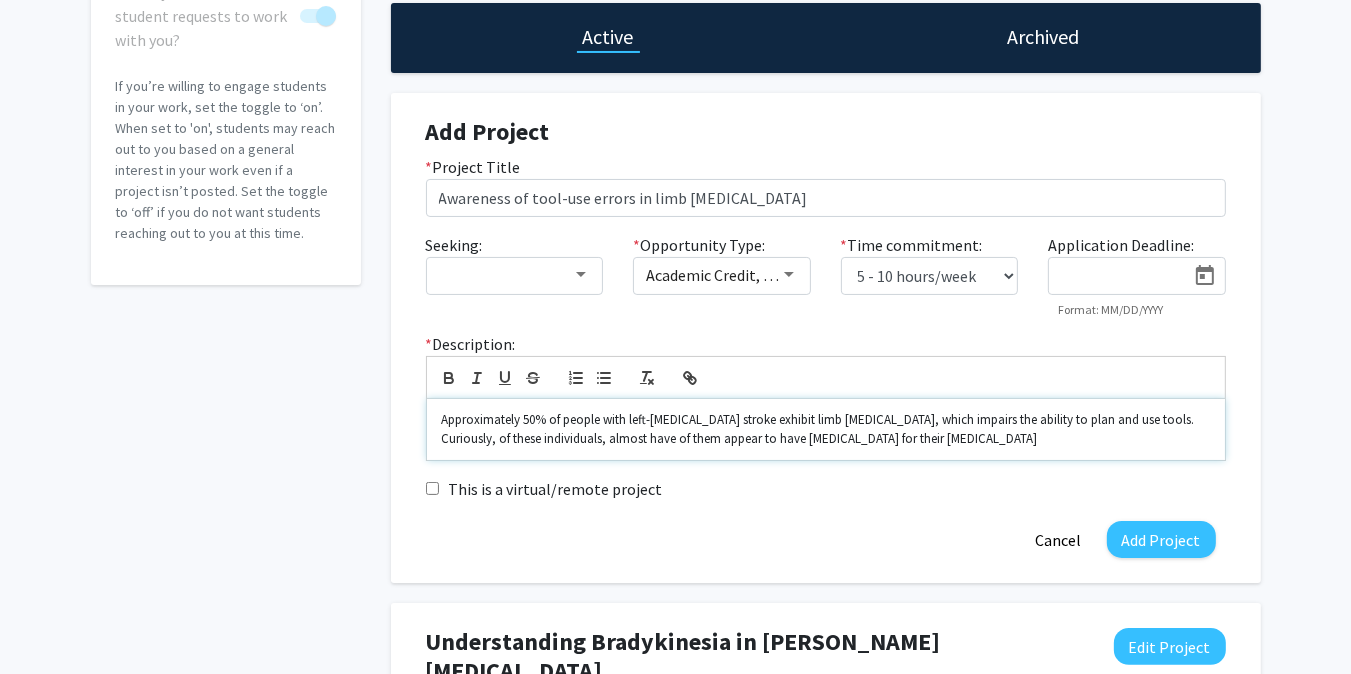 click on "Approximately 50% of people with left-hemisphere stroke exhibit limb apraxia, which impairs the ability to plan and use tools. Curiously, of these individuals, almost have of them appear to have anosognosia for their apraxia" at bounding box center (826, 429) 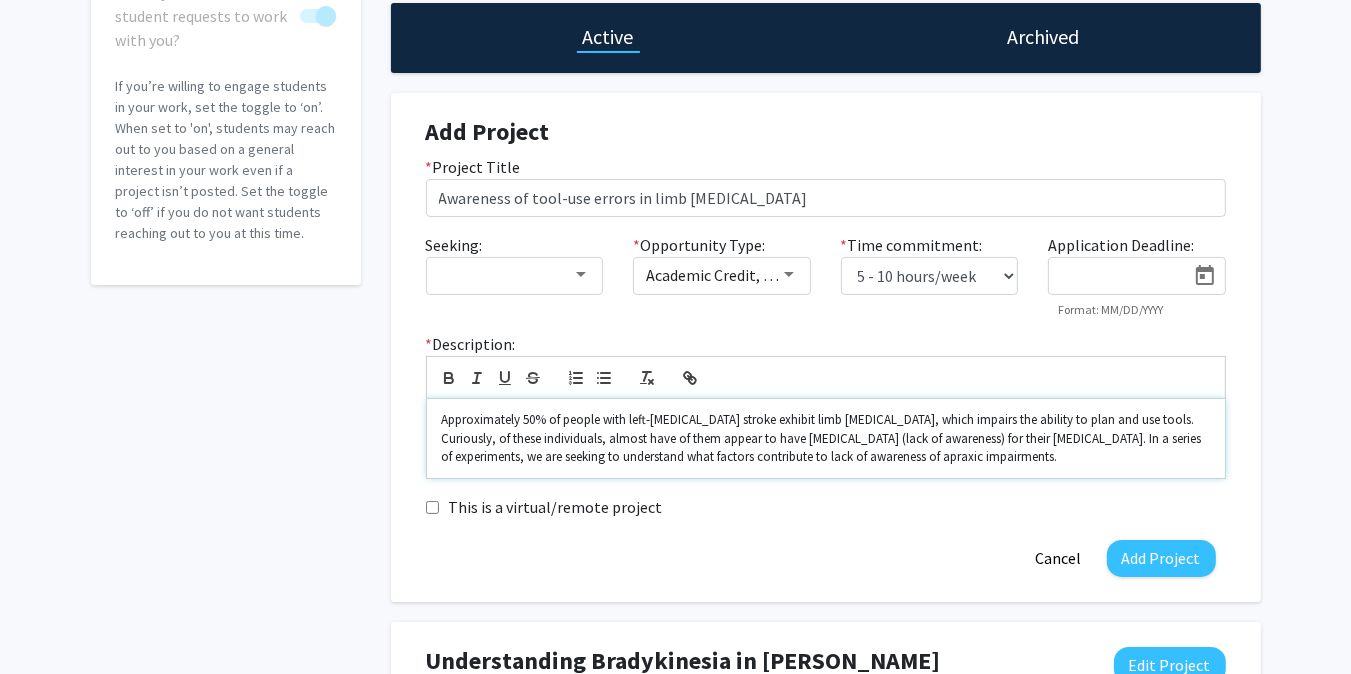 click on "Approximately 50% of people with left-hemisphere stroke exhibit limb apraxia, which impairs the ability to plan and use tools. Curiously, of these individuals, almost have of them appear to have anosognosia (lack of awareness) for their apraxia. In a series of experiments, we are seeking to understand what factors contribute to lack of awareness of apraxic impairments." at bounding box center (826, 438) 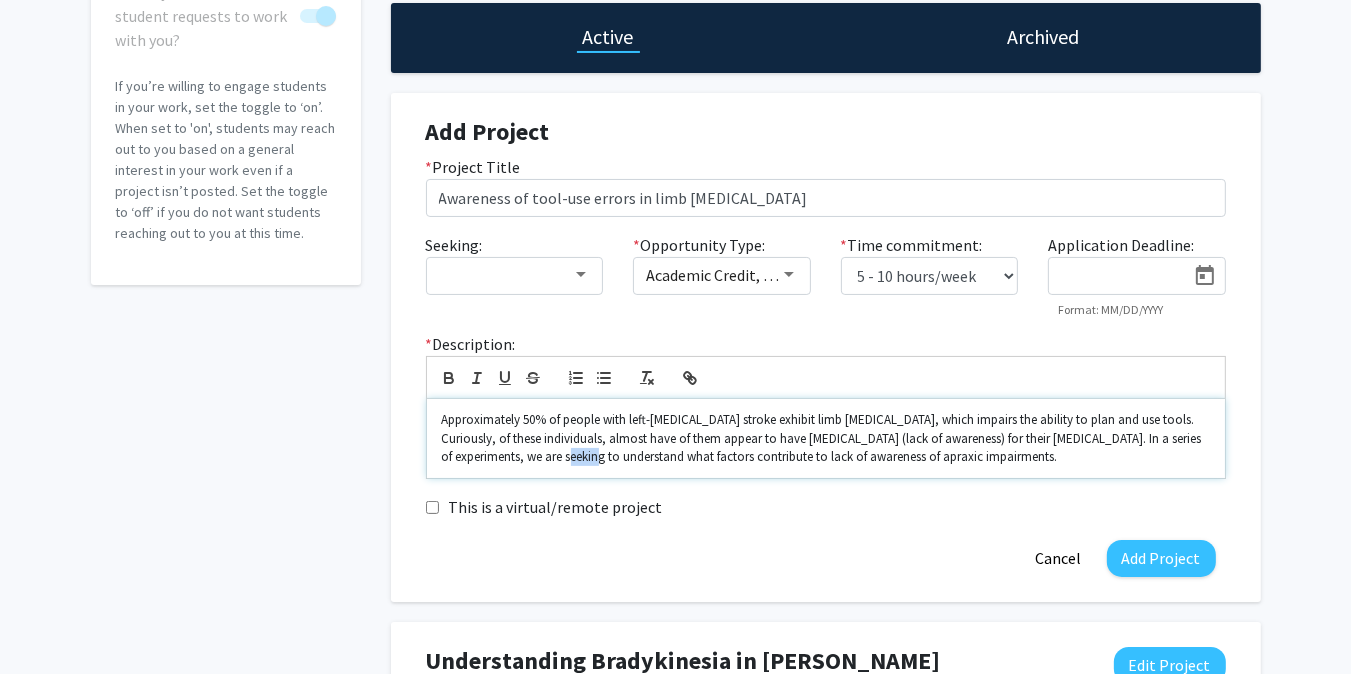 click on "Approximately 50% of people with left-hemisphere stroke exhibit limb apraxia, which impairs the ability to plan and use tools. Curiously, of these individuals, almost have of them appear to have anosognosia (lack of awareness) for their apraxia. In a series of experiments, we are seeking to understand what factors contribute to lack of awareness of apraxic impairments." at bounding box center (826, 438) 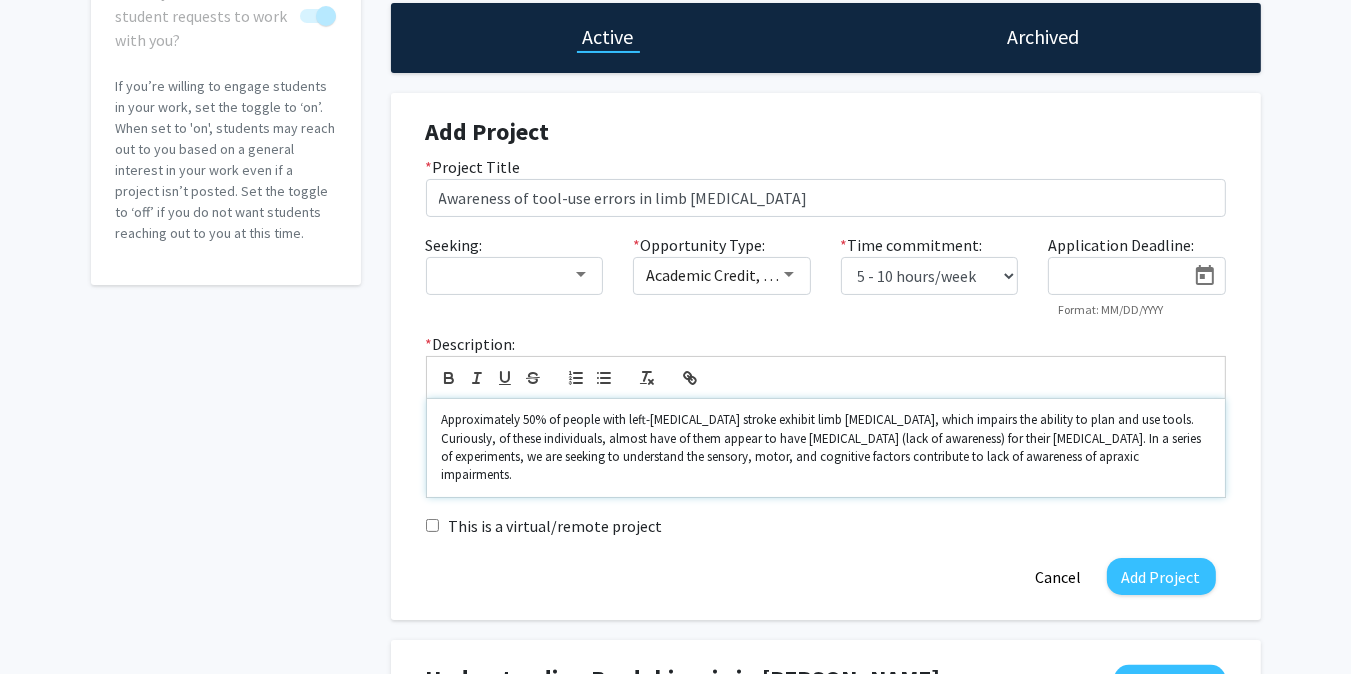 scroll, scrollTop: 0, scrollLeft: 0, axis: both 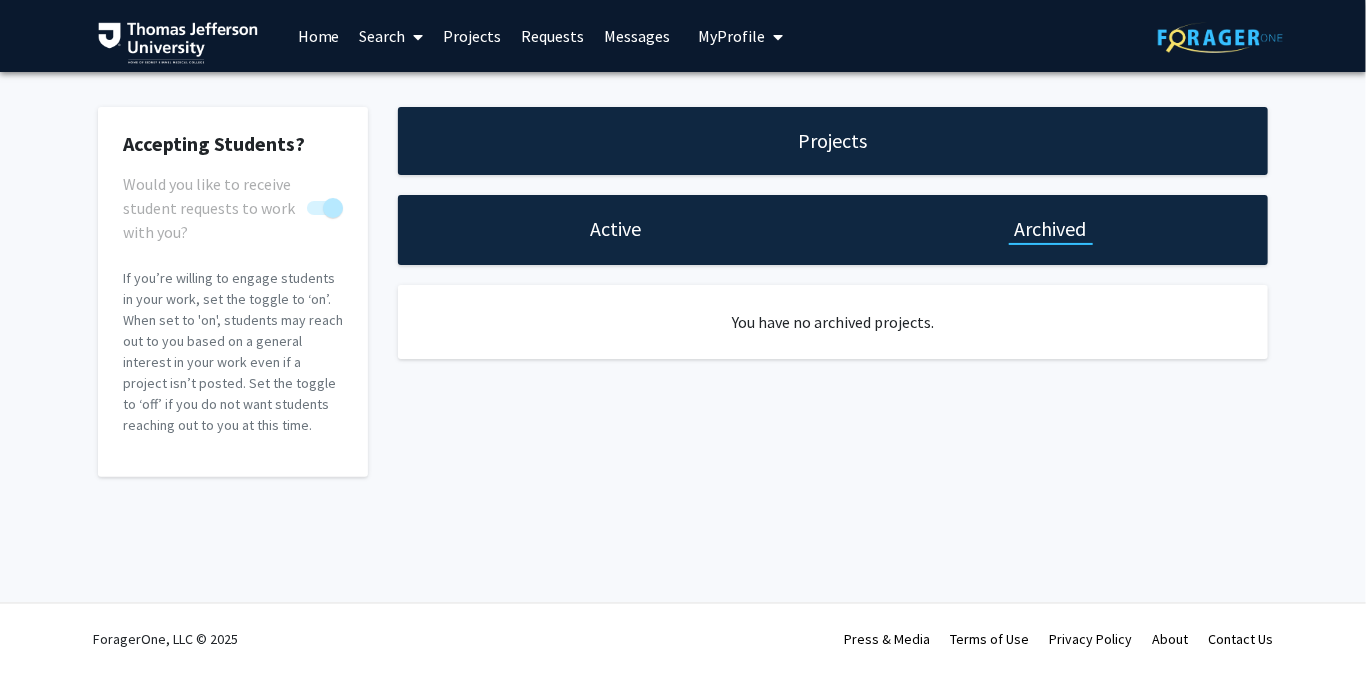 click on "Active" 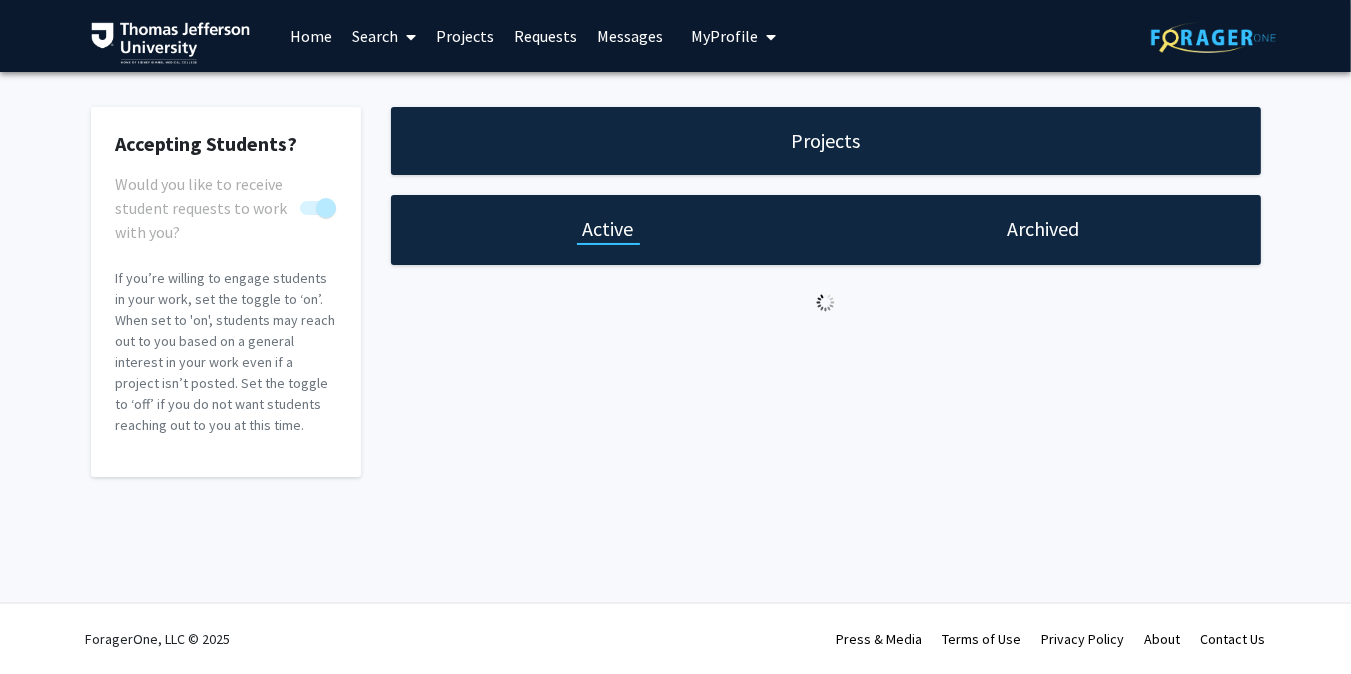 select on "5 - 10" 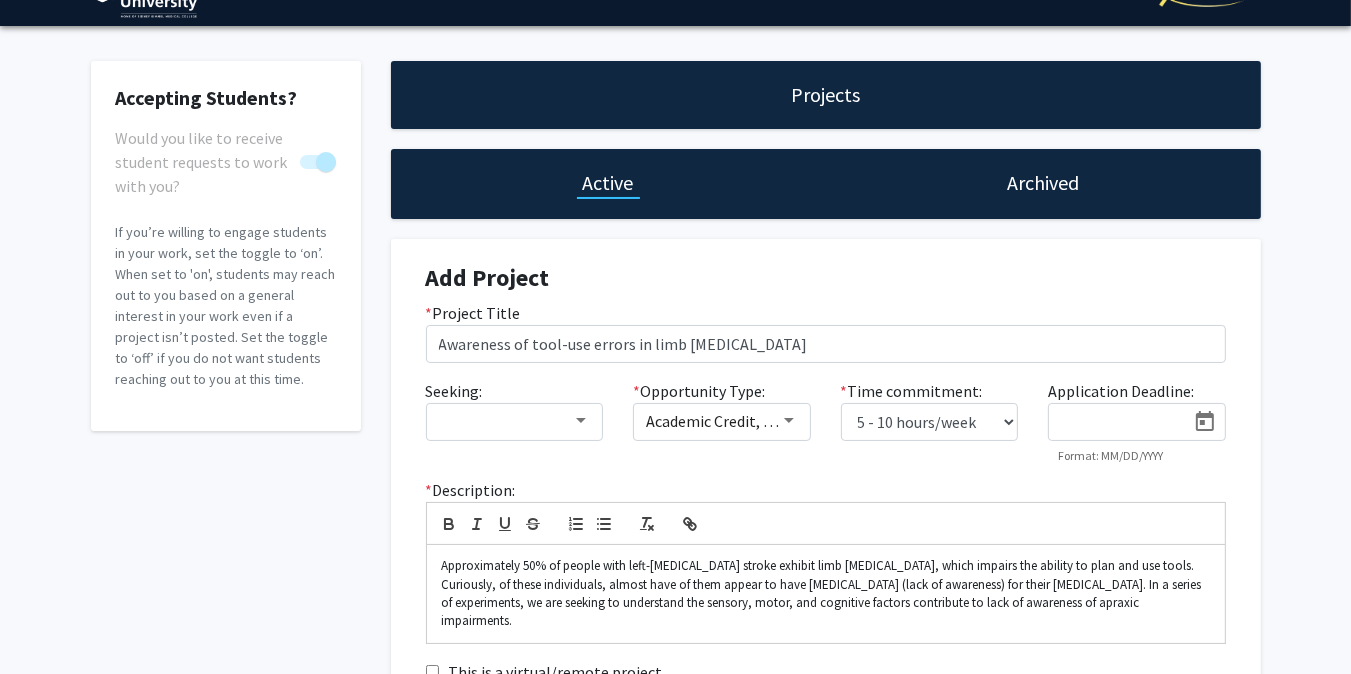 scroll, scrollTop: 56, scrollLeft: 0, axis: vertical 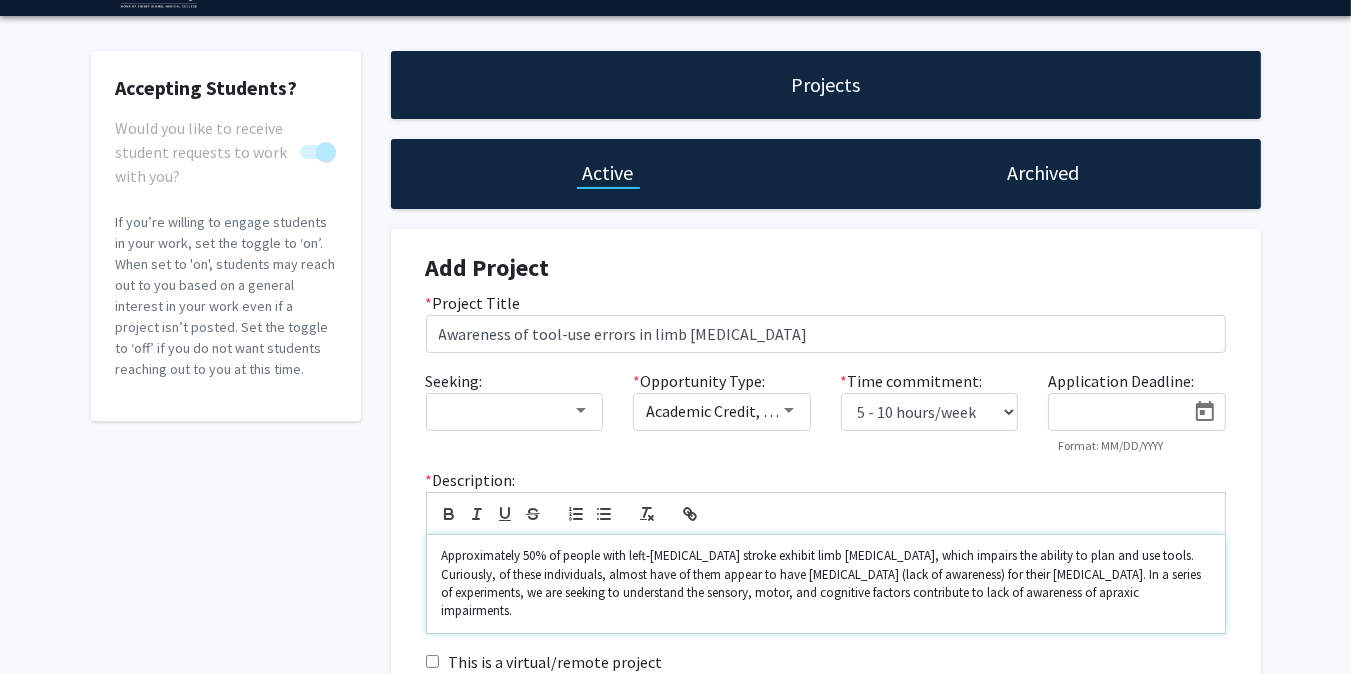 click on "Approximately 50% of people with left-hemisphere stroke exhibit limb apraxia, which impairs the ability to plan and use tools. Curiously, of these individuals, almost have of them appear to have anosognosia (lack of awareness) for their apraxia. In a series of experiments, we are seeking to understand the sensory, motor, and cognitive factors contribute to lack of awareness of apraxic impairments." at bounding box center (826, 584) 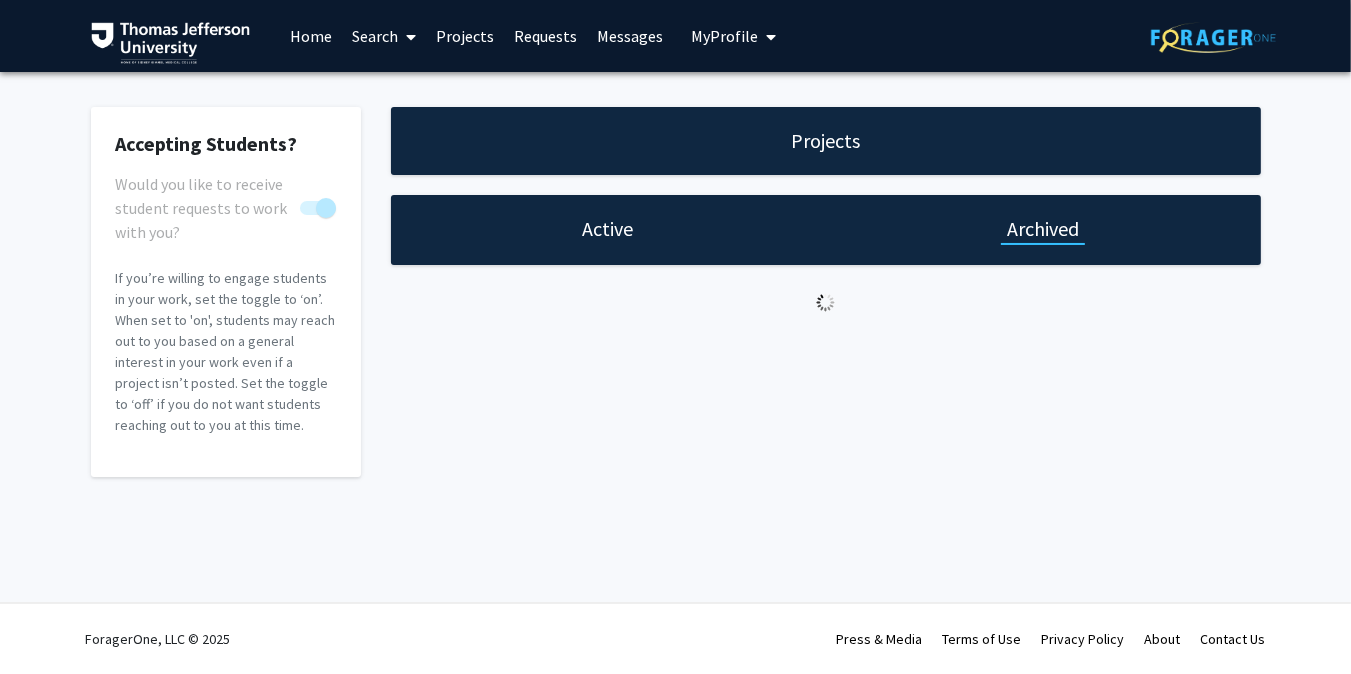 scroll, scrollTop: 0, scrollLeft: 0, axis: both 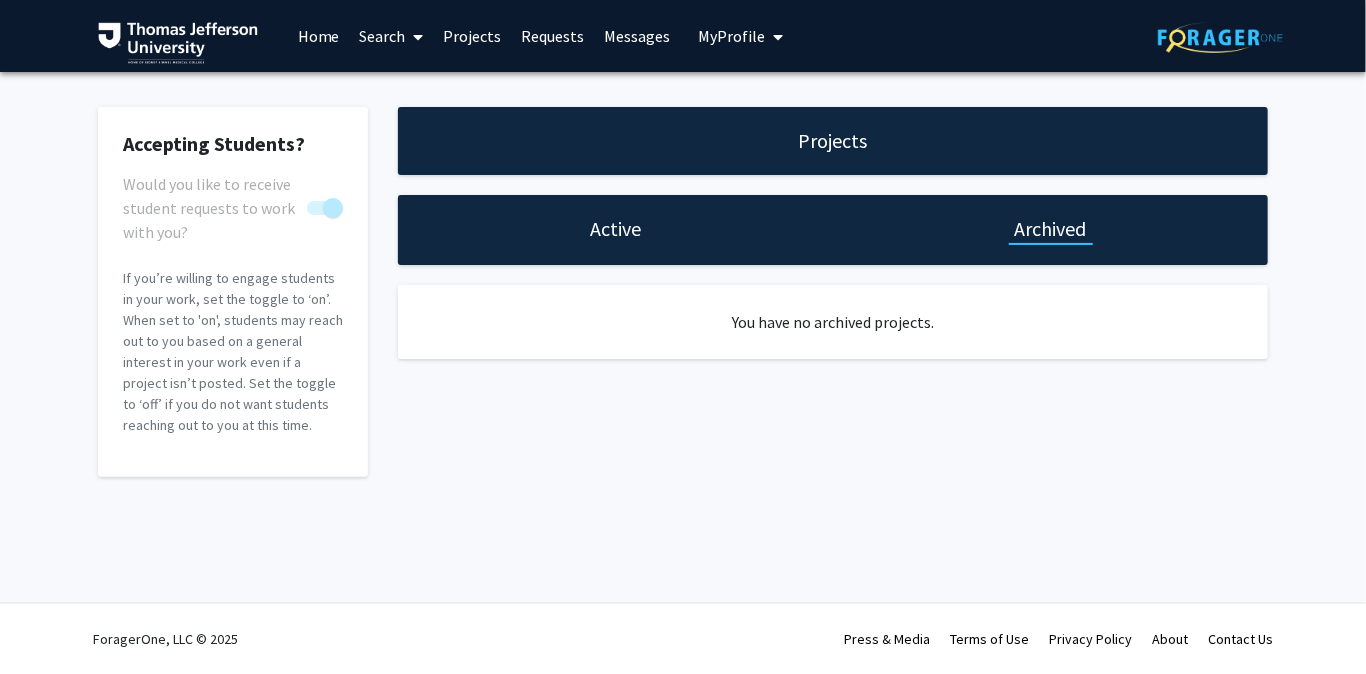 click on "Active" 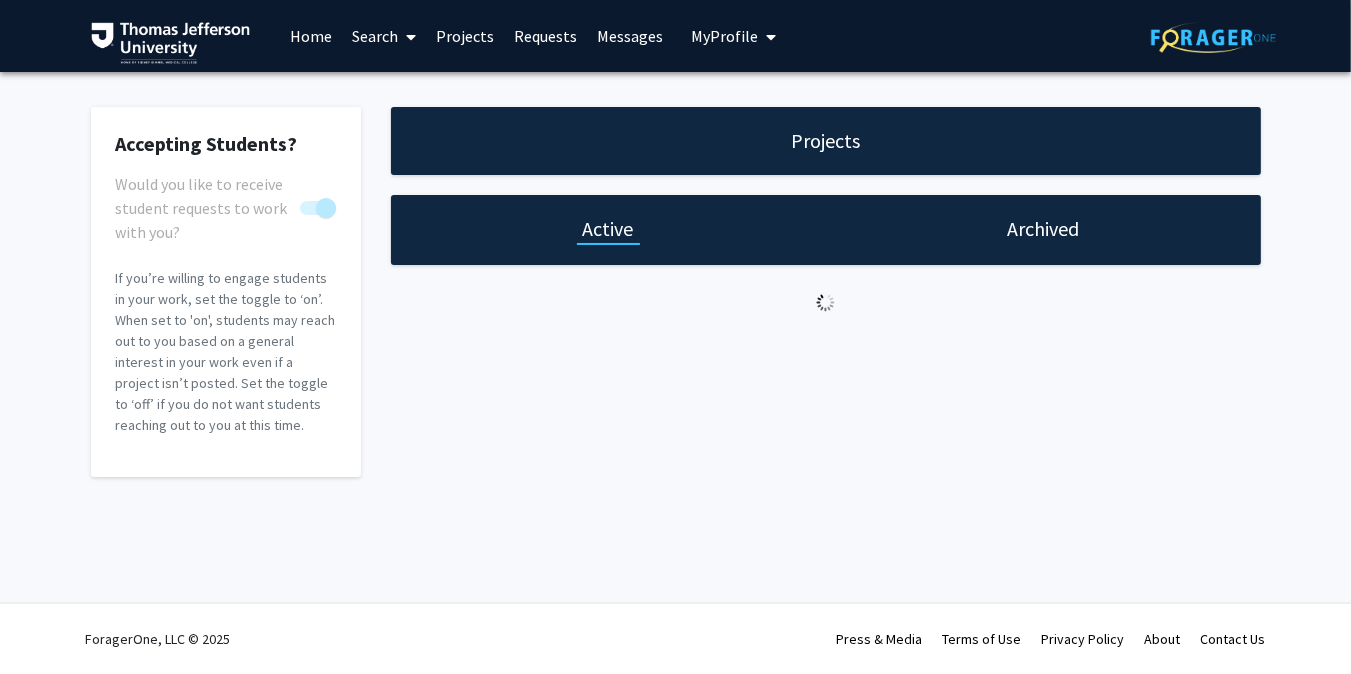 select on "5 - 10" 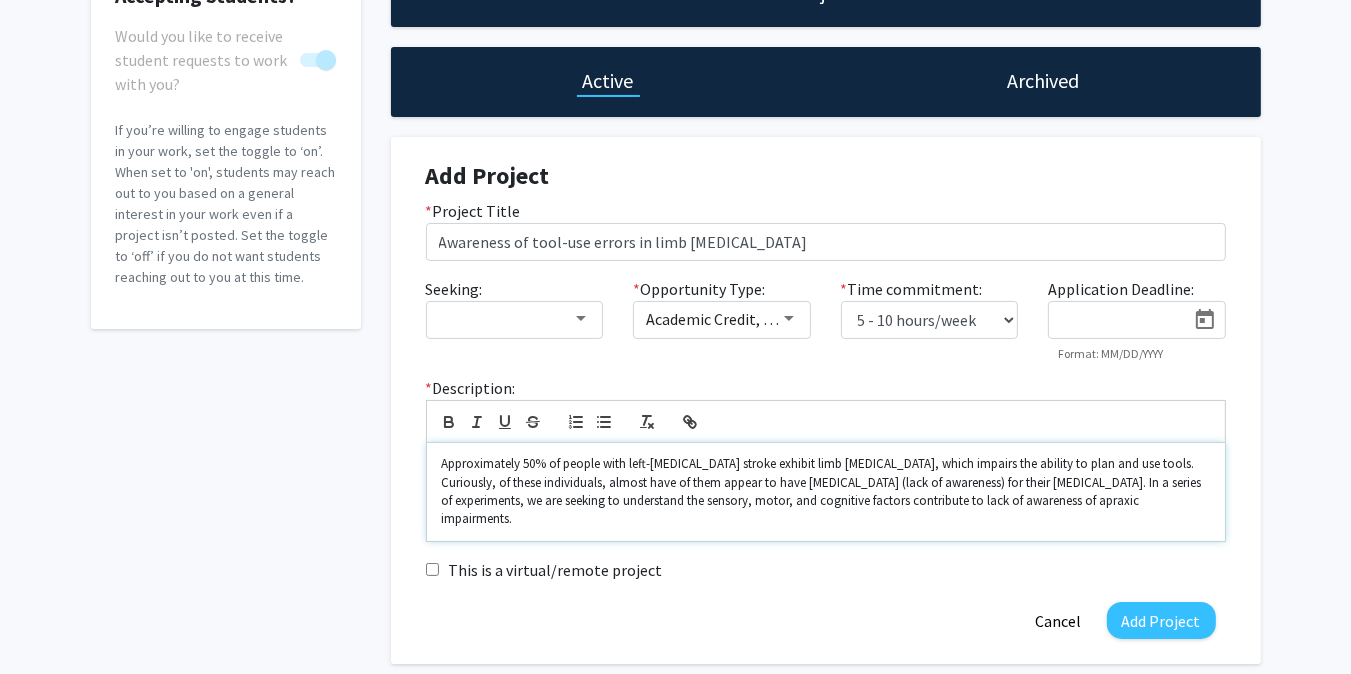 scroll, scrollTop: 154, scrollLeft: 0, axis: vertical 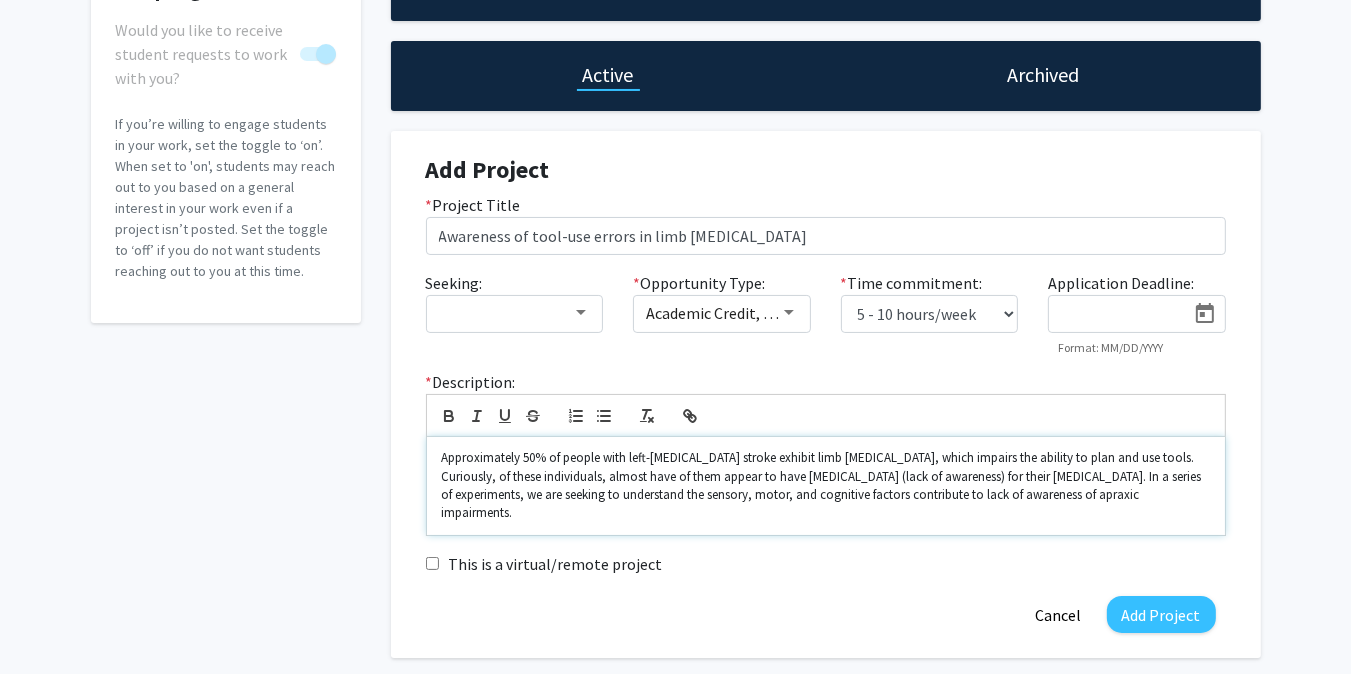 click on "Approximately 50% of people with left-hemisphere stroke exhibit limb apraxia, which impairs the ability to plan and use tools. Curiously, of these individuals, almost have of them appear to have anosognosia (lack of awareness) for their apraxia. In a series of experiments, we are seeking to understand the sensory, motor, and cognitive factors contribute to lack of awareness of apraxic impairments." at bounding box center [826, 486] 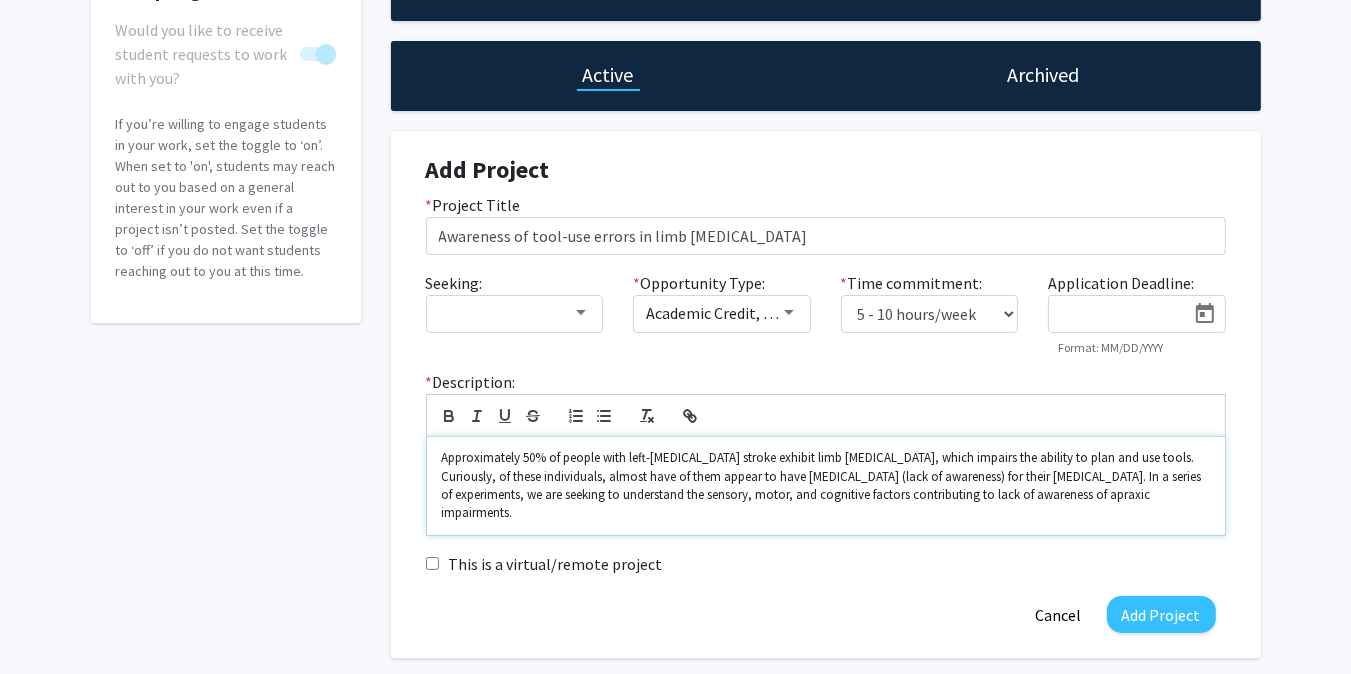 click on "Approximately 50% of people with left-hemisphere stroke exhibit limb apraxia, which impairs the ability to plan and use tools. Curiously, of these individuals, almost have of them appear to have anosognosia (lack of awareness) for their apraxia. In a series of experiments, we are seeking to understand the sensory, motor, and cognitive factors contributing to lack of awareness of apraxic impairments." at bounding box center (826, 486) 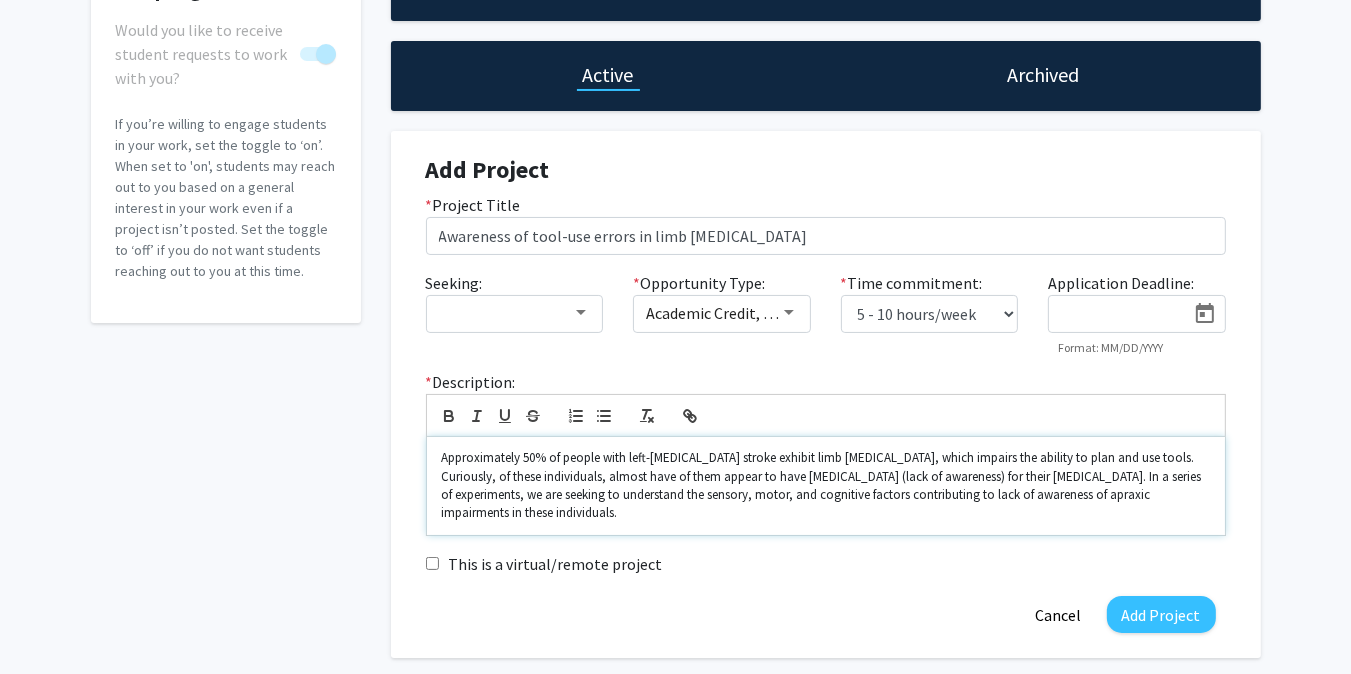 click on "Approximately 50% of people with left-hemisphere stroke exhibit limb apraxia, which impairs the ability to plan and use tools. Curiously, of these individuals, almost have of them appear to have anosognosia (lack of awareness) for their apraxia. In a series of experiments, we are seeking to understand the sensory, motor, and cognitive factors contributing to lack of awareness of apraxic impairments in these individuals." at bounding box center [826, 486] 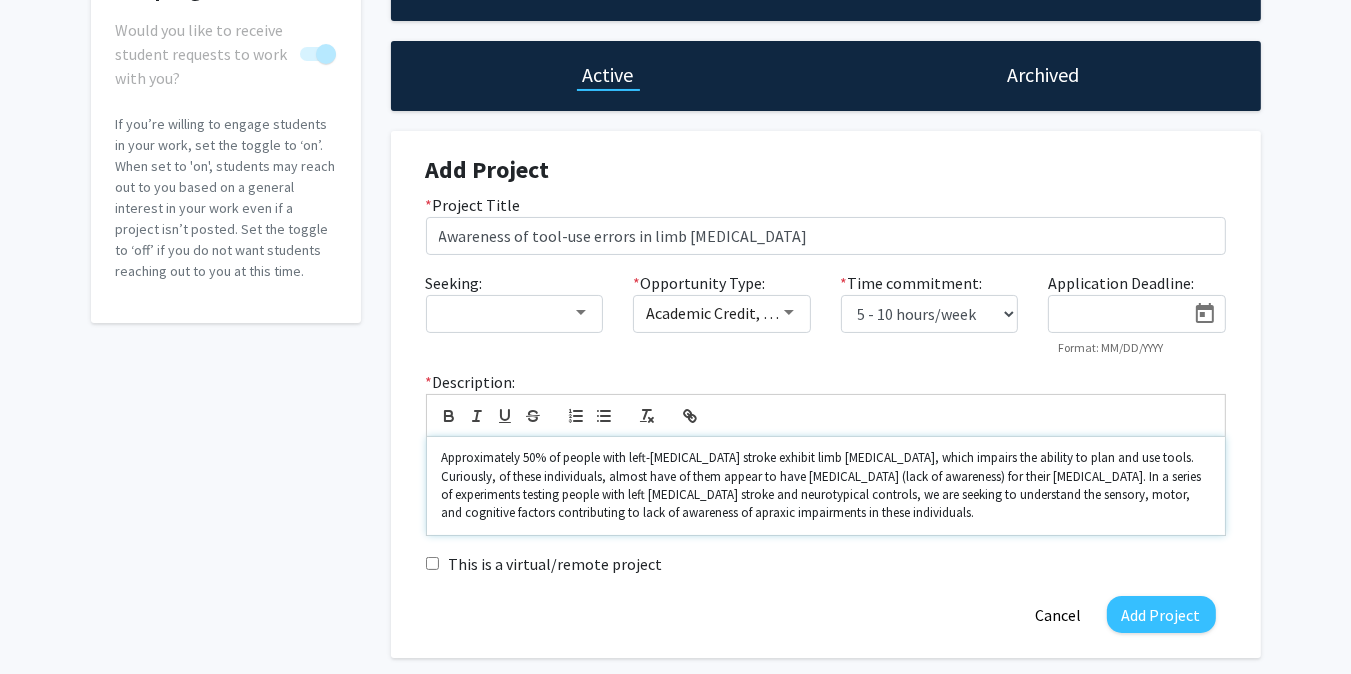click on "Approximately 50% of people with left-hemisphere stroke exhibit limb apraxia, which impairs the ability to plan and use tools. Curiously, of these individuals, almost have of them appear to have anosognosia (lack of awareness) for their apraxia. In a series of experiments testing people with left hemisphere stroke and neurotypical controls, we are seeking to understand the sensory, motor, and cognitive factors contributing to lack of awareness of apraxic impairments in these individuals." at bounding box center (826, 486) 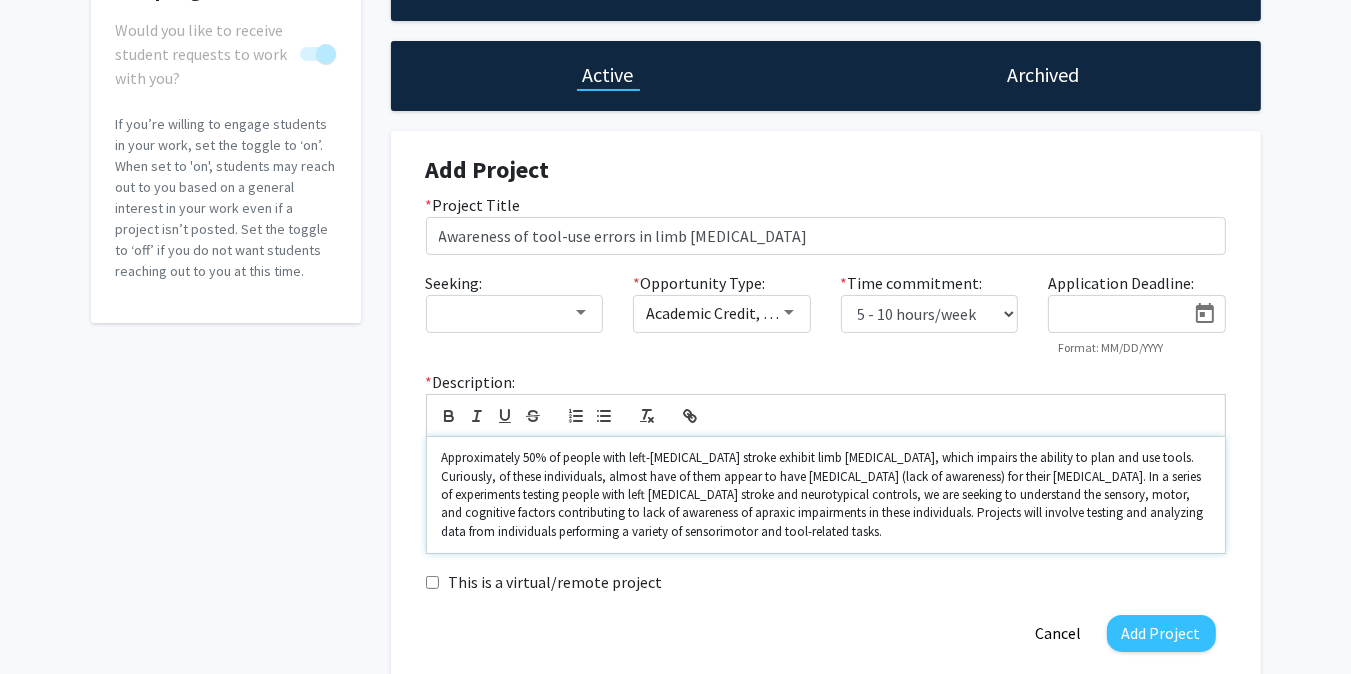 click on "Approximately 50% of people with left-hemisphere stroke exhibit limb apraxia, which impairs the ability to plan and use tools. Curiously, of these individuals, almost have of them appear to have anosognosia (lack of awareness) for their apraxia. In a series of experiments testing people with left hemisphere stroke and neurotypical controls, we are seeking to understand the sensory, motor, and cognitive factors contributing to lack of awareness of apraxic impairments in these individuals. Projects will involve testing and analyzing data from individuals performing a variety of sensorimotor and tool-related tasks." at bounding box center (826, 495) 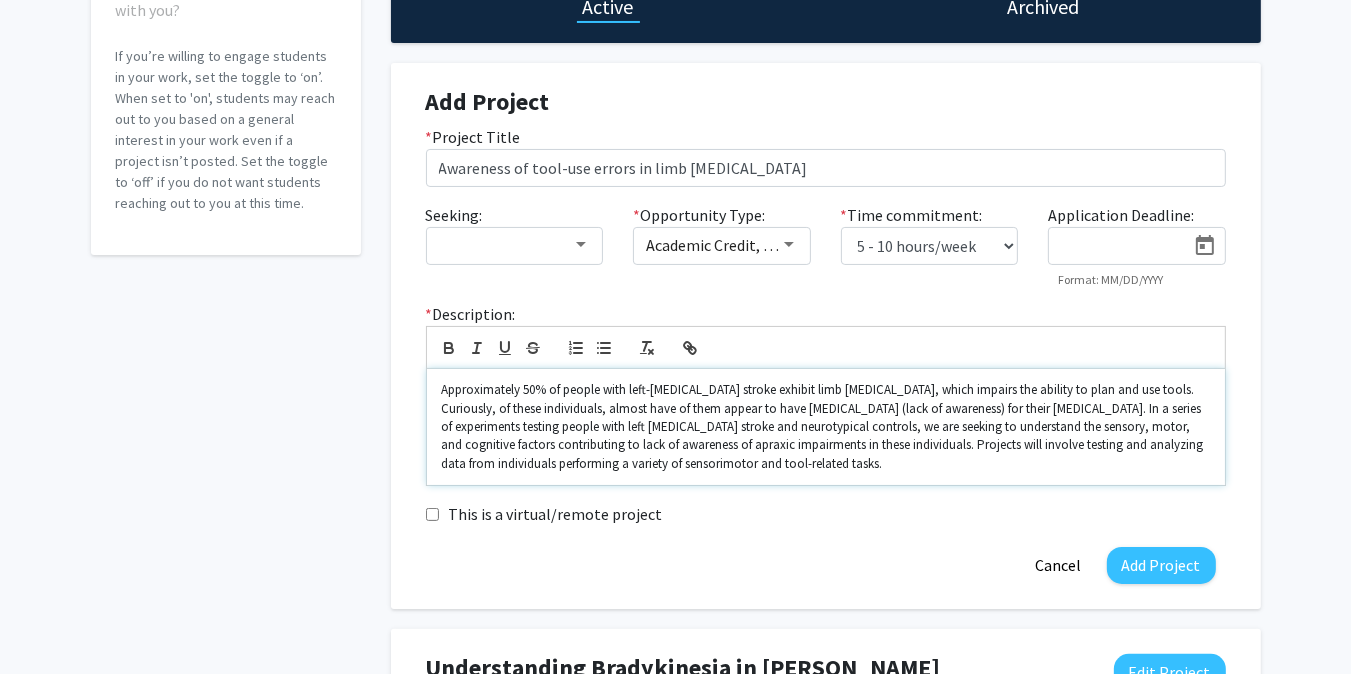 scroll, scrollTop: 224, scrollLeft: 0, axis: vertical 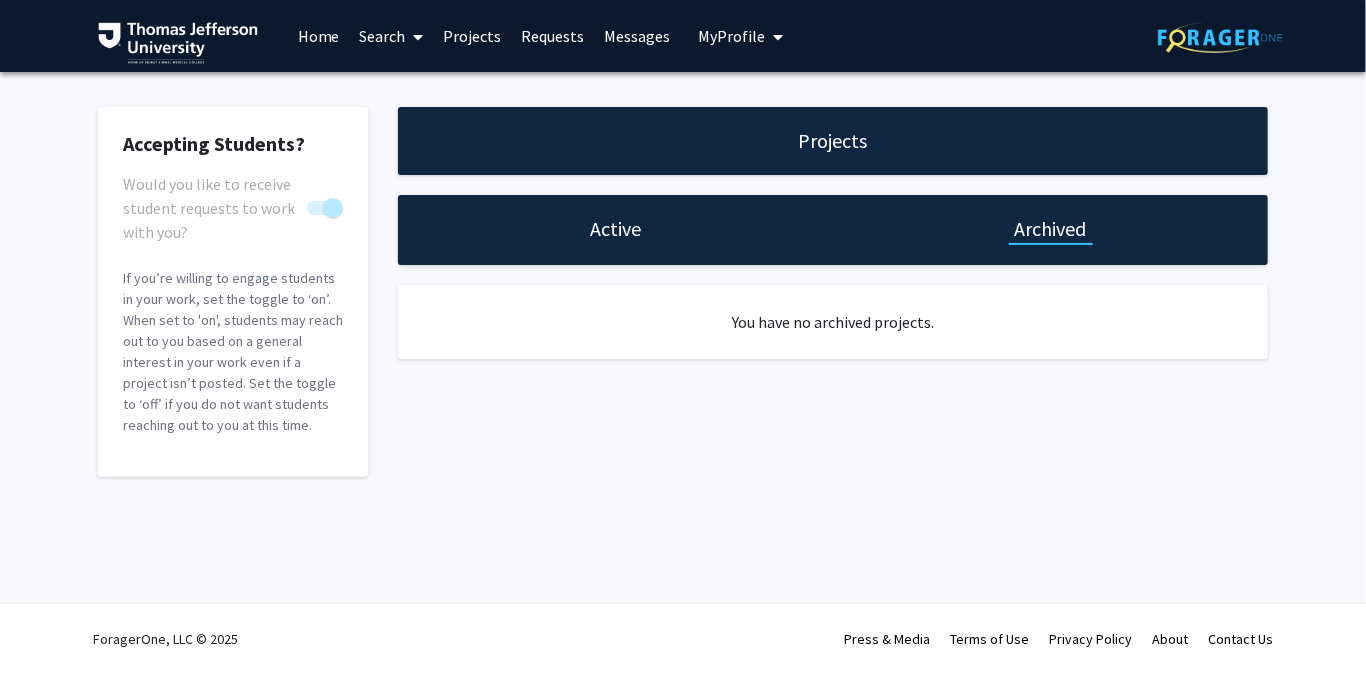 click on "Active" 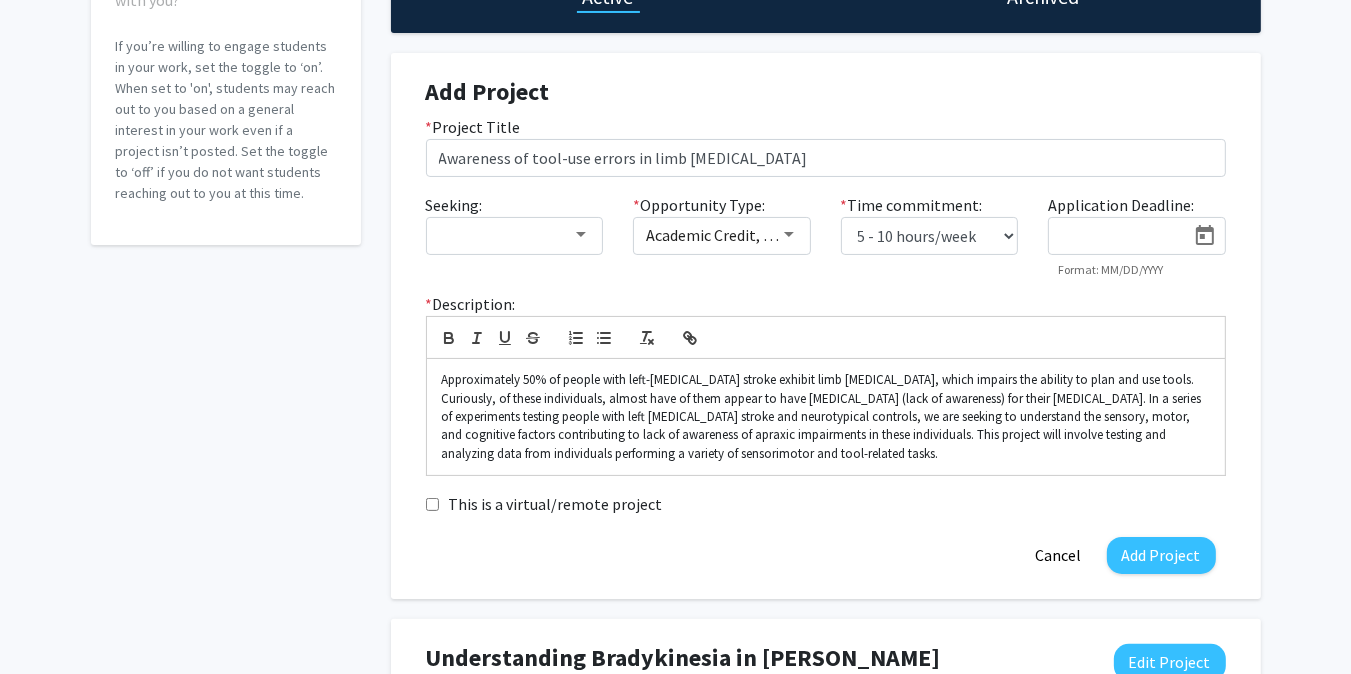 scroll, scrollTop: 232, scrollLeft: 0, axis: vertical 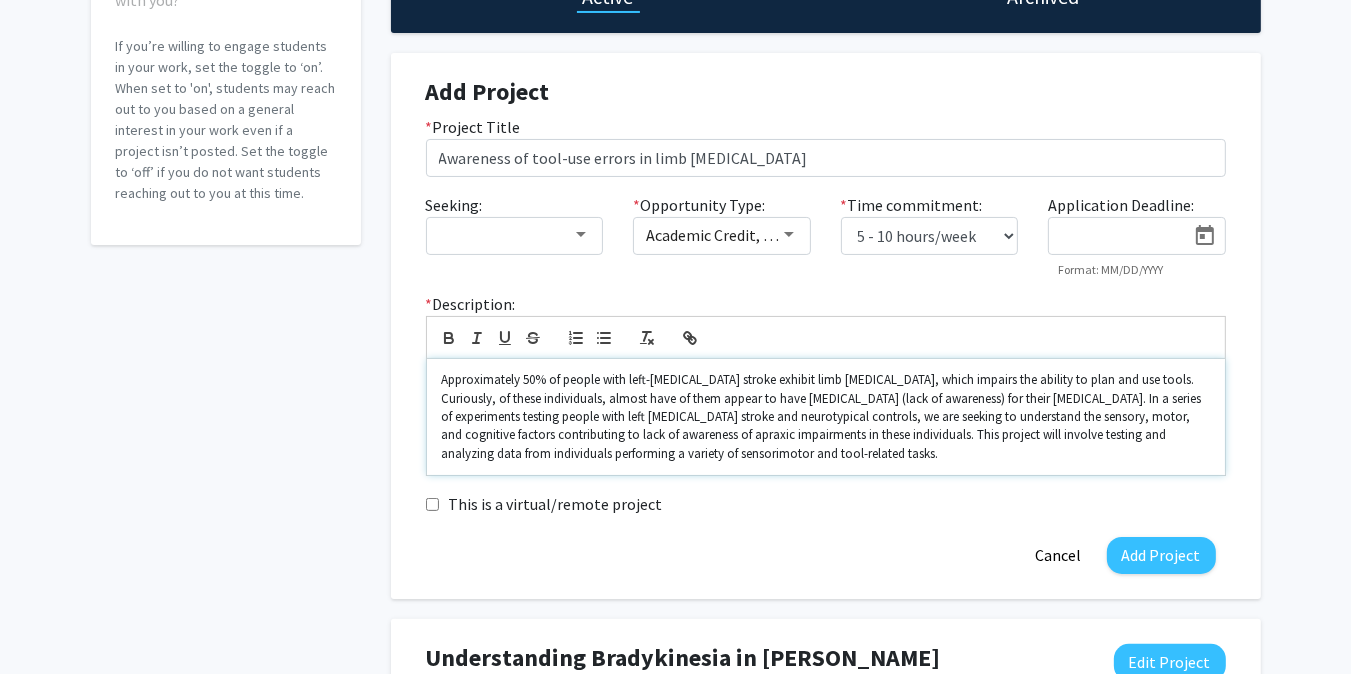 click on "Approximately 50% of people with left-hemisphere stroke exhibit limb apraxia, which impairs the ability to plan and use tools. Curiously, of these individuals, almost have of them appear to have anosognosia (lack of awareness) for their apraxia. In a series of experiments testing people with left hemisphere stroke and neurotypical controls, we are seeking to understand the sensory, motor, and cognitive factors contributing to lack of awareness of apraxic impairments in these individuals. This project will involve testing and analyzing data from individuals performing a variety of sensorimotor and tool-related tasks." at bounding box center [826, 417] 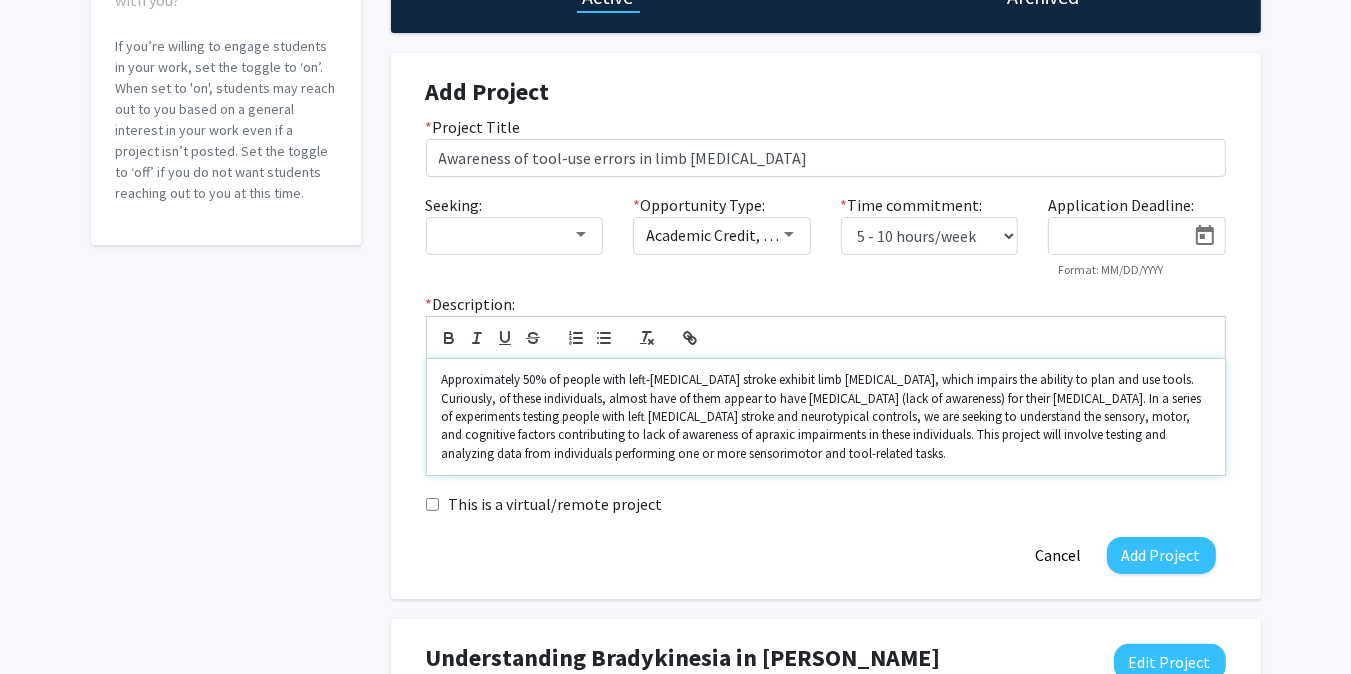 click on "Approximately 50% of people with left-hemisphere stroke exhibit limb apraxia, which impairs the ability to plan and use tools. Curiously, of these individuals, almost have of them appear to have anosognosia (lack of awareness) for their apraxia. In a series of experiments testing people with left hemisphere stroke and neurotypical controls, we are seeking to understand the sensory, motor, and cognitive factors contributing to lack of awareness of apraxic impairments in these individuals. This project will involve testing and analyzing data from individuals performing one or more sensorimotor and tool-related tasks." at bounding box center [826, 417] 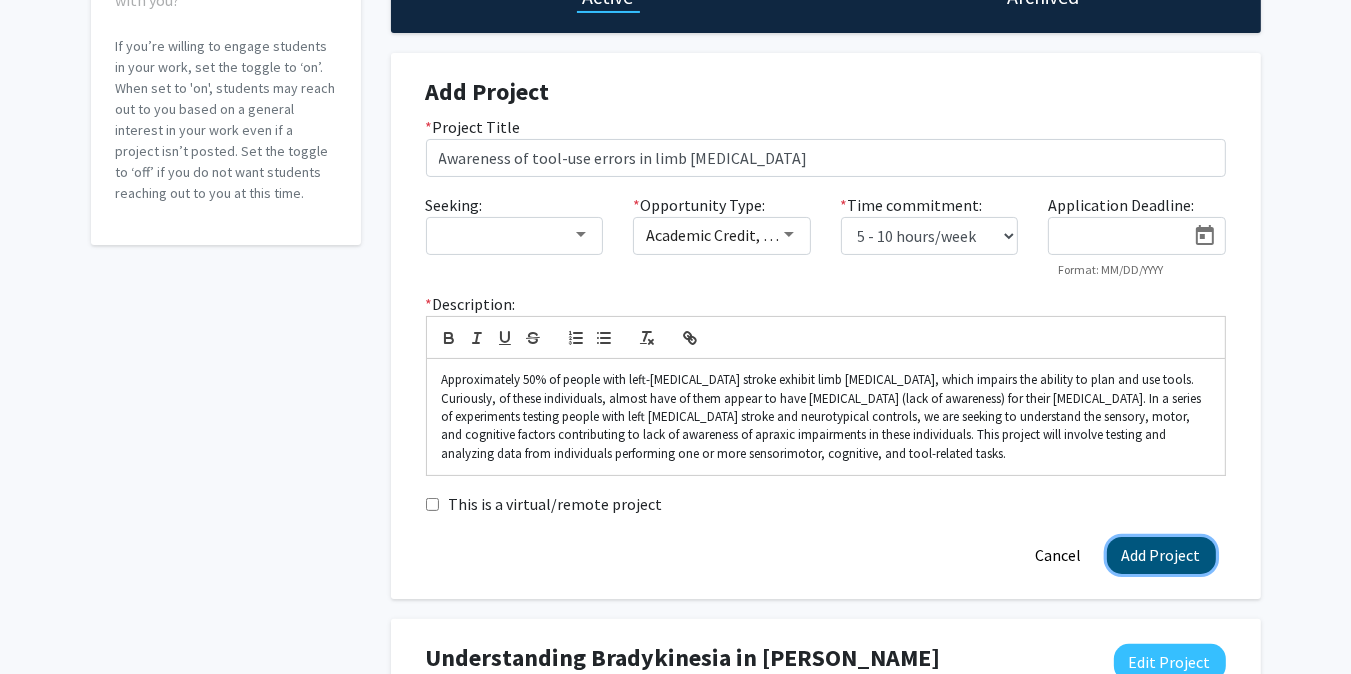 click on "Add Project" 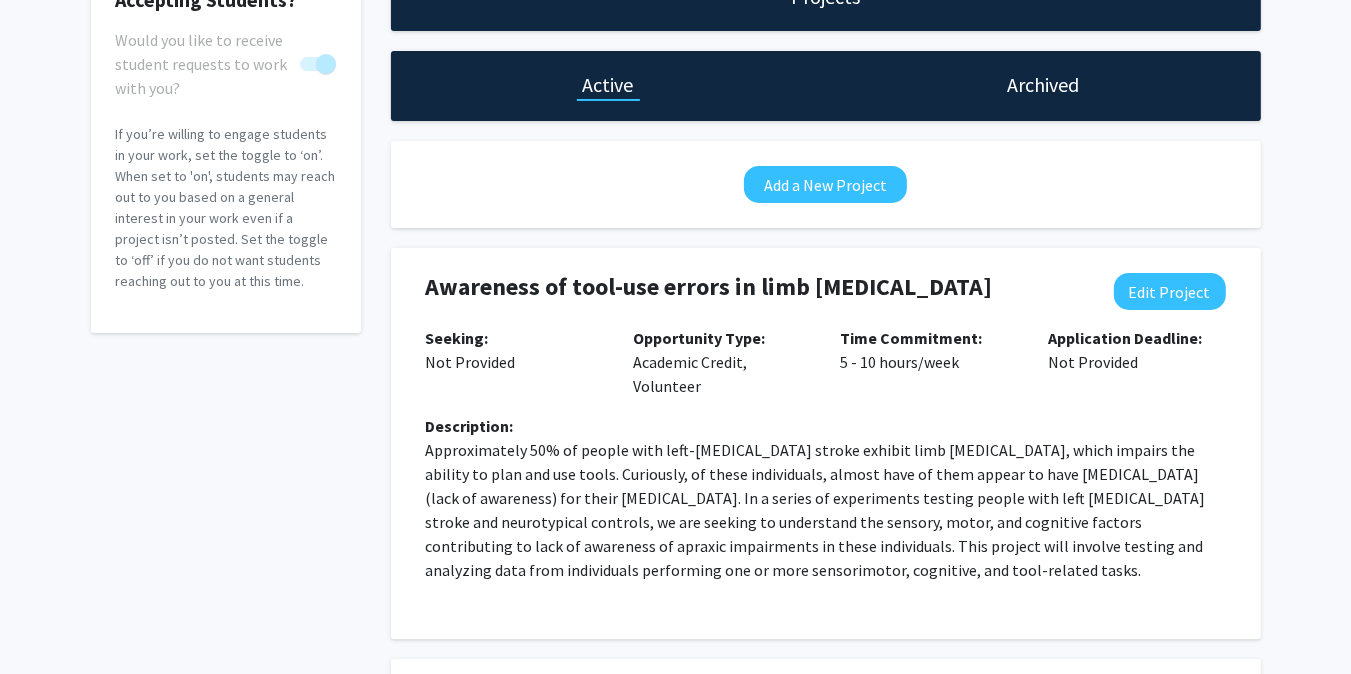 scroll, scrollTop: 0, scrollLeft: 0, axis: both 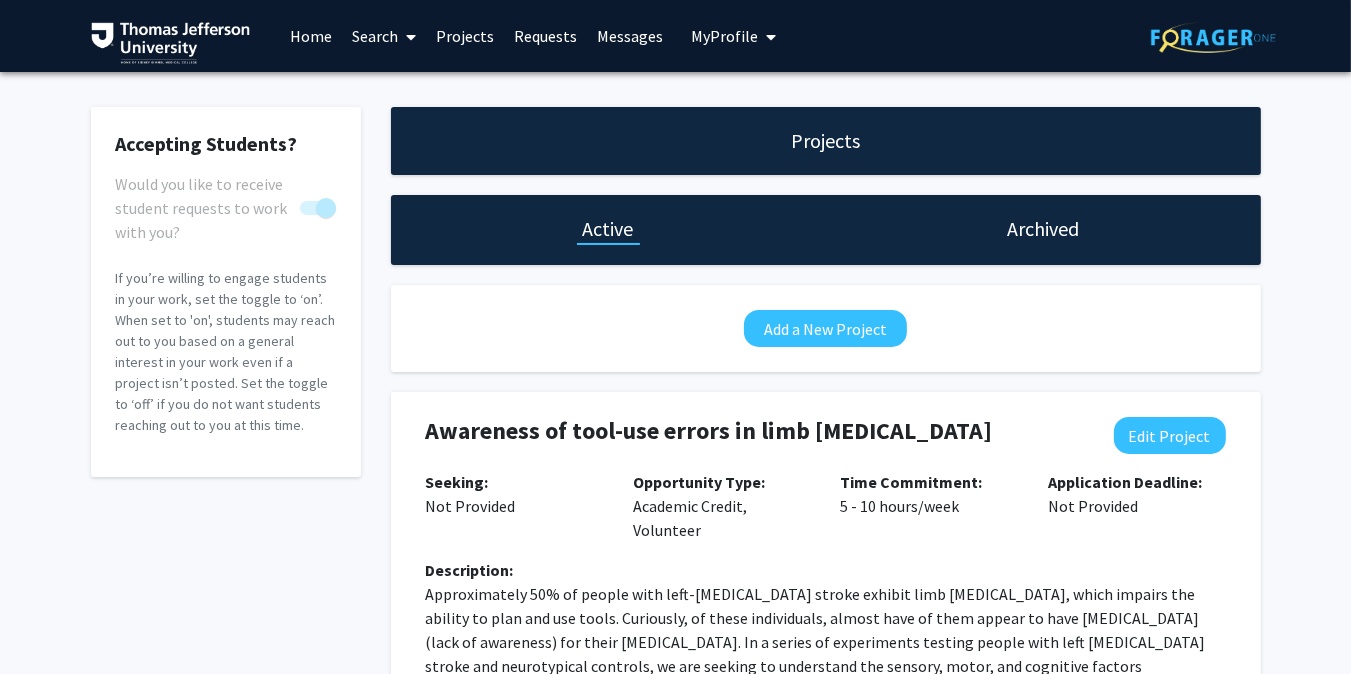 click on "Projects" at bounding box center (465, 36) 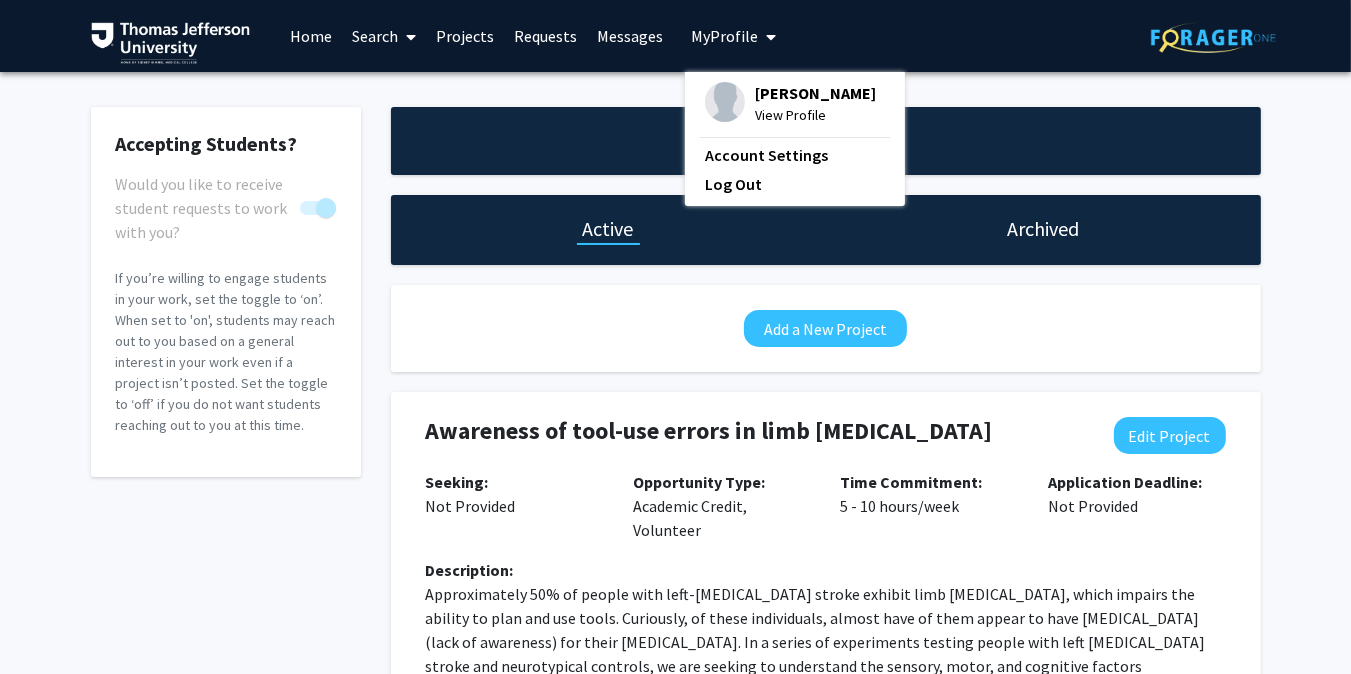 click on "View Profile" at bounding box center [815, 115] 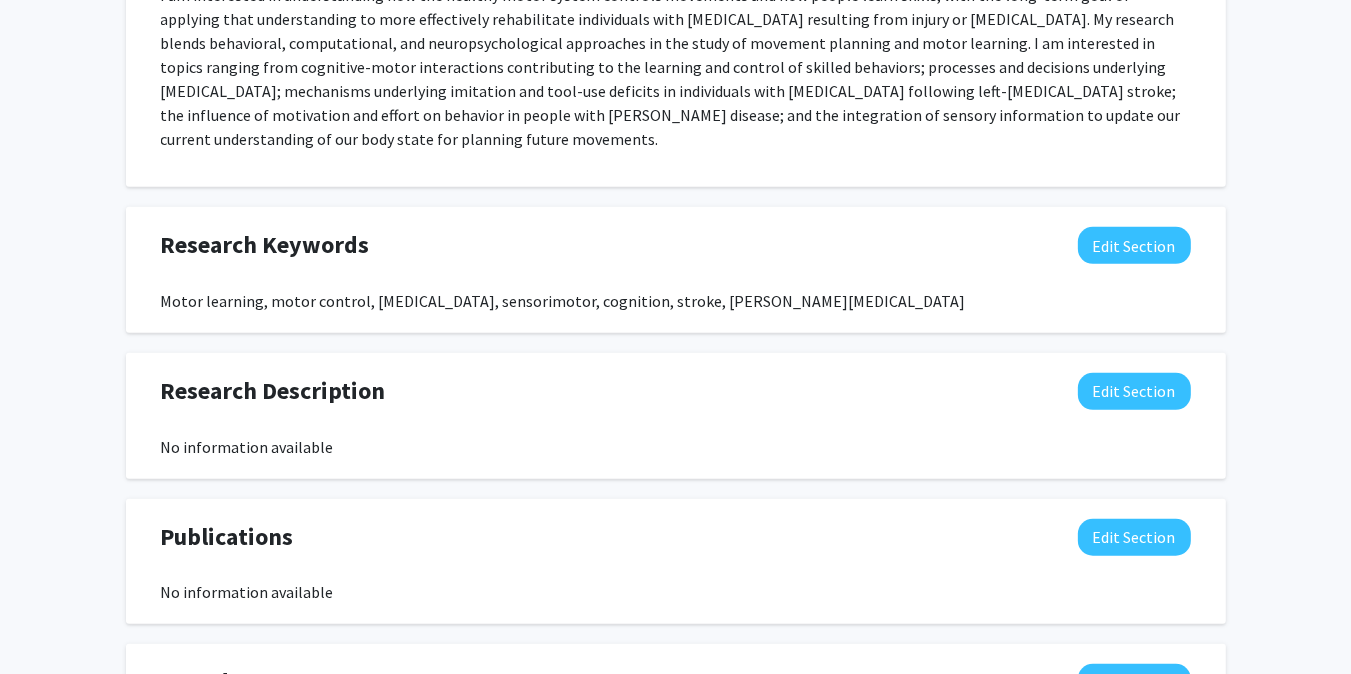 scroll, scrollTop: 1026, scrollLeft: 0, axis: vertical 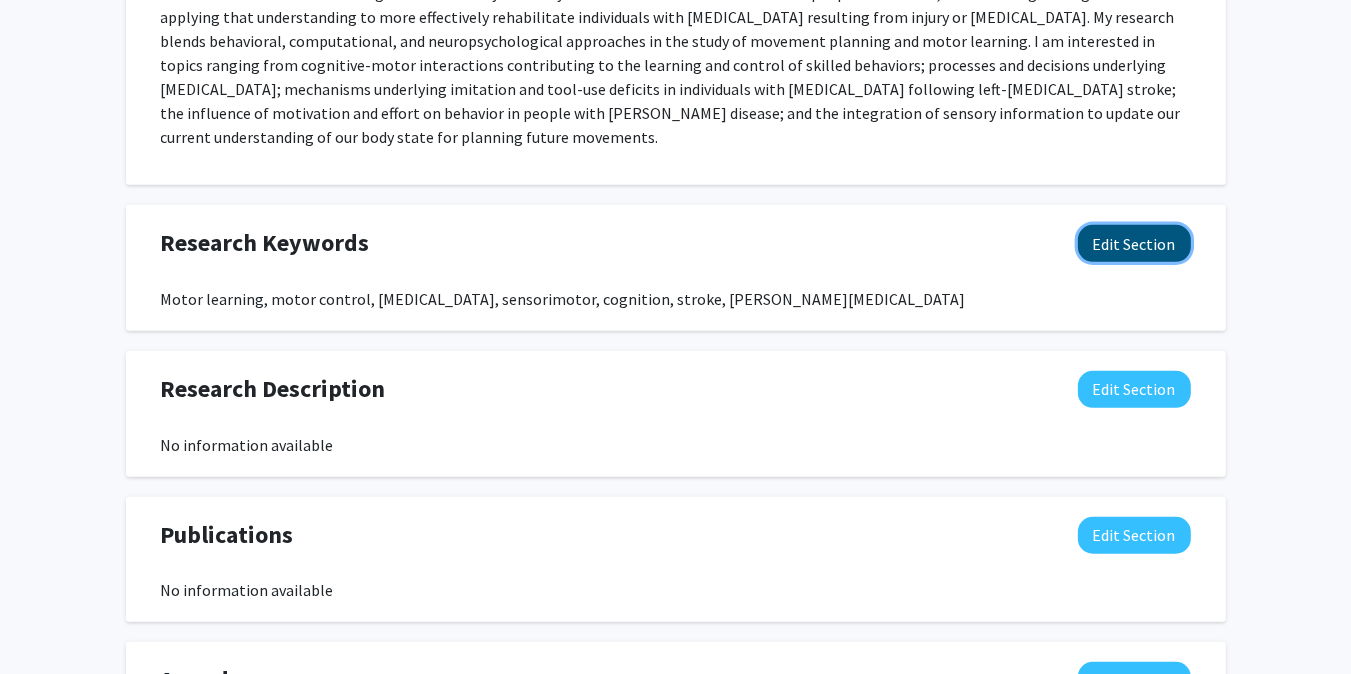 click on "Edit Section" 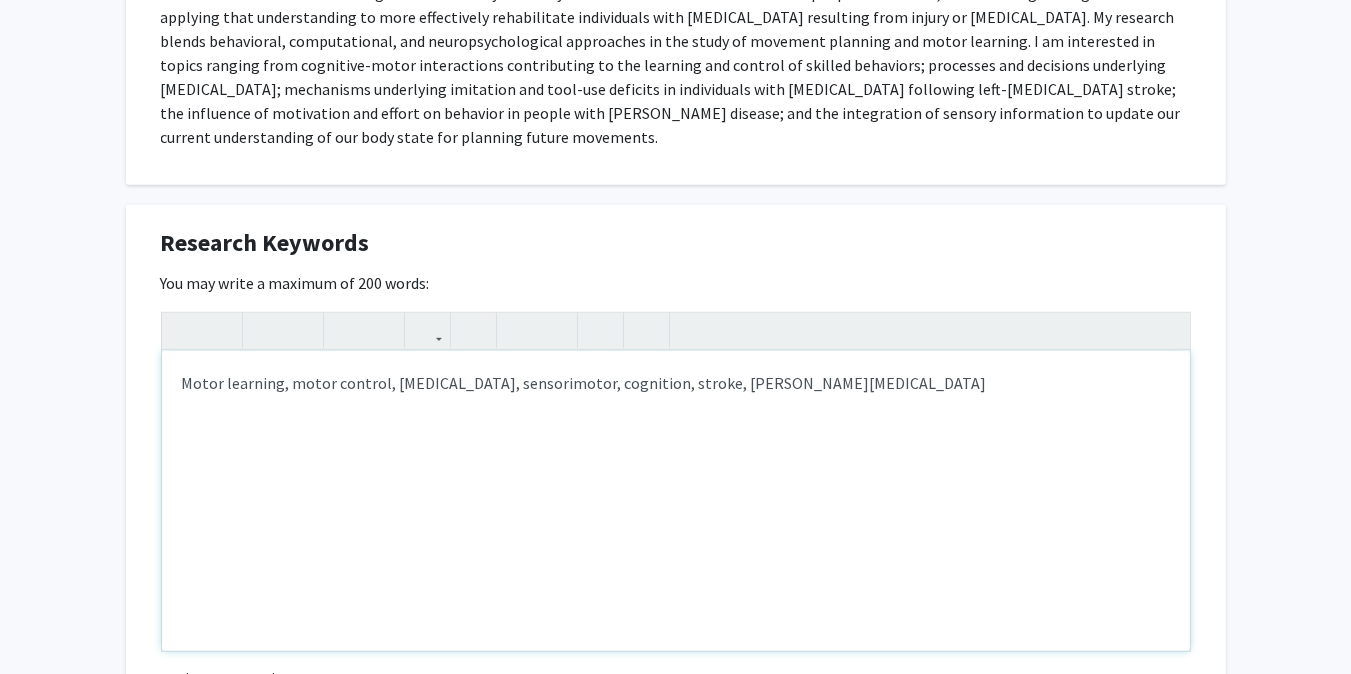 click on "Motor learning, motor control, motor planning, sensorimotor, cognition, stroke, Parkinson's disease" at bounding box center [676, 501] 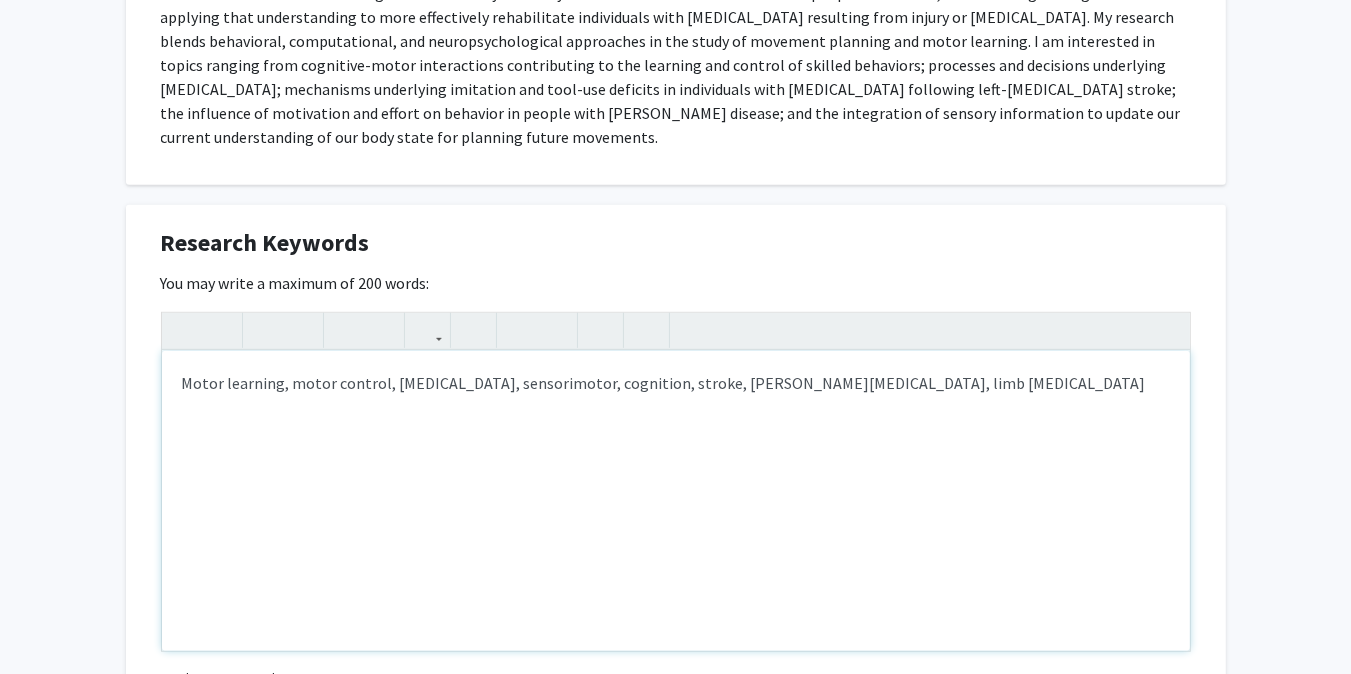 type on "Motor learning, motor control, [MEDICAL_DATA], sensorimotor, cognition, stroke, [PERSON_NAME][MEDICAL_DATA], limb [MEDICAL_DATA]" 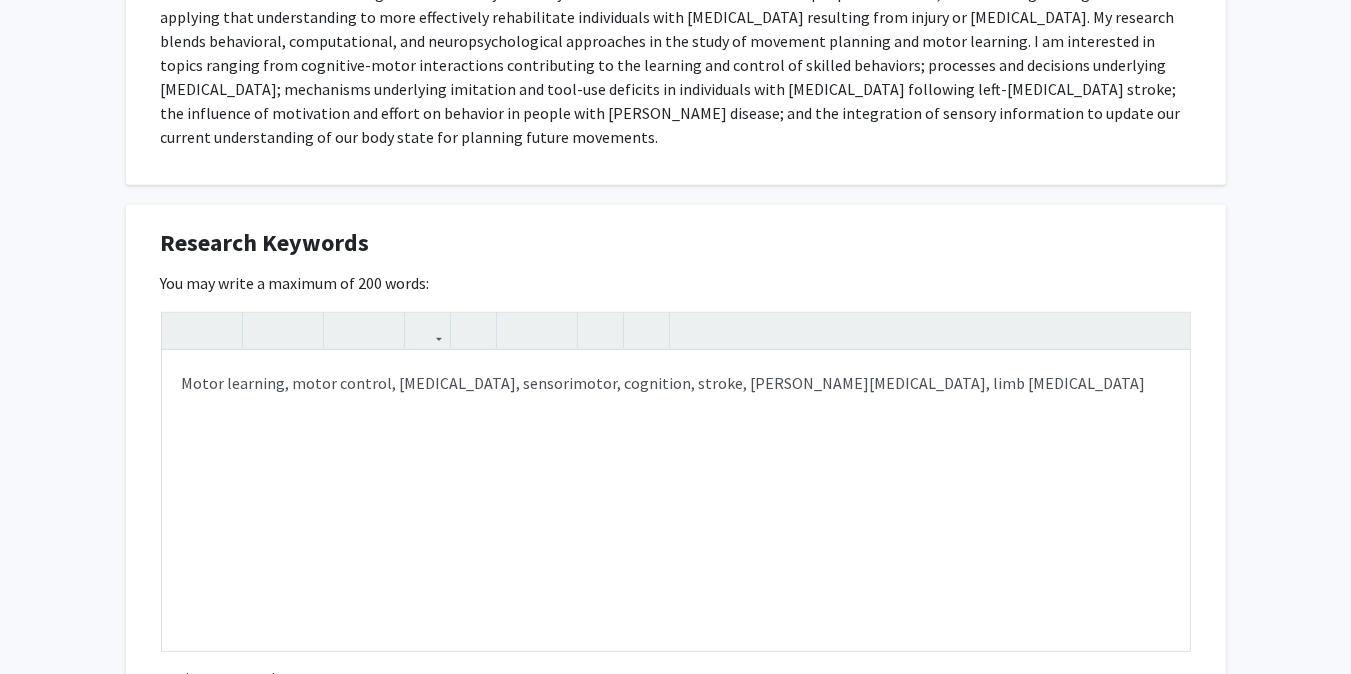 click on "Research Keywords  Edit Section" 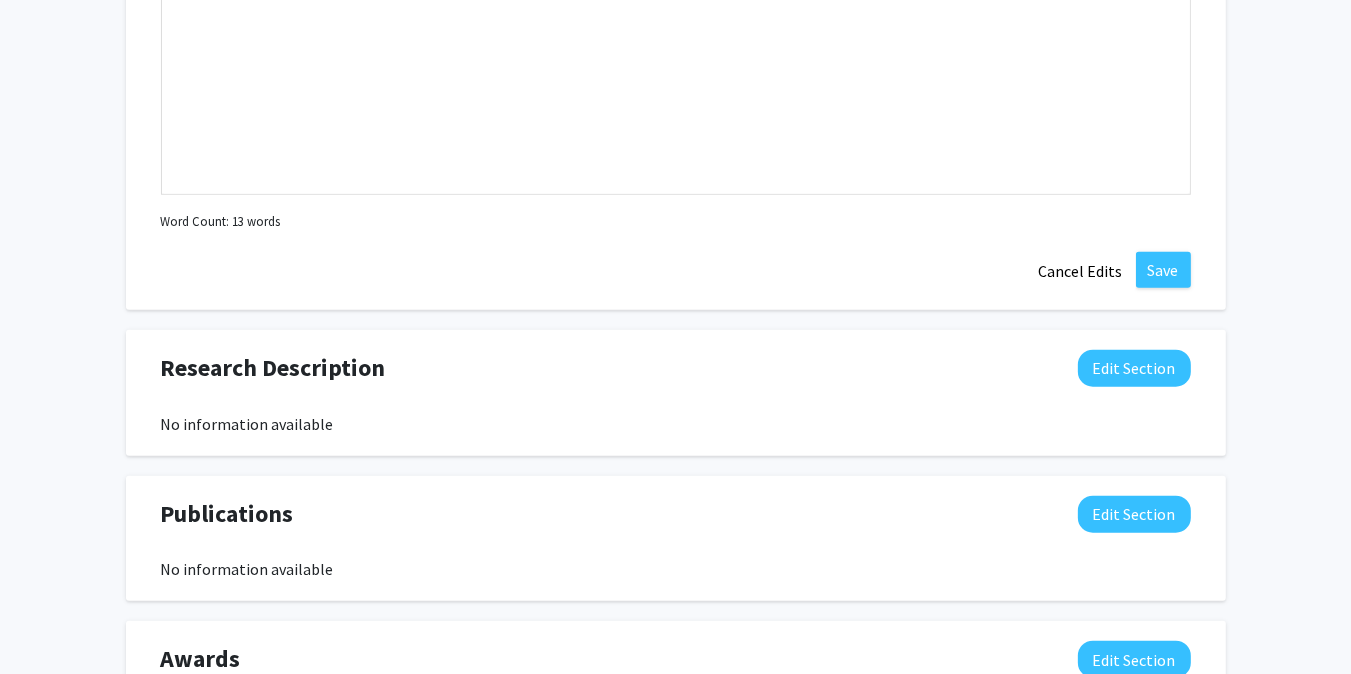 scroll, scrollTop: 1488, scrollLeft: 0, axis: vertical 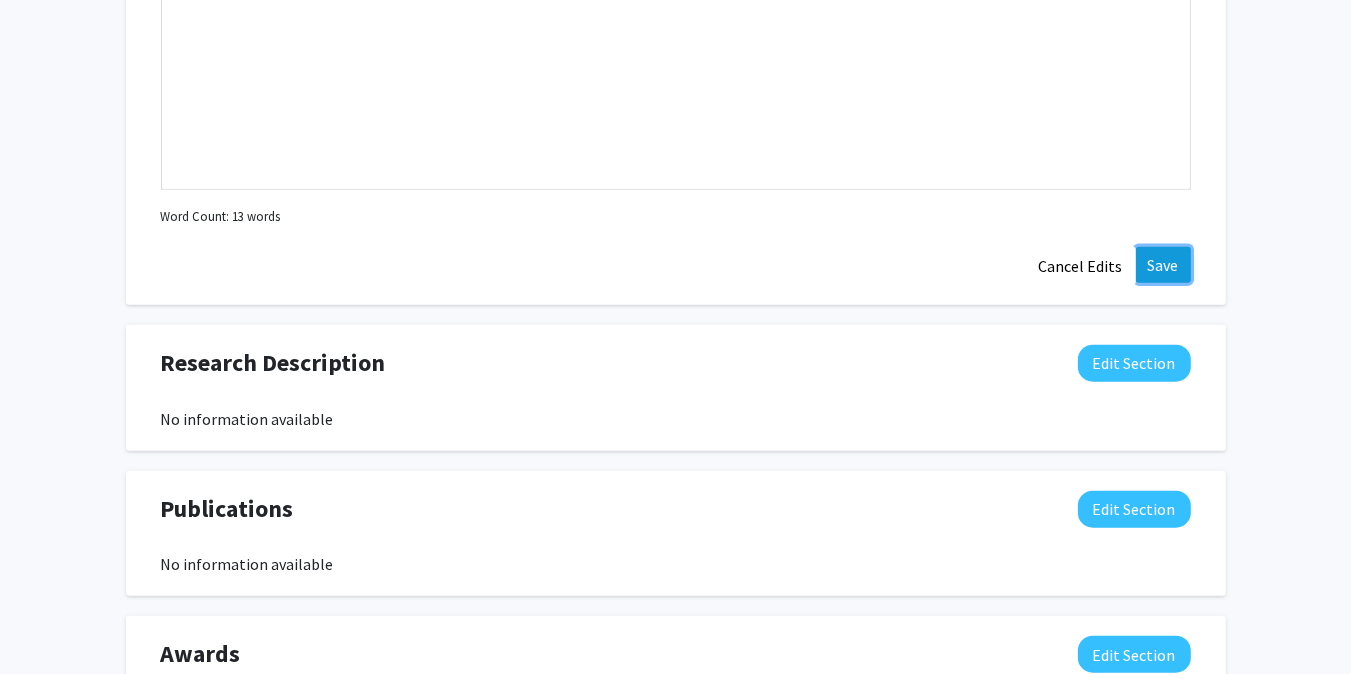 click on "Save" 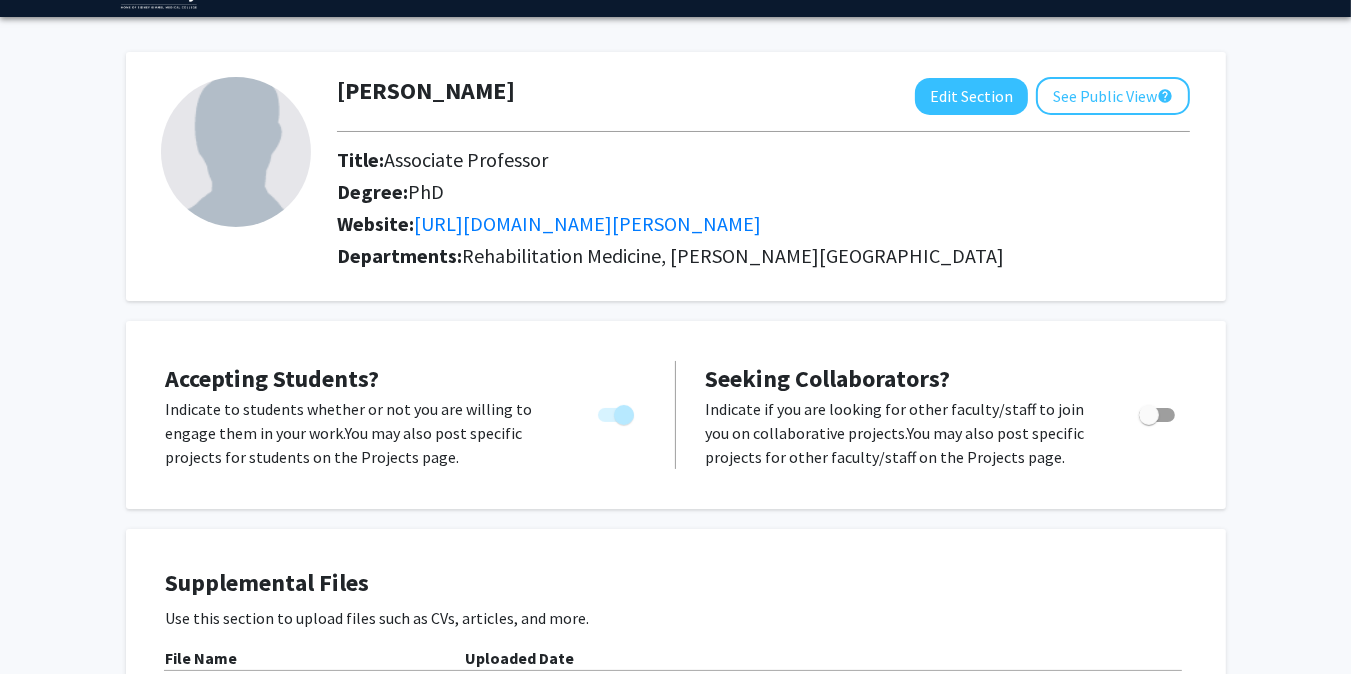 scroll, scrollTop: 0, scrollLeft: 0, axis: both 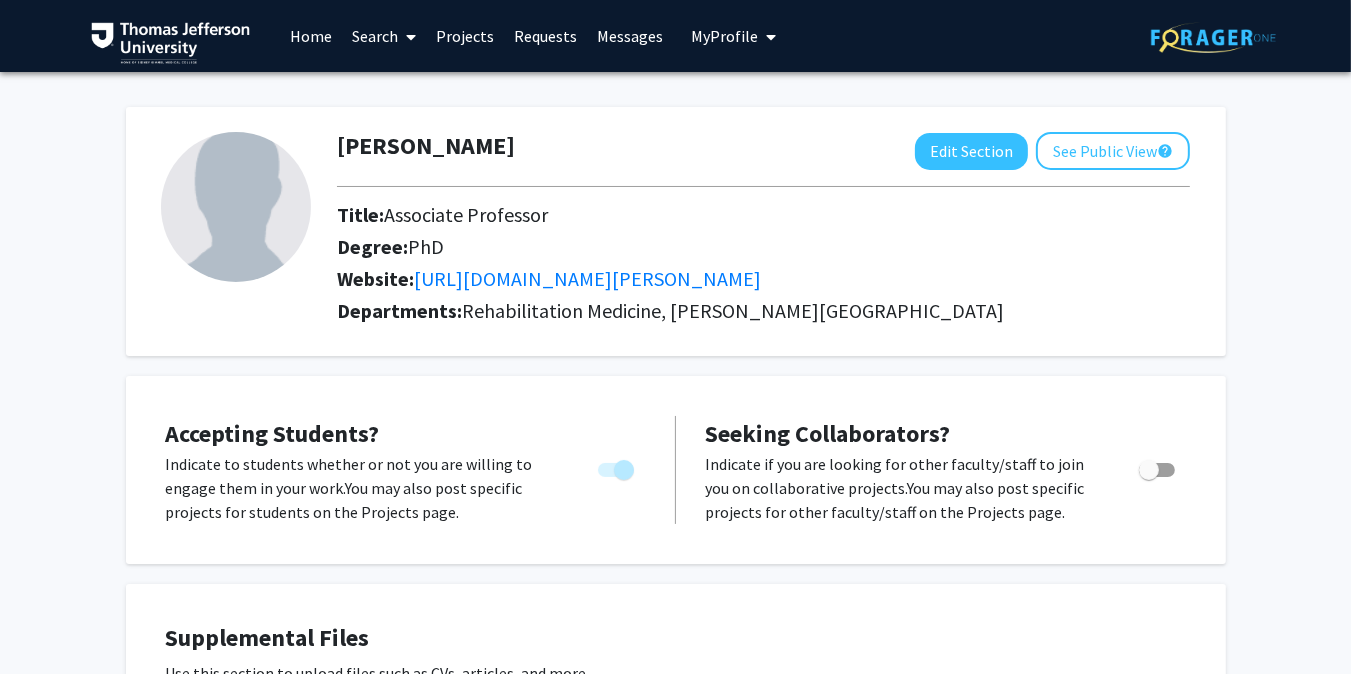 click 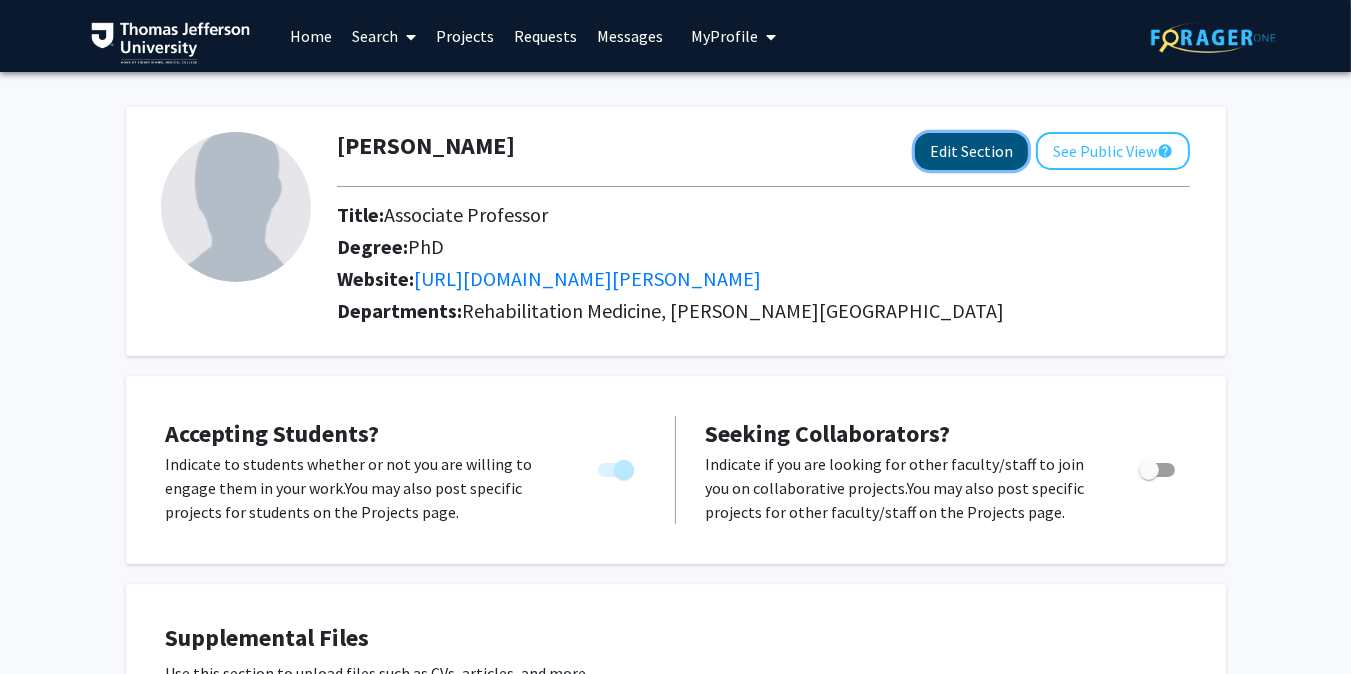 click on "Edit Section" 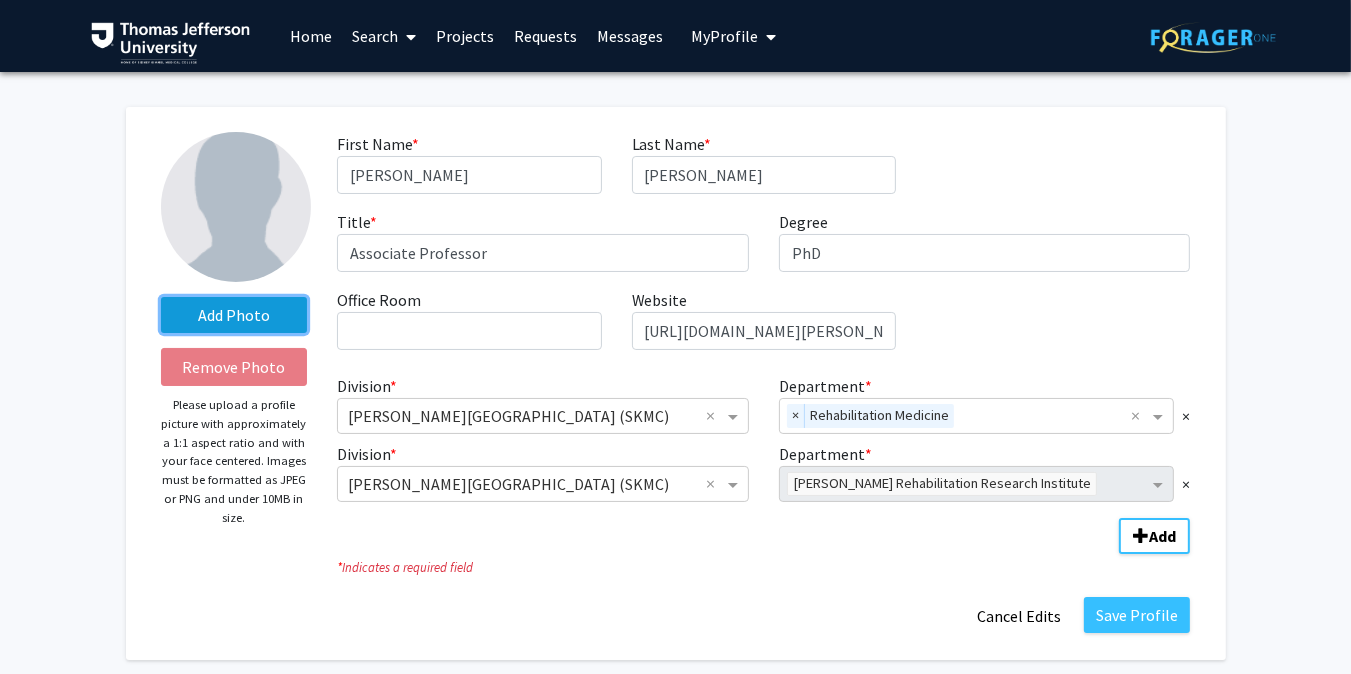 click on "Add Photo" 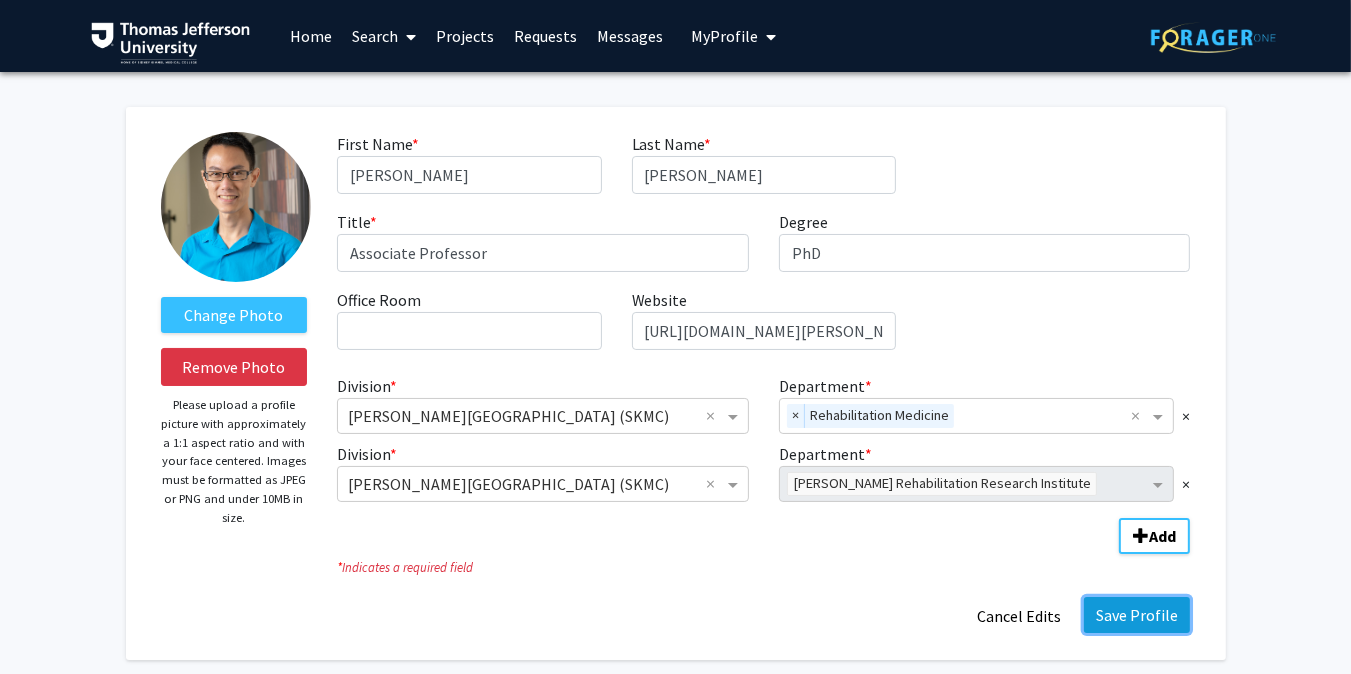 click on "Save Profile" 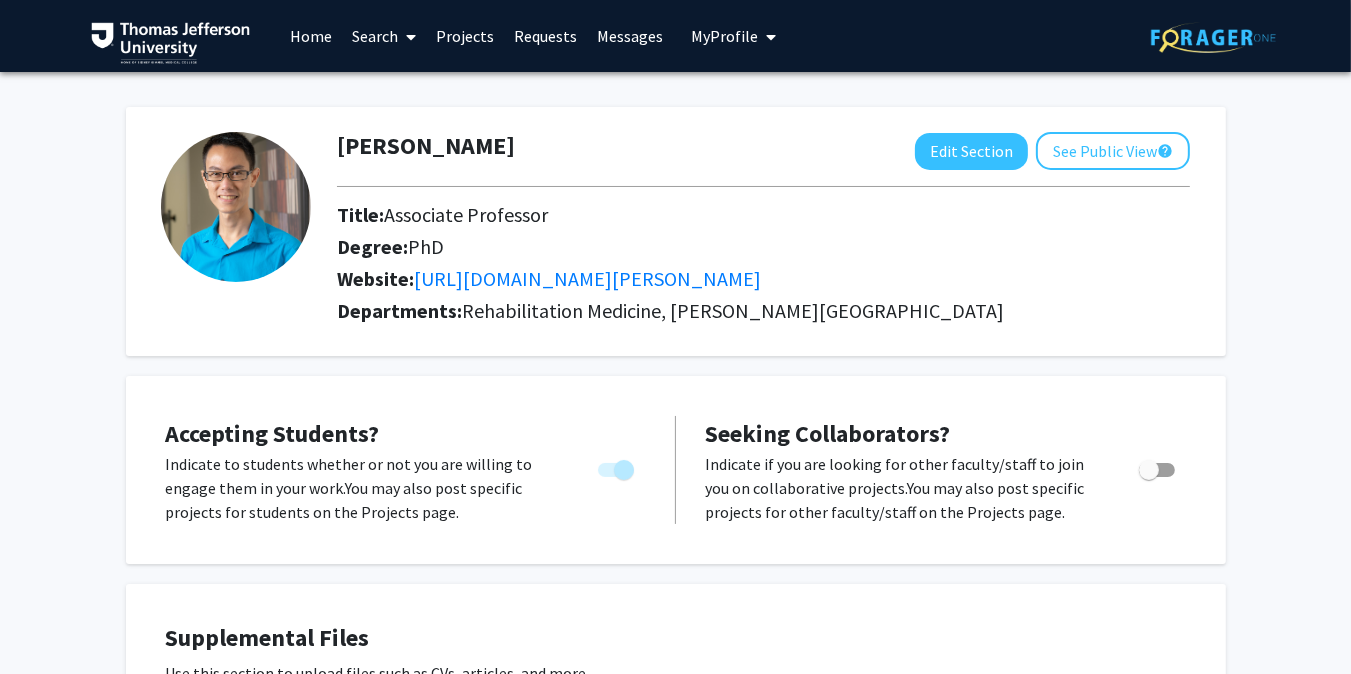 click on "Projects" at bounding box center (465, 36) 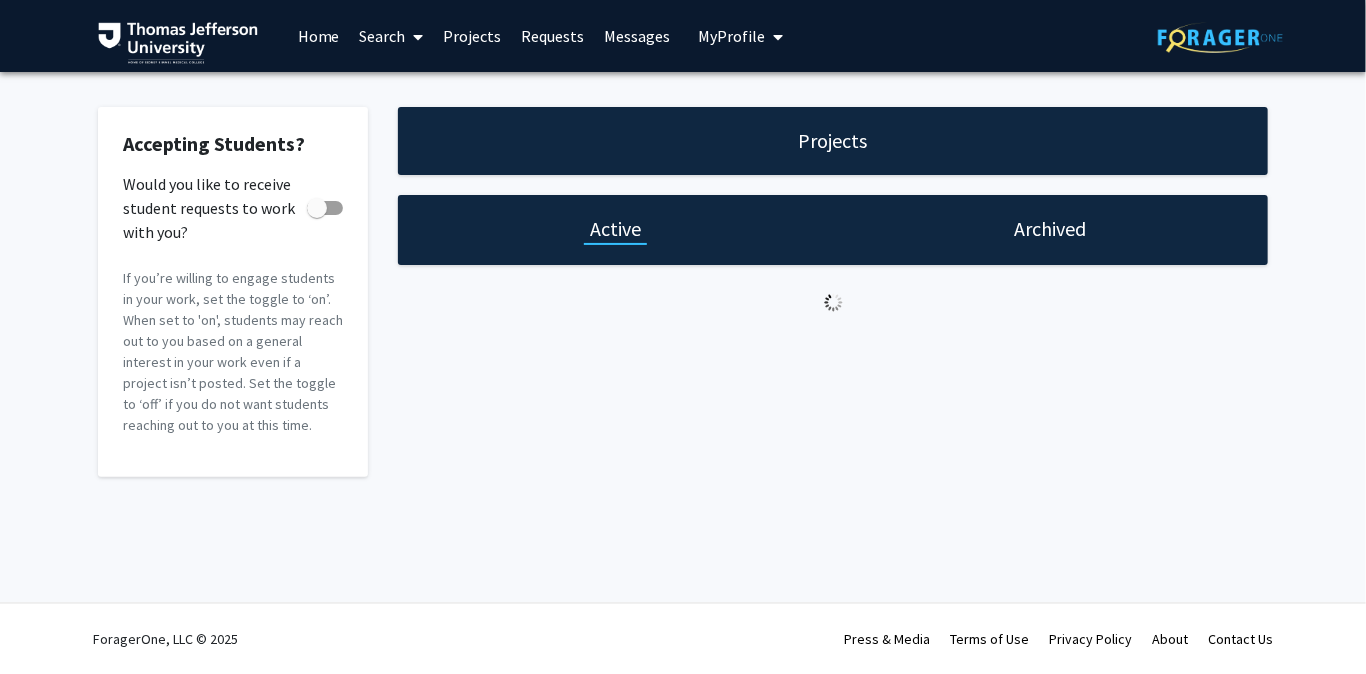 checkbox on "true" 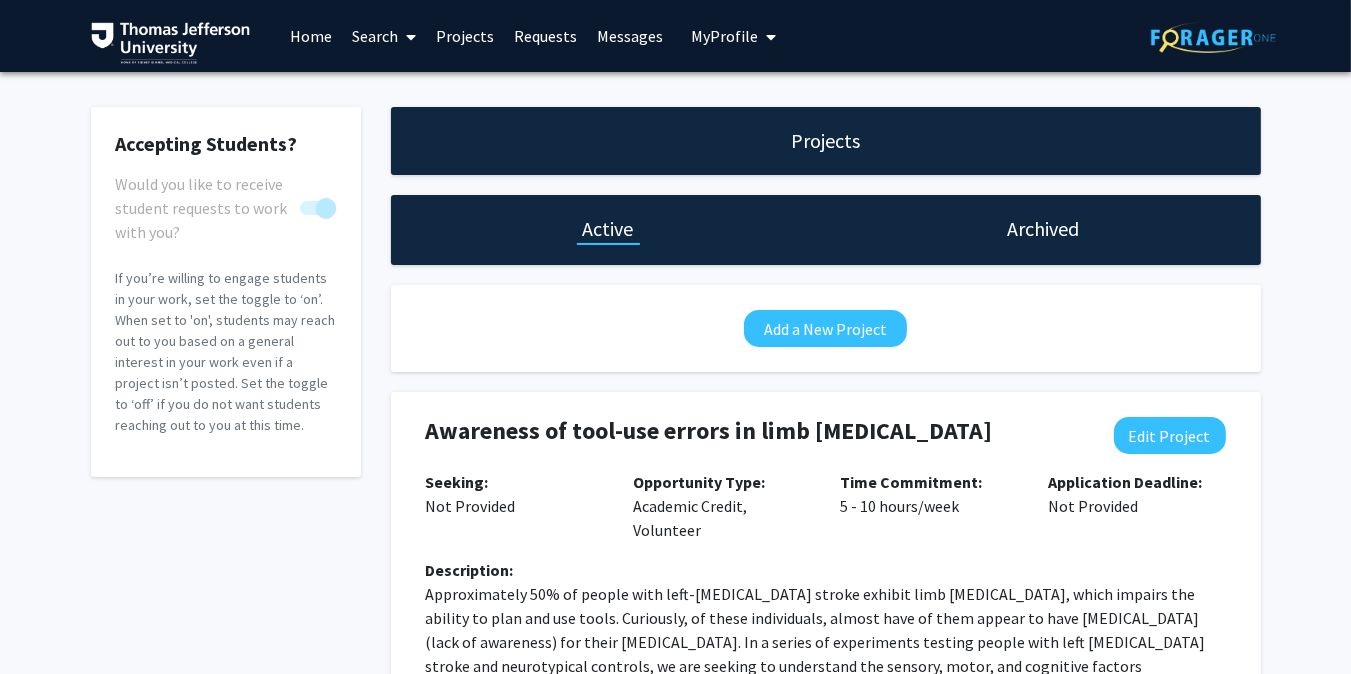 click on "Search" at bounding box center (384, 36) 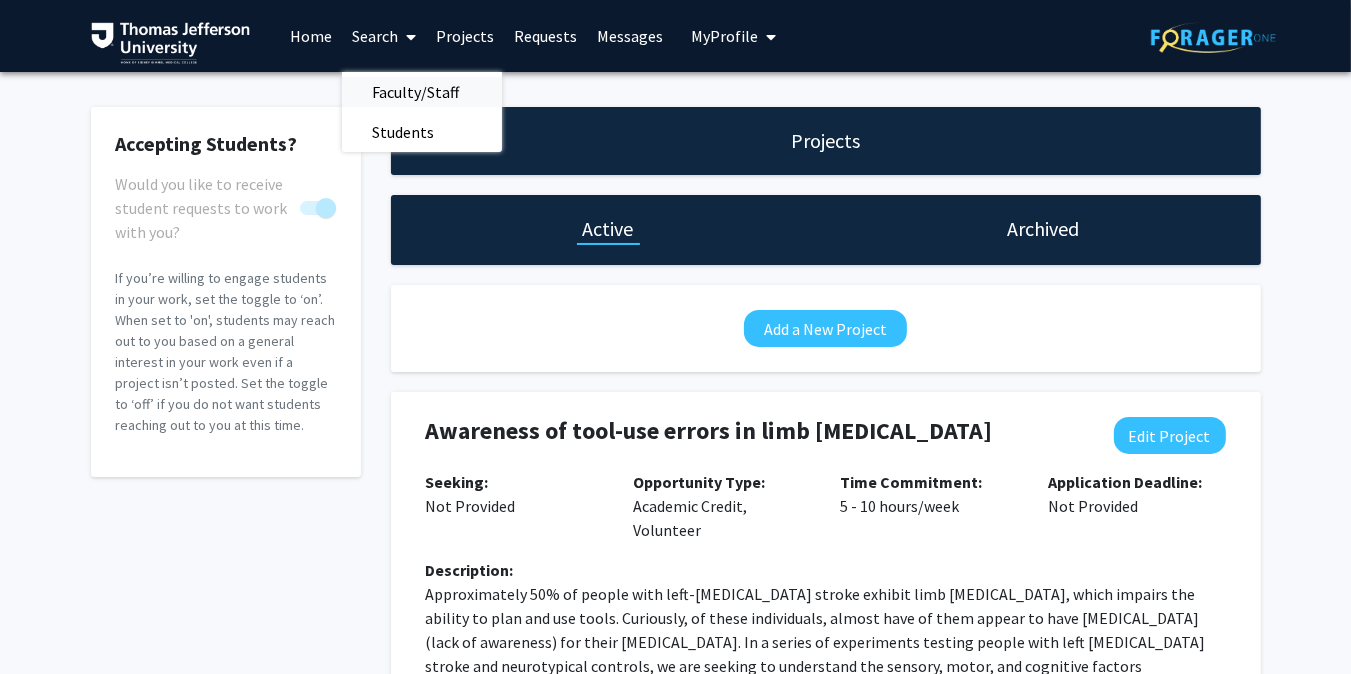 click on "Faculty/Staff" at bounding box center [415, 92] 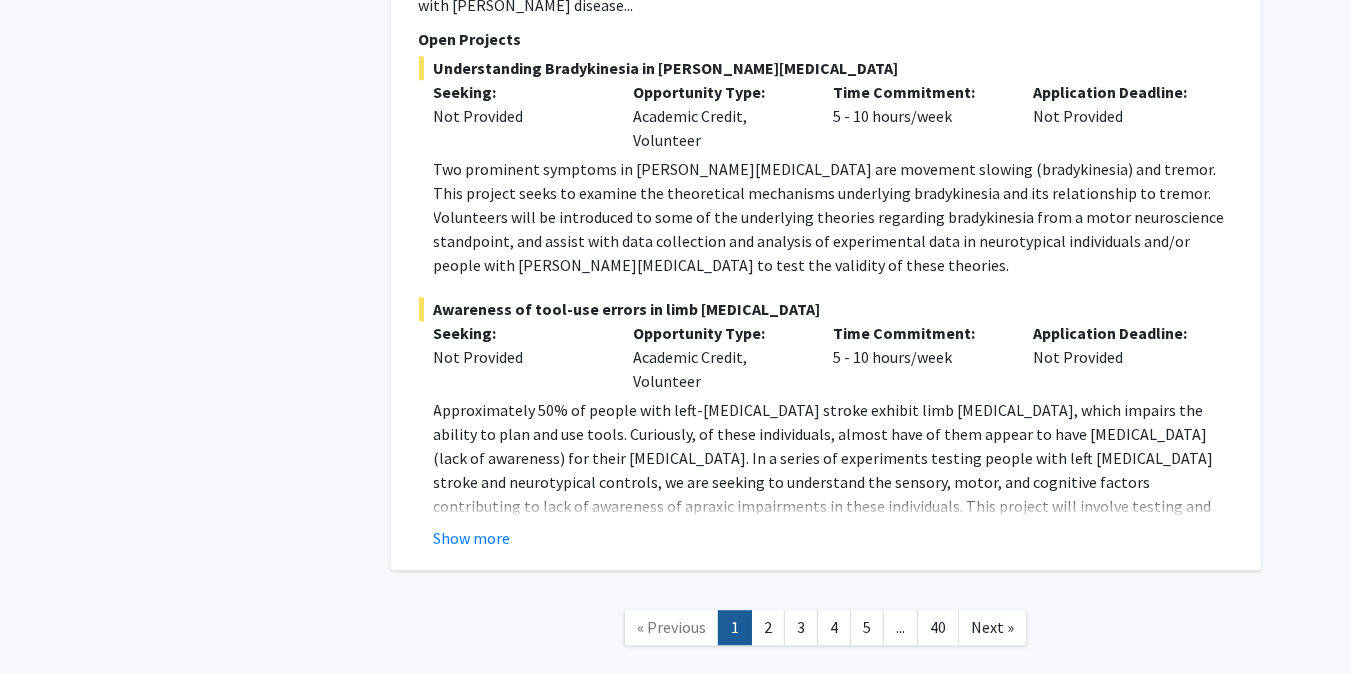 scroll, scrollTop: 11380, scrollLeft: 0, axis: vertical 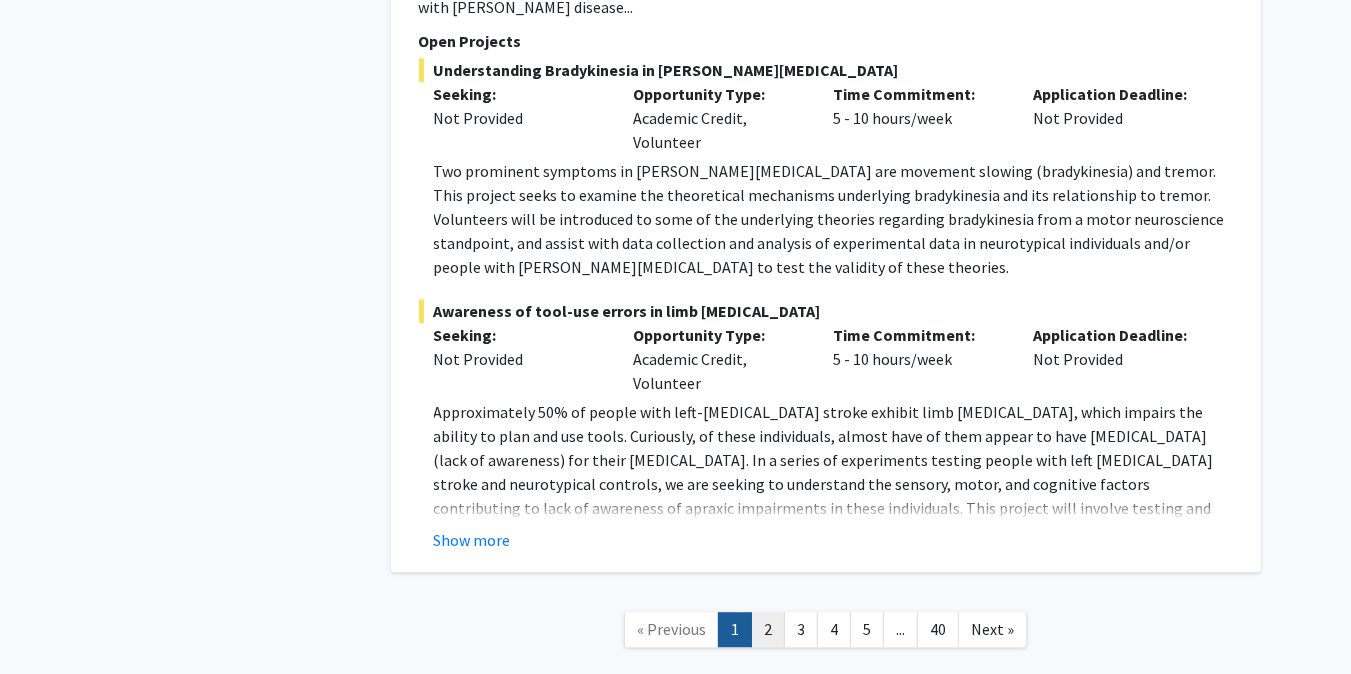 click on "2" 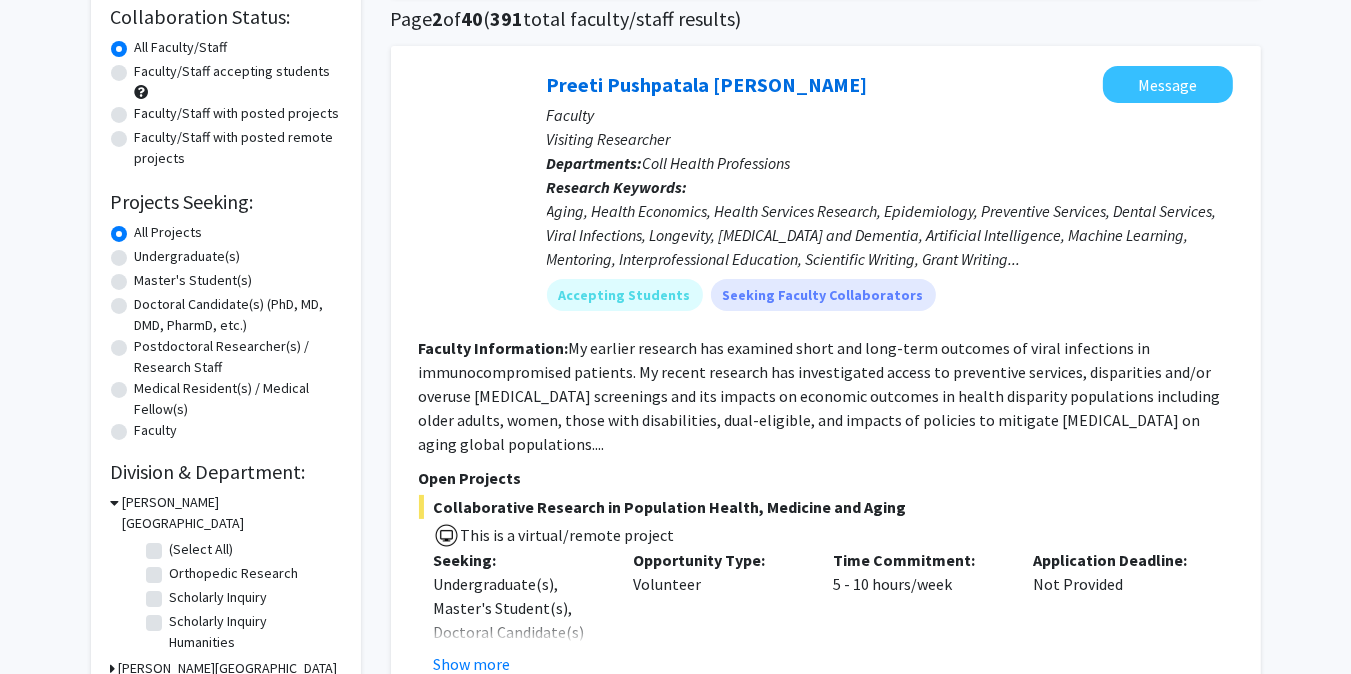scroll, scrollTop: 0, scrollLeft: 0, axis: both 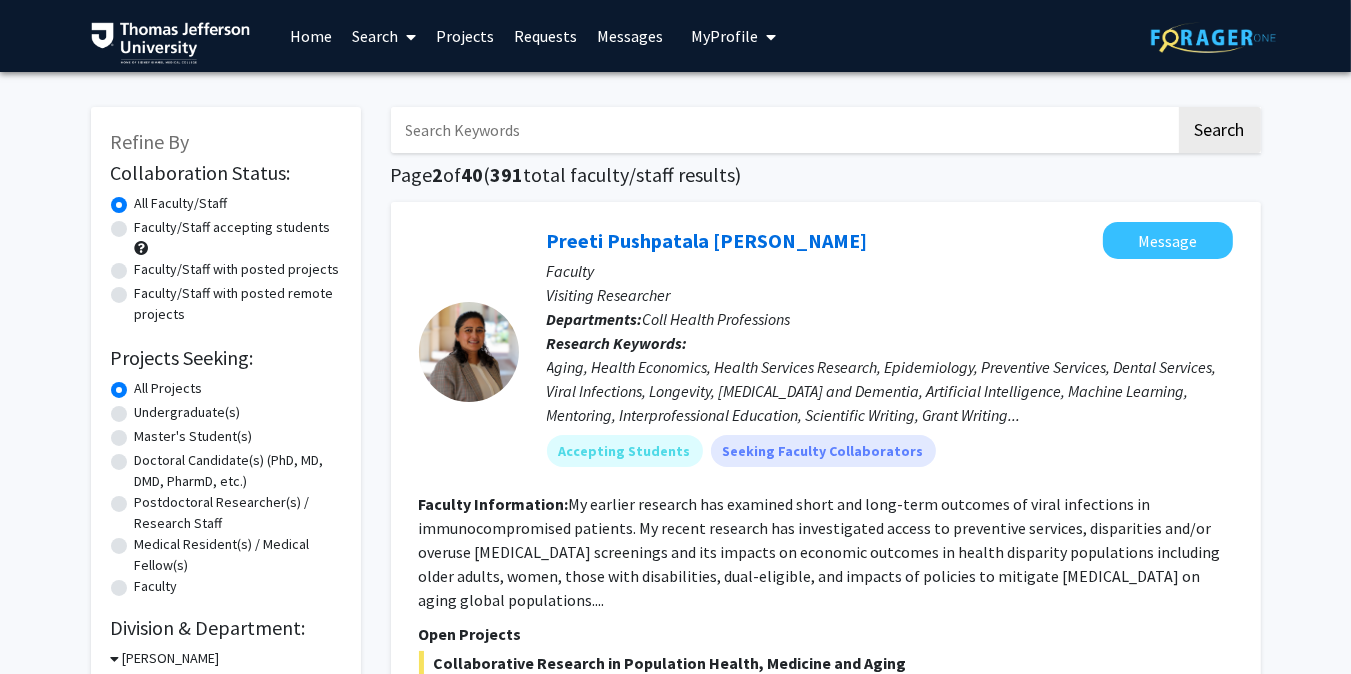 click on "Projects" at bounding box center (465, 36) 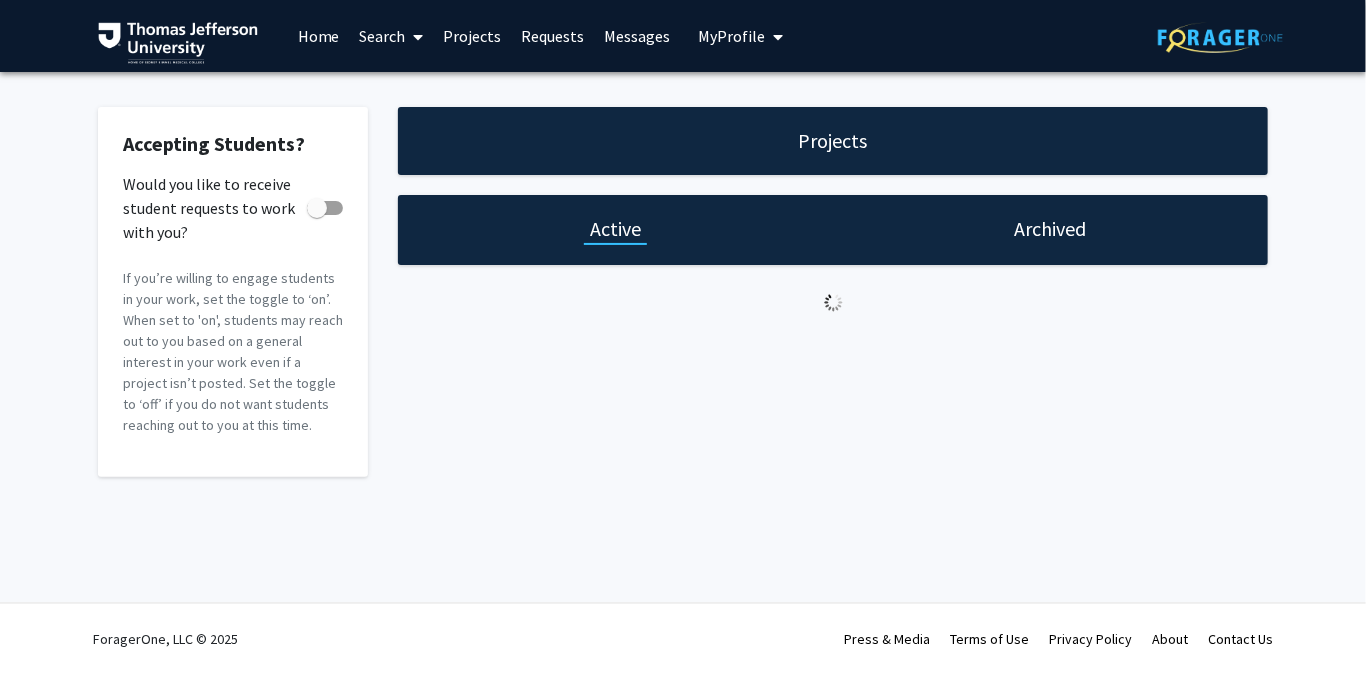 checkbox on "true" 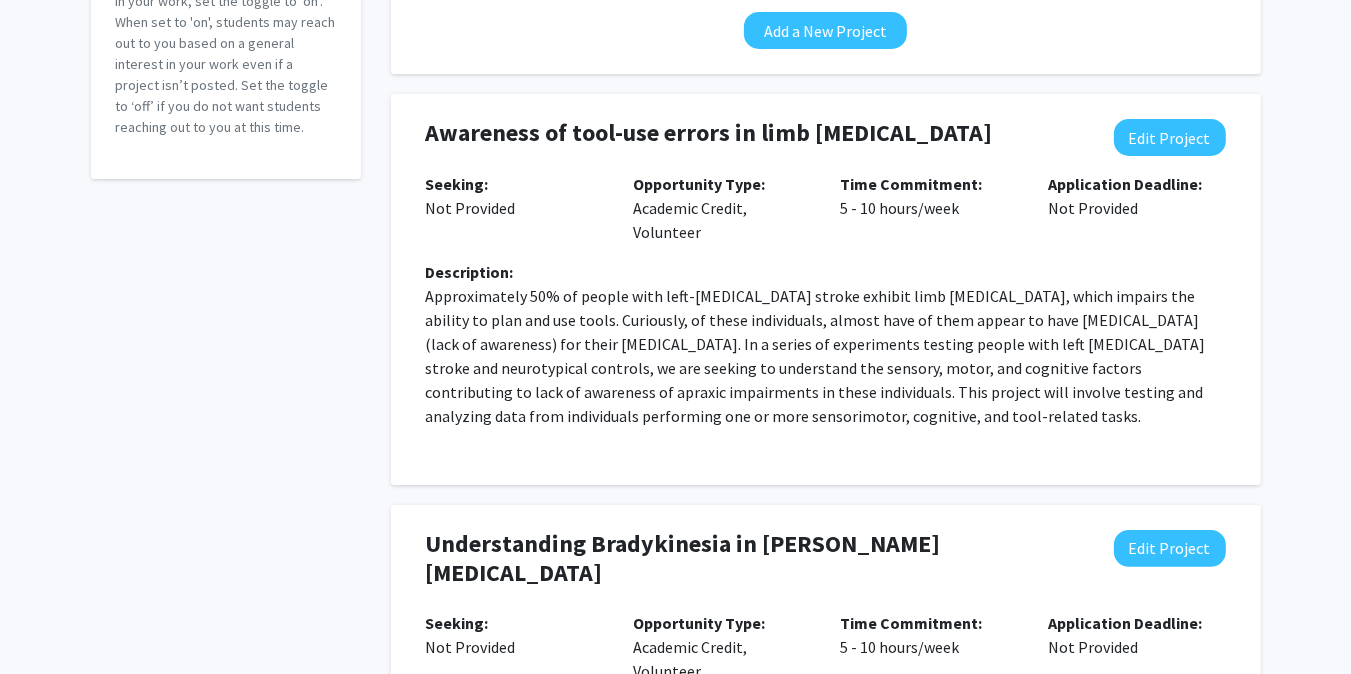 scroll, scrollTop: 0, scrollLeft: 0, axis: both 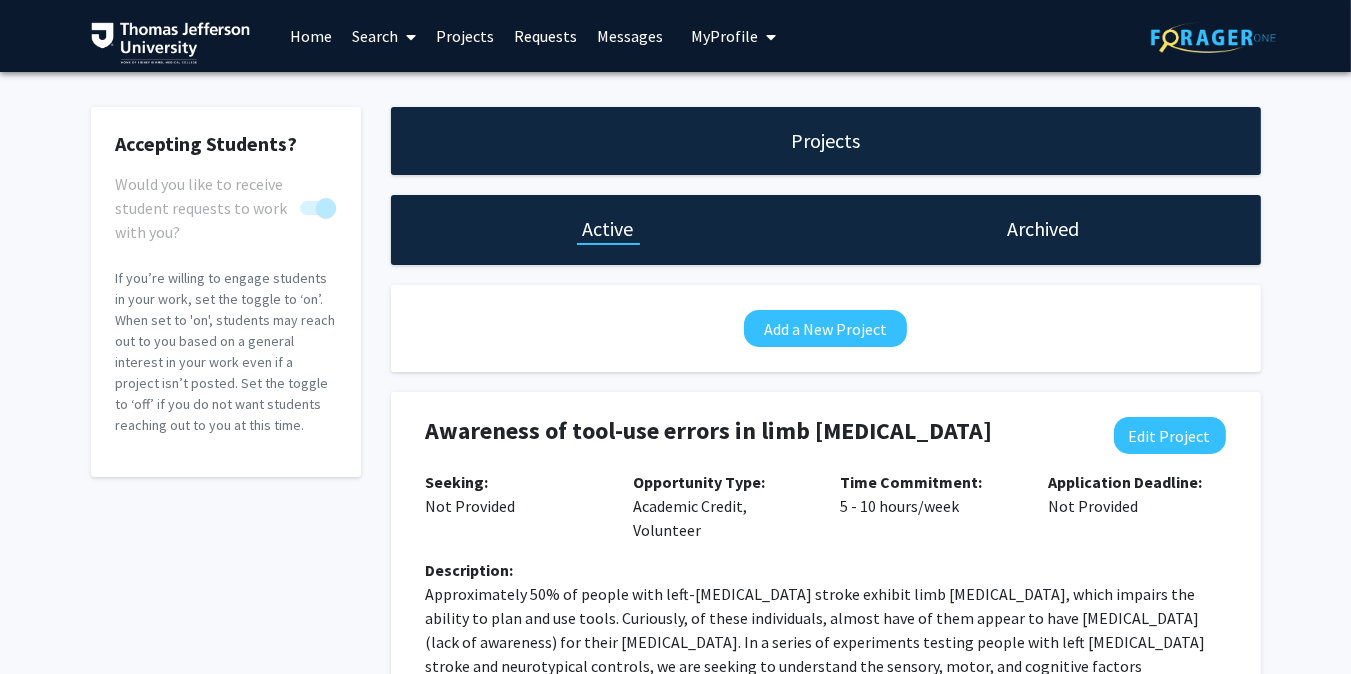 click on "Home" at bounding box center [311, 36] 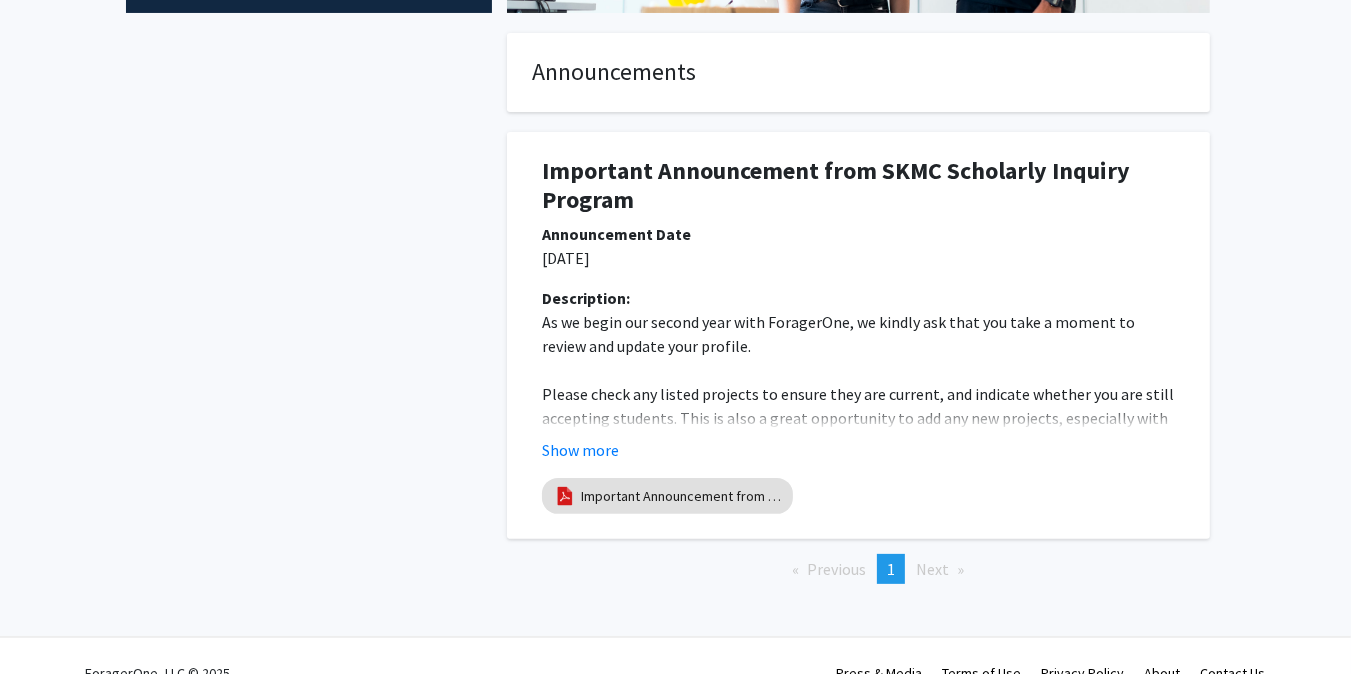 scroll, scrollTop: 360, scrollLeft: 0, axis: vertical 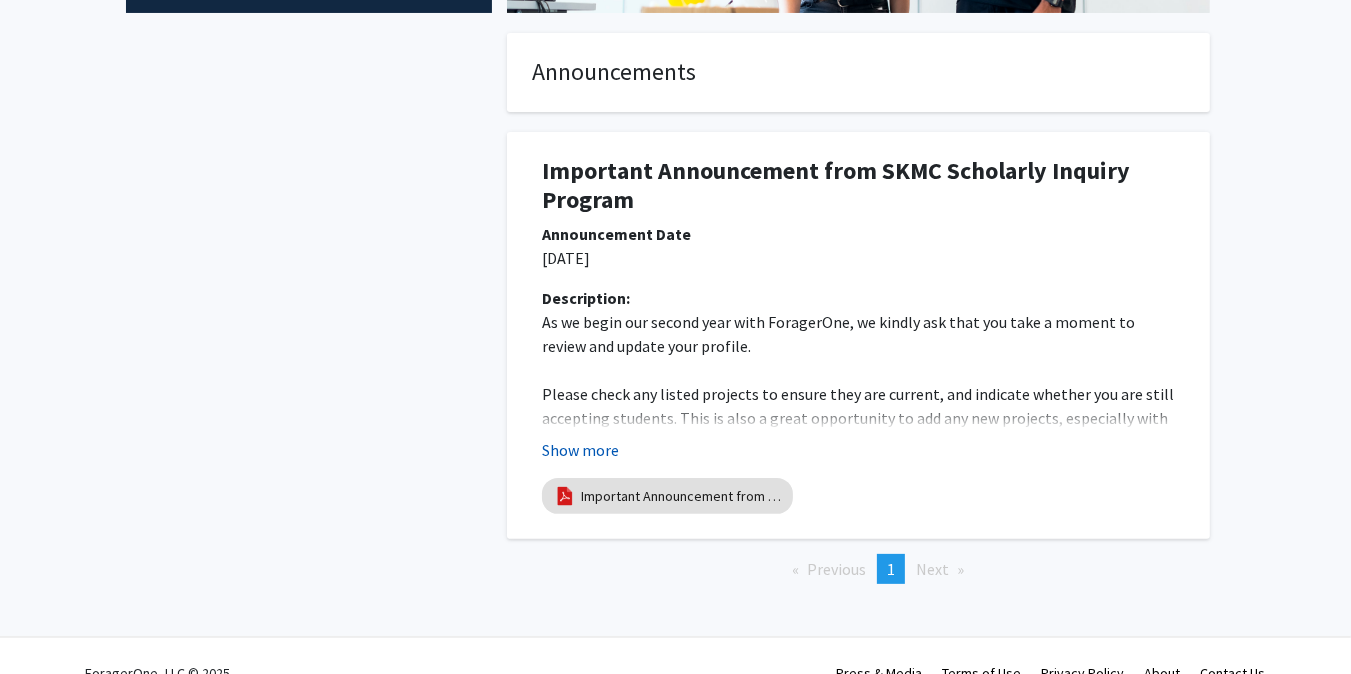 click on "Show more" 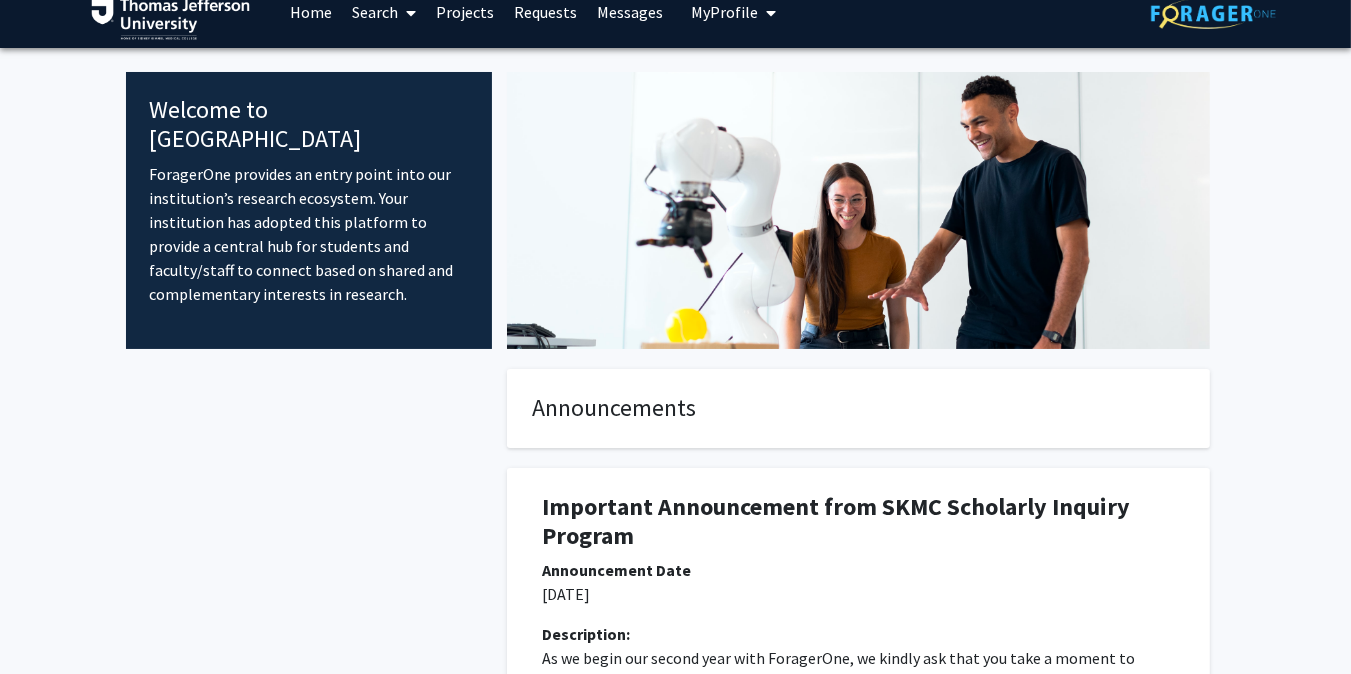 scroll, scrollTop: 0, scrollLeft: 0, axis: both 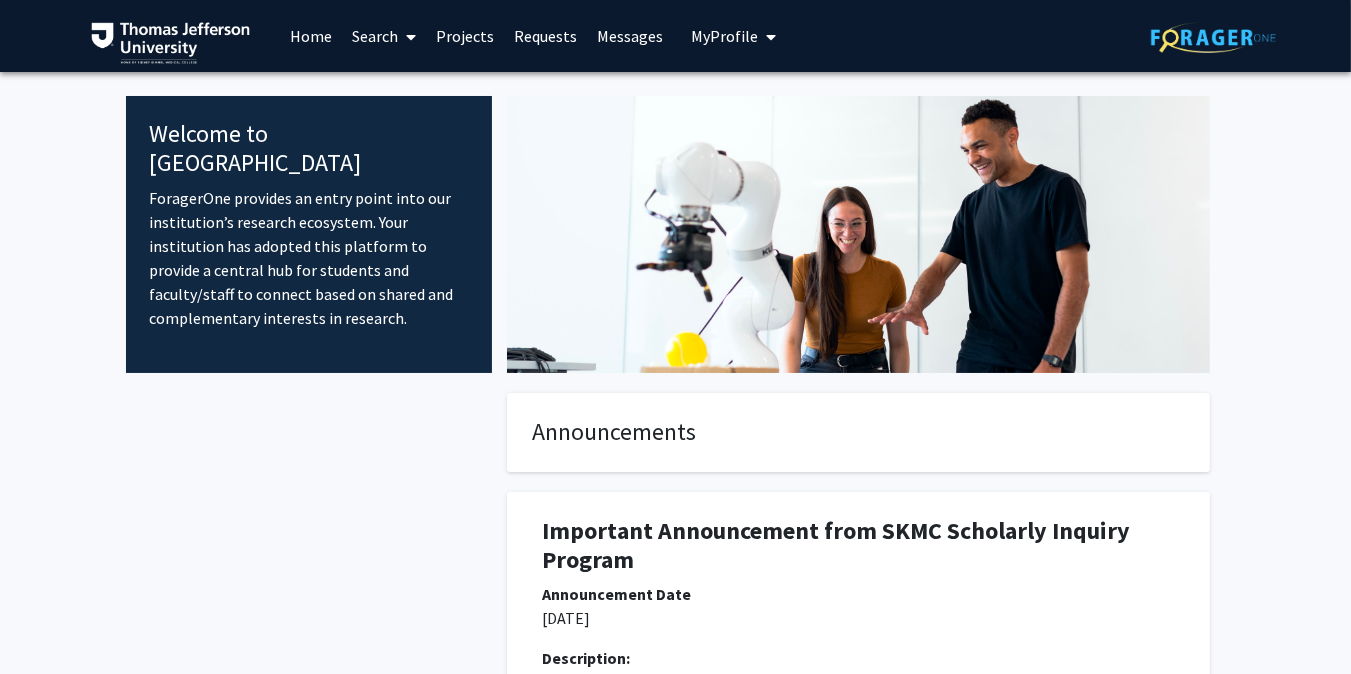 click on "Projects" at bounding box center (465, 36) 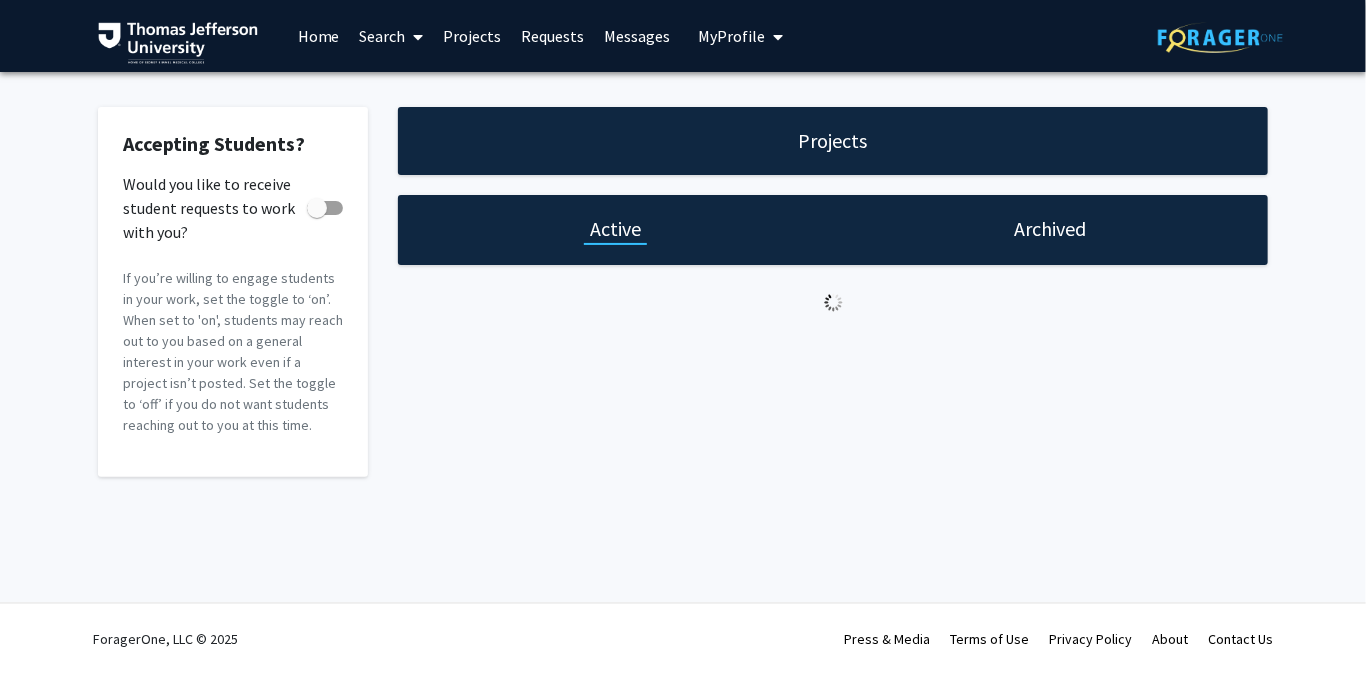 checkbox on "true" 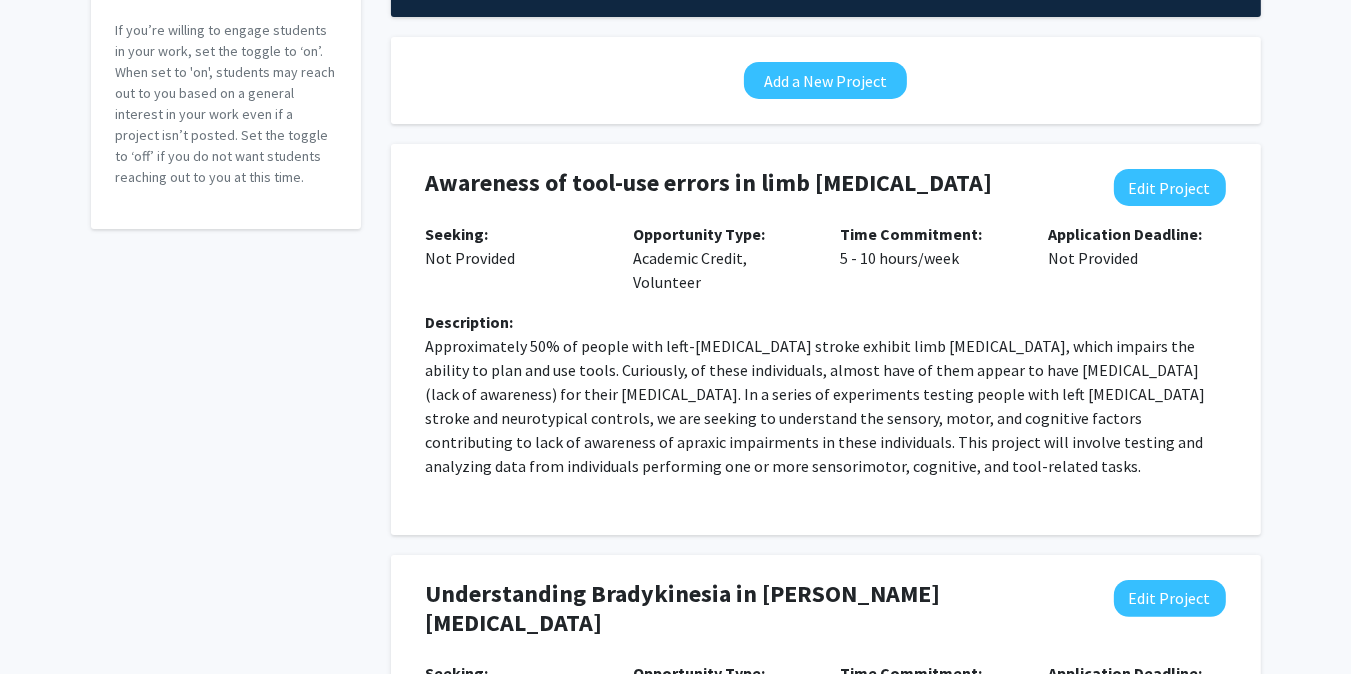 scroll, scrollTop: 280, scrollLeft: 0, axis: vertical 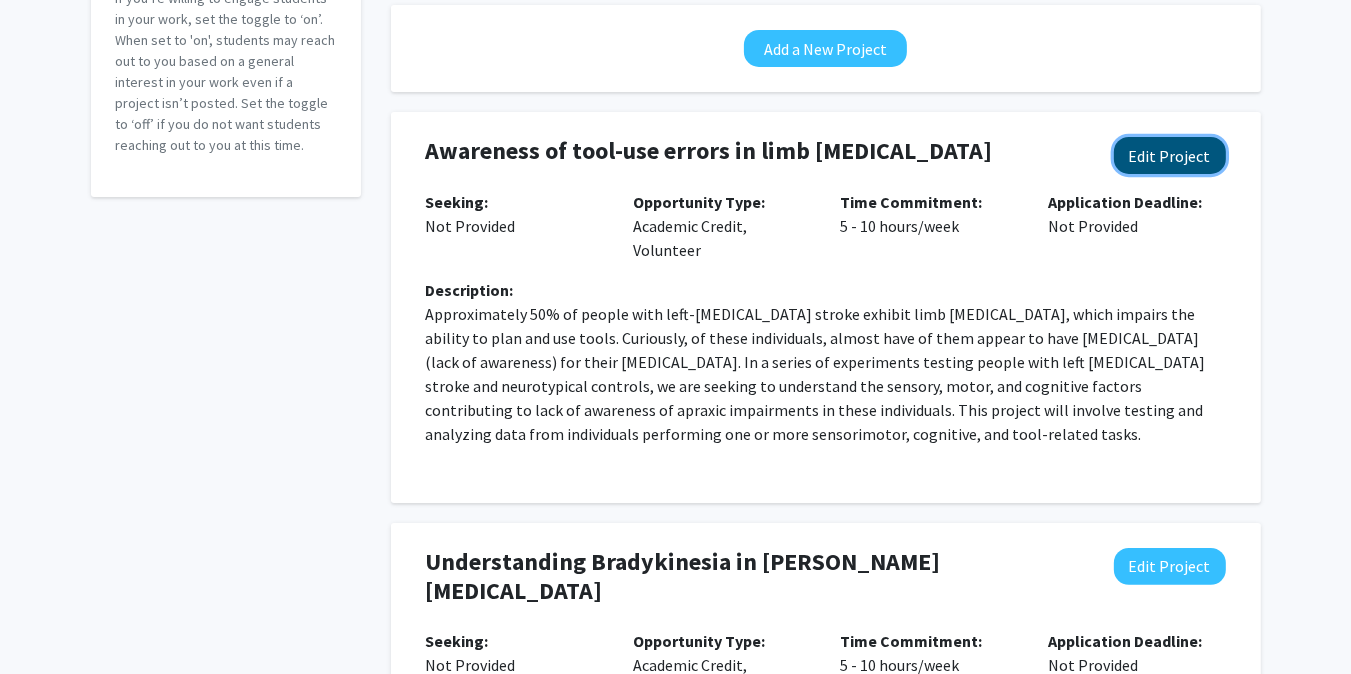 click on "Edit Project" 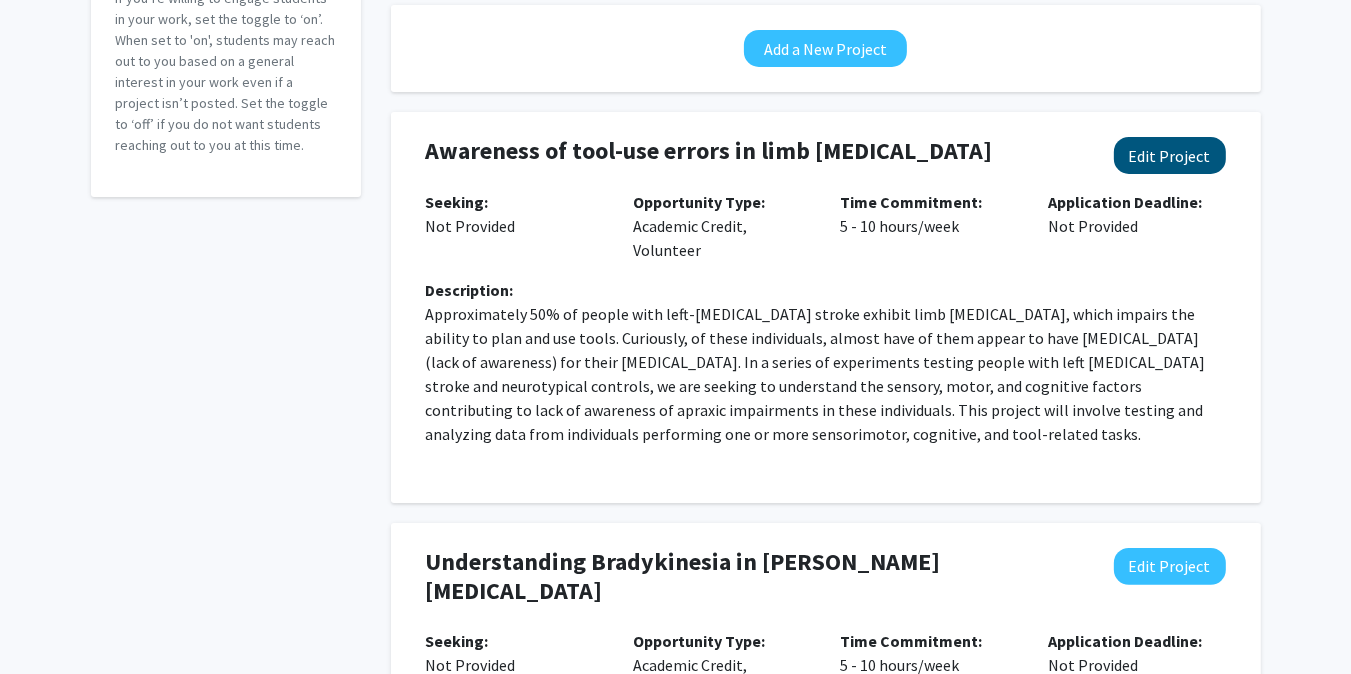 select on "5 - 10" 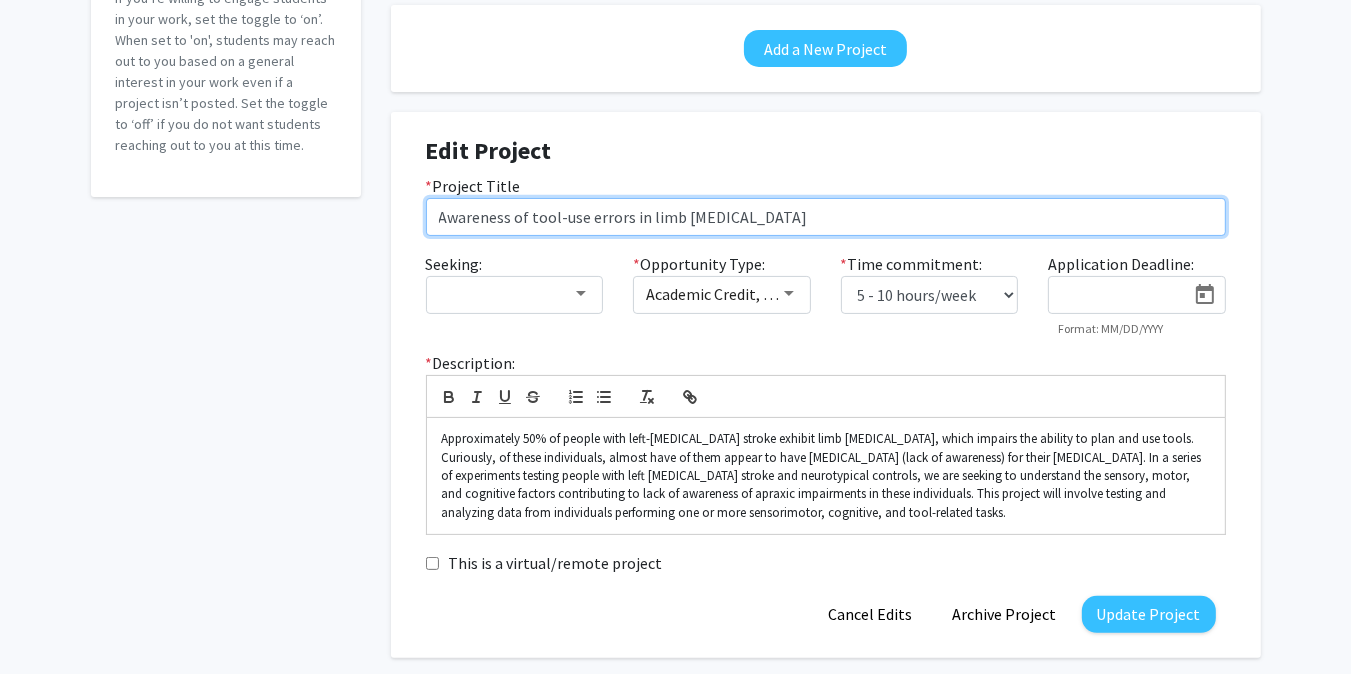click on "Awareness of tool-use errors in limb apraxia" at bounding box center [826, 217] 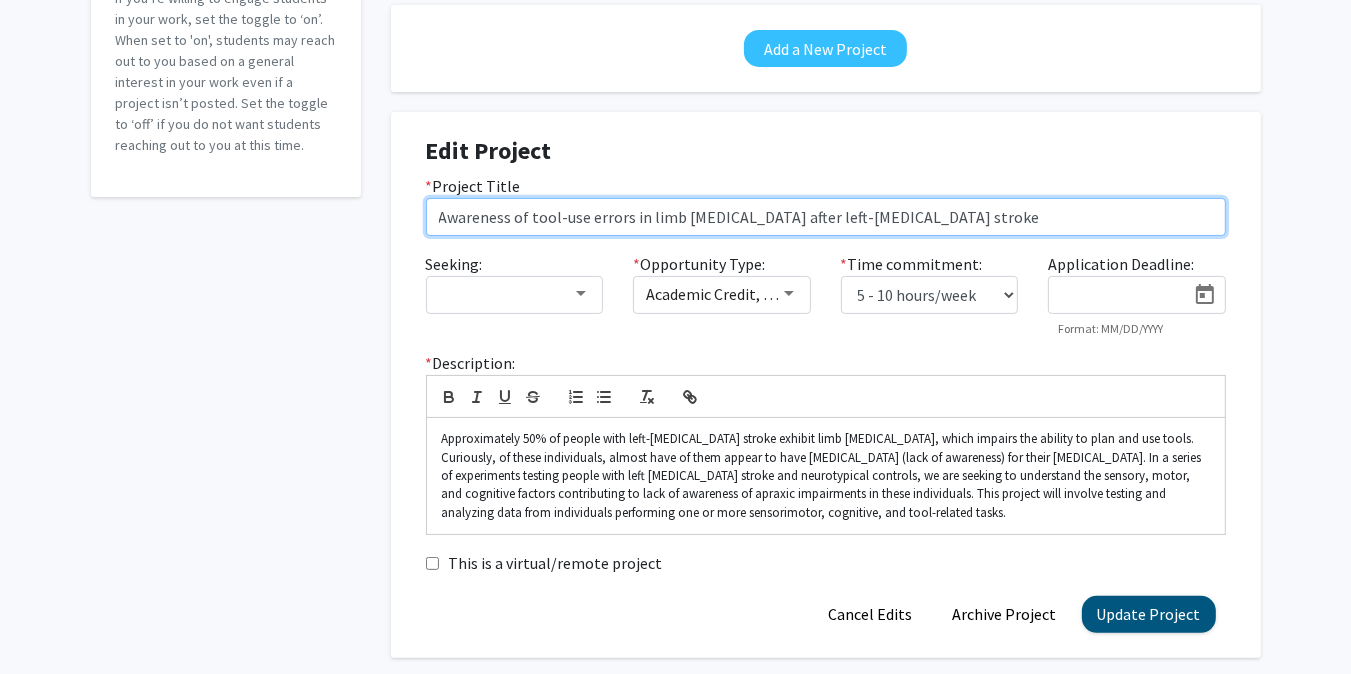 type on "Awareness of tool-use errors in limb [MEDICAL_DATA] after left-[MEDICAL_DATA] stroke" 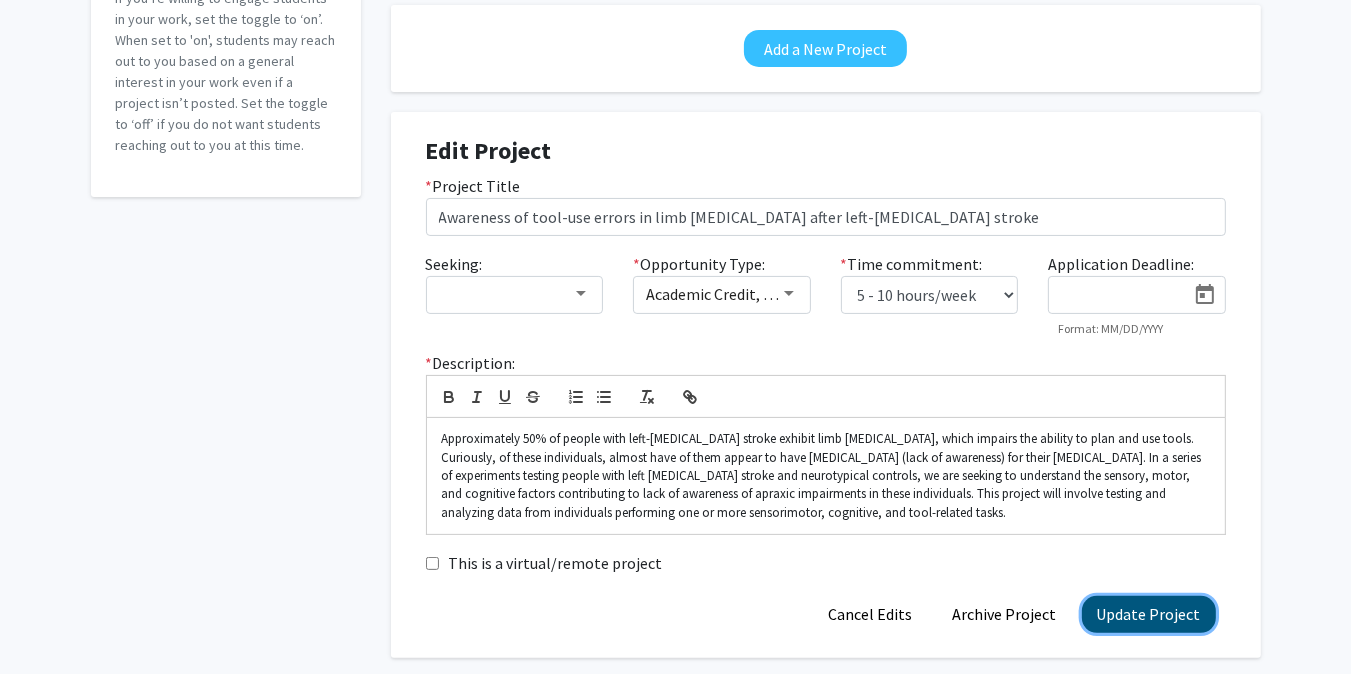 click on "Update Project" 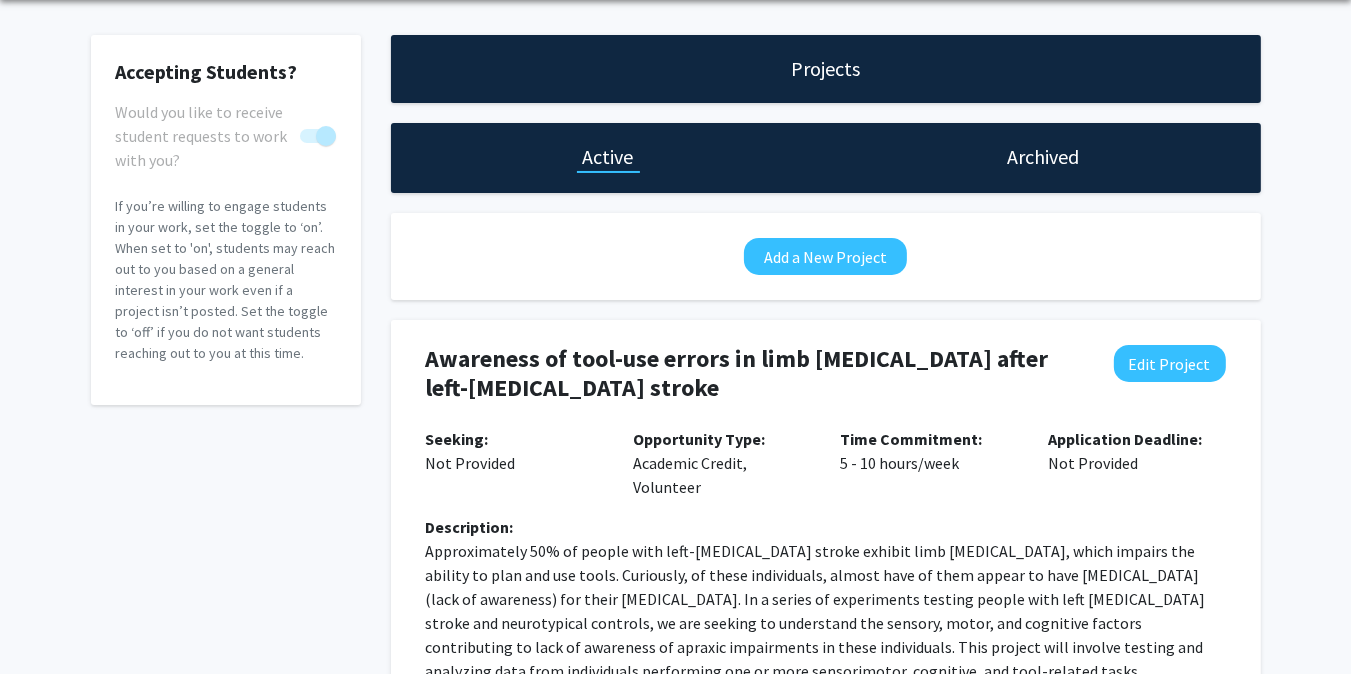 scroll, scrollTop: 0, scrollLeft: 0, axis: both 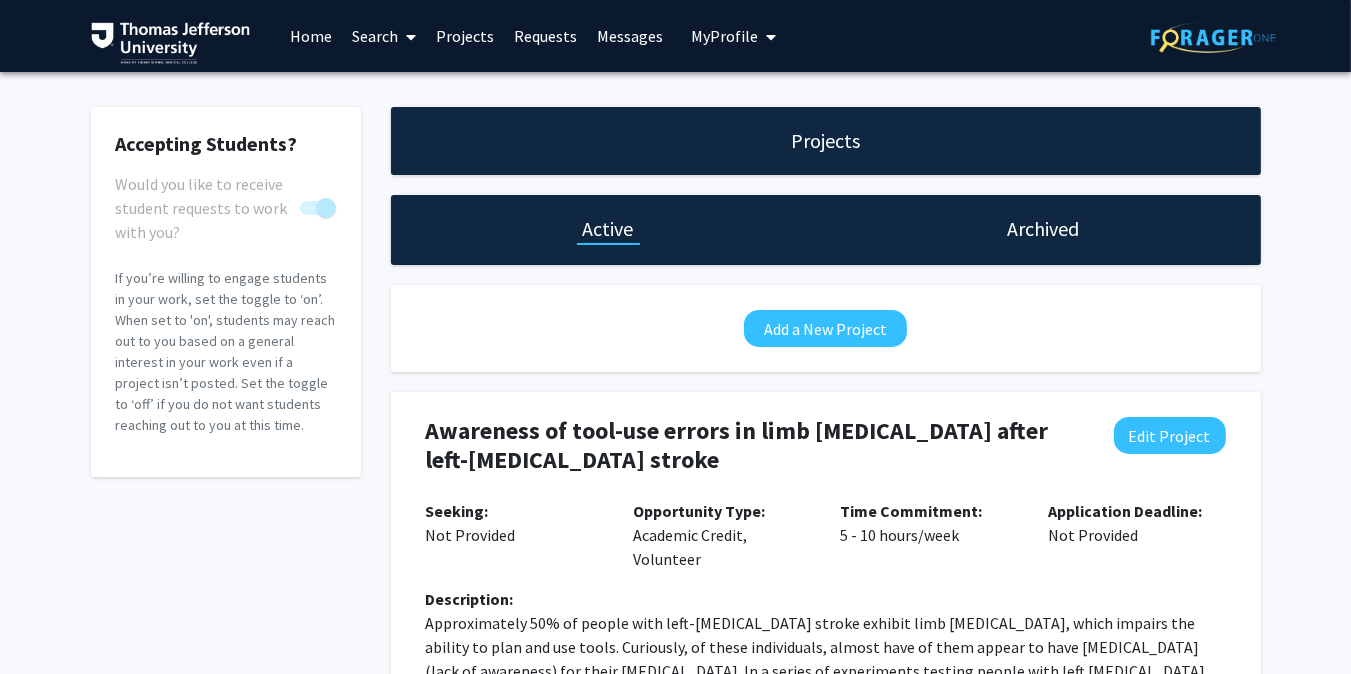 click on "Home" at bounding box center (311, 36) 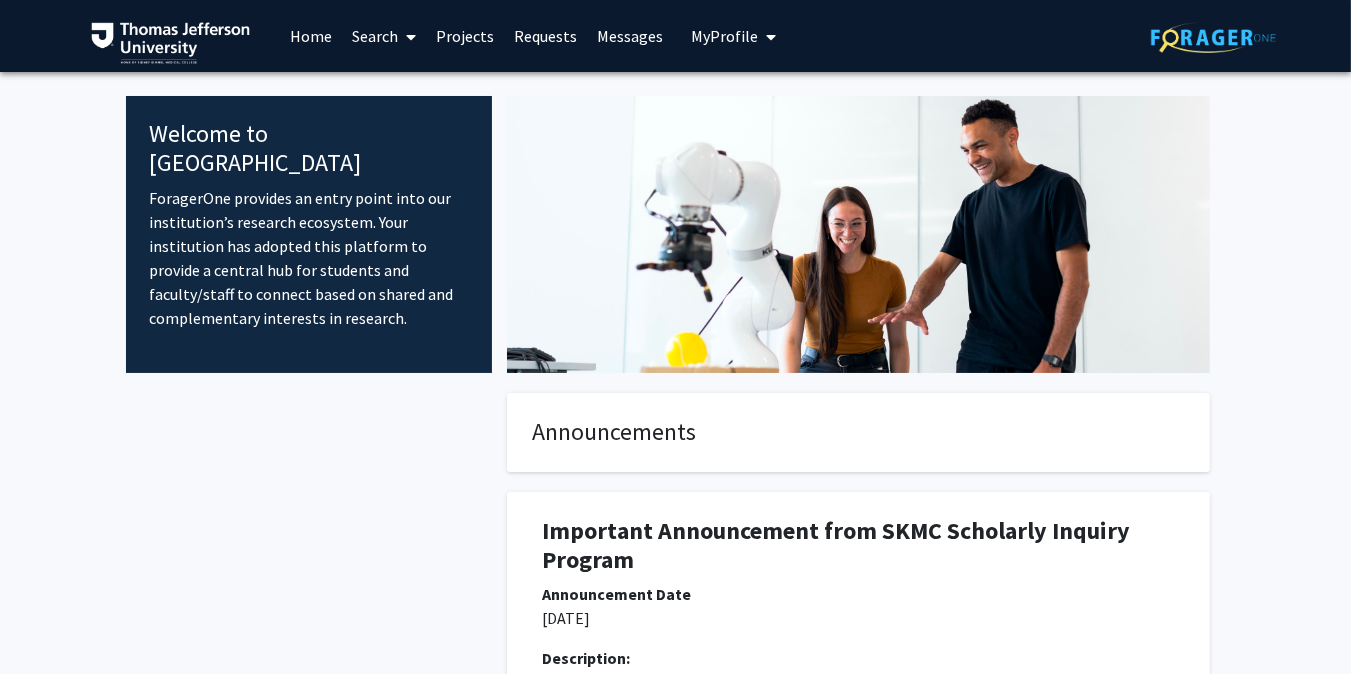click on "Search" at bounding box center [384, 36] 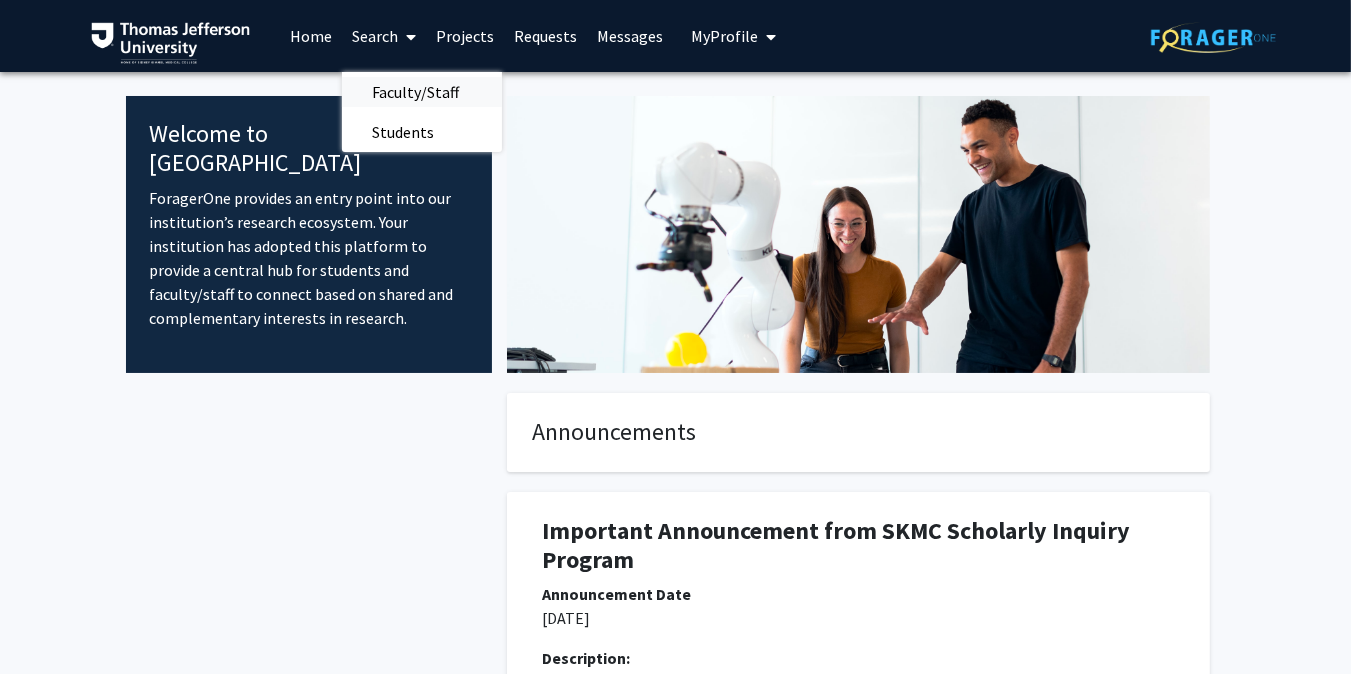 click on "Faculty/Staff" at bounding box center [415, 92] 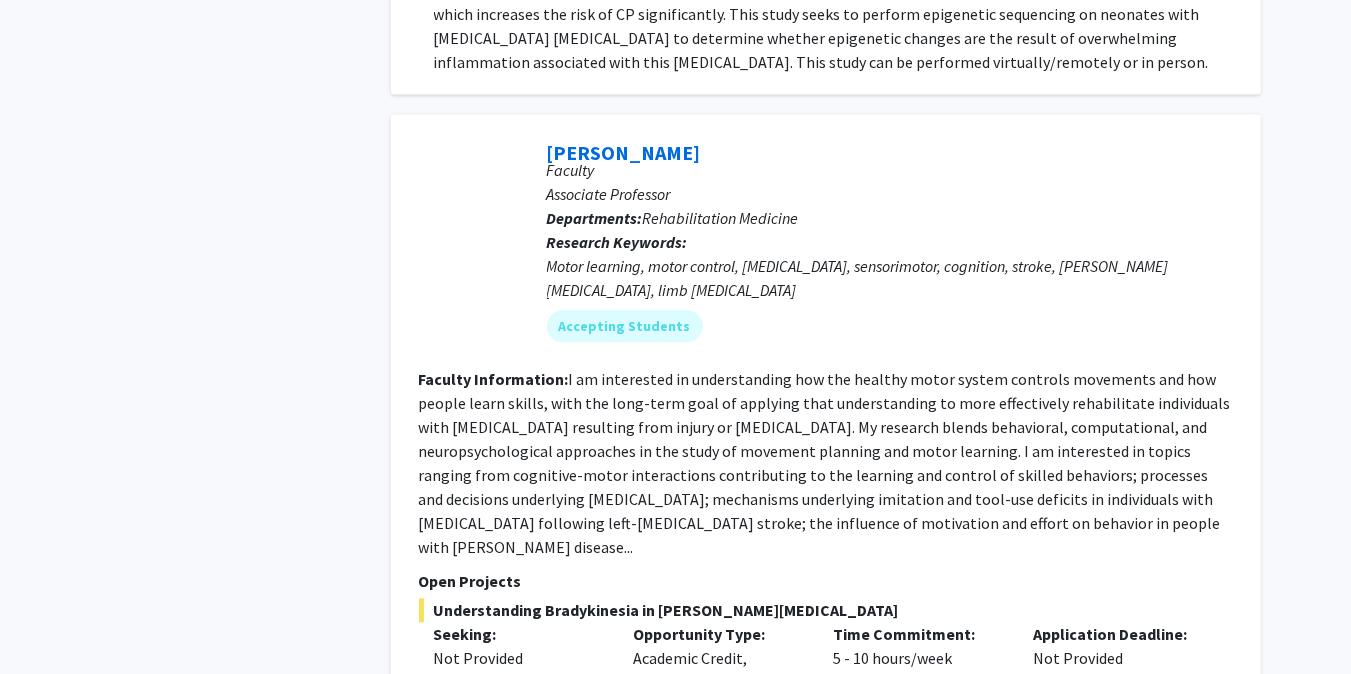 scroll, scrollTop: 10764, scrollLeft: 0, axis: vertical 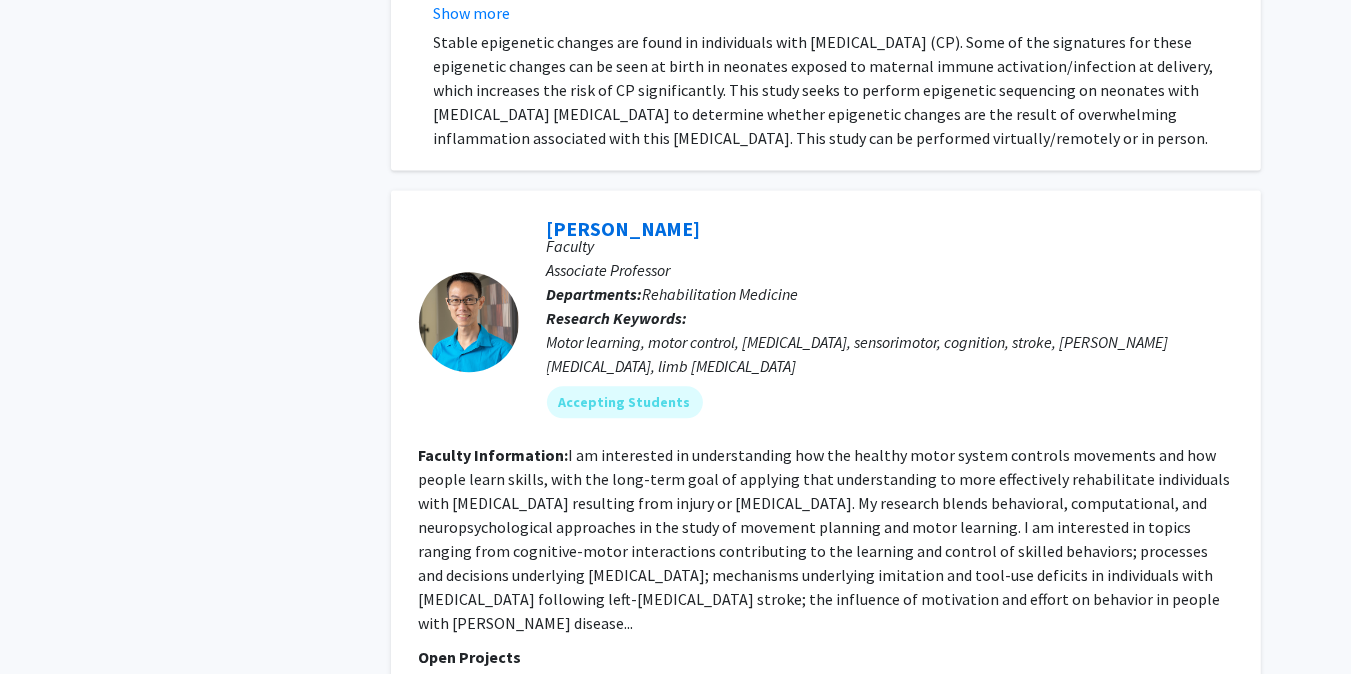 click on "Research Keywords:" 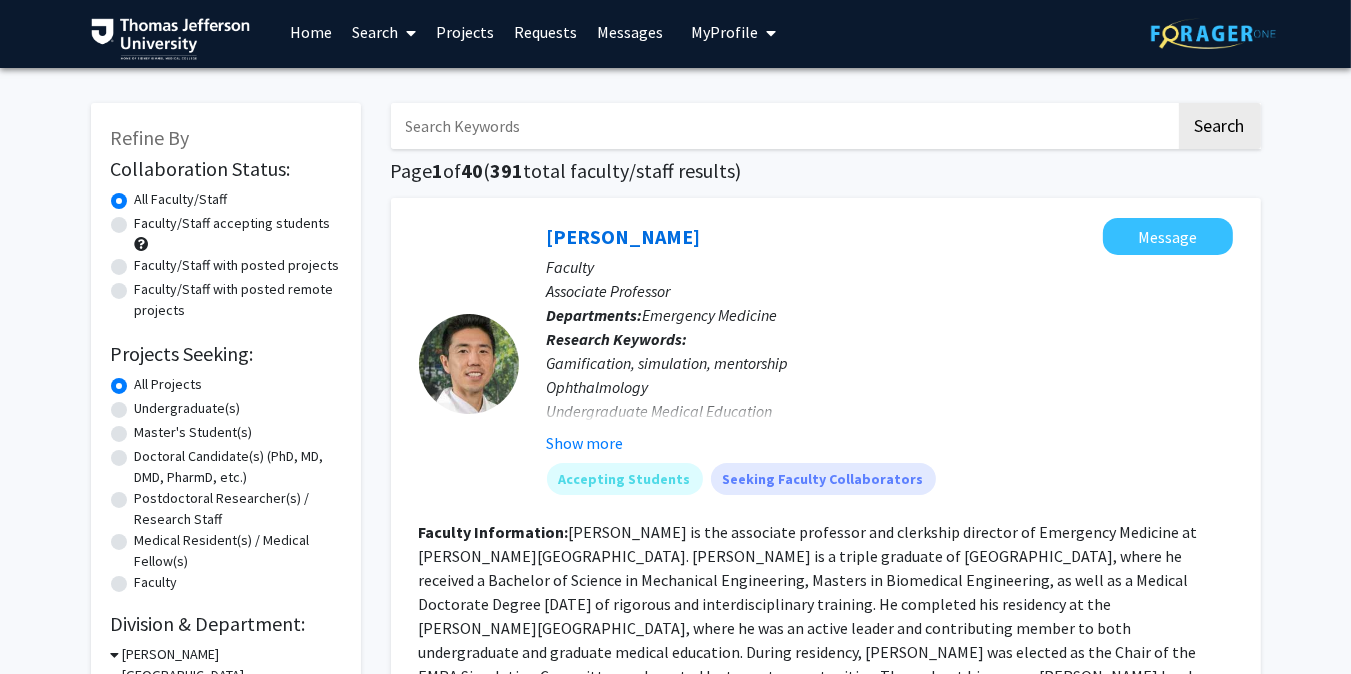 scroll, scrollTop: 0, scrollLeft: 0, axis: both 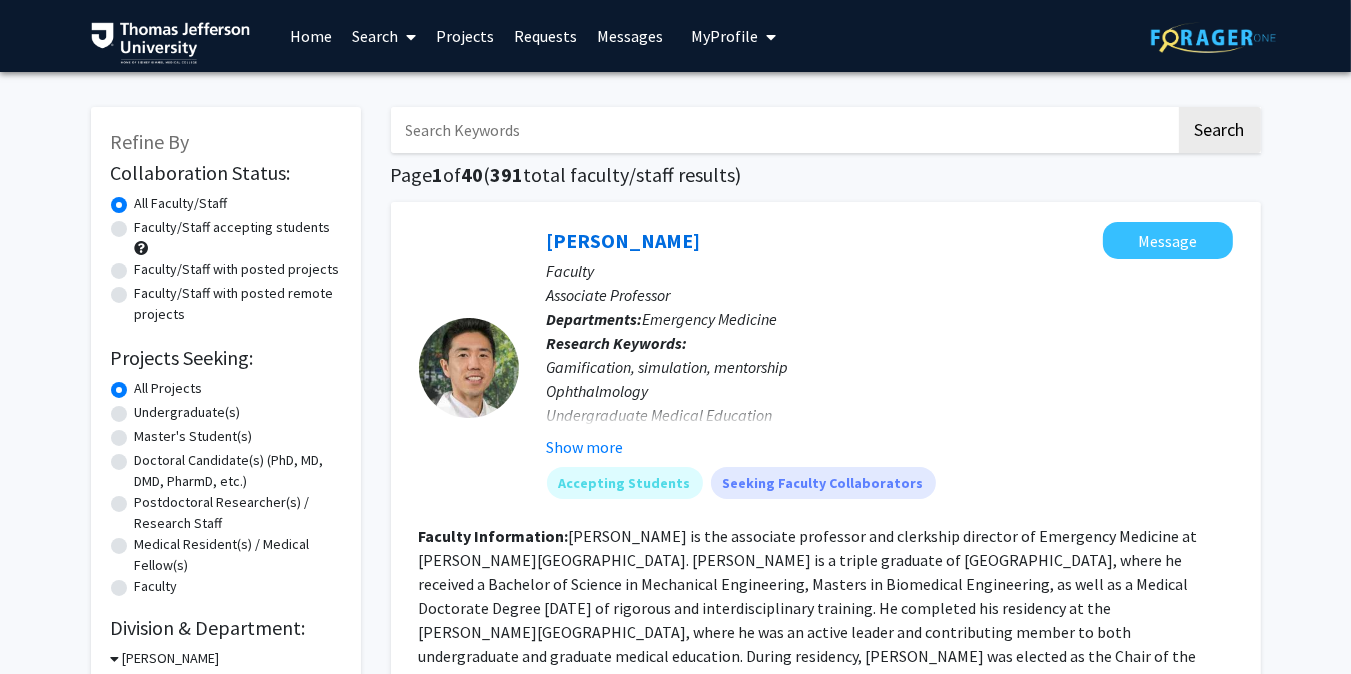 click on "My   Profile" at bounding box center (733, 36) 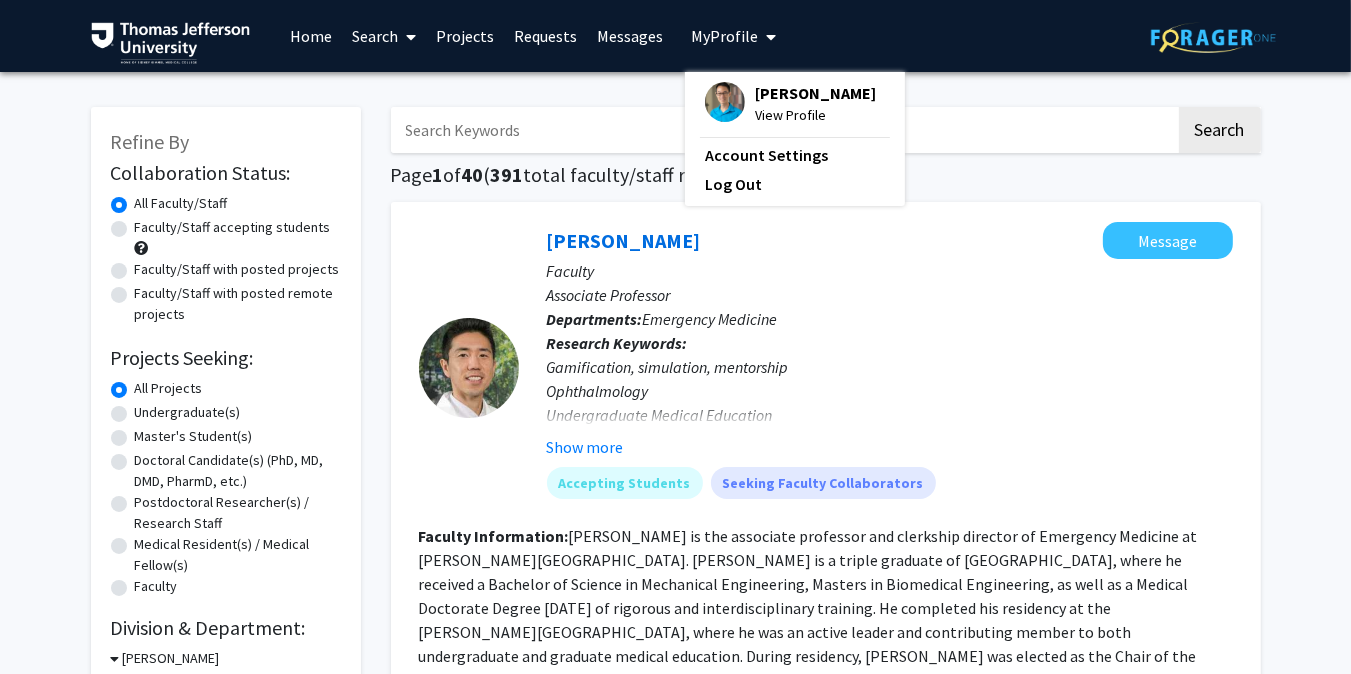 click on "[PERSON_NAME]" at bounding box center (815, 93) 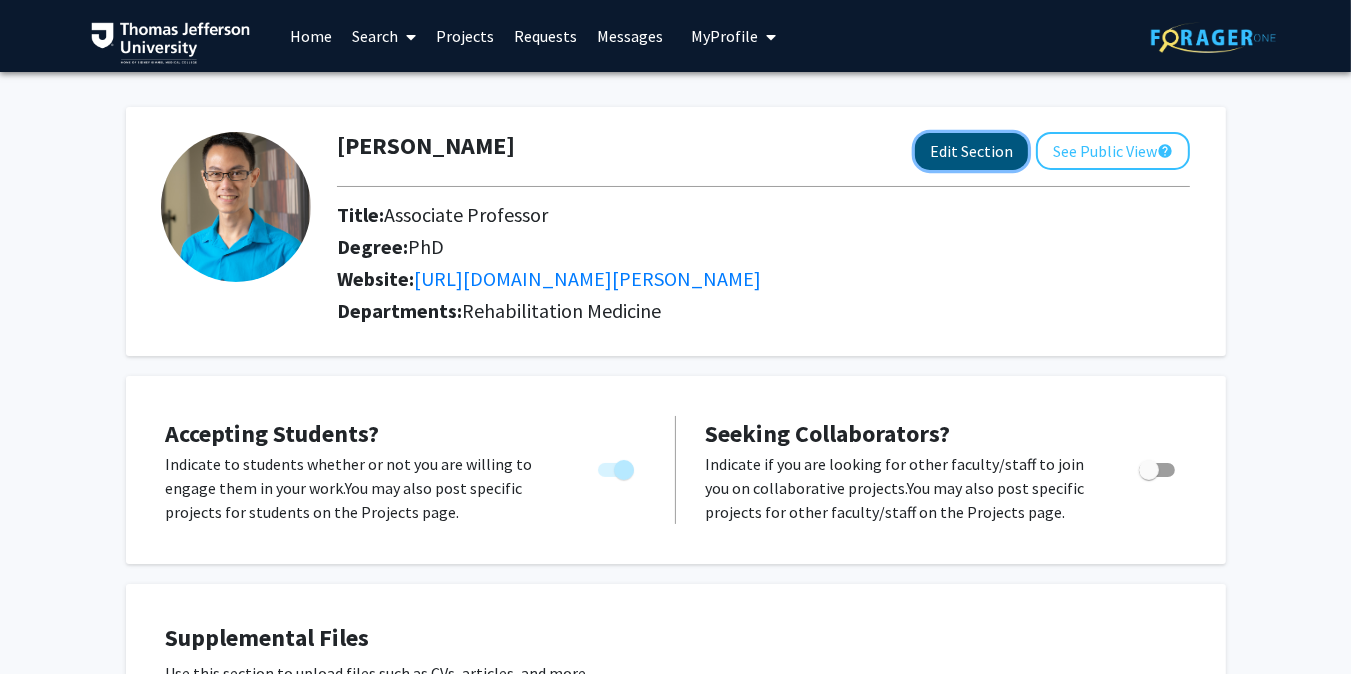 click on "Edit Section" 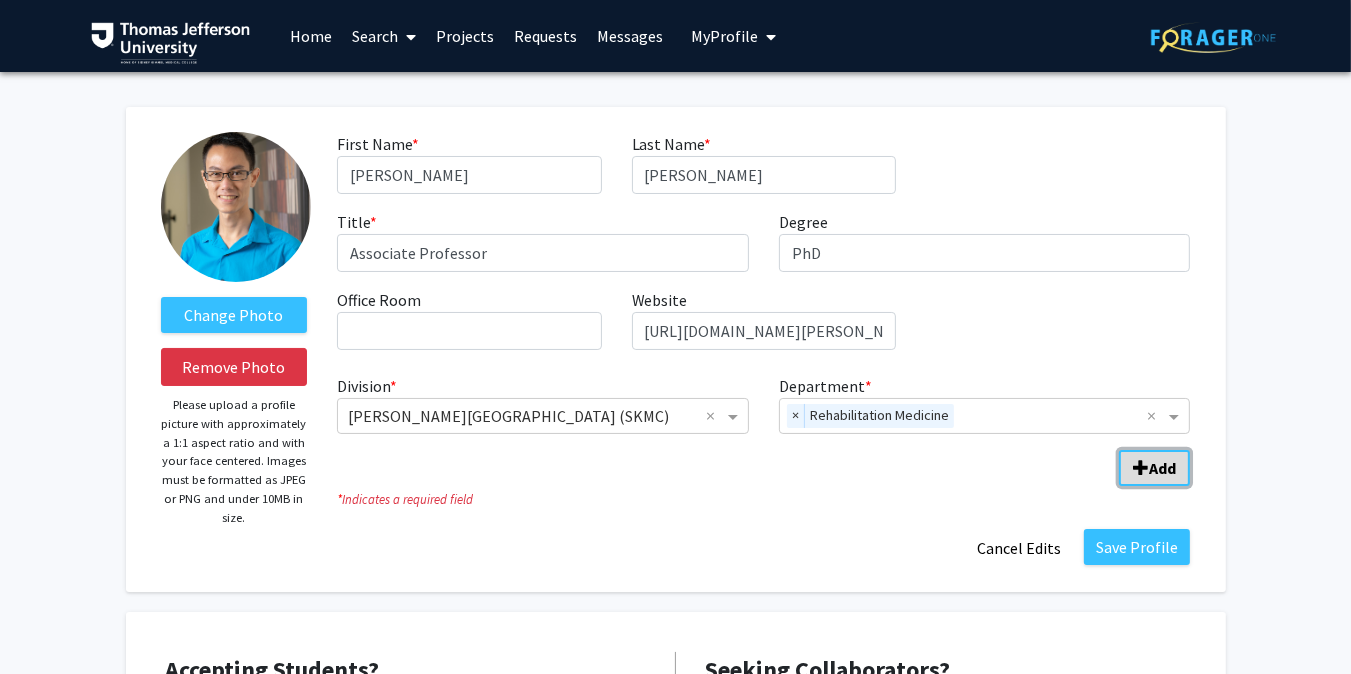 click on "Add" 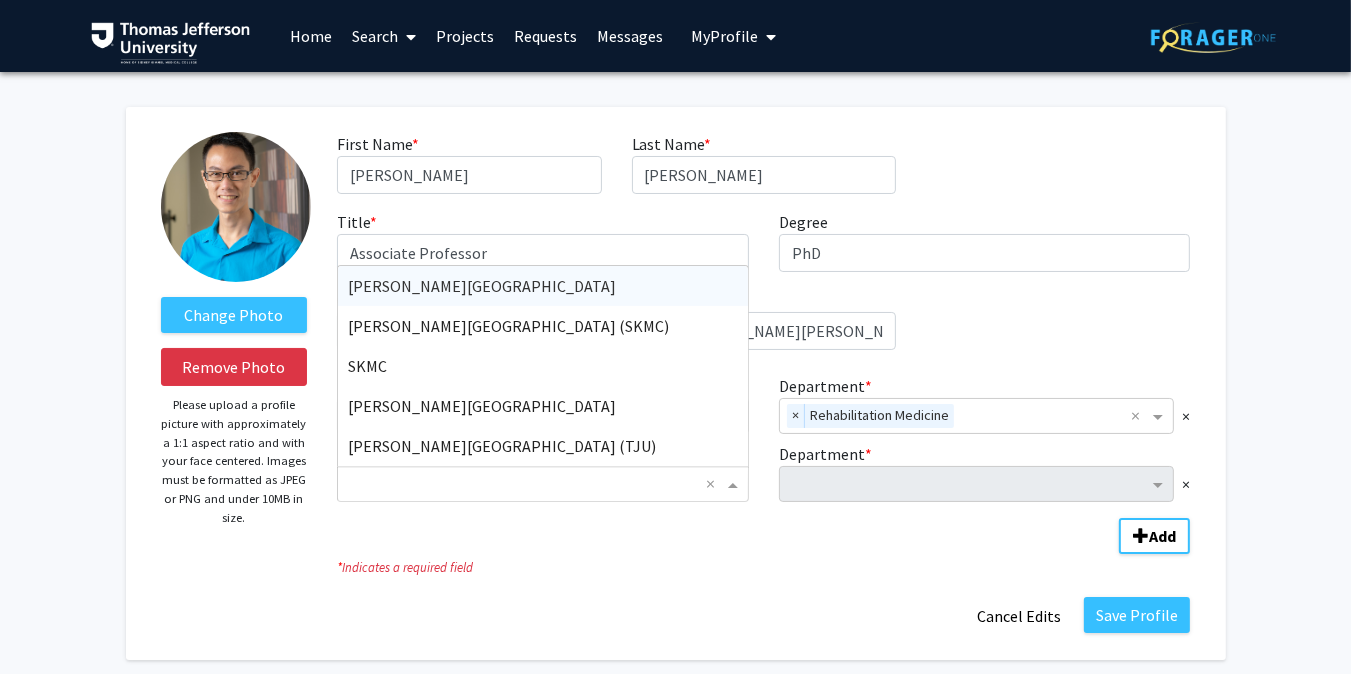 click 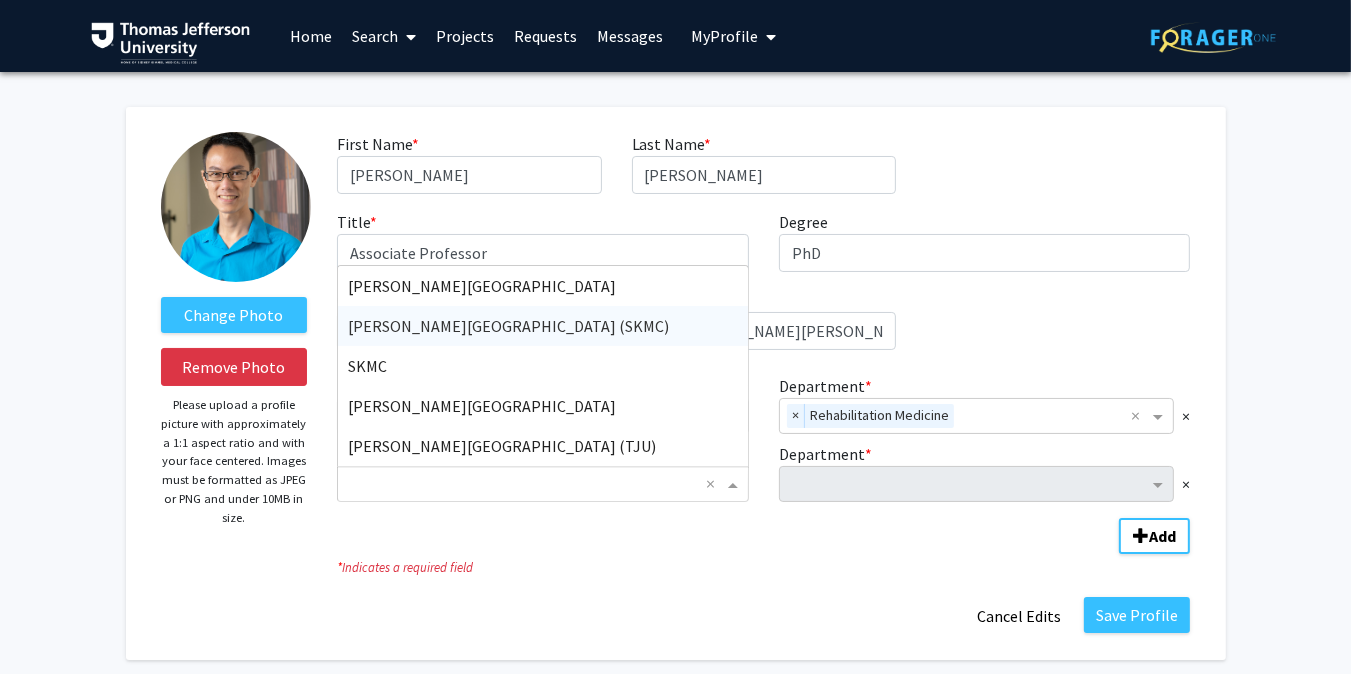 click on "[PERSON_NAME][GEOGRAPHIC_DATA] (SKMC)" at bounding box center [508, 326] 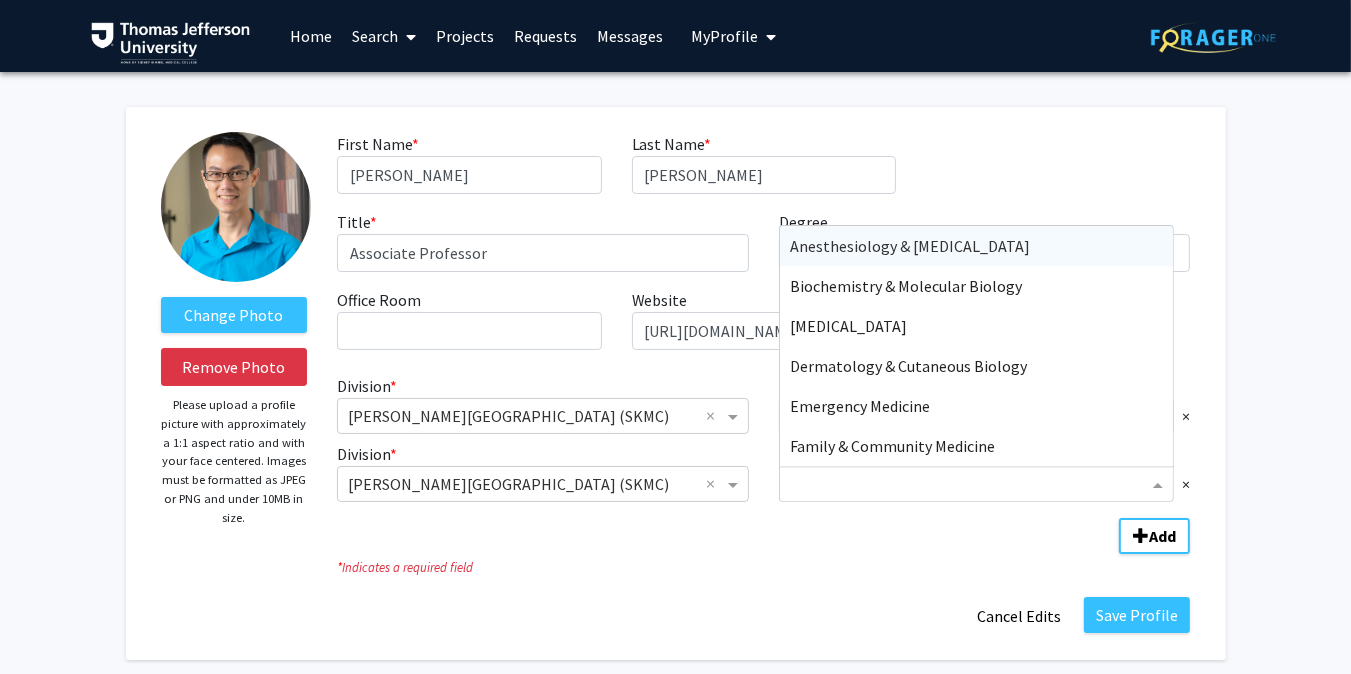 click 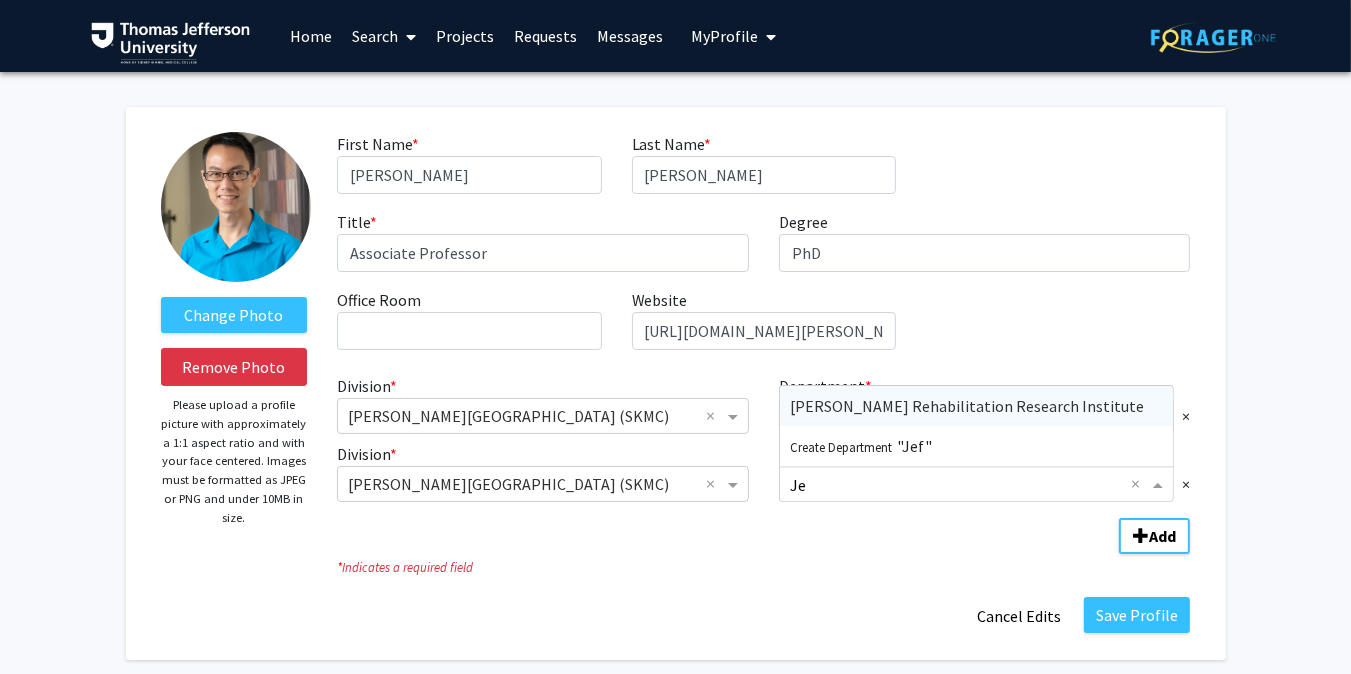 type on "Jef" 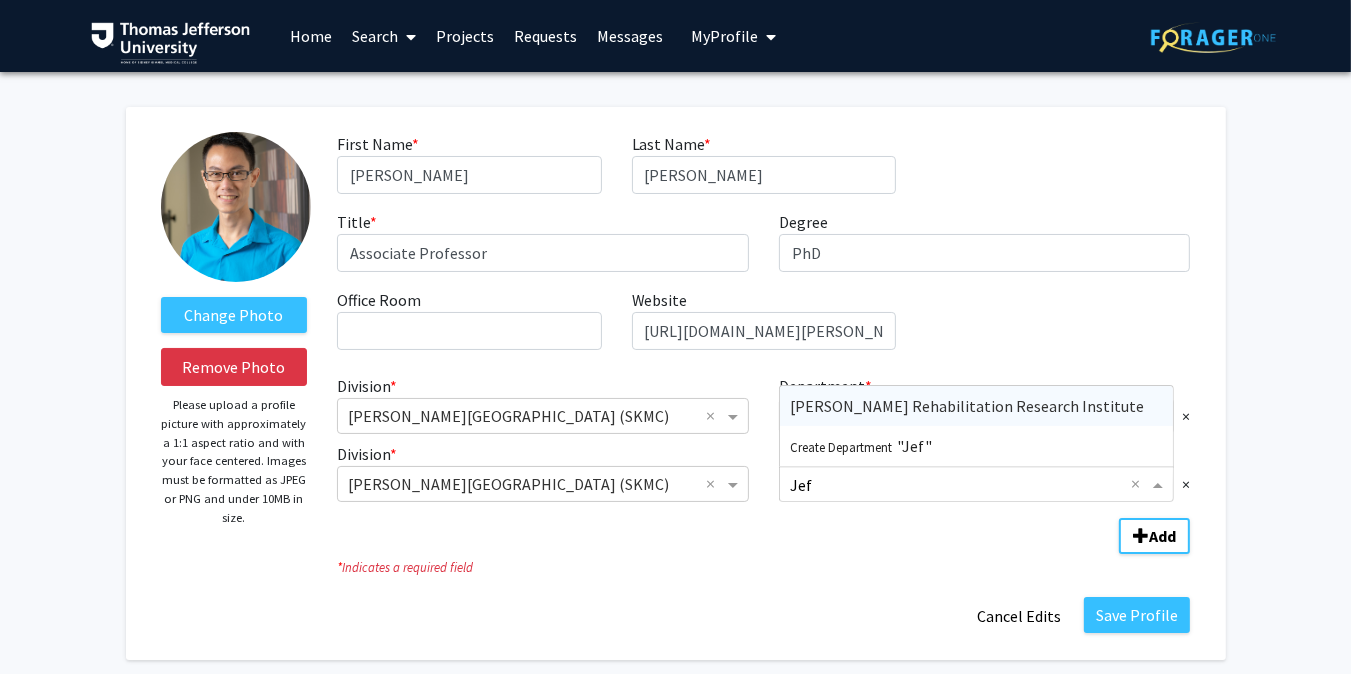 click on "[PERSON_NAME] Rehabilitation Research Institute" at bounding box center [967, 406] 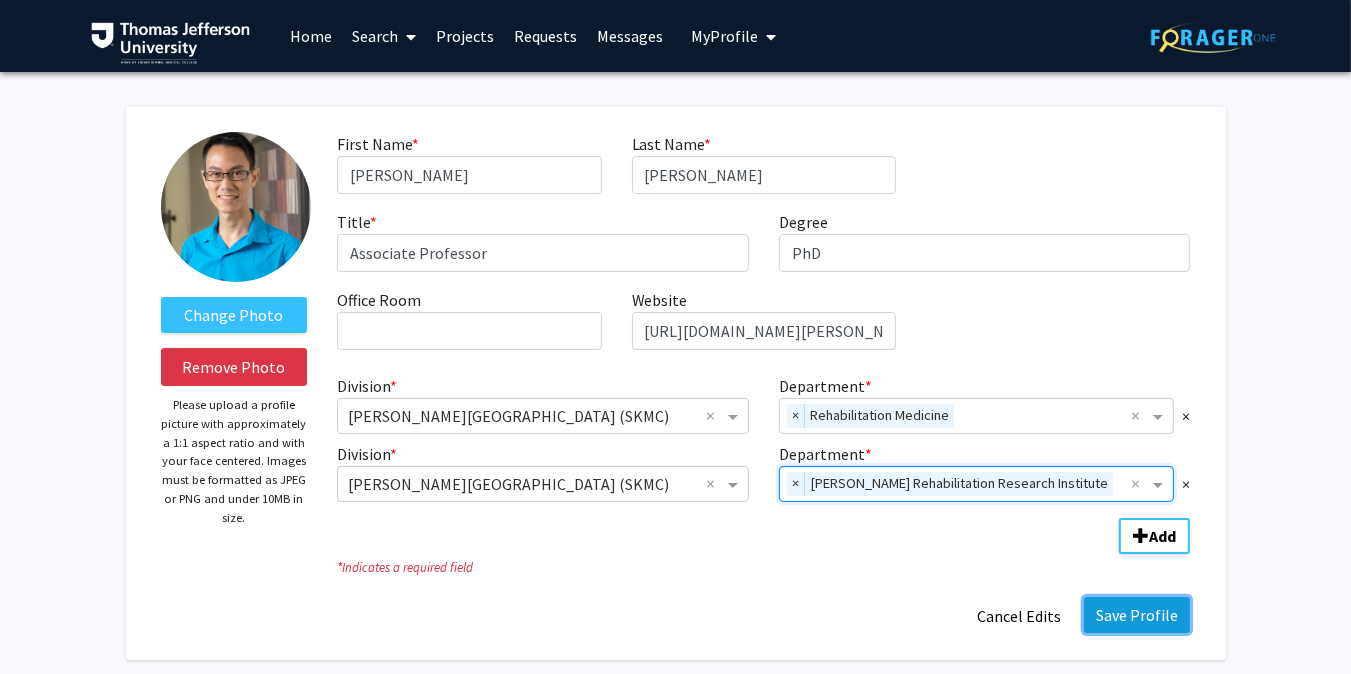 click on "Save Profile" 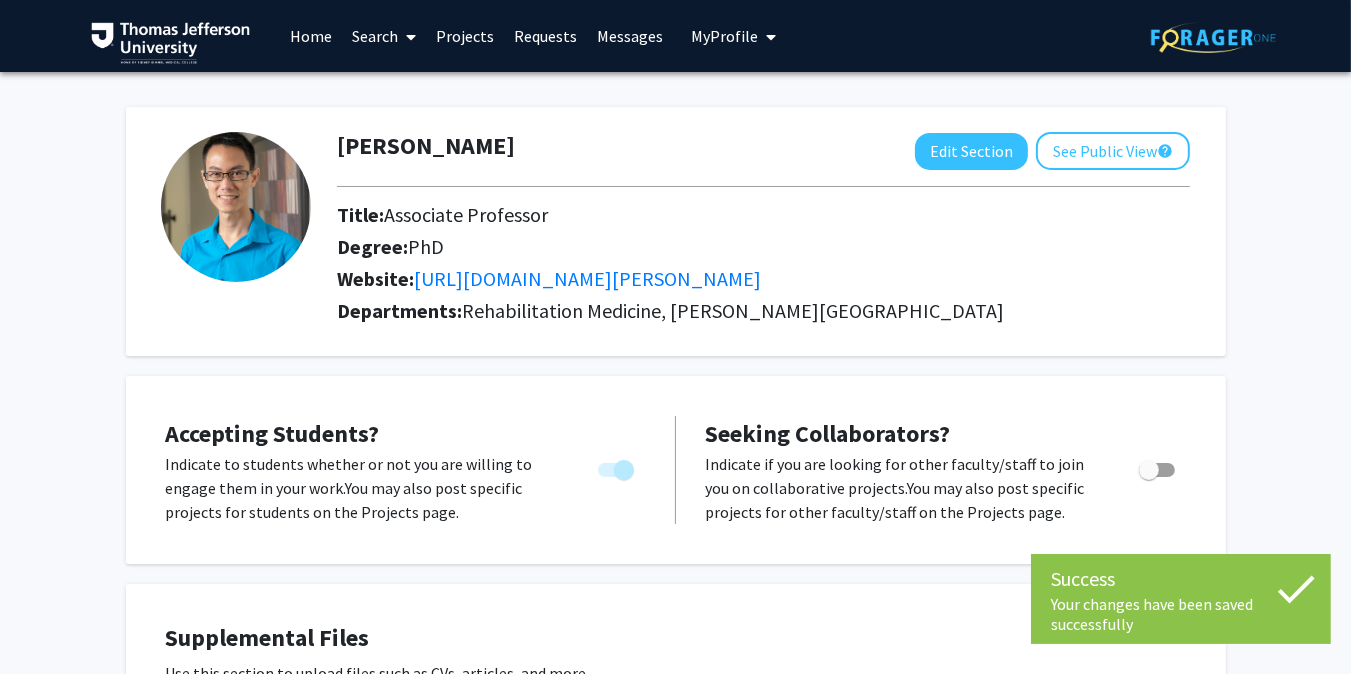 click on "Home" at bounding box center (311, 36) 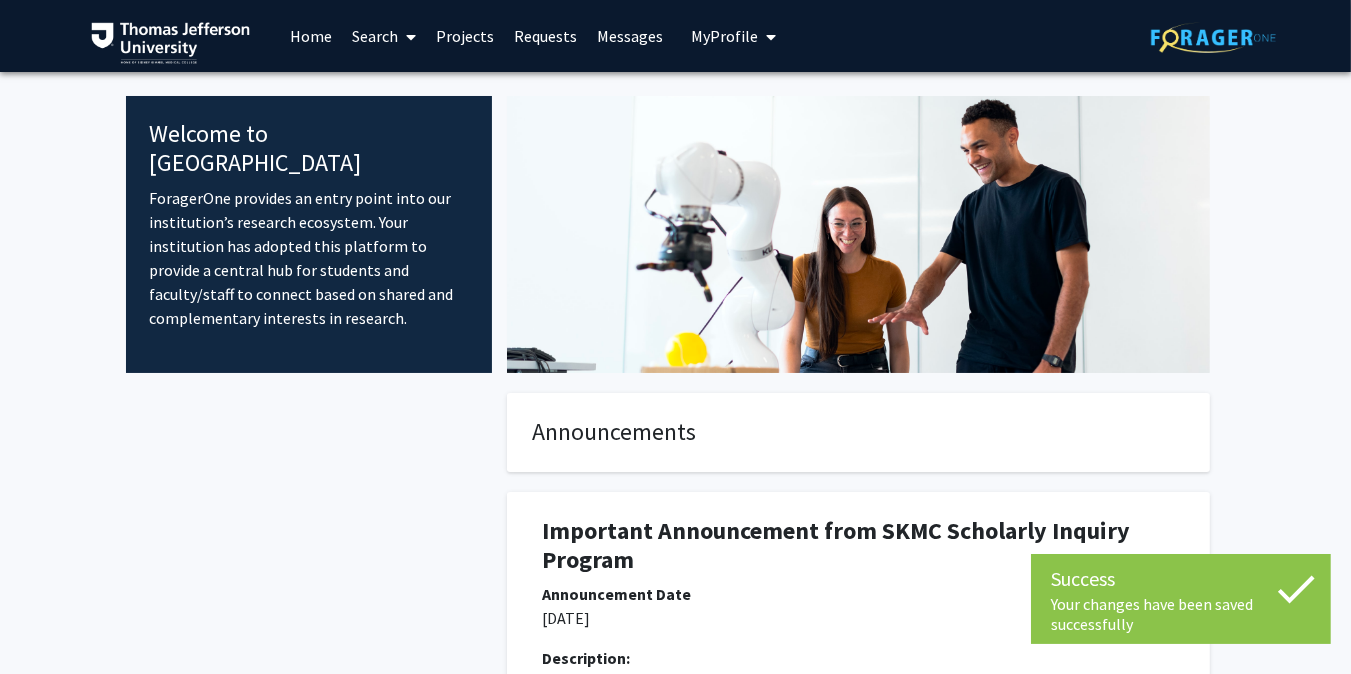 click on "Projects" at bounding box center (465, 36) 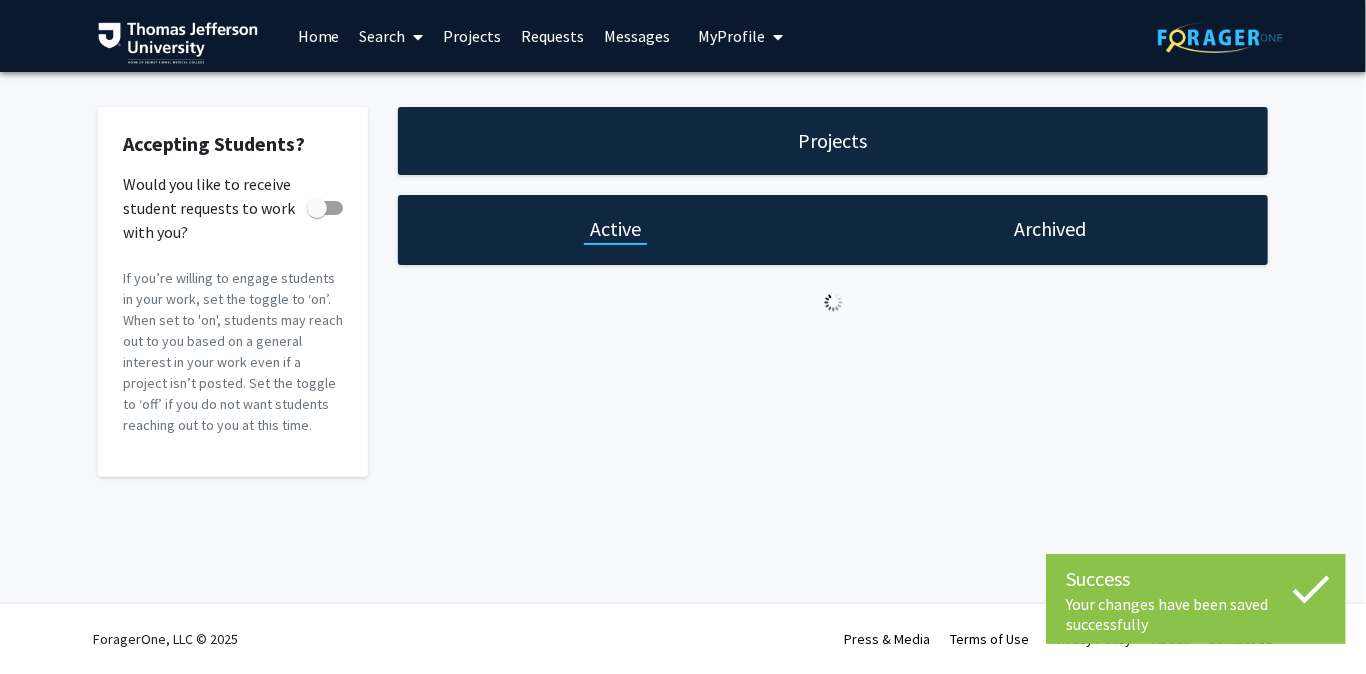 checkbox on "true" 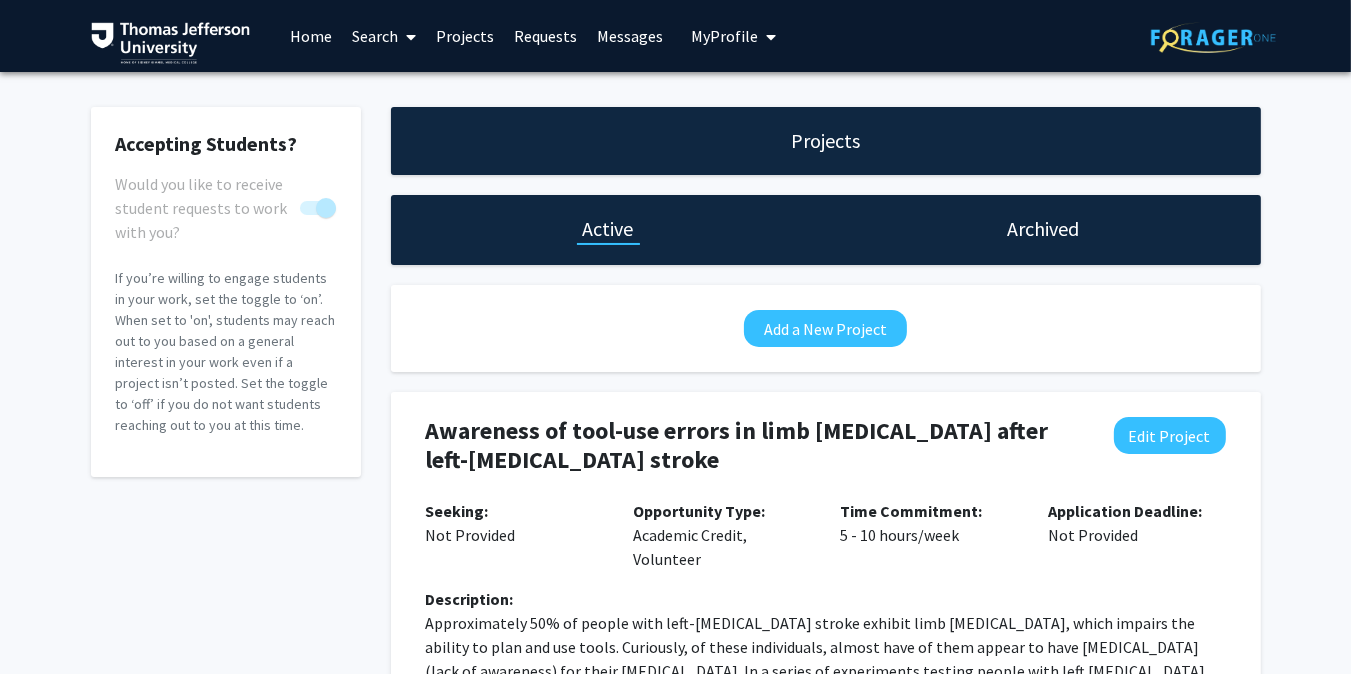 click on "Search" at bounding box center [384, 36] 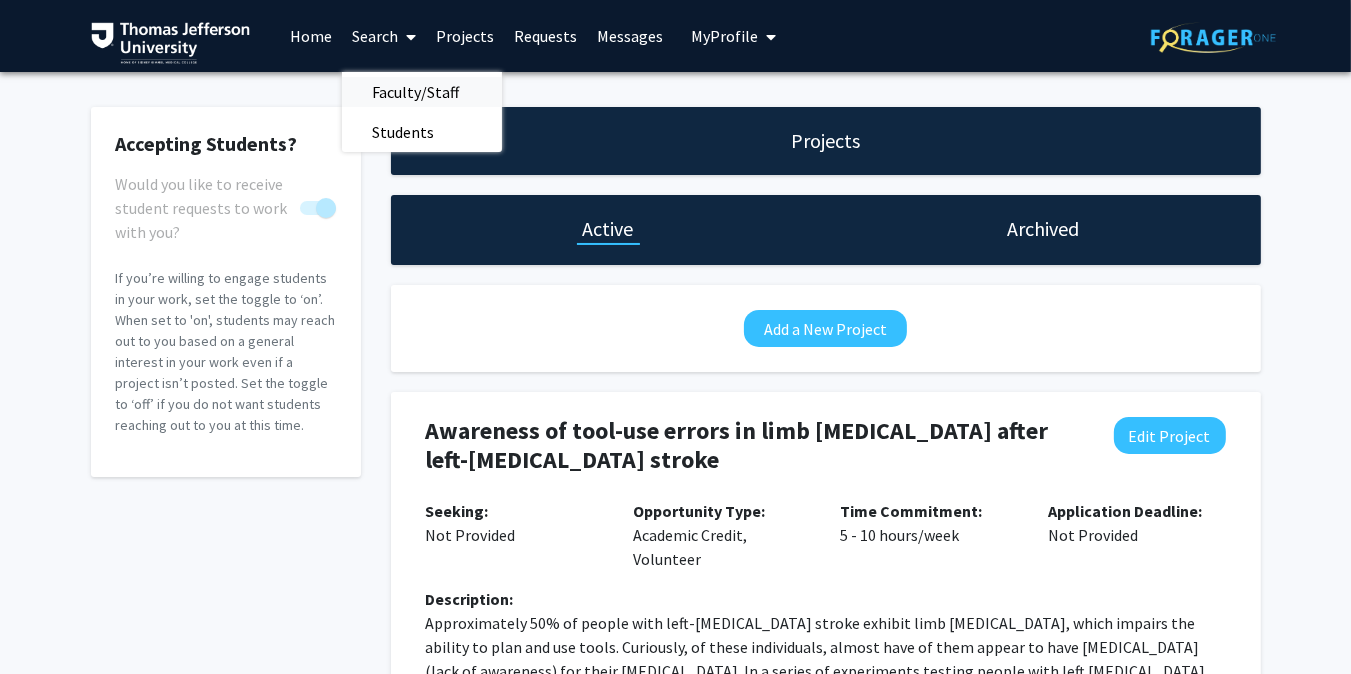 click on "Faculty/Staff" at bounding box center (415, 92) 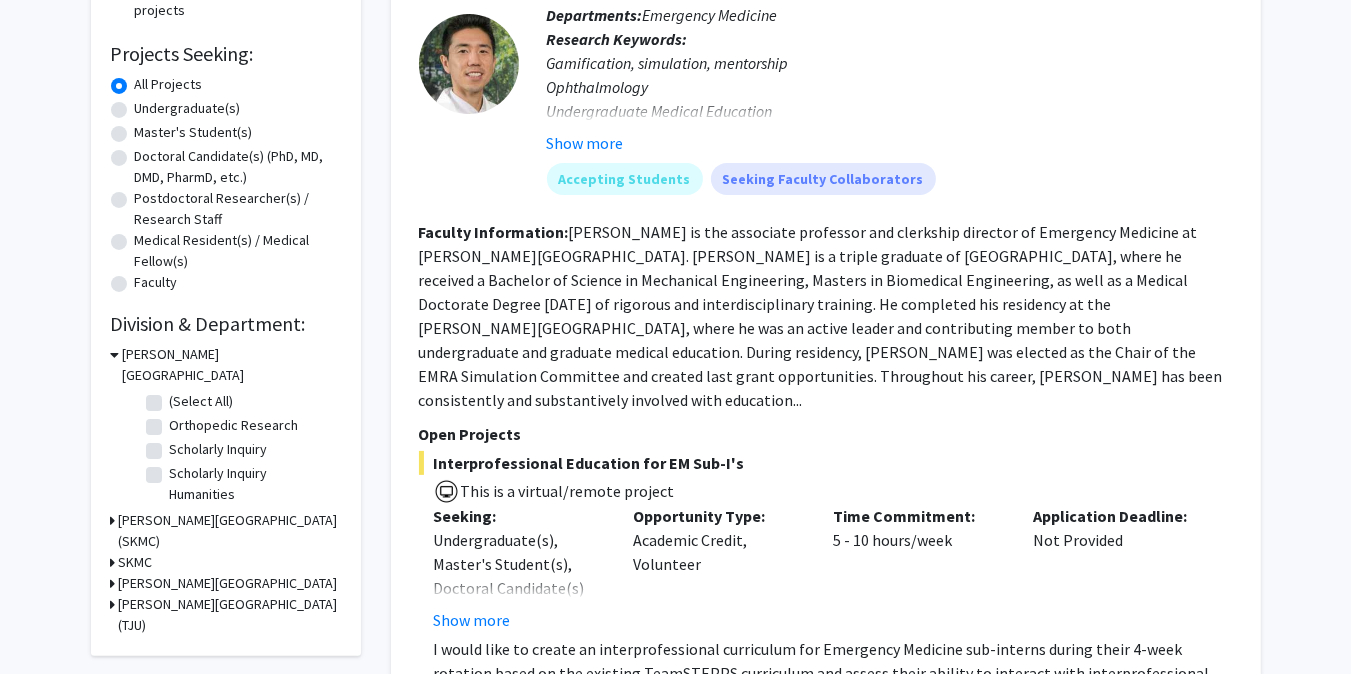 scroll, scrollTop: 0, scrollLeft: 0, axis: both 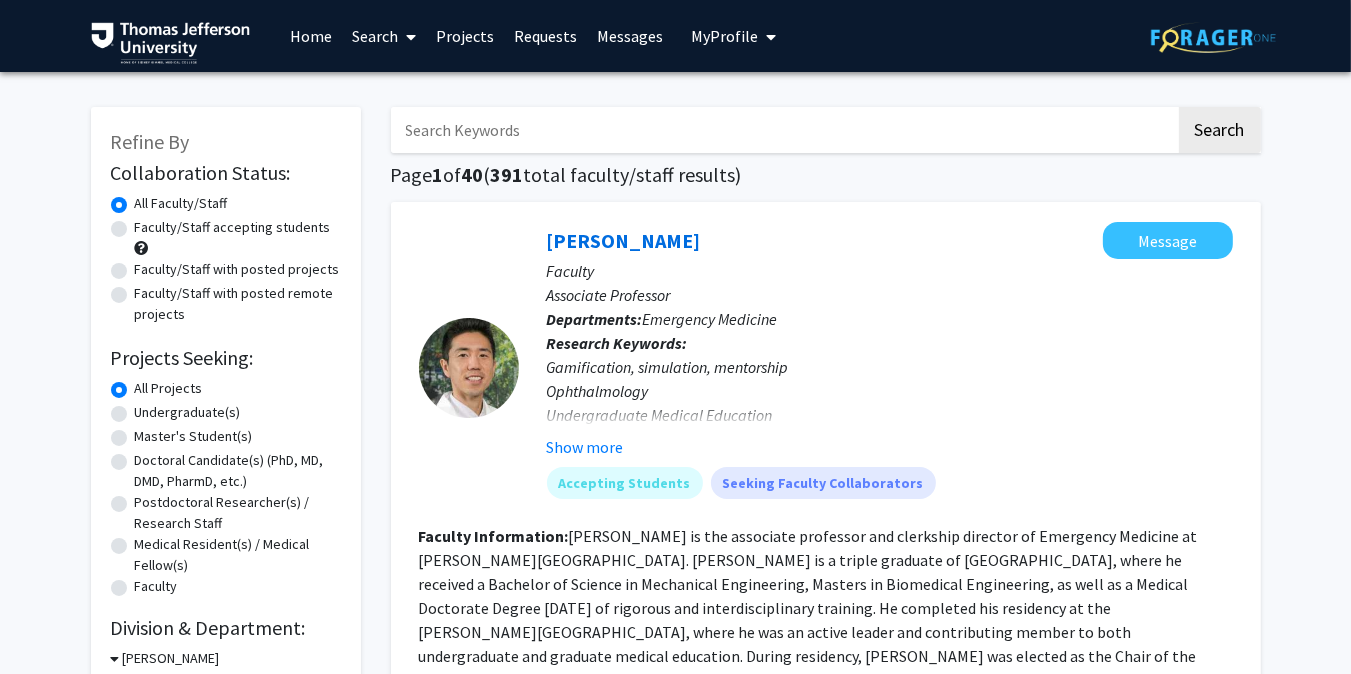 click on "Projects" at bounding box center (465, 36) 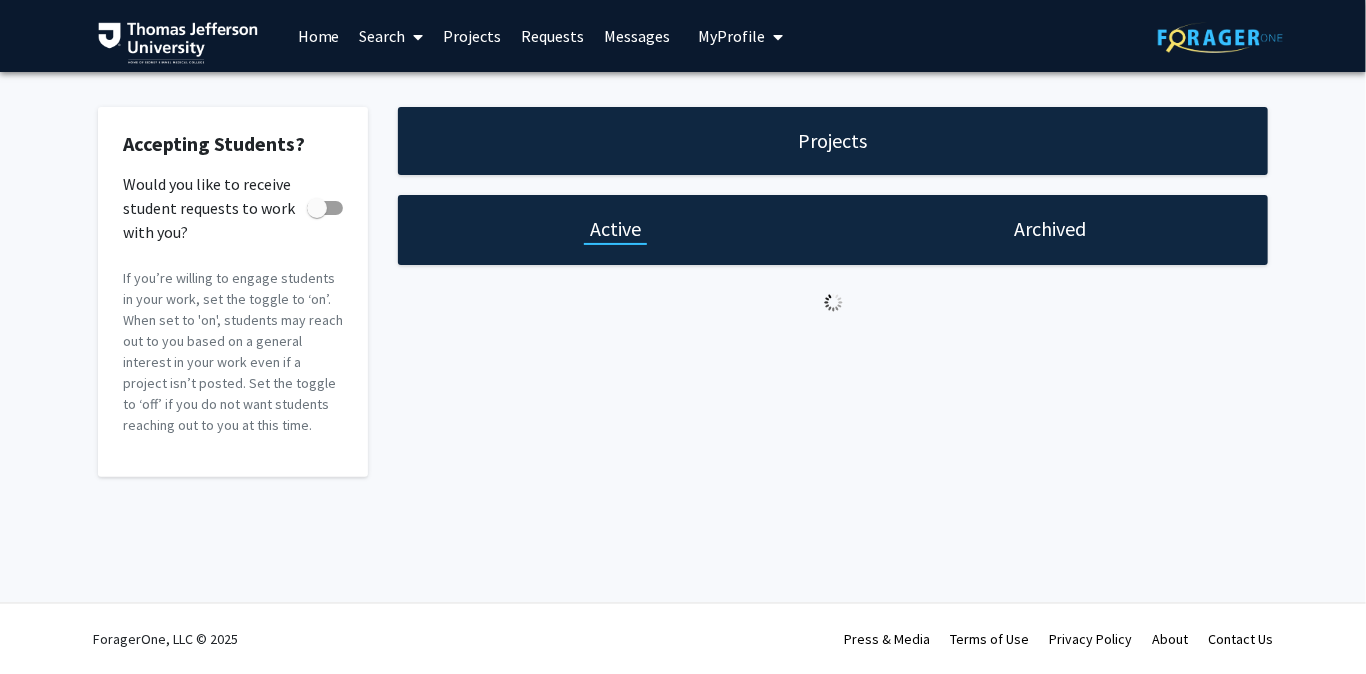 checkbox on "true" 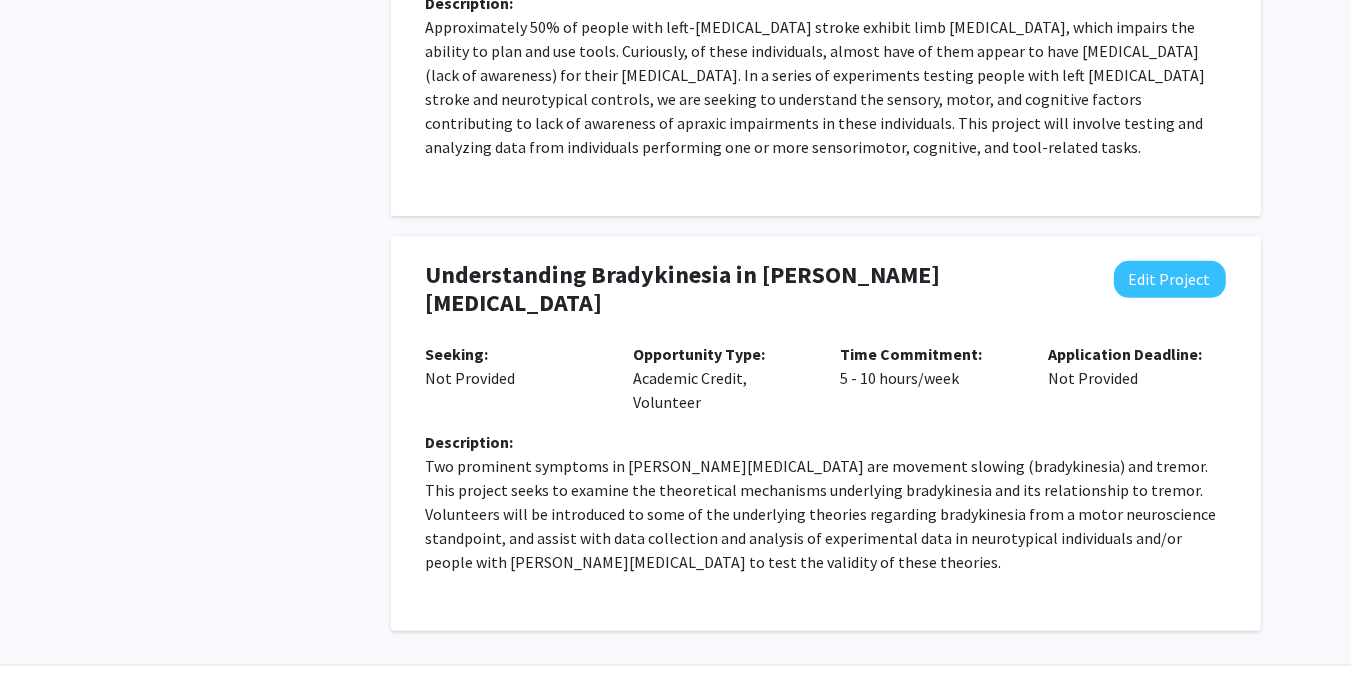 scroll, scrollTop: 598, scrollLeft: 0, axis: vertical 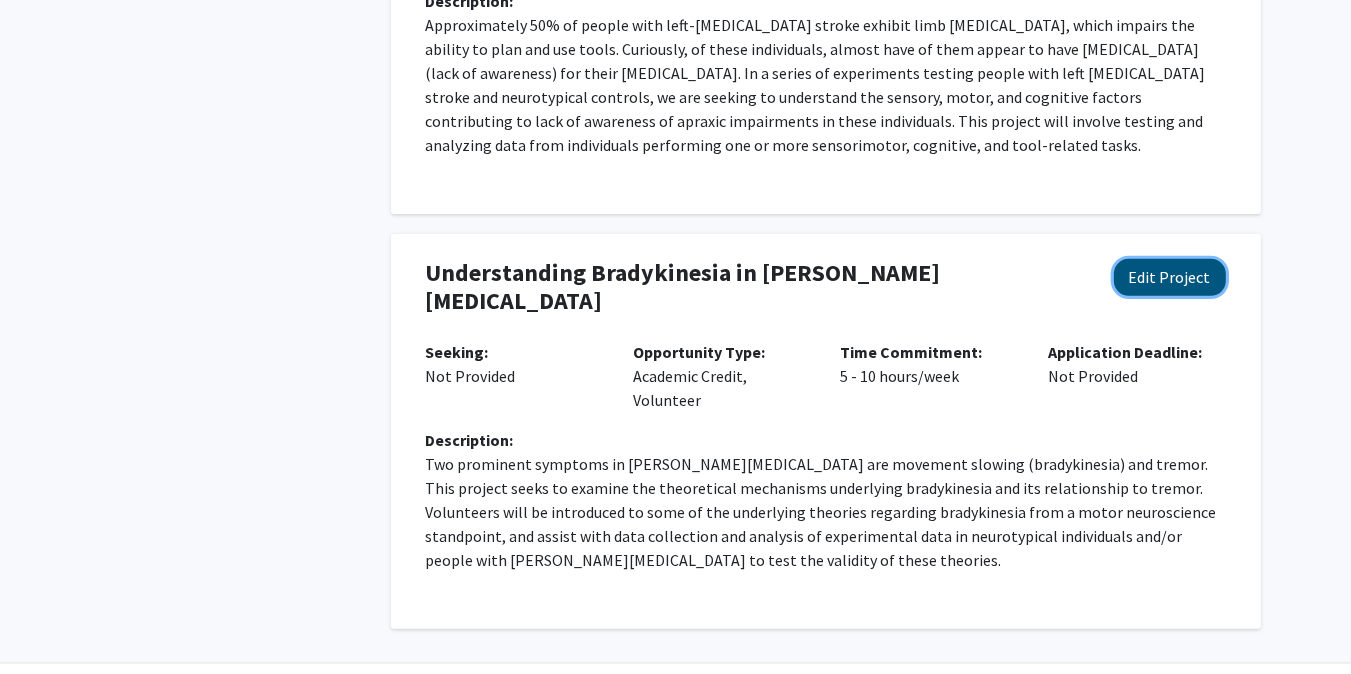 click on "Edit Project" 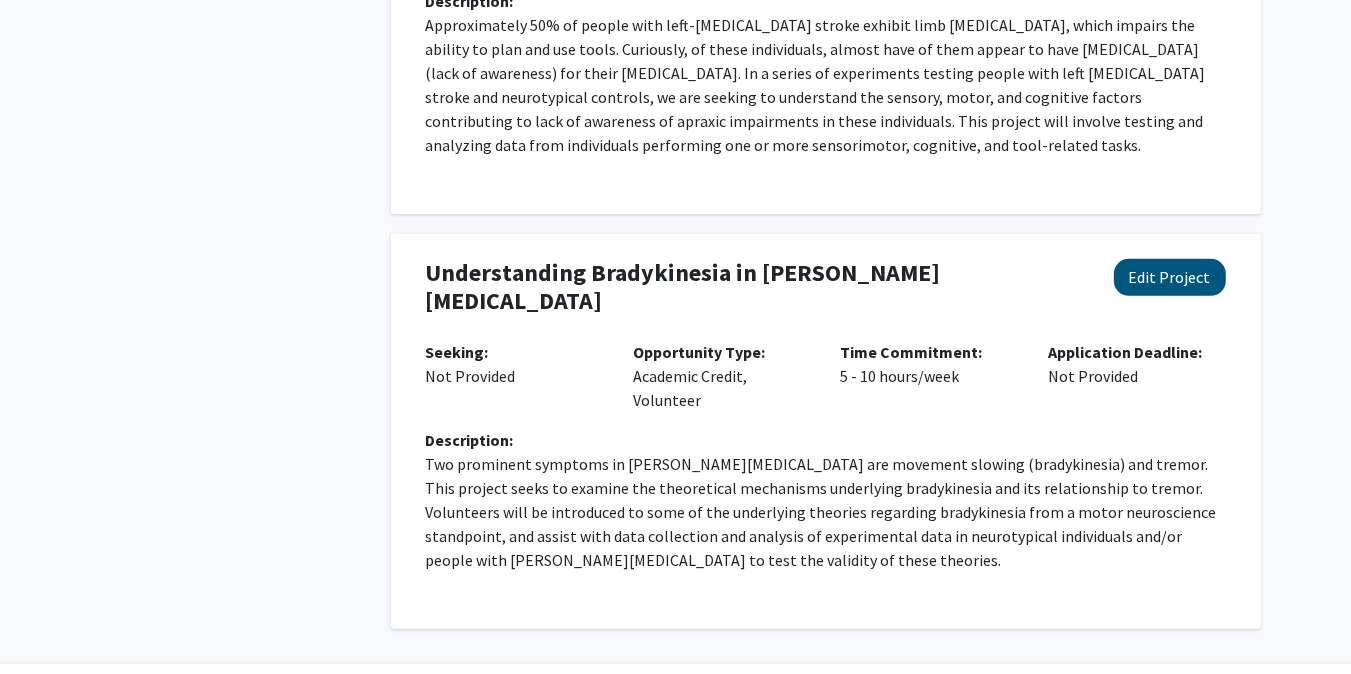 select on "5 - 10" 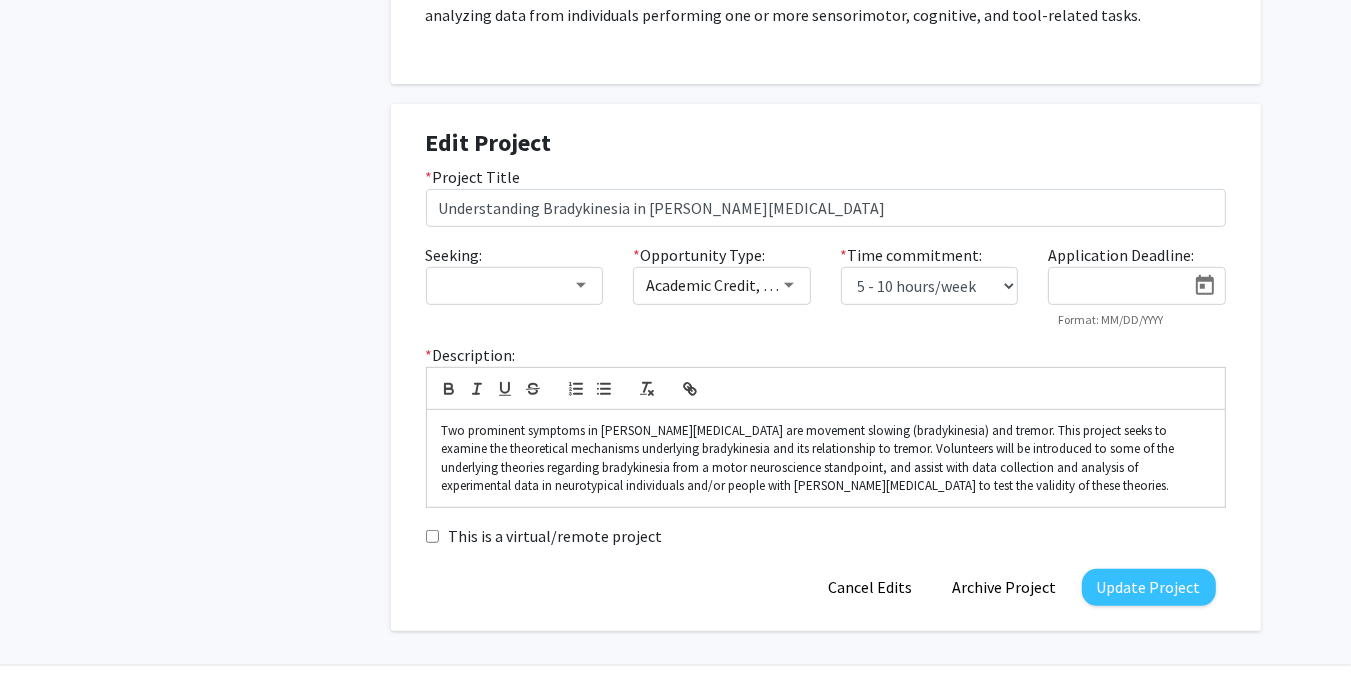 scroll, scrollTop: 730, scrollLeft: 0, axis: vertical 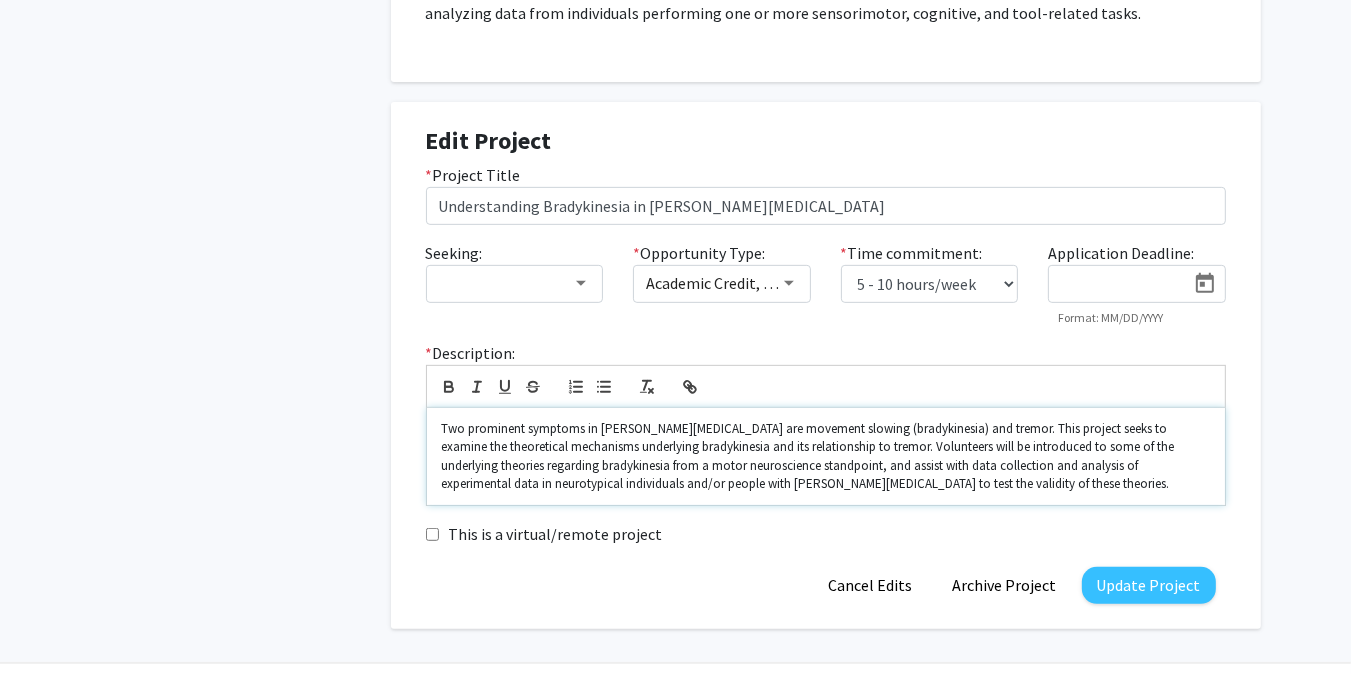 click on "Two prominent symptoms in [PERSON_NAME][MEDICAL_DATA] are movement slowing (bradykinesia) and tremor. This project seeks to examine the theoretical mechanisms underlying bradykinesia and its relationship to tremor. Volunteers will be introduced to some of the underlying theories regarding bradykinesia from a motor neuroscience standpoint, and assist with data collection and analysis of experimental data in neurotypical individuals and/or people with [PERSON_NAME][MEDICAL_DATA] to test the validity of these theories." at bounding box center [826, 457] 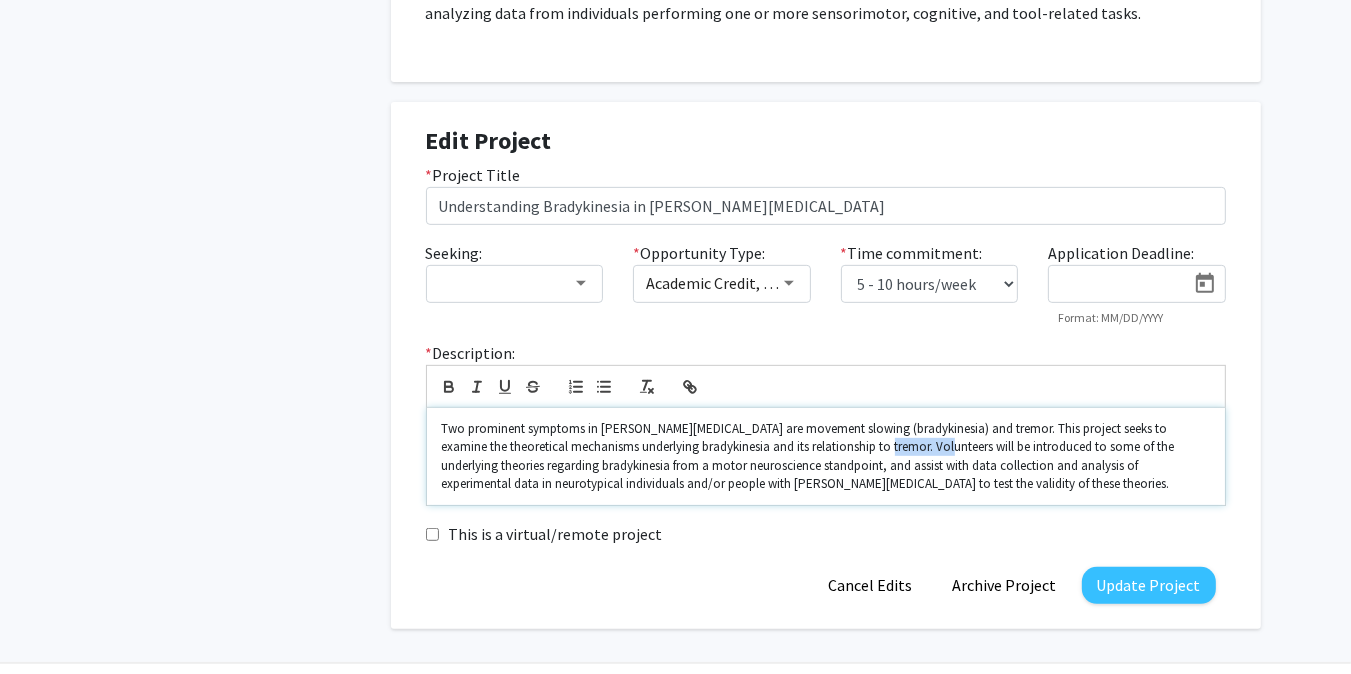 click on "Two prominent symptoms in [PERSON_NAME][MEDICAL_DATA] are movement slowing (bradykinesia) and tremor. This project seeks to examine the theoretical mechanisms underlying bradykinesia and its relationship to tremor. Volunteers will be introduced to some of the underlying theories regarding bradykinesia from a motor neuroscience standpoint, and assist with data collection and analysis of experimental data in neurotypical individuals and/or people with [PERSON_NAME][MEDICAL_DATA] to test the validity of these theories." at bounding box center [826, 457] 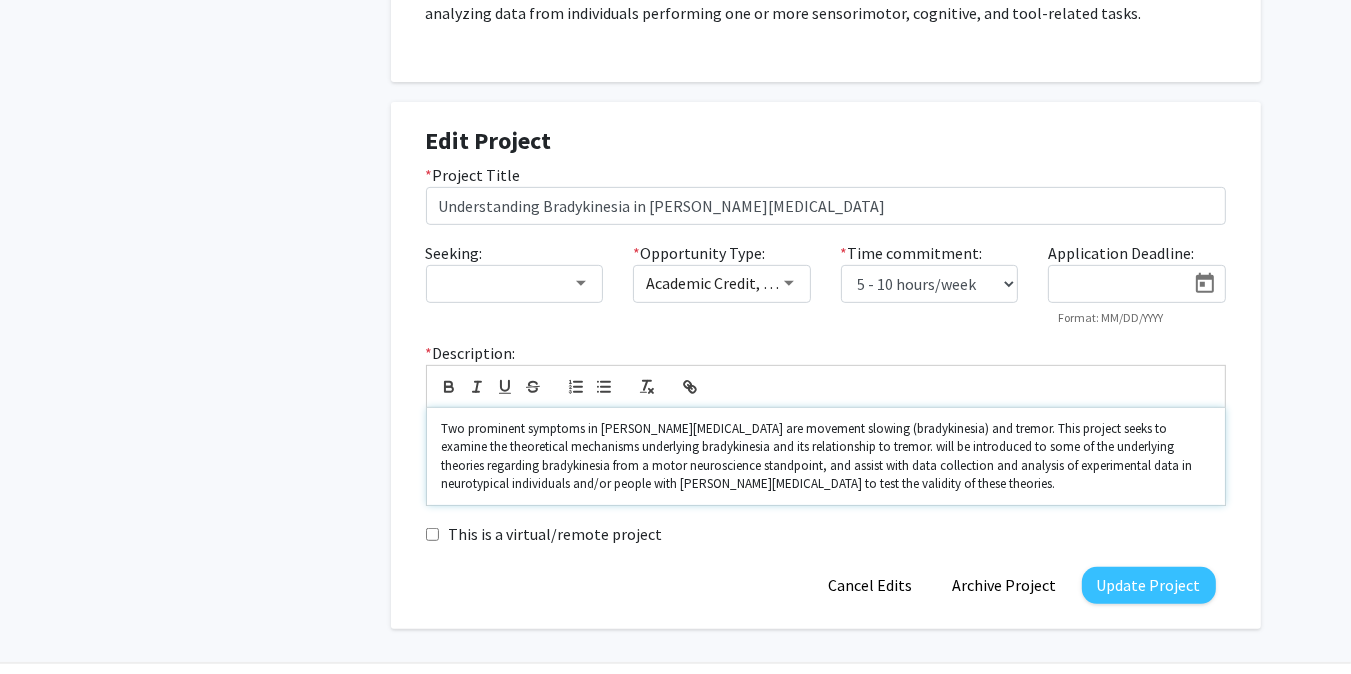 type 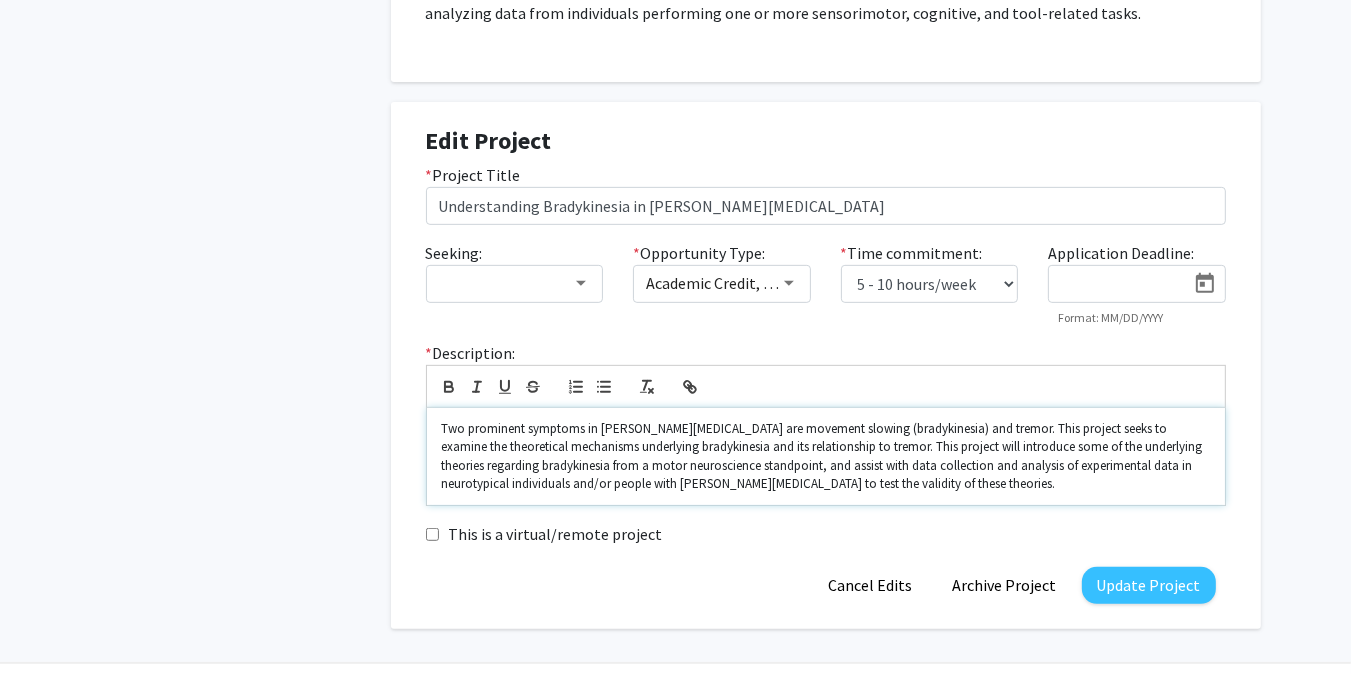 click on "Two prominent symptoms in [PERSON_NAME][MEDICAL_DATA] are movement slowing (bradykinesia) and tremor. This project seeks to examine the theoretical mechanisms underlying bradykinesia and its relationship to tremor. This project will introduce some of the underlying theories regarding bradykinesia from a motor neuroscience standpoint, and assist with data collection and analysis of experimental data in neurotypical individuals and/or people with [PERSON_NAME][MEDICAL_DATA] to test the validity of these theories." at bounding box center [826, 457] 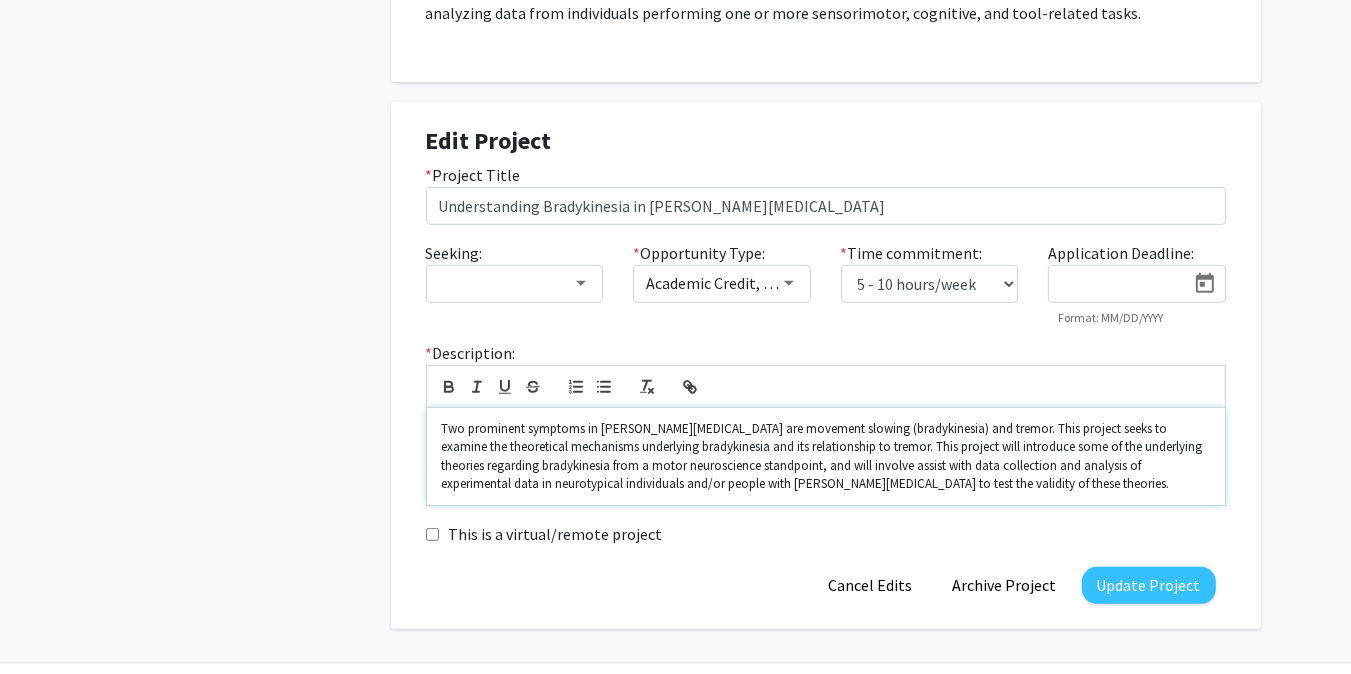 scroll, scrollTop: 0, scrollLeft: 0, axis: both 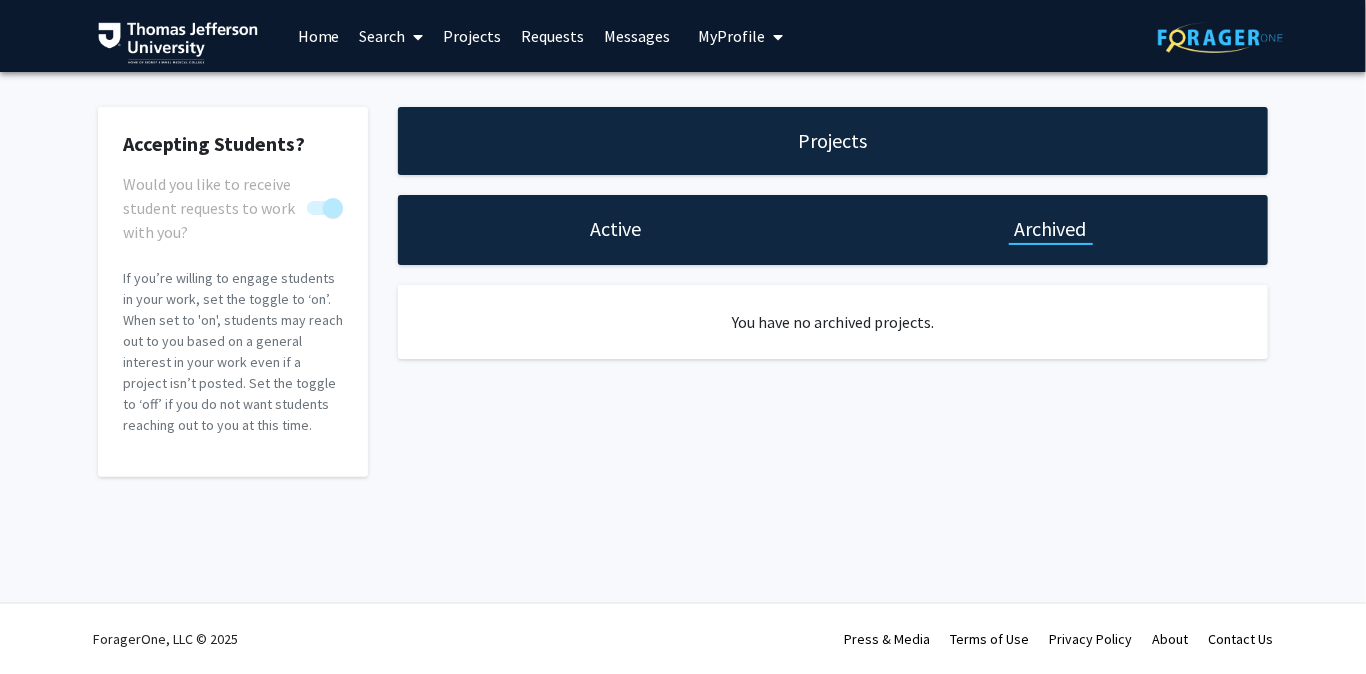 click on "Active" 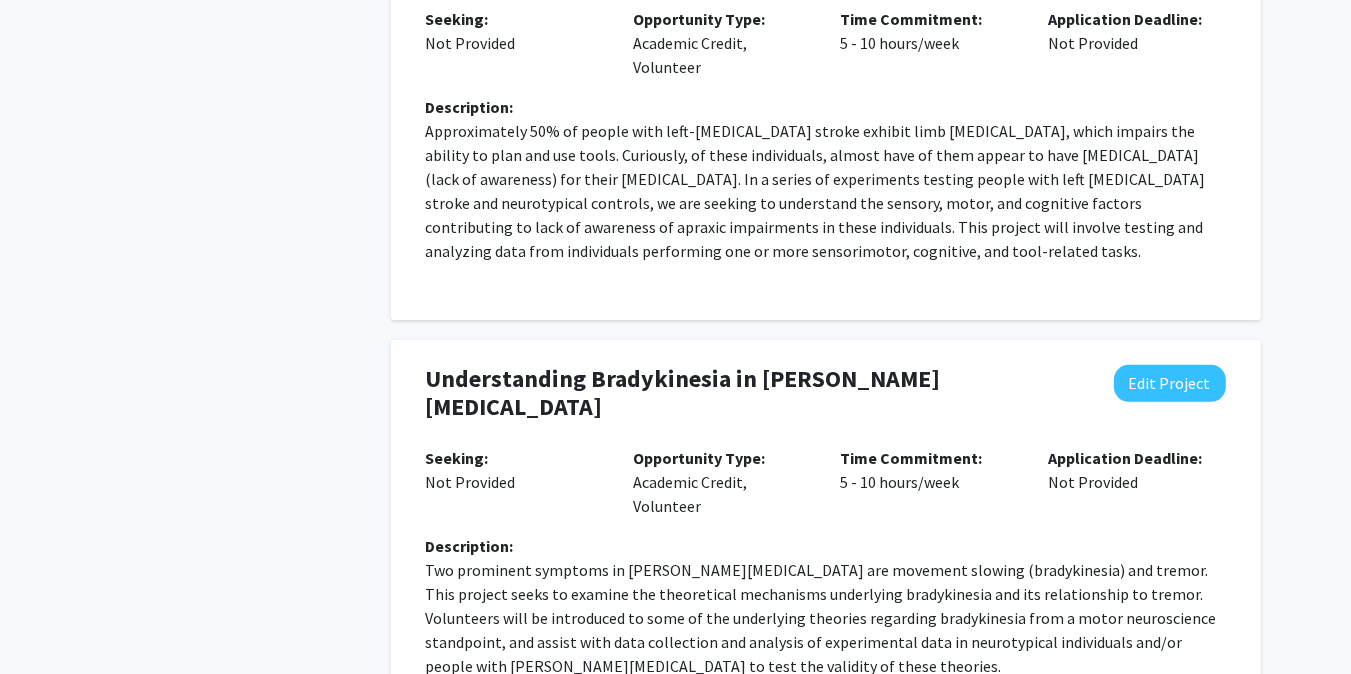 scroll, scrollTop: 628, scrollLeft: 0, axis: vertical 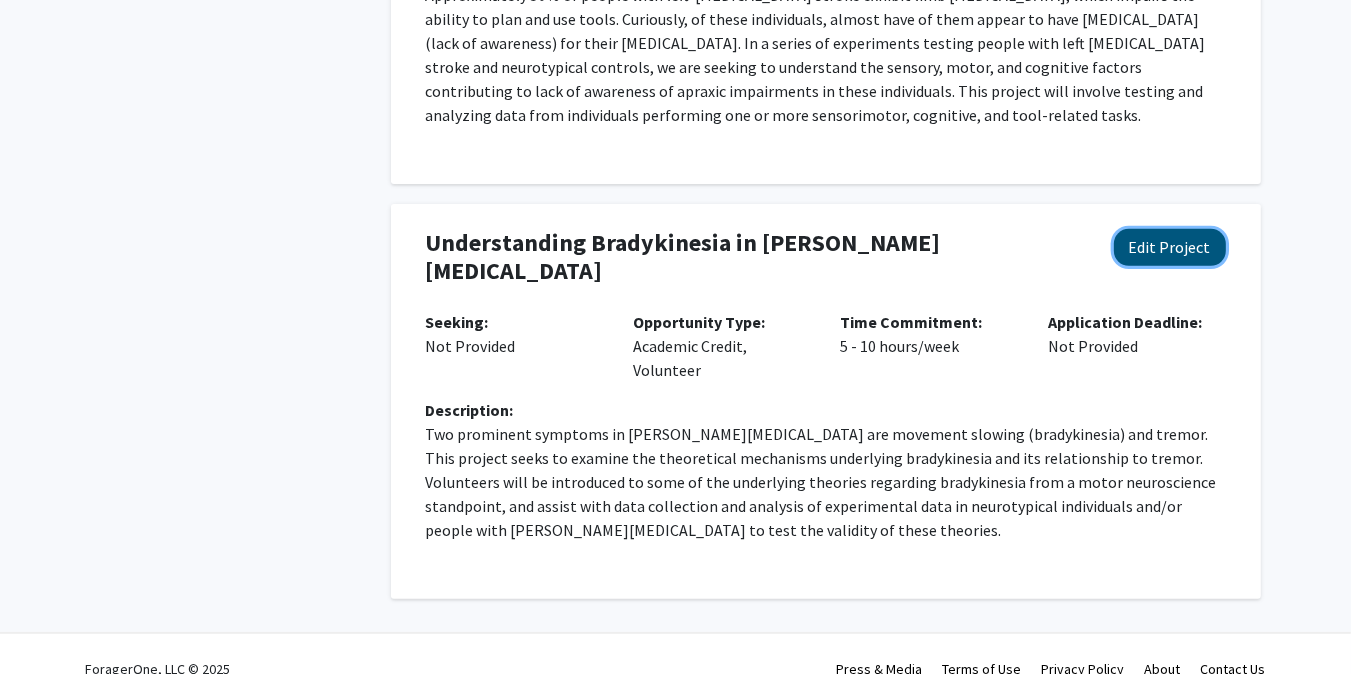 click on "Edit Project" 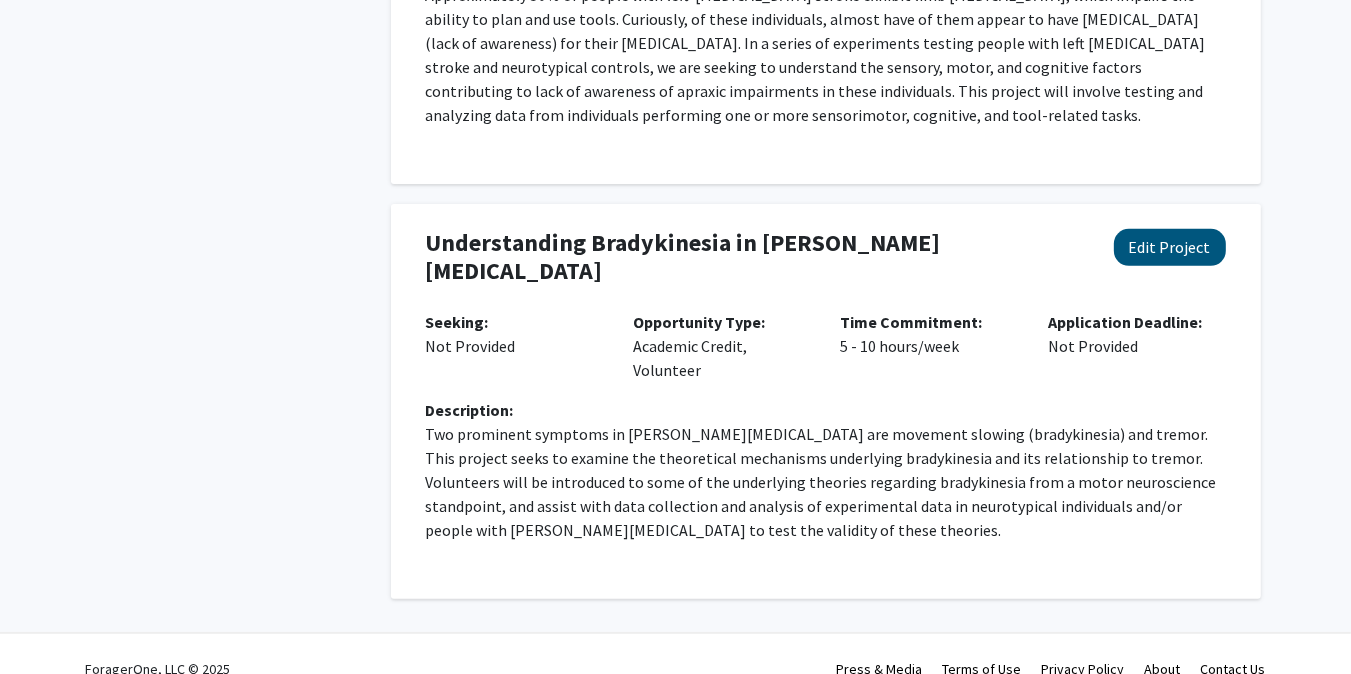 select on "5 - 10" 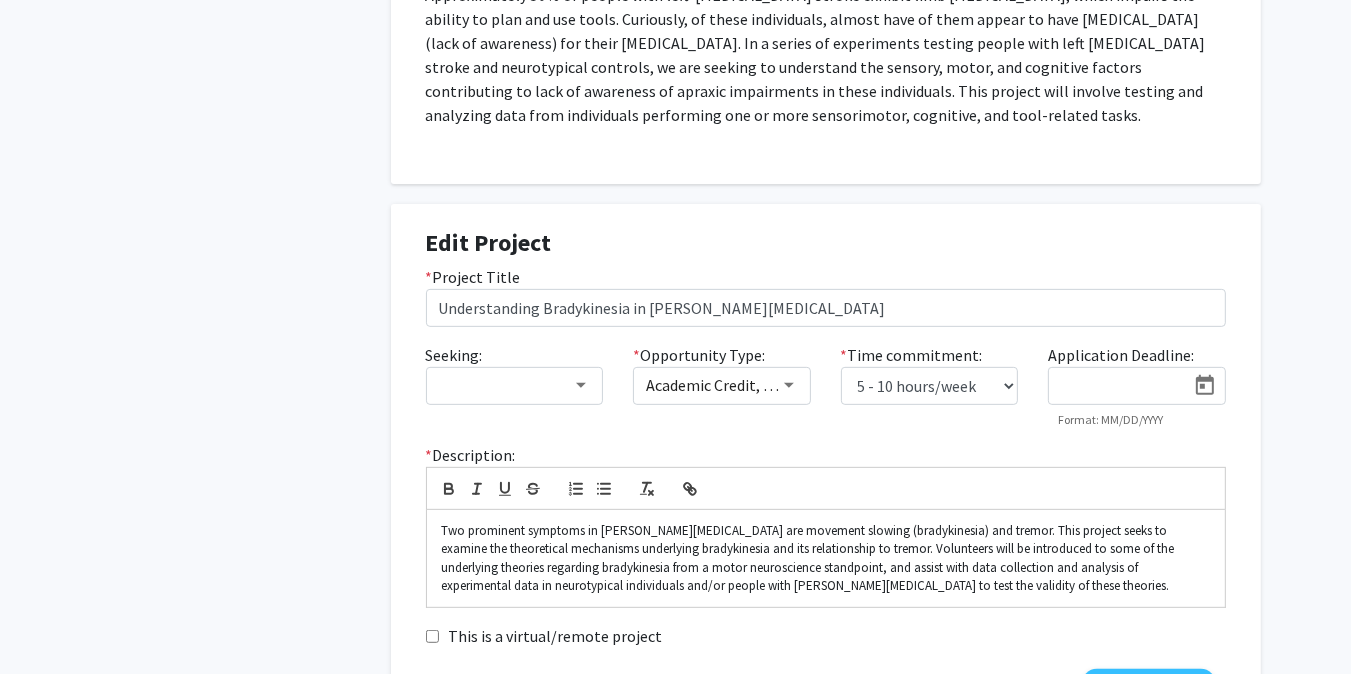 scroll, scrollTop: 789, scrollLeft: 0, axis: vertical 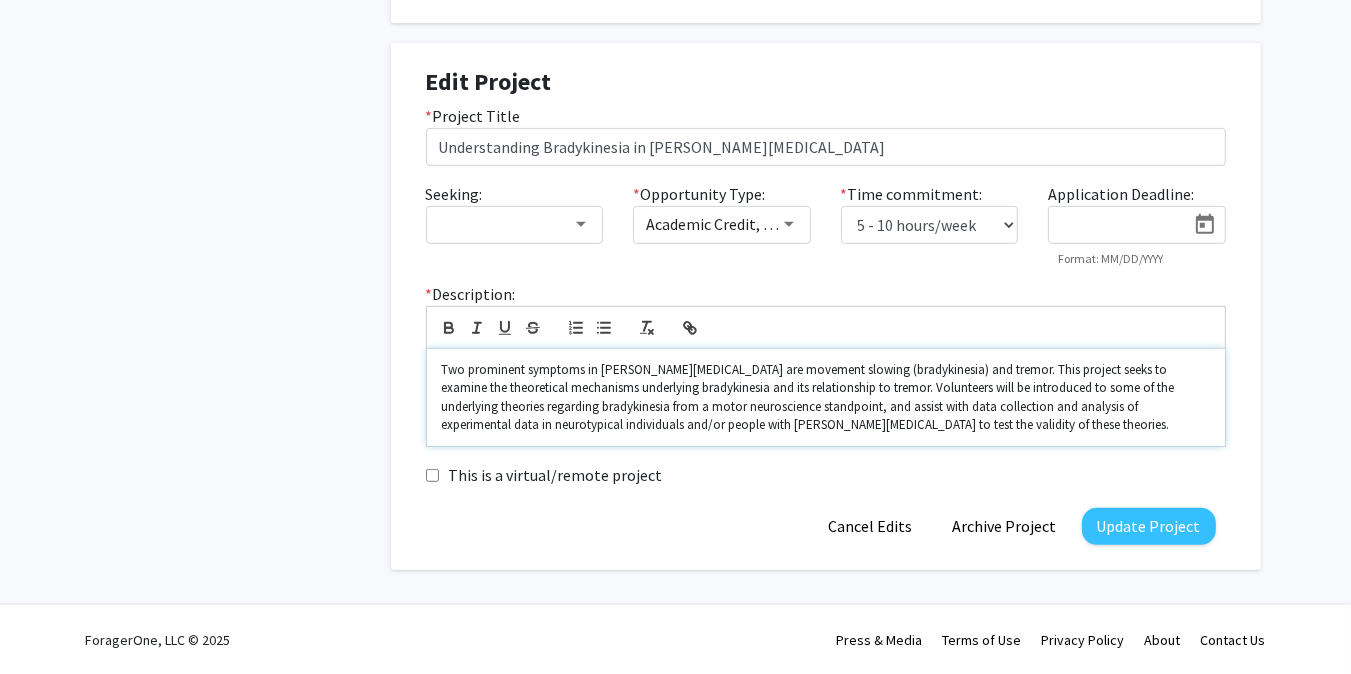 click on "Two prominent symptoms in [PERSON_NAME][MEDICAL_DATA] are movement slowing (bradykinesia) and tremor. This project seeks to examine the theoretical mechanisms underlying bradykinesia and its relationship to tremor. Volunteers will be introduced to some of the underlying theories regarding bradykinesia from a motor neuroscience standpoint, and assist with data collection and analysis of experimental data in neurotypical individuals and/or people with [PERSON_NAME][MEDICAL_DATA] to test the validity of these theories." at bounding box center (826, 398) 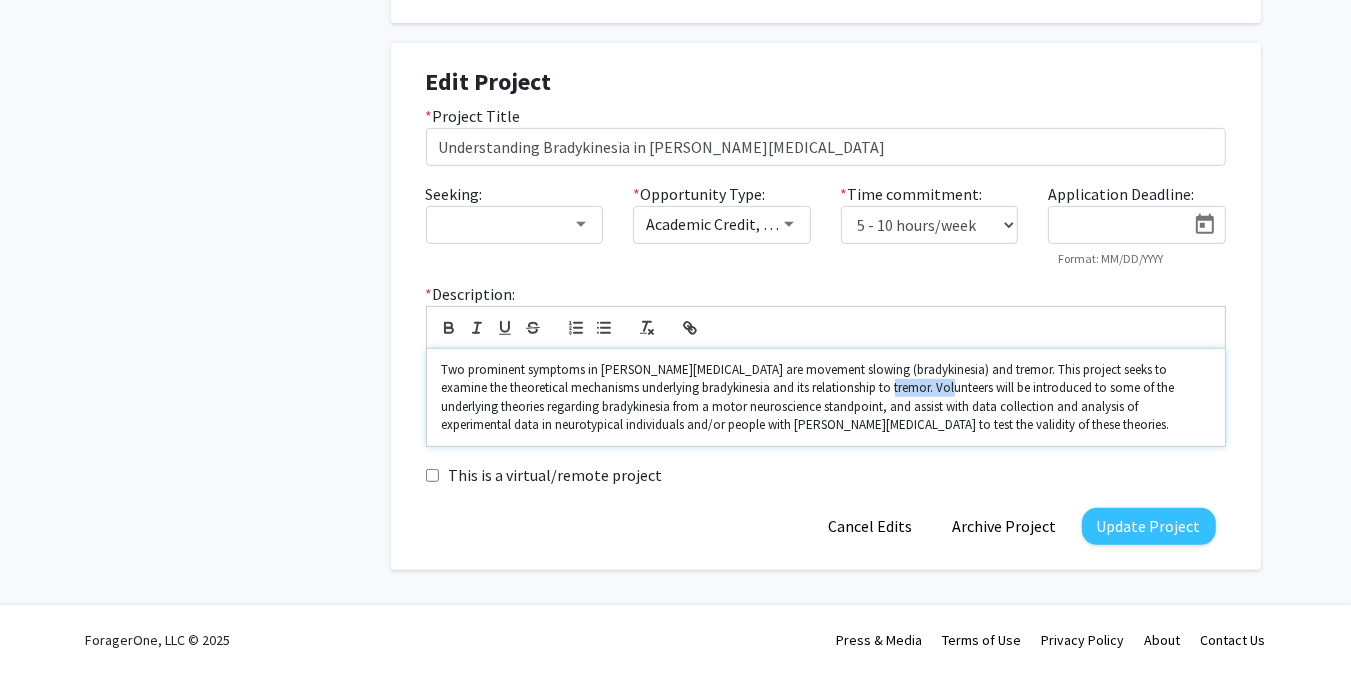 click on "Two prominent symptoms in [PERSON_NAME][MEDICAL_DATA] are movement slowing (bradykinesia) and tremor. This project seeks to examine the theoretical mechanisms underlying bradykinesia and its relationship to tremor. Volunteers will be introduced to some of the underlying theories regarding bradykinesia from a motor neuroscience standpoint, and assist with data collection and analysis of experimental data in neurotypical individuals and/or people with [PERSON_NAME][MEDICAL_DATA] to test the validity of these theories." at bounding box center [826, 398] 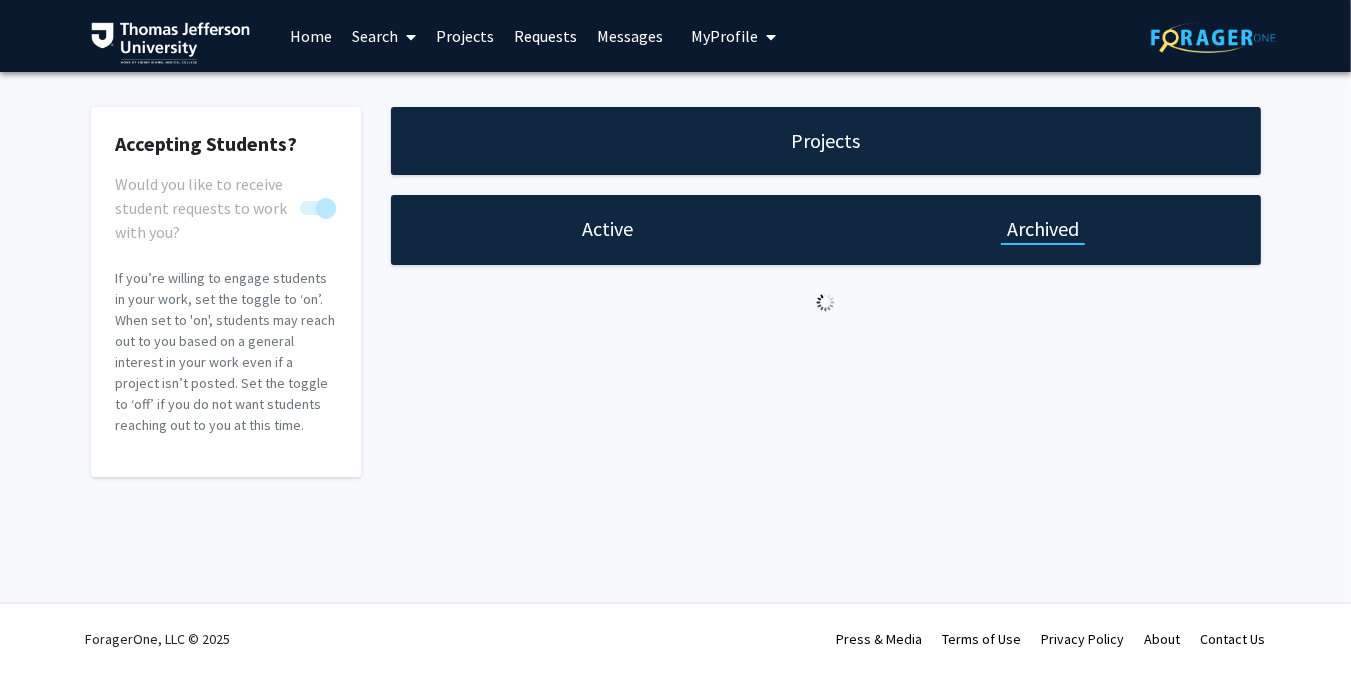 scroll, scrollTop: 0, scrollLeft: 0, axis: both 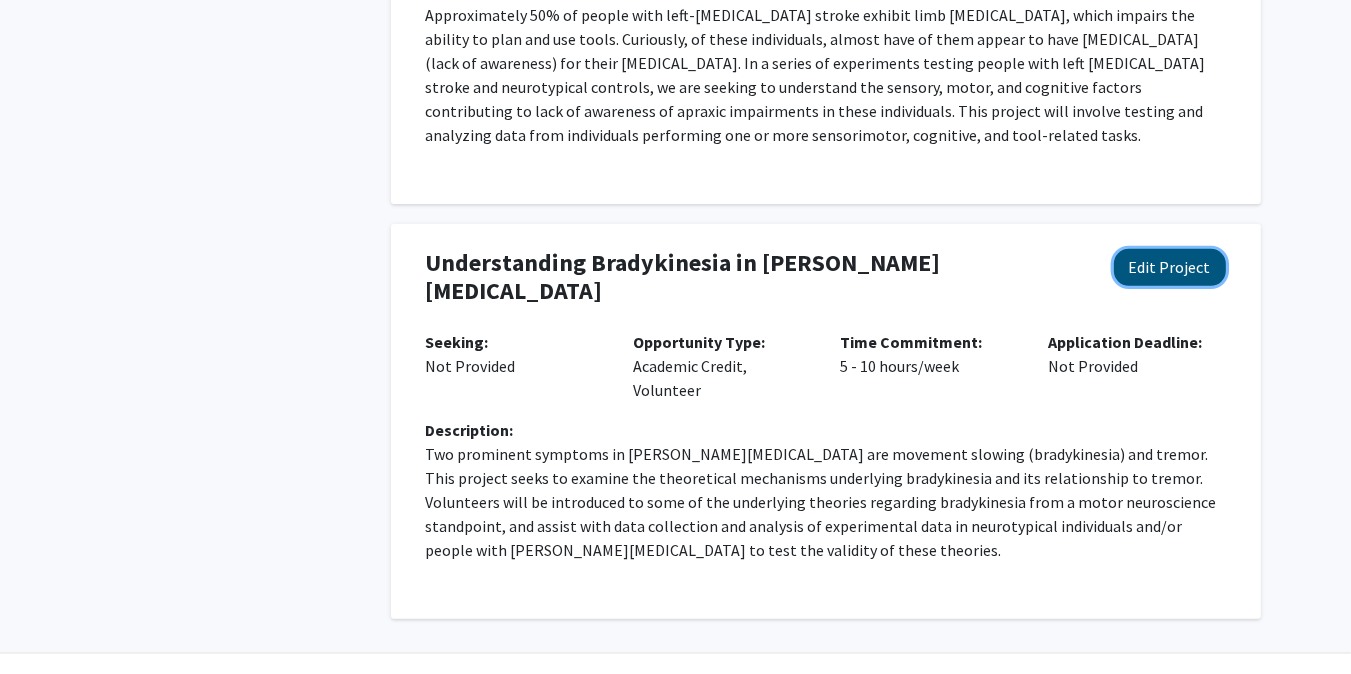 click on "Edit Project" 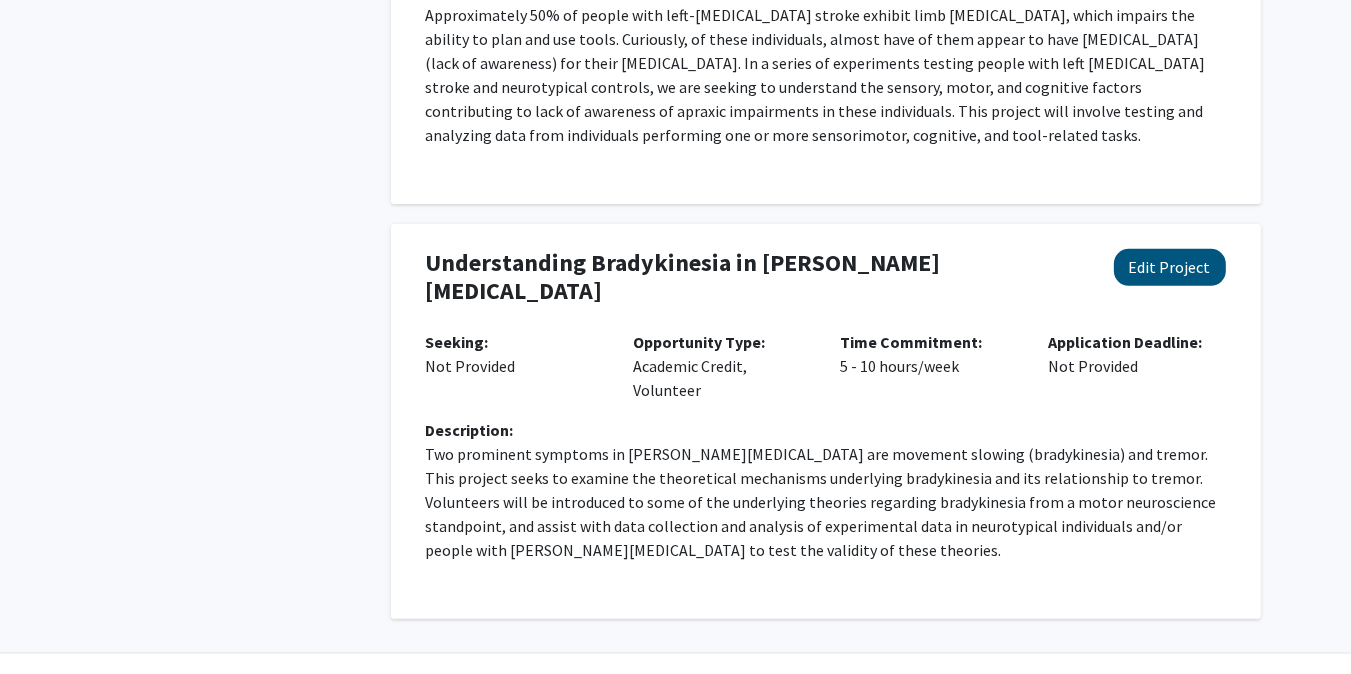 select on "5 - 10" 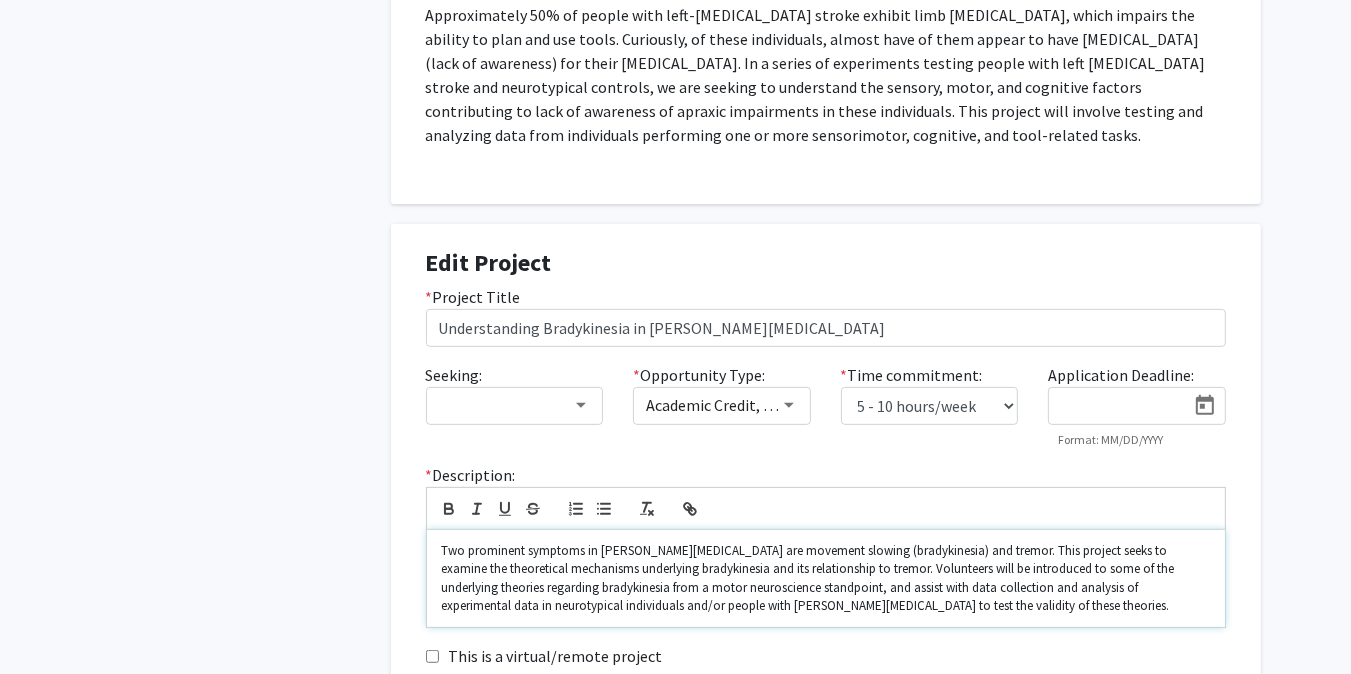 click on "Two prominent symptoms in [PERSON_NAME][MEDICAL_DATA] are movement slowing (bradykinesia) and tremor. This project seeks to examine the theoretical mechanisms underlying bradykinesia and its relationship to tremor. Volunteers will be introduced to some of the underlying theories regarding bradykinesia from a motor neuroscience standpoint, and assist with data collection and analysis of experimental data in neurotypical individuals and/or people with [PERSON_NAME][MEDICAL_DATA] to test the validity of these theories." at bounding box center [826, 579] 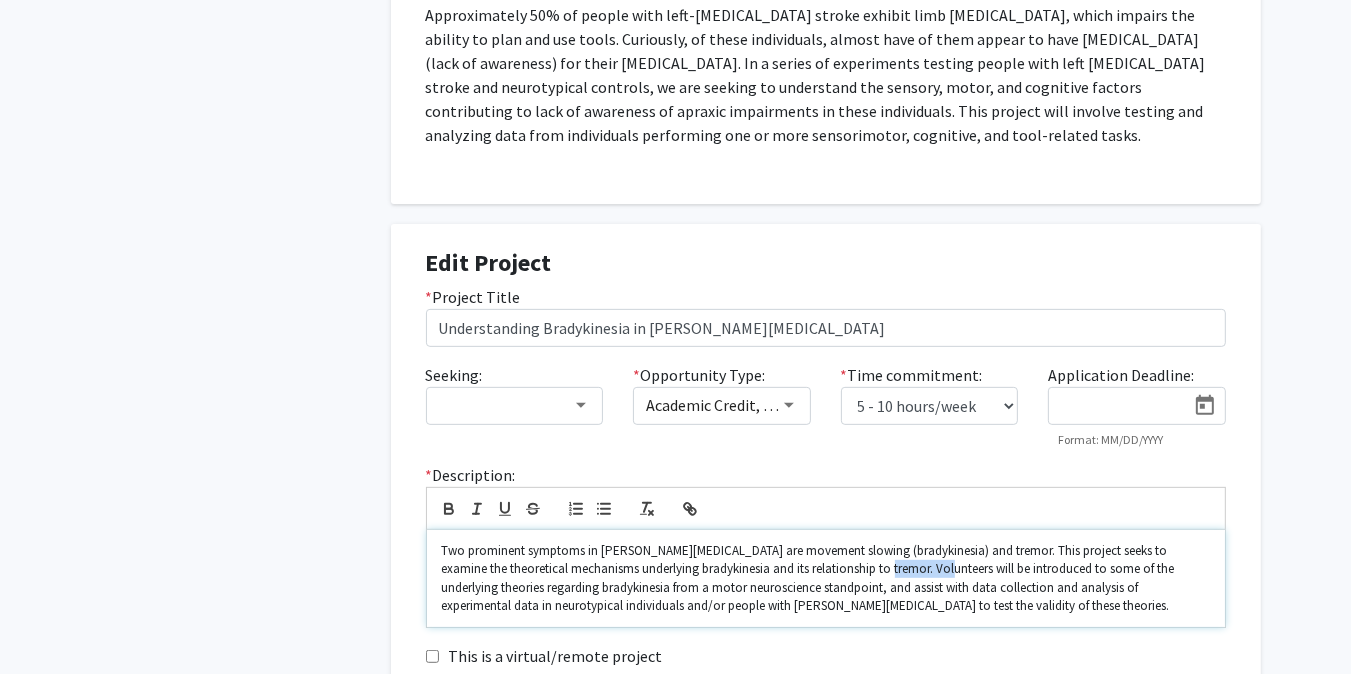 click on "Two prominent symptoms in [PERSON_NAME][MEDICAL_DATA] are movement slowing (bradykinesia) and tremor. This project seeks to examine the theoretical mechanisms underlying bradykinesia and its relationship to tremor. Volunteers will be introduced to some of the underlying theories regarding bradykinesia from a motor neuroscience standpoint, and assist with data collection and analysis of experimental data in neurotypical individuals and/or people with [PERSON_NAME][MEDICAL_DATA] to test the validity of these theories." at bounding box center (826, 579) 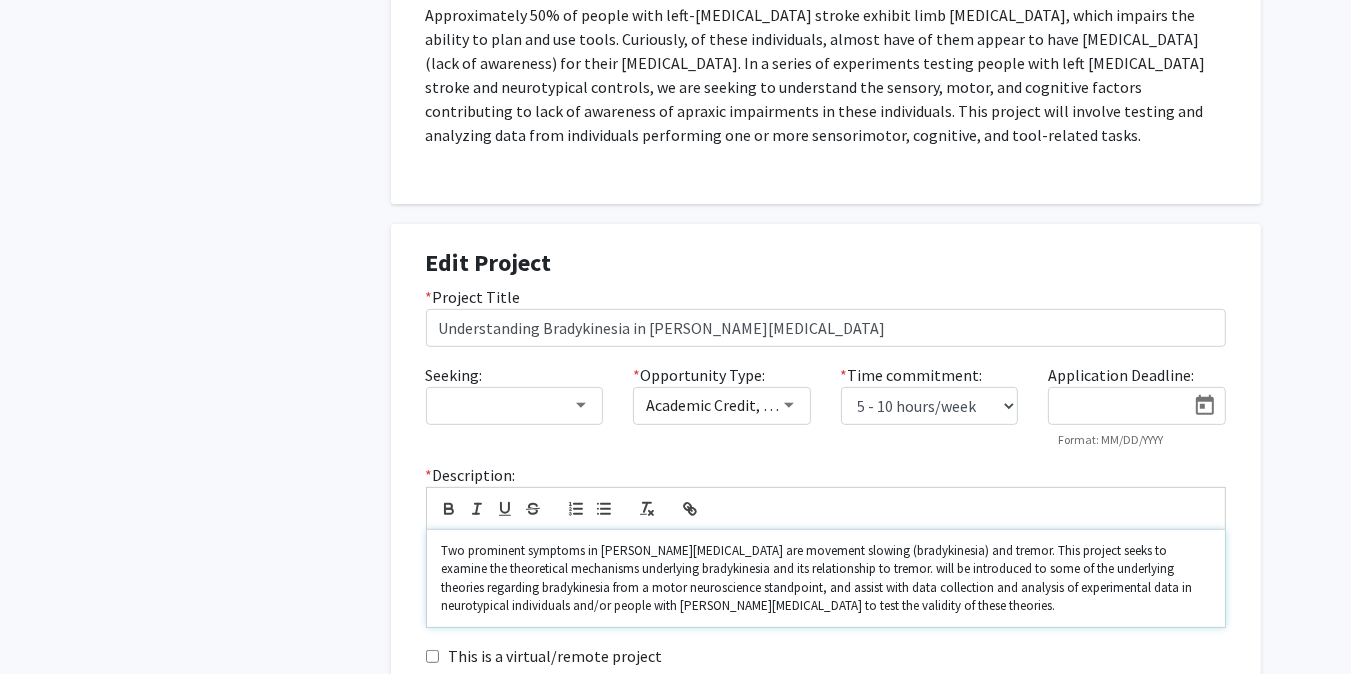 type 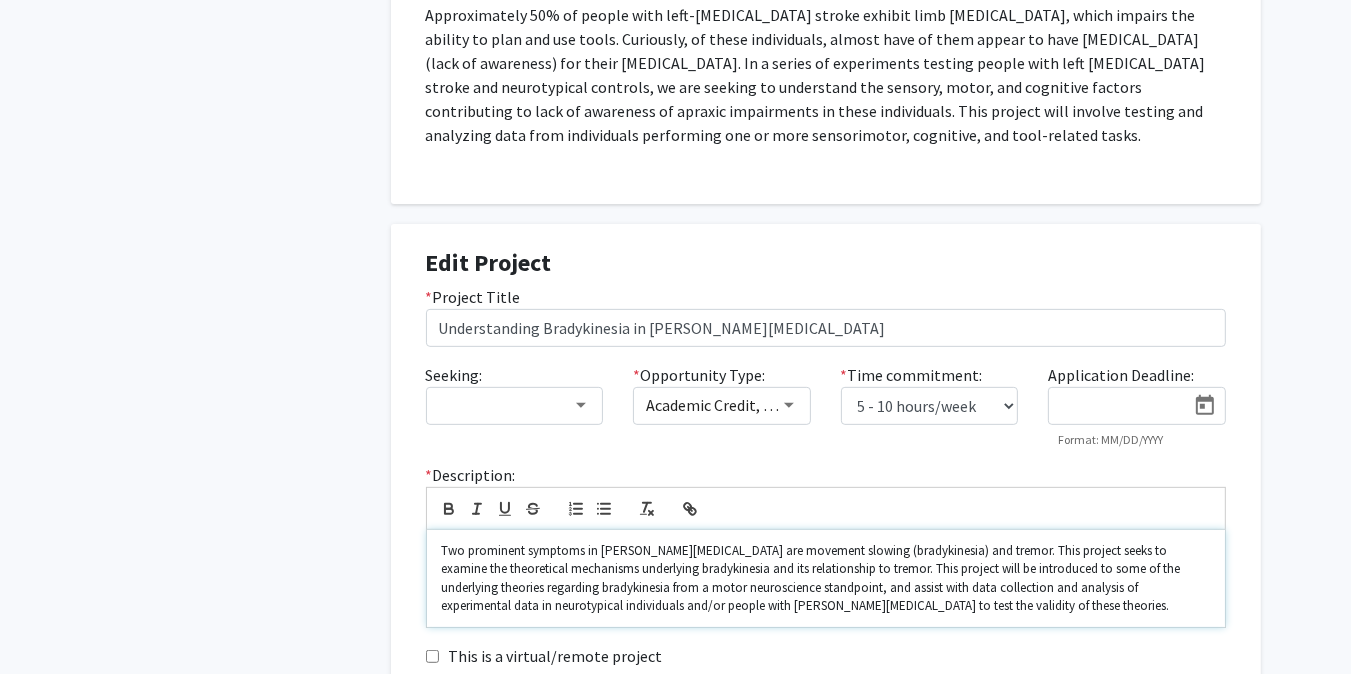 click on "Two prominent symptoms in [PERSON_NAME][MEDICAL_DATA] are movement slowing (bradykinesia) and tremor. This project seeks to examine the theoretical mechanisms underlying bradykinesia and its relationship to tremor. This project will be introduced to some of the underlying theories regarding bradykinesia from a motor neuroscience standpoint, and assist with data collection and analysis of experimental data in neurotypical individuals and/or people with [PERSON_NAME][MEDICAL_DATA] to test the validity of these theories." at bounding box center (826, 579) 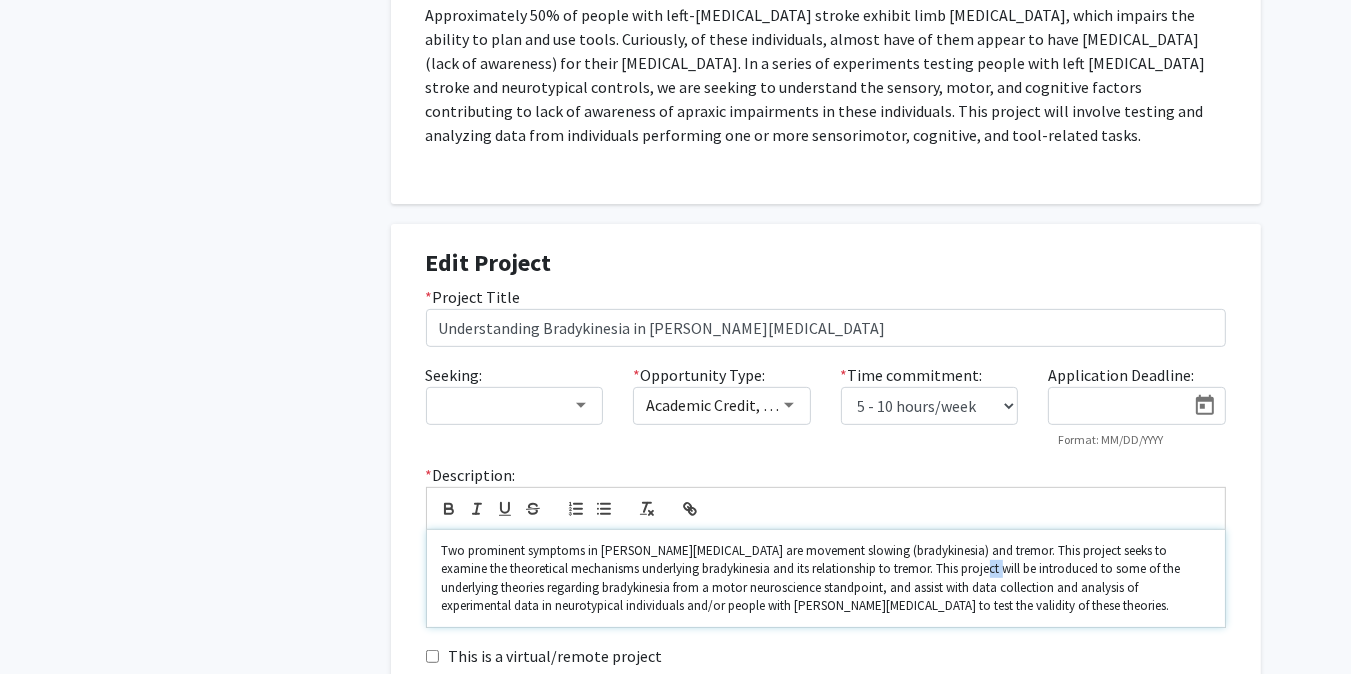 click on "Two prominent symptoms in [PERSON_NAME][MEDICAL_DATA] are movement slowing (bradykinesia) and tremor. This project seeks to examine the theoretical mechanisms underlying bradykinesia and its relationship to tremor. This project will be introduced to some of the underlying theories regarding bradykinesia from a motor neuroscience standpoint, and assist with data collection and analysis of experimental data in neurotypical individuals and/or people with [PERSON_NAME][MEDICAL_DATA] to test the validity of these theories." at bounding box center [826, 579] 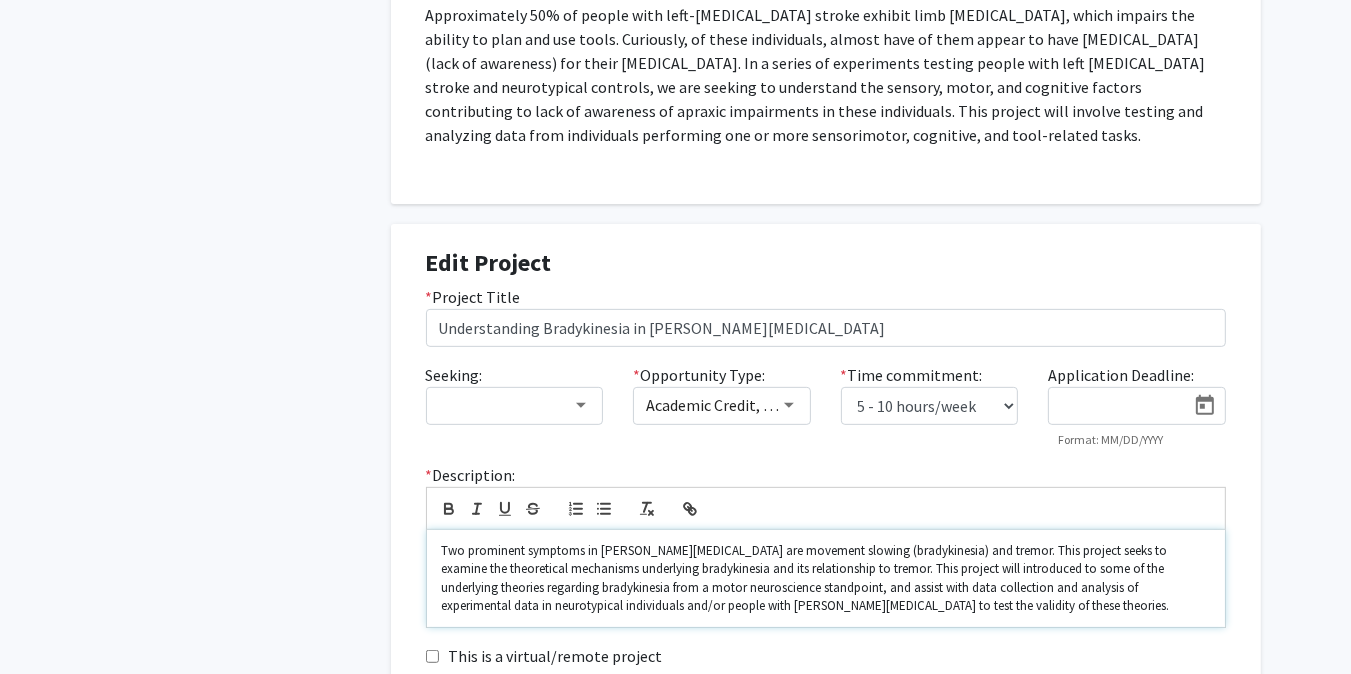 click on "Two prominent symptoms in [PERSON_NAME][MEDICAL_DATA] are movement slowing (bradykinesia) and tremor. This project seeks to examine the theoretical mechanisms underlying bradykinesia and its relationship to tremor. This project will introduced to some of the underlying theories regarding bradykinesia from a motor neuroscience standpoint, and assist with data collection and analysis of experimental data in neurotypical individuals and/or people with [PERSON_NAME][MEDICAL_DATA] to test the validity of these theories." at bounding box center [826, 579] 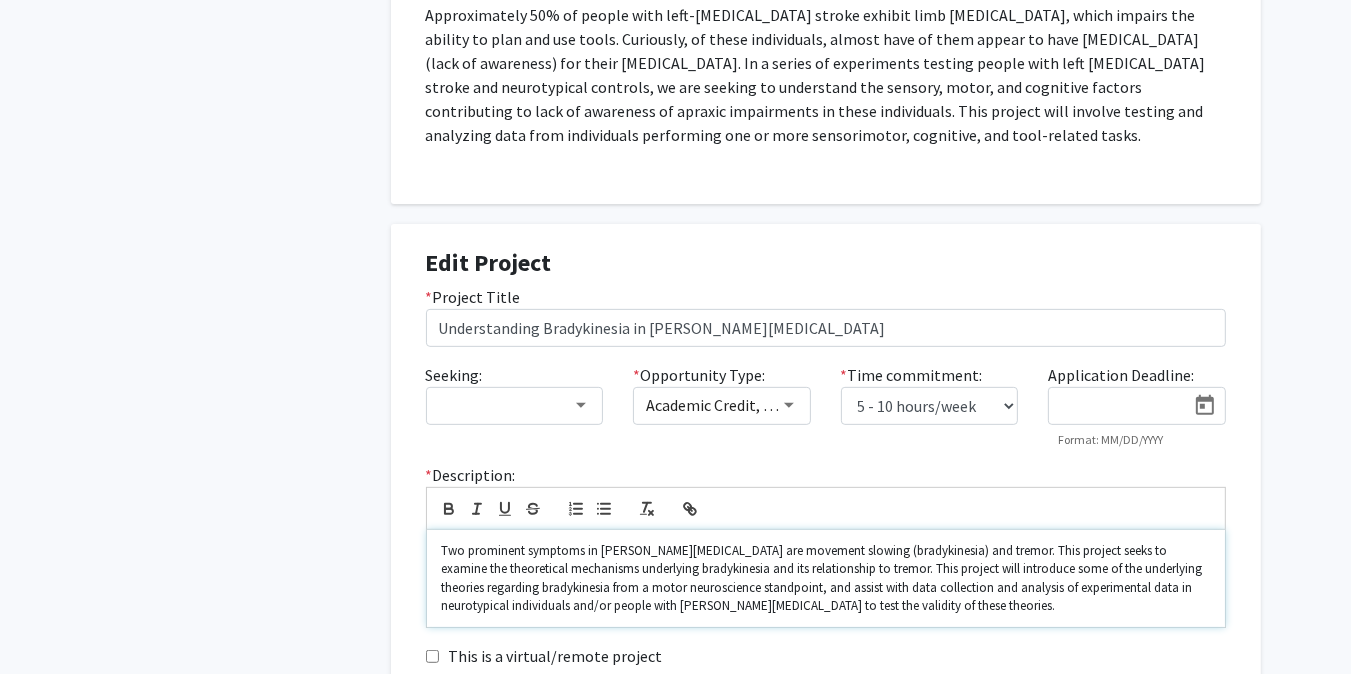 click on "Two prominent symptoms in [PERSON_NAME][MEDICAL_DATA] are movement slowing (bradykinesia) and tremor. This project seeks to examine the theoretical mechanisms underlying bradykinesia and its relationship to tremor. This project will introduce some of the underlying theories regarding bradykinesia from a motor neuroscience standpoint, and assist with data collection and analysis of experimental data in neurotypical individuals and/or people with [PERSON_NAME][MEDICAL_DATA] to test the validity of these theories." at bounding box center (826, 579) 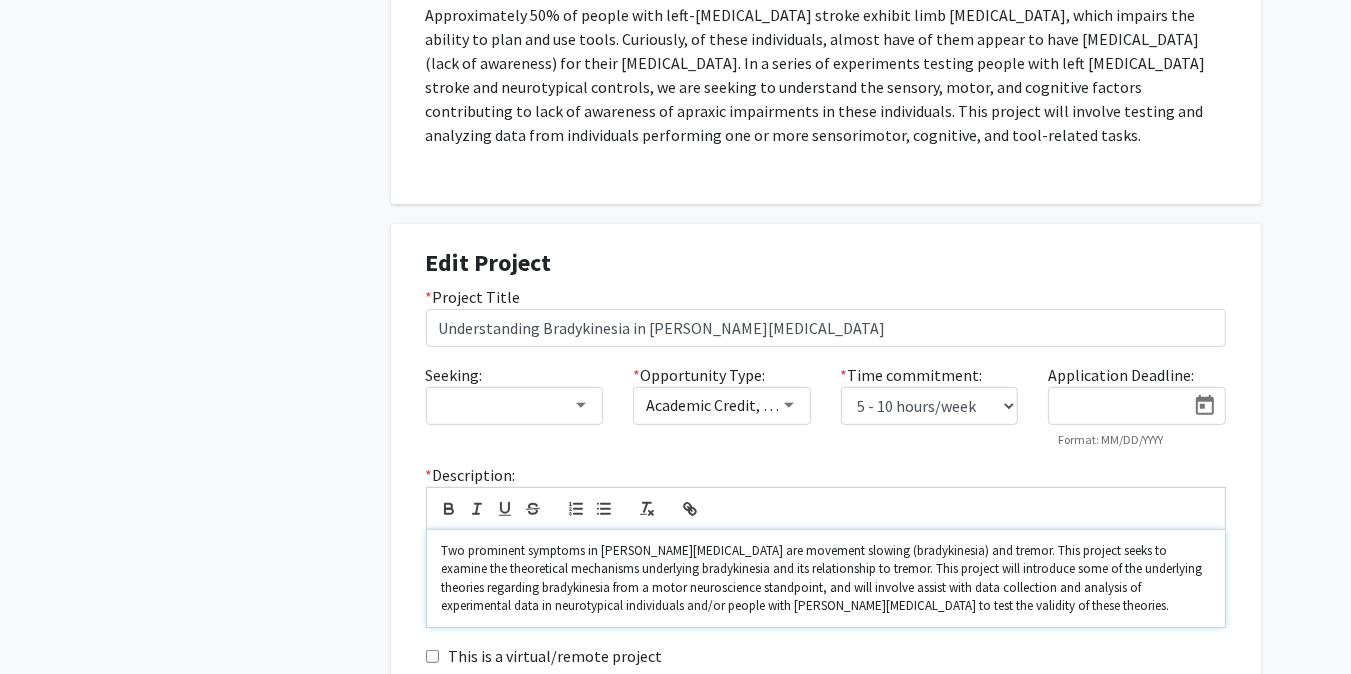 click on "Two prominent symptoms in [PERSON_NAME][MEDICAL_DATA] are movement slowing (bradykinesia) and tremor. This project seeks to examine the theoretical mechanisms underlying bradykinesia and its relationship to tremor. This project will introduce some of the underlying theories regarding bradykinesia from a motor neuroscience standpoint, and will involve assist with data collection and analysis of experimental data in neurotypical individuals and/or people with [PERSON_NAME][MEDICAL_DATA] to test the validity of these theories." at bounding box center (826, 579) 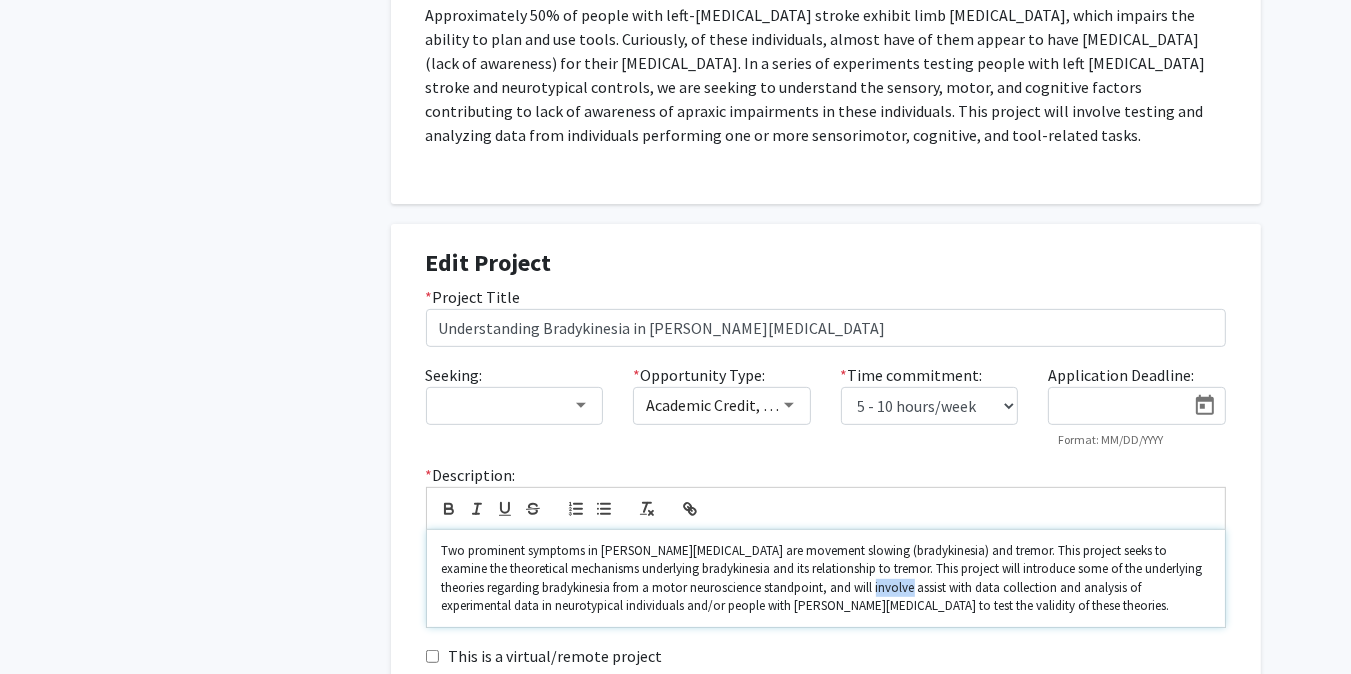 click on "Two prominent symptoms in [PERSON_NAME][MEDICAL_DATA] are movement slowing (bradykinesia) and tremor. This project seeks to examine the theoretical mechanisms underlying bradykinesia and its relationship to tremor. This project will introduce some of the underlying theories regarding bradykinesia from a motor neuroscience standpoint, and will involve assist with data collection and analysis of experimental data in neurotypical individuals and/or people with [PERSON_NAME][MEDICAL_DATA] to test the validity of these theories." at bounding box center (826, 579) 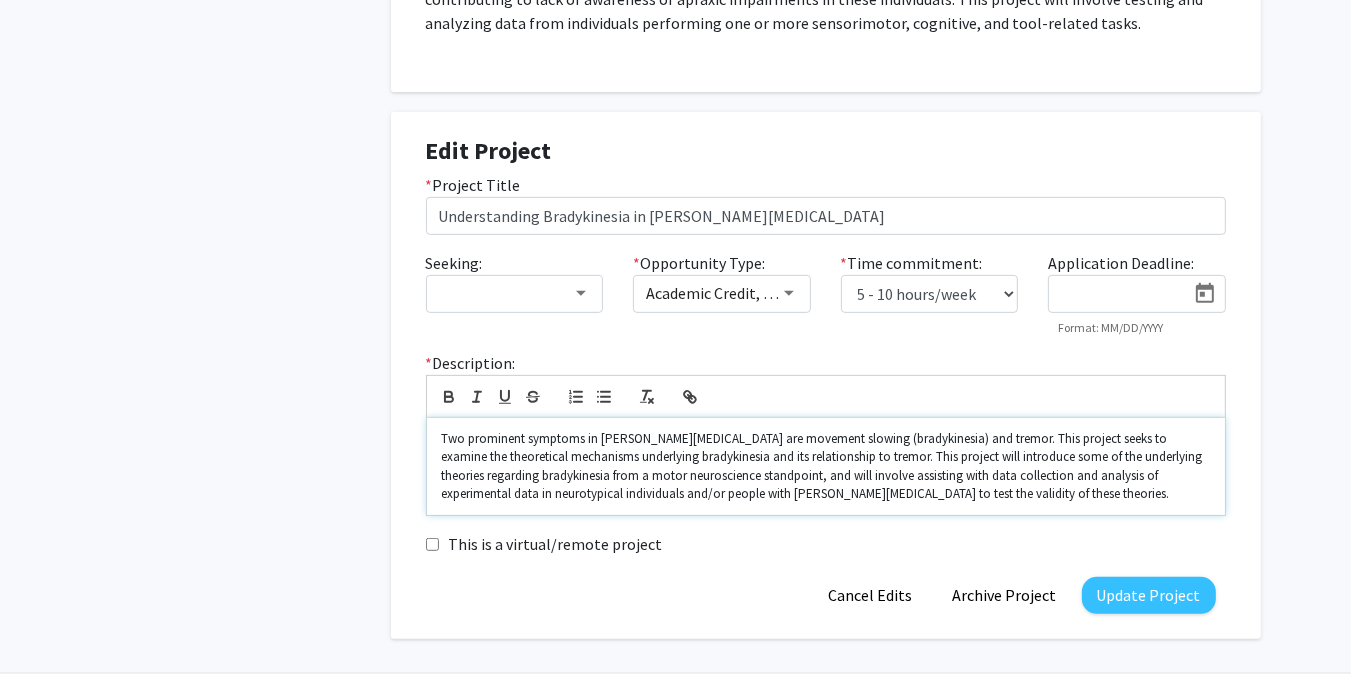 scroll, scrollTop: 720, scrollLeft: 0, axis: vertical 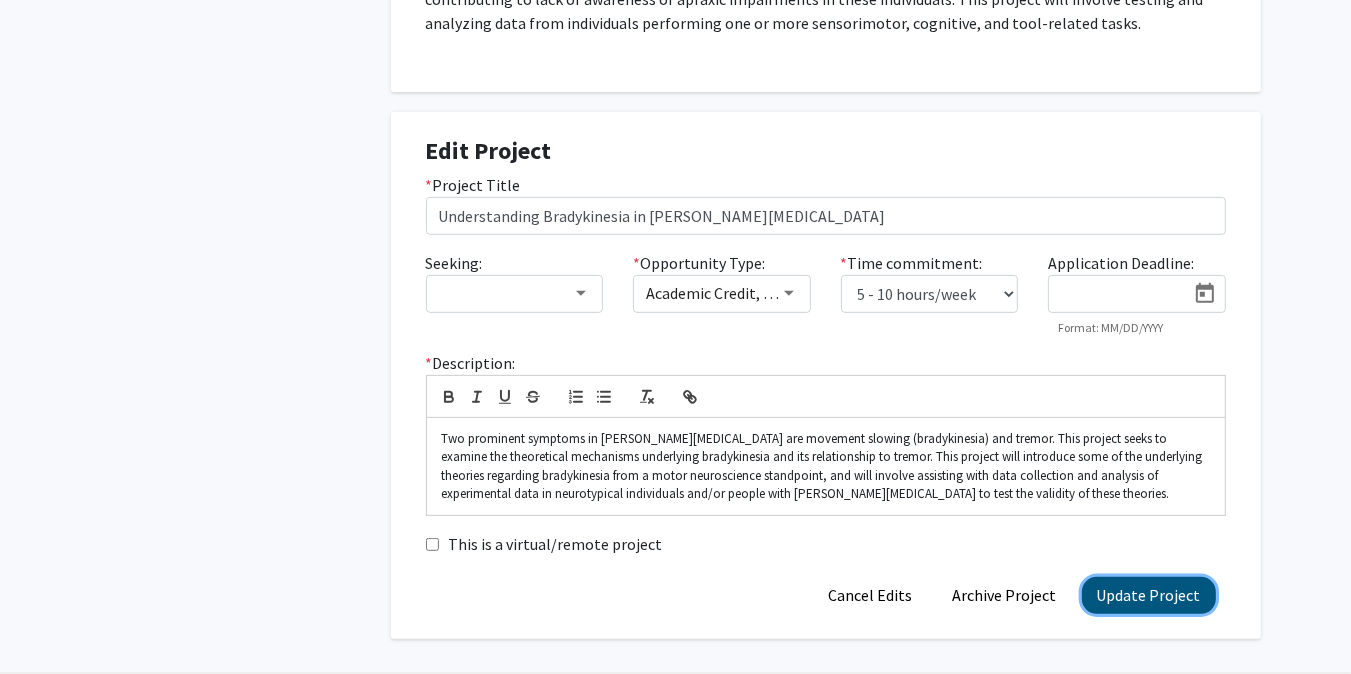 click on "Update Project" 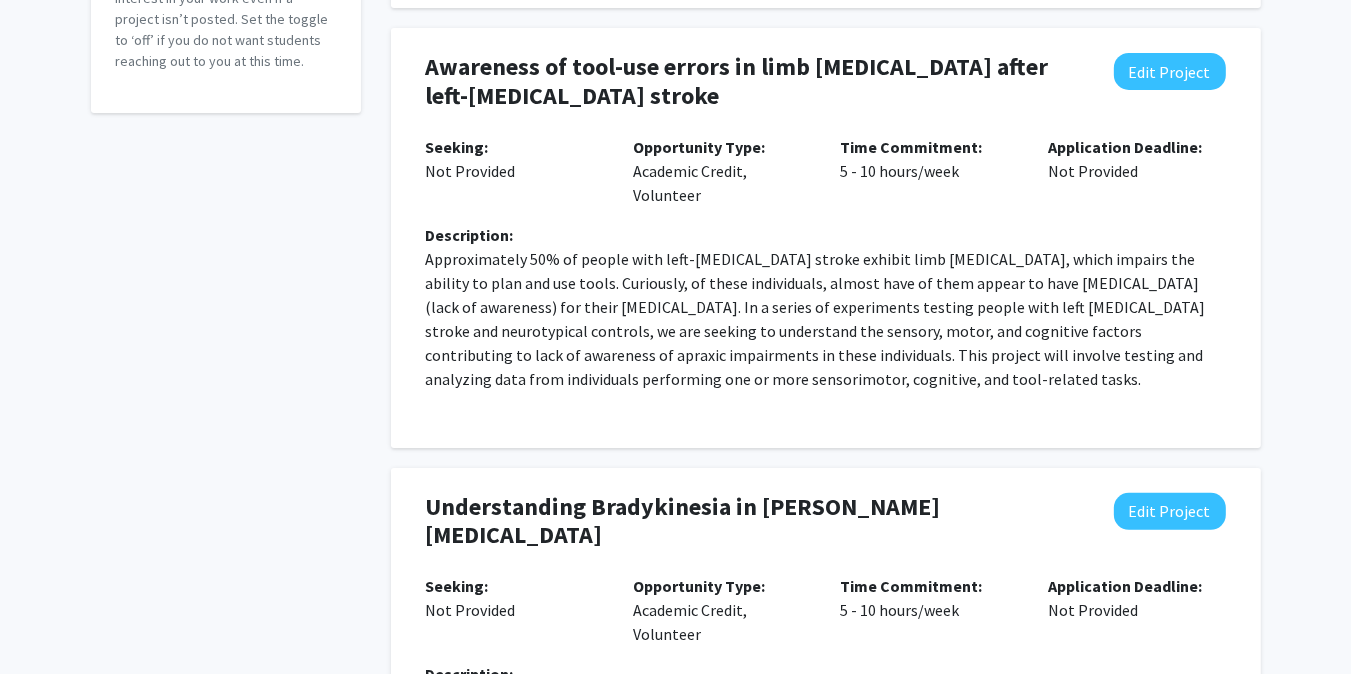 scroll, scrollTop: 364, scrollLeft: 0, axis: vertical 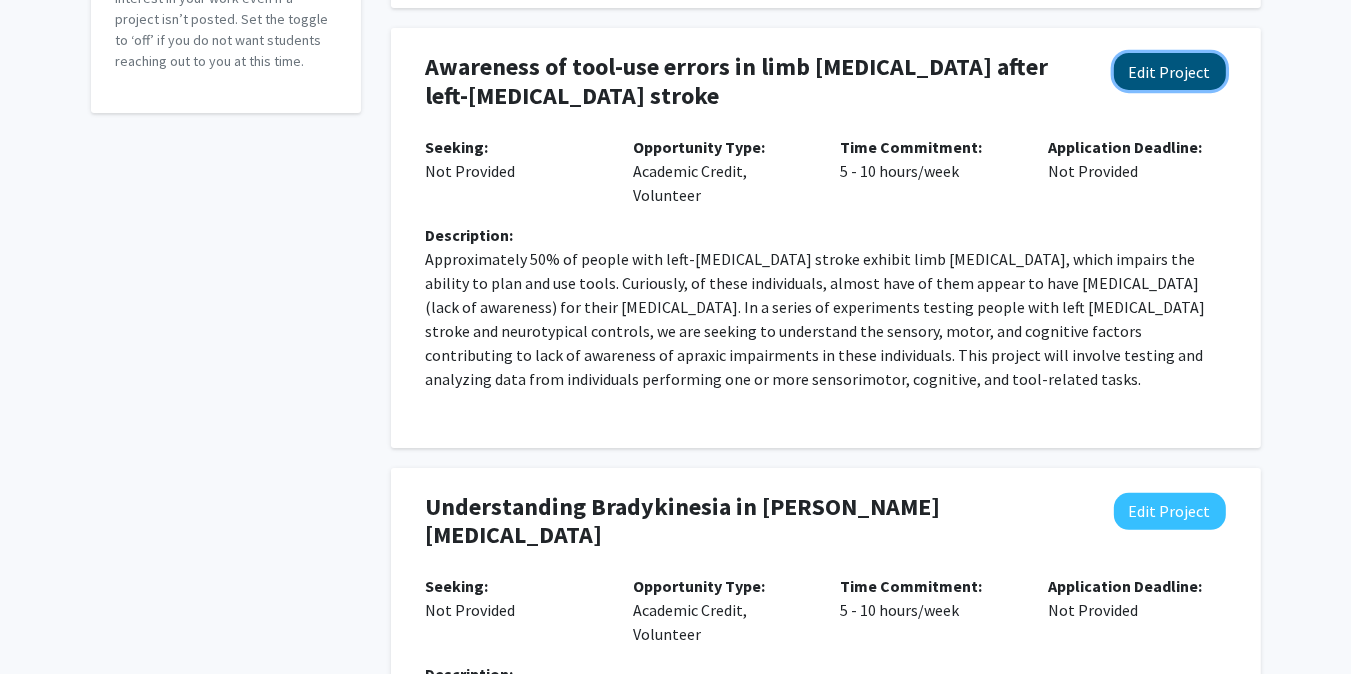 click on "Edit Project" 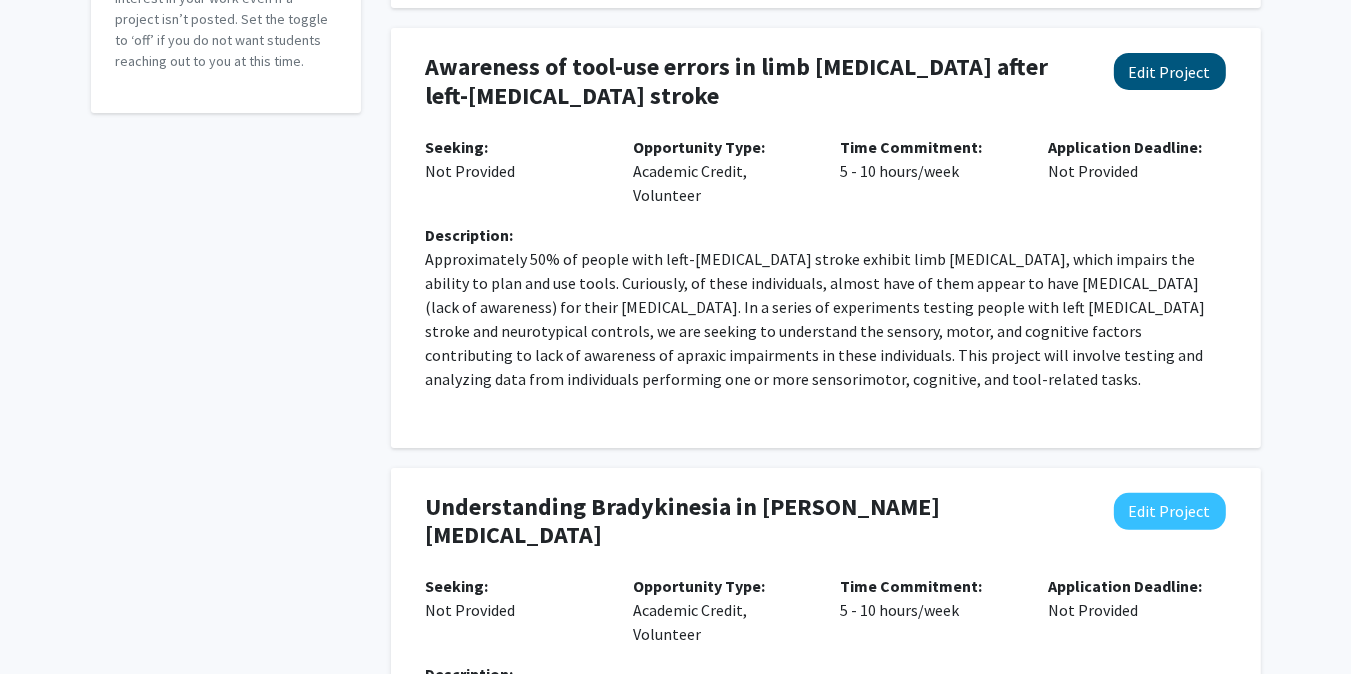 select on "5 - 10" 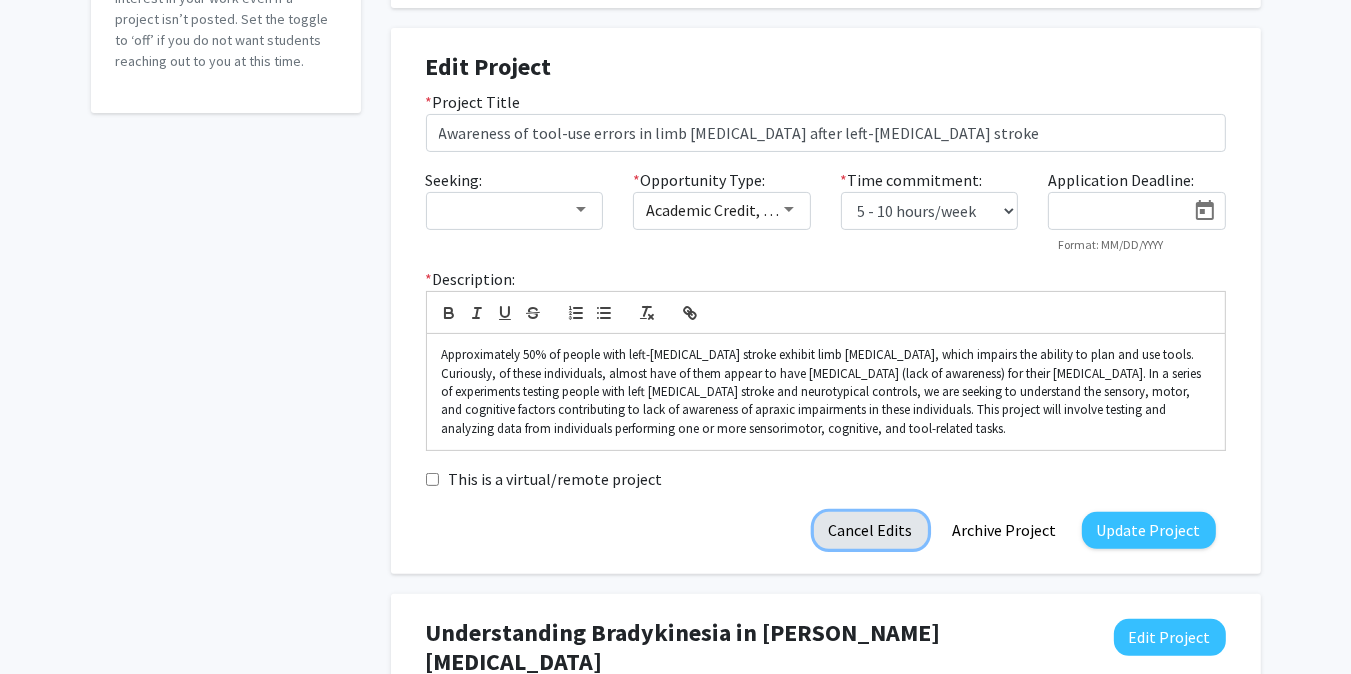 click on "Cancel Edits" 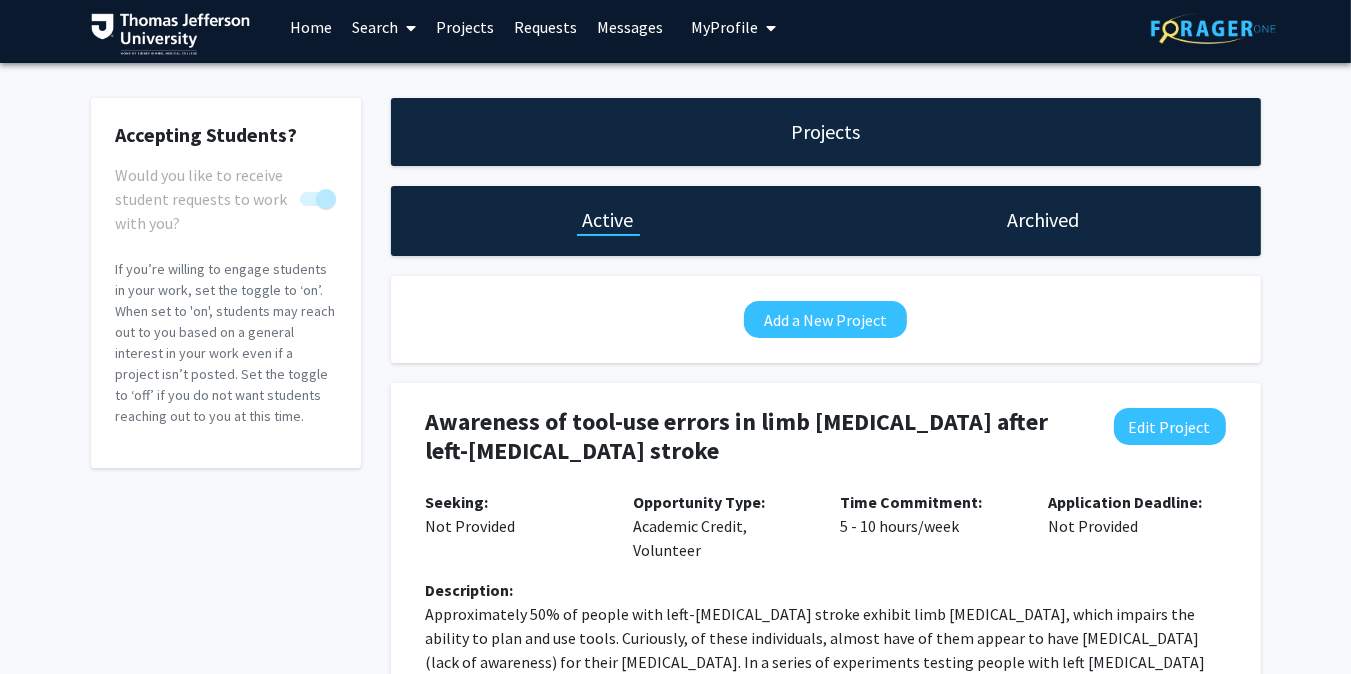 scroll, scrollTop: 0, scrollLeft: 0, axis: both 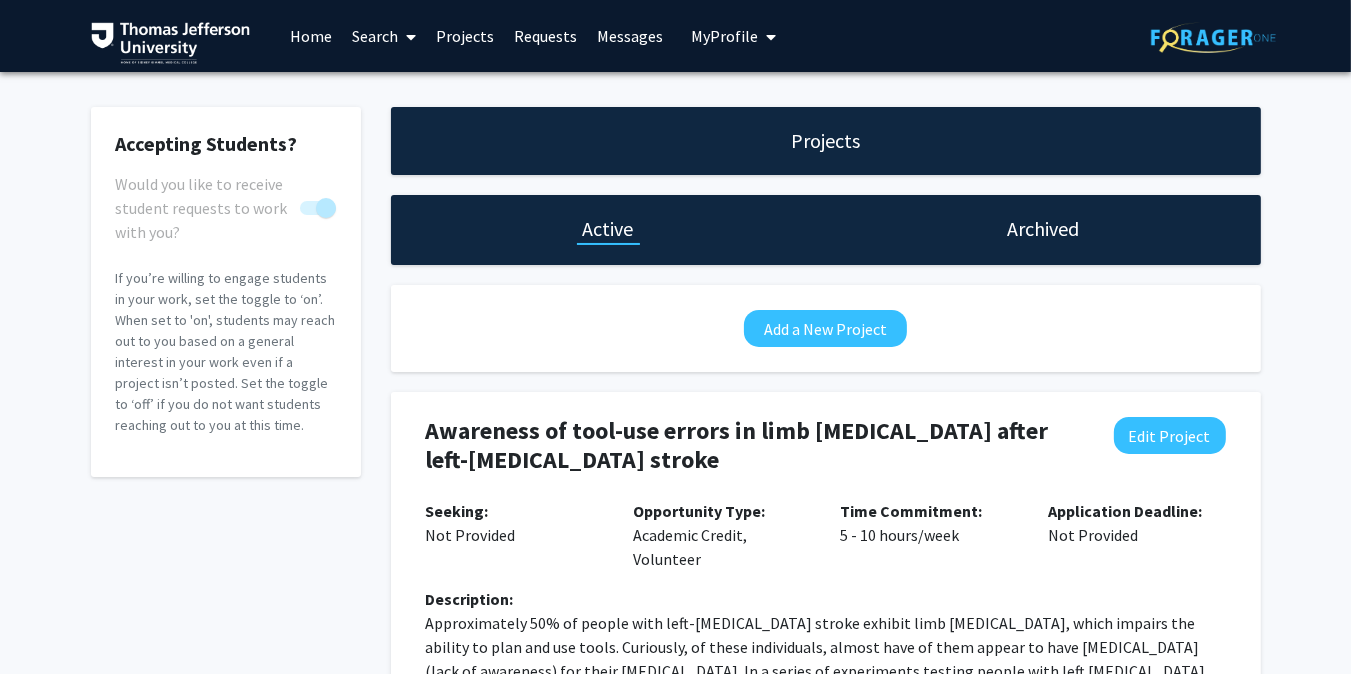 click on "Projects" at bounding box center [465, 36] 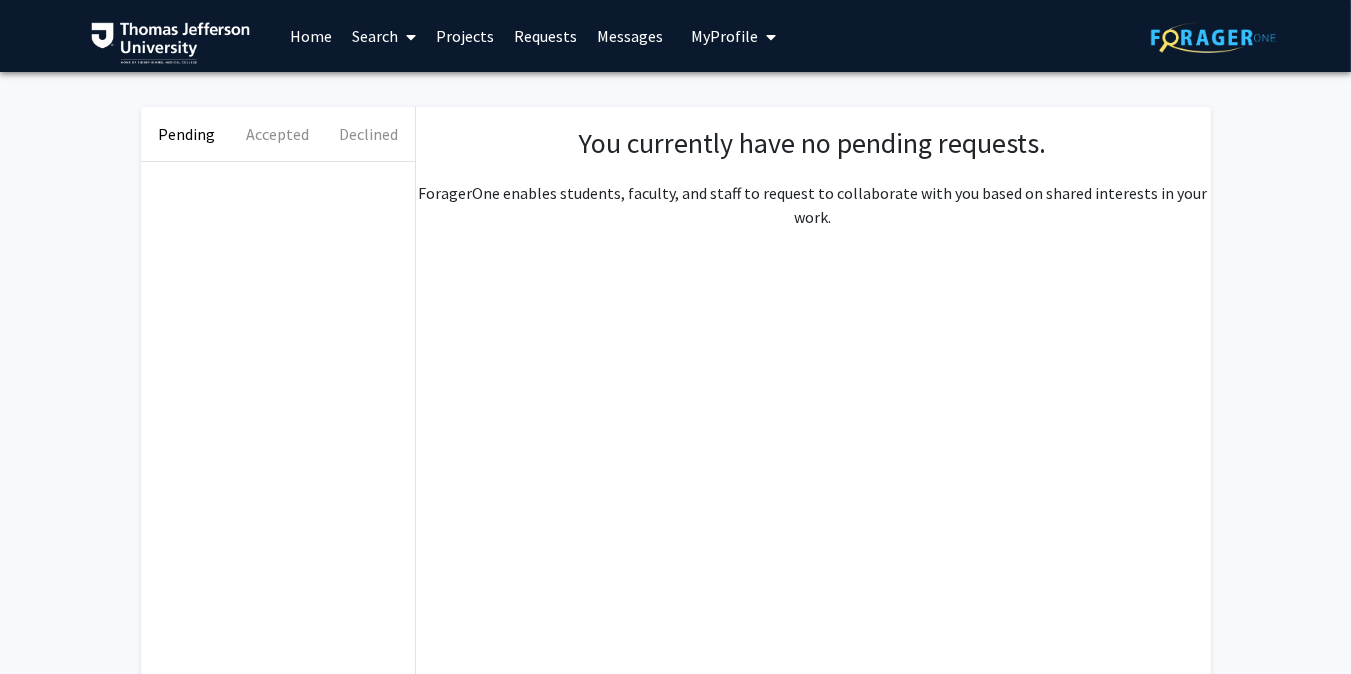 click on "Messages" at bounding box center (630, 36) 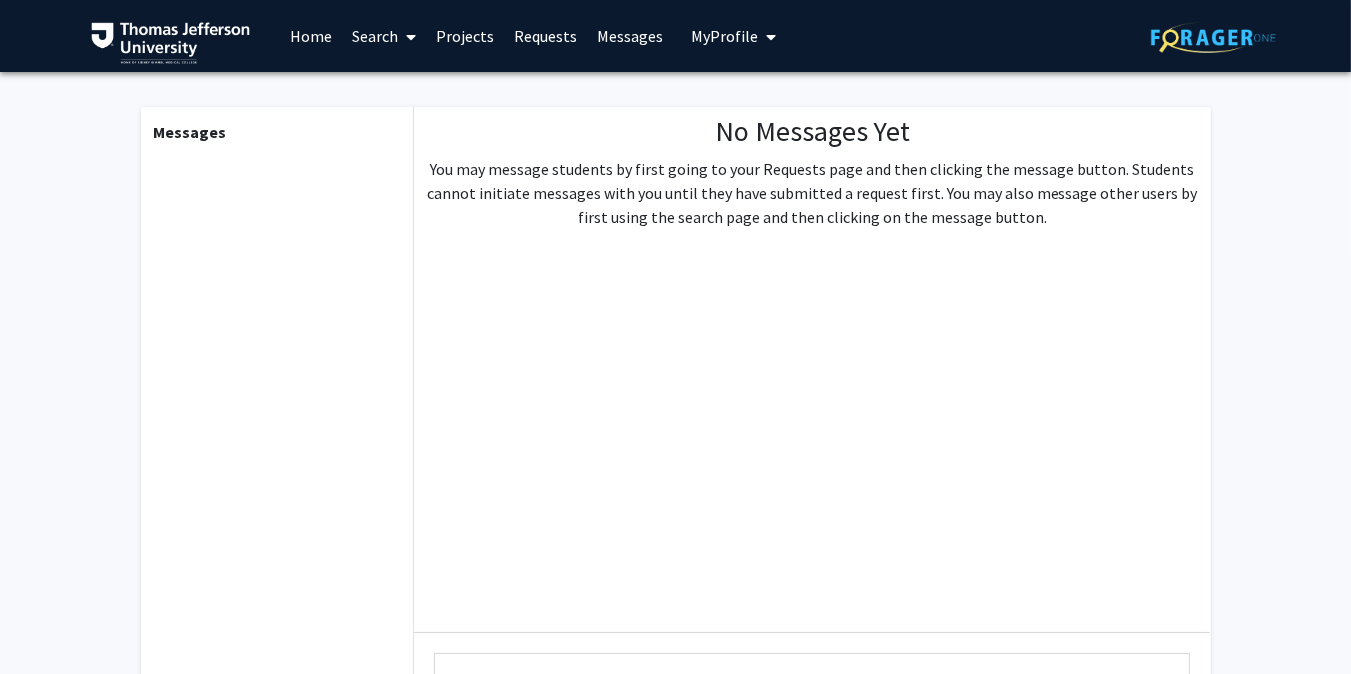click on "Home" at bounding box center (311, 36) 